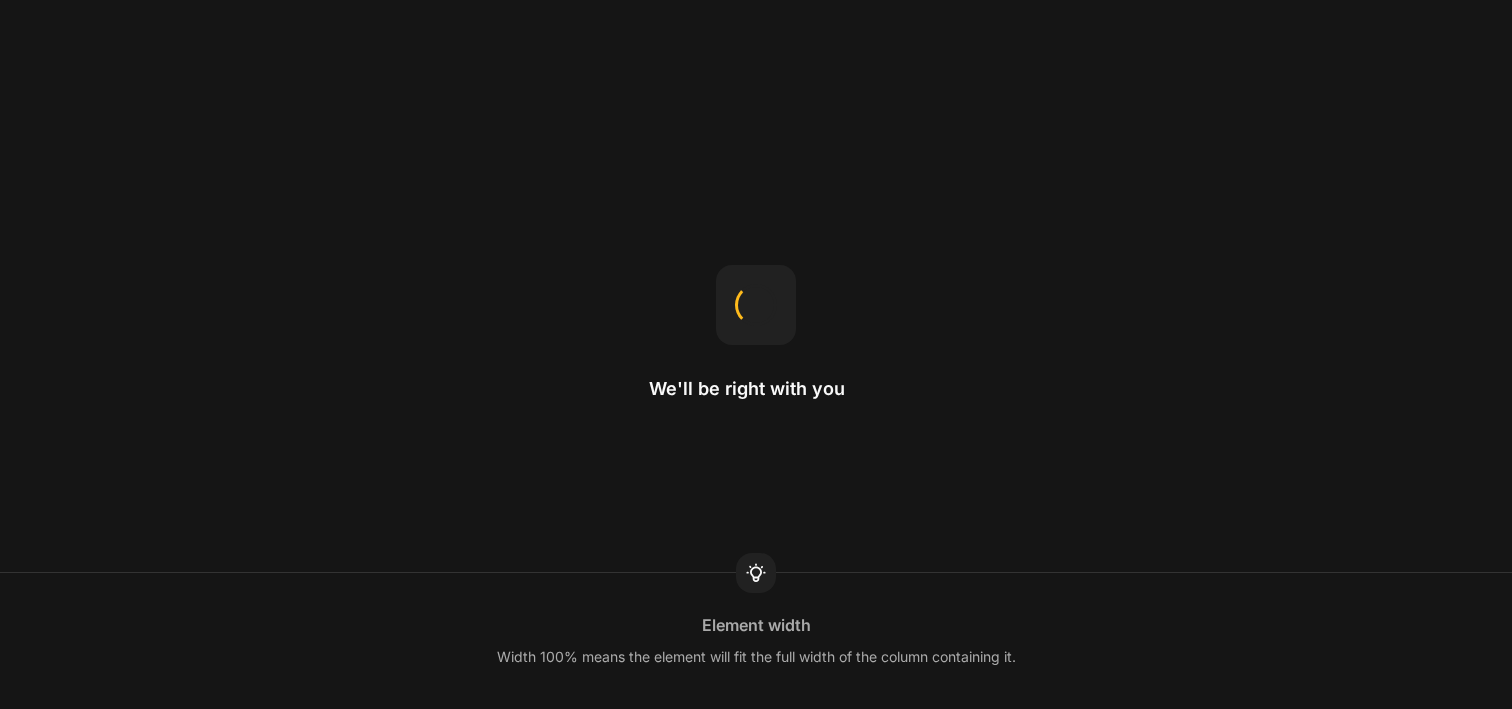 scroll, scrollTop: 0, scrollLeft: 0, axis: both 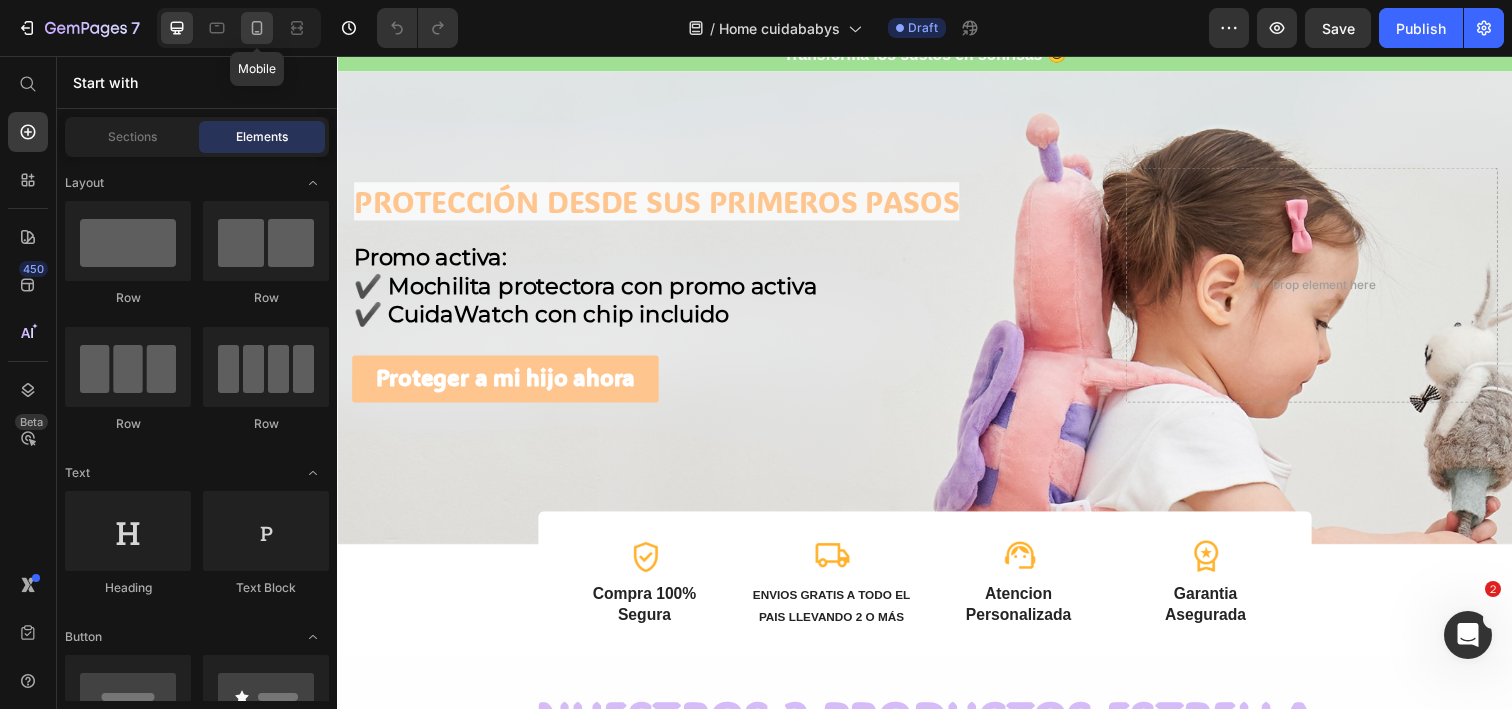 click 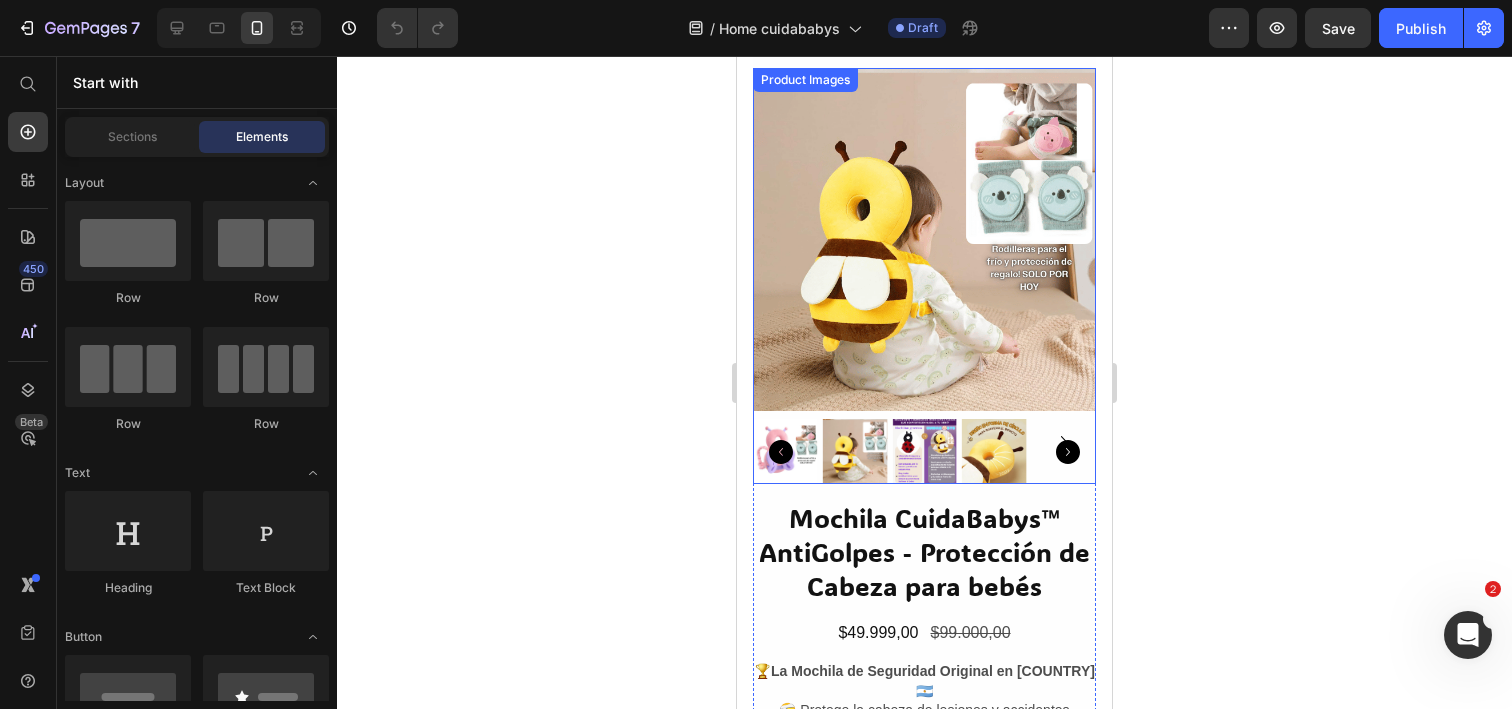 scroll, scrollTop: 993, scrollLeft: 0, axis: vertical 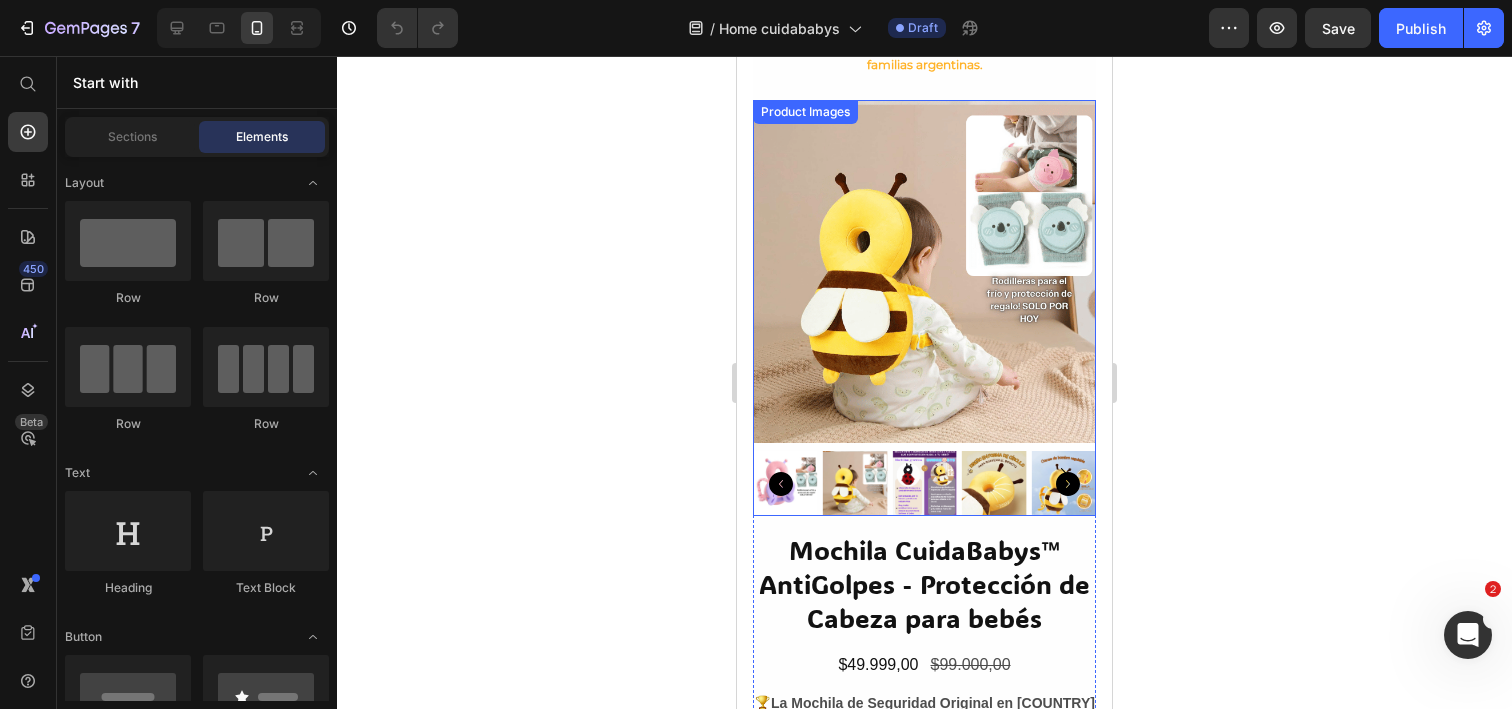 click at bounding box center [924, 271] 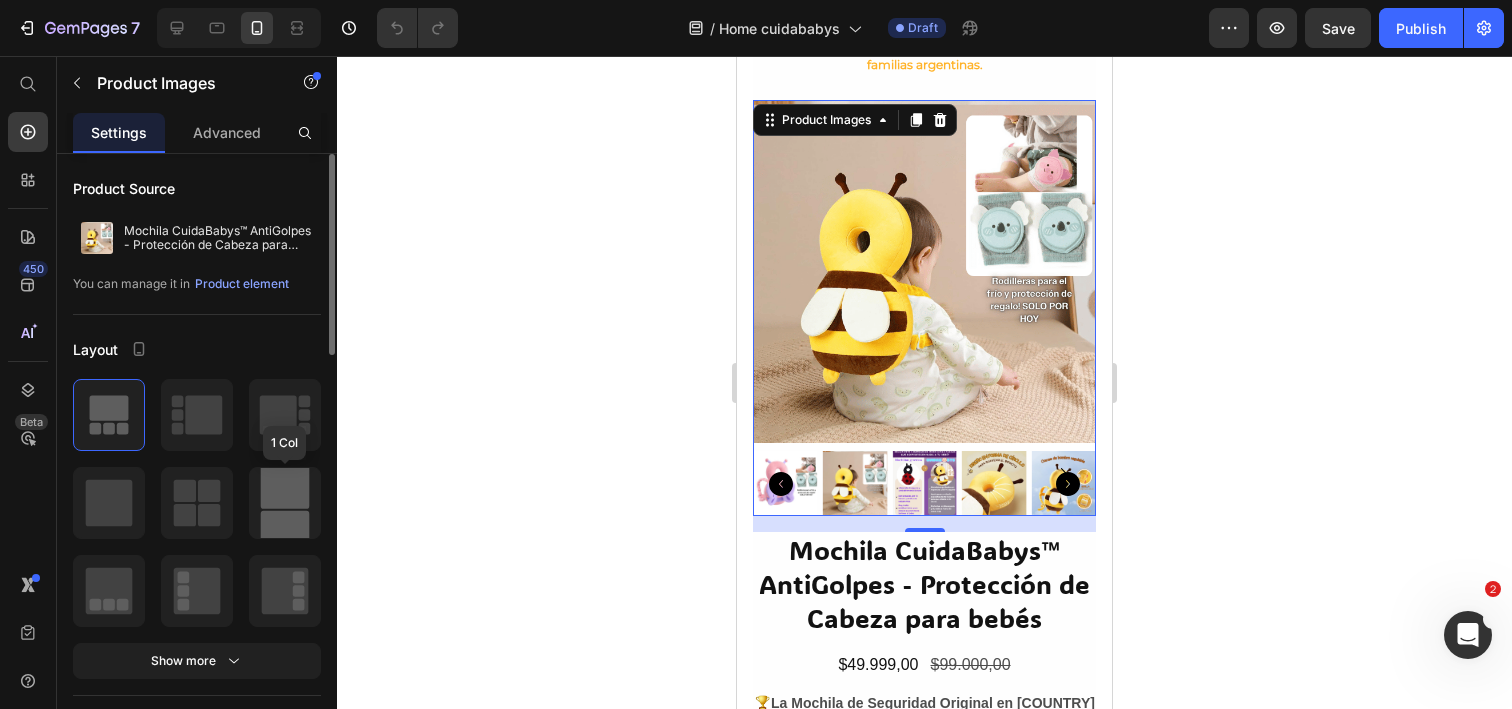 click 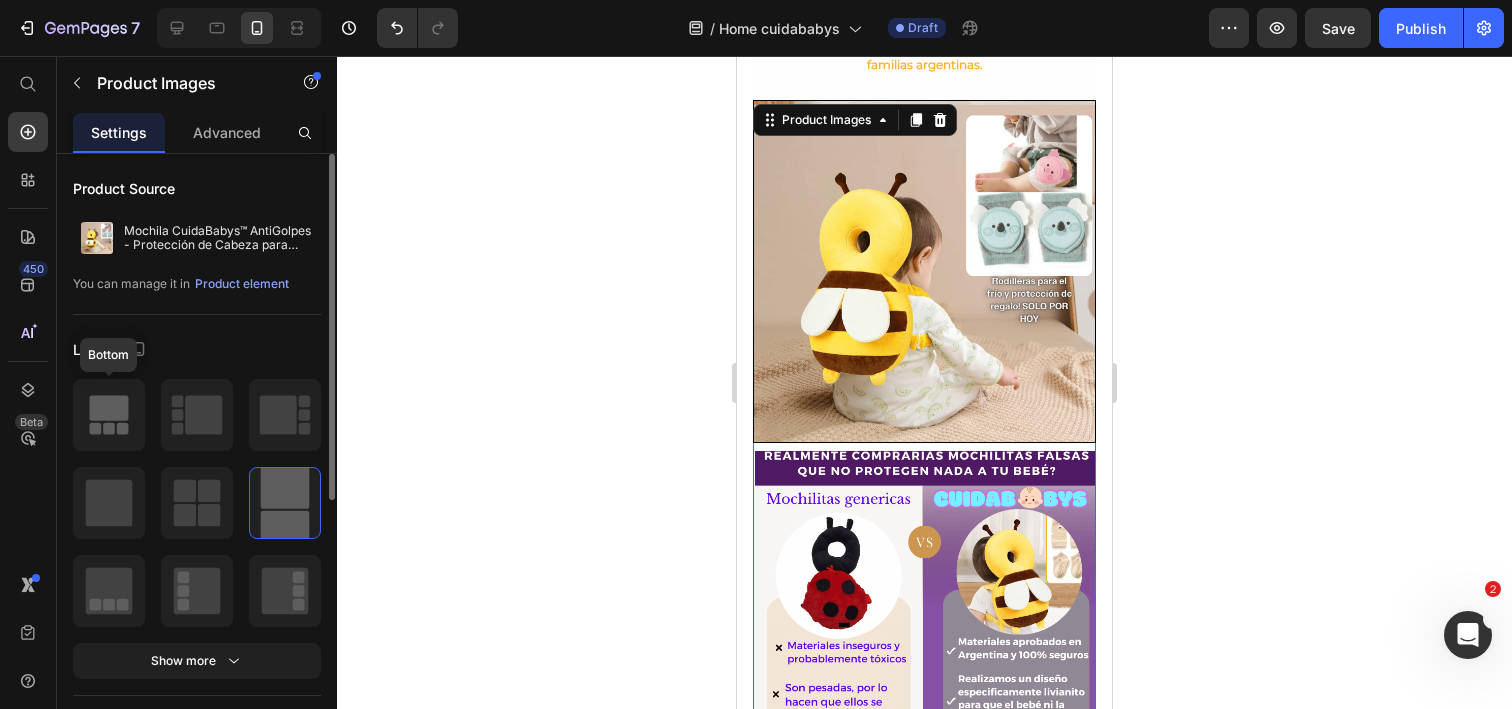 click 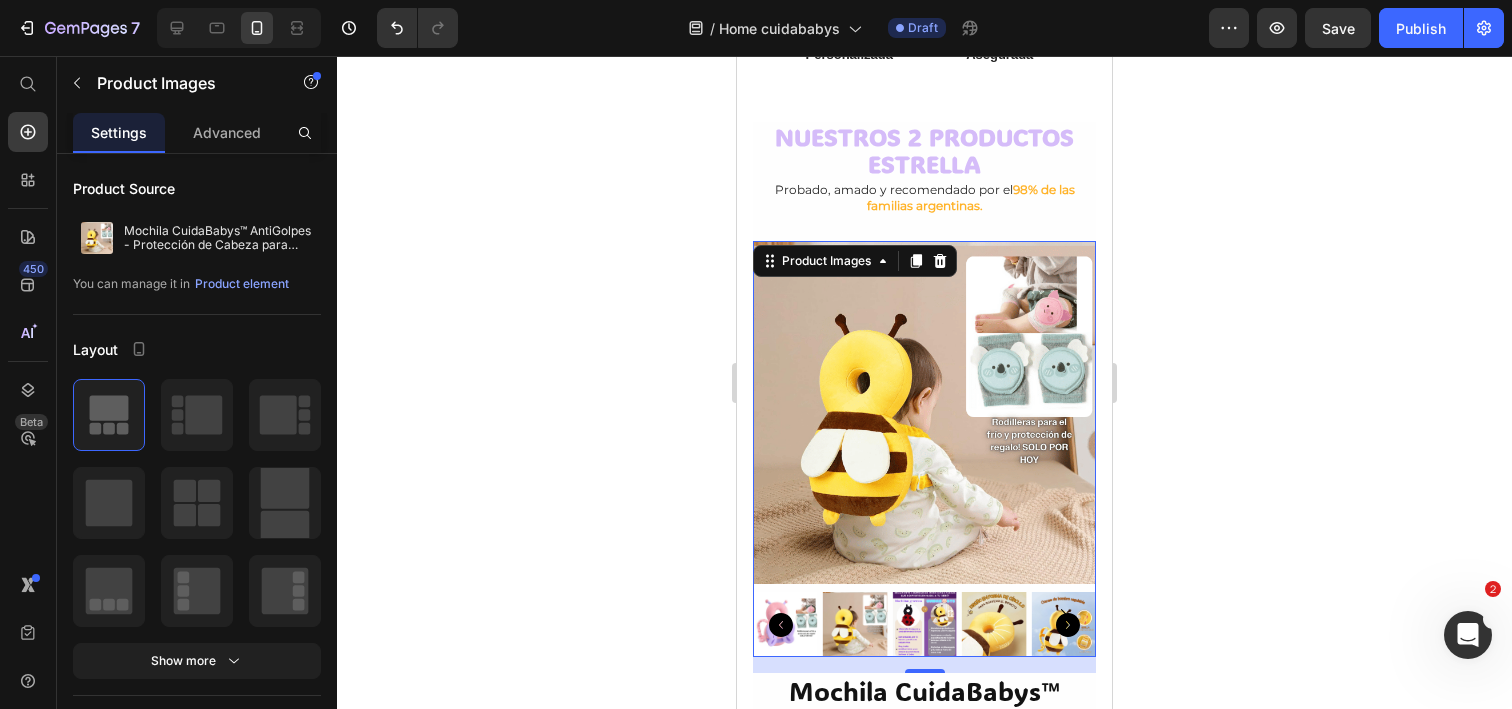 scroll, scrollTop: 828, scrollLeft: 0, axis: vertical 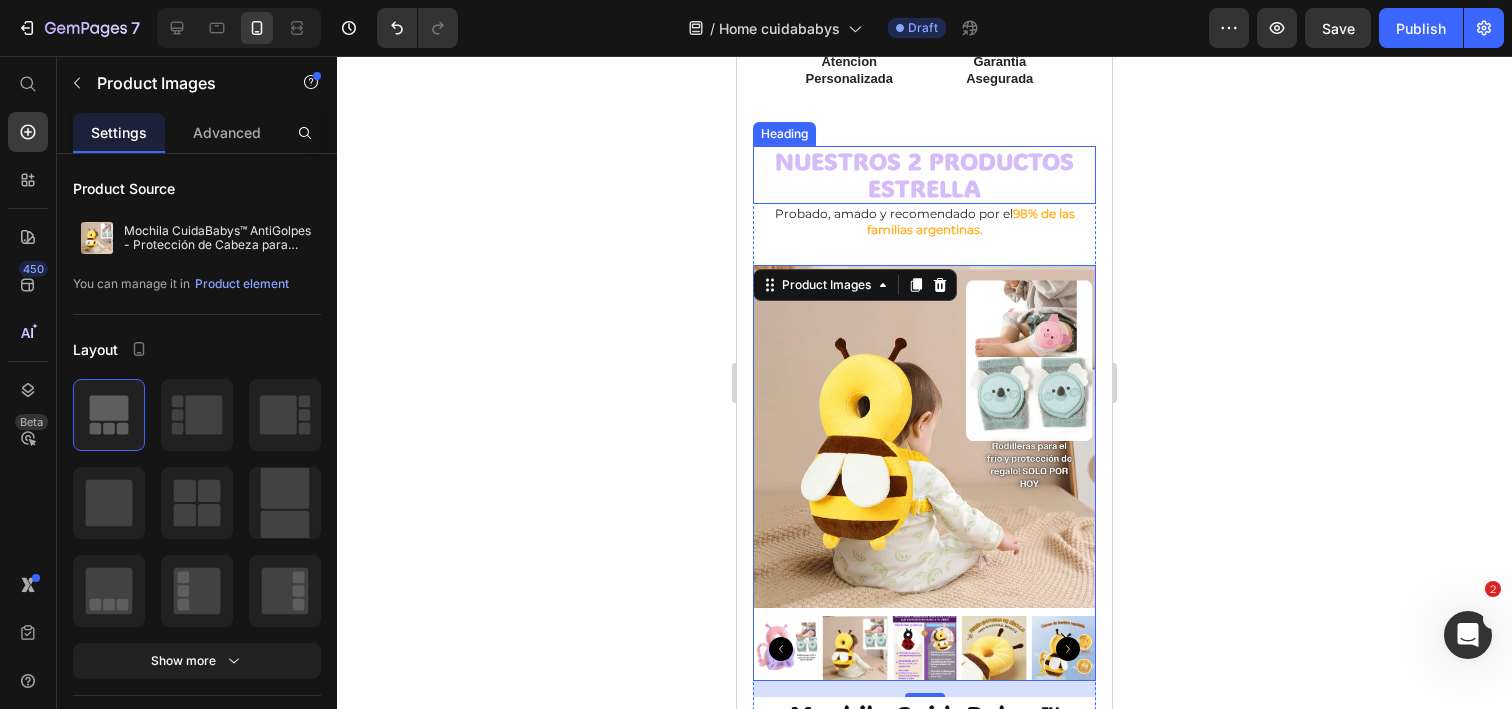 click on "NUESTROS 2 PRODUCTOS ESTRELLA" at bounding box center [924, 174] 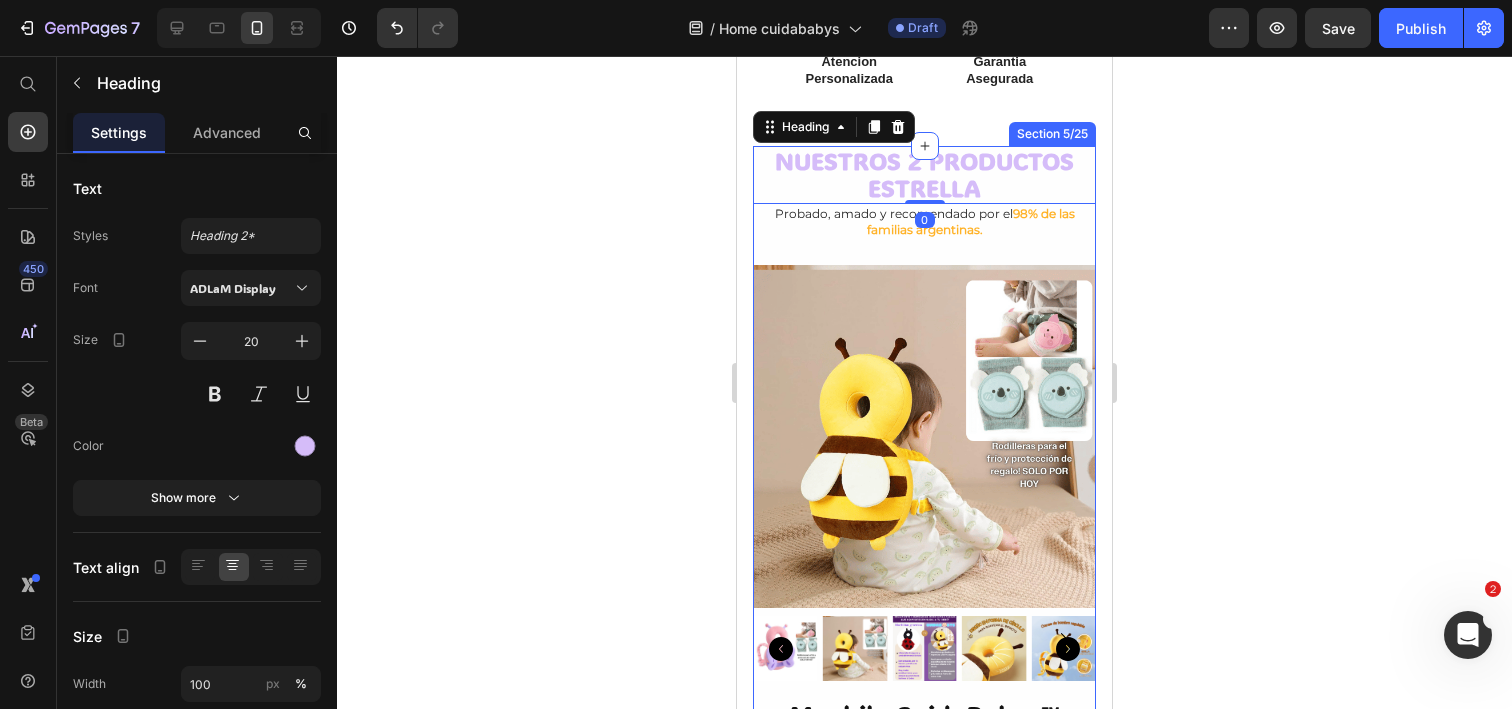 click on "NUESTROS 2 PRODUCTOS ESTRELLA Heading   0 Probado, amado y recomendado por el  98% de las  familias argentinas. Text Block
Product Images Mochila CuidaBabys™ AntiGolpes - Protección de Cabeza para bebés Product Title $49.999,00 Product Price $99.000,00 Product Price Row
🏆  La Mochila de Seguridad Original en Argentina 🇦🇷
🤕 Protege la cabeza de lesiones y accidentes
💪 Más confianza y mejor desarrollo
🏅 Aprobado por Pediatras en Argentina
Product Description Proteger a mi hijo ahora Button Product
Product Images CuidaWatch Product Title $79.000,00 Product Price $200.000,00 Product Price Row 🏆 El primer reloj localizador con chip pensado para niños en Argentina 🇦🇷 📍  Ubicación en tiempo real 📞 Llamadas y mensajes 🚨 Botón SOS para emergencias Heading Proteger a mi hijo ahora Button Product
Carousel" at bounding box center [924, 593] 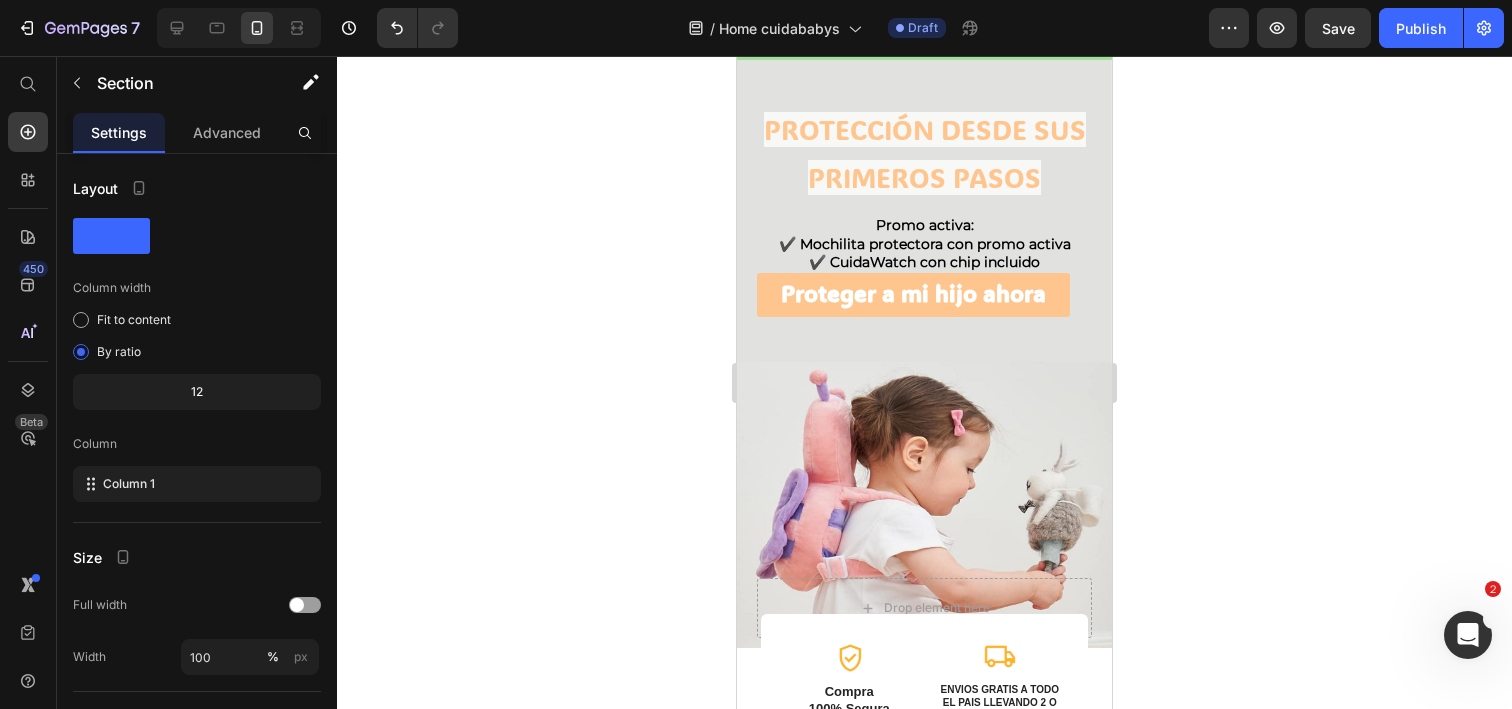 scroll, scrollTop: 0, scrollLeft: 0, axis: both 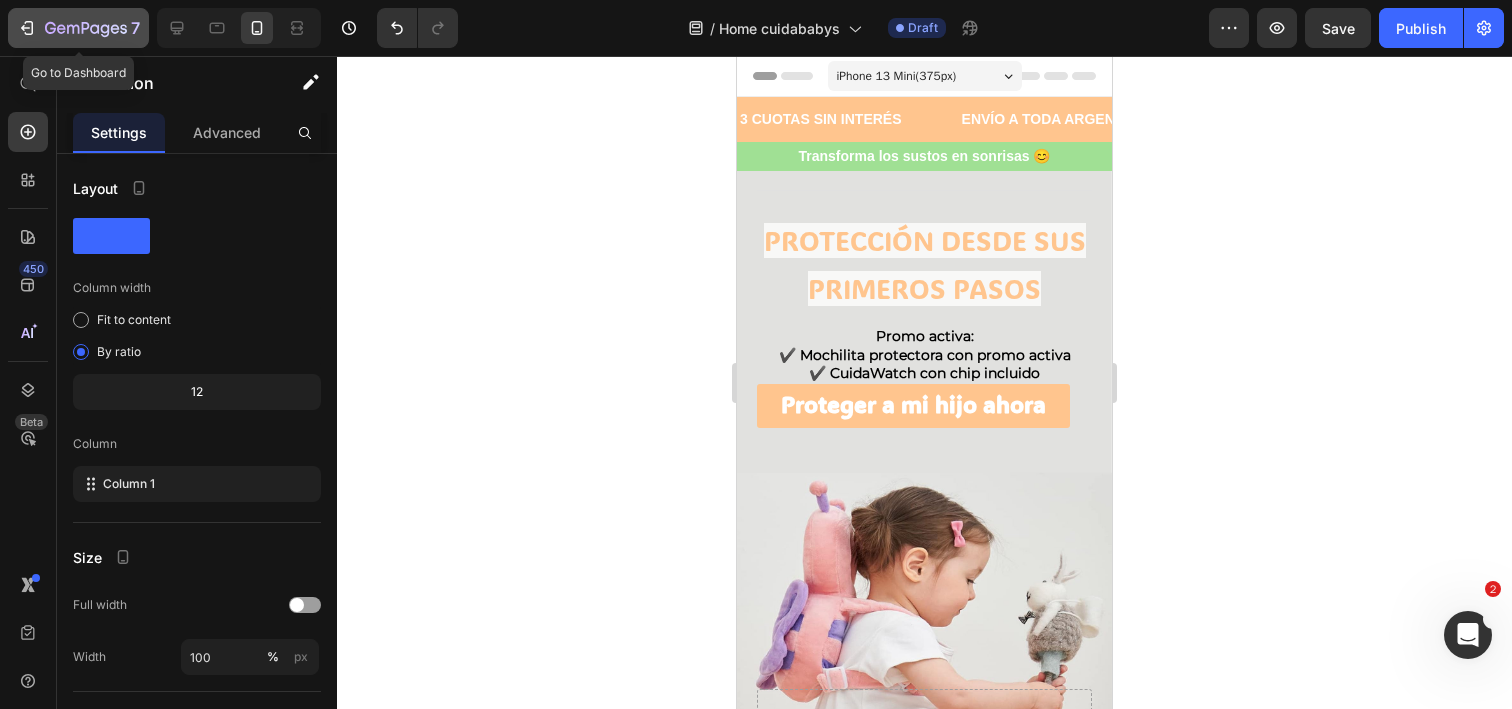 click on "7" at bounding box center (78, 28) 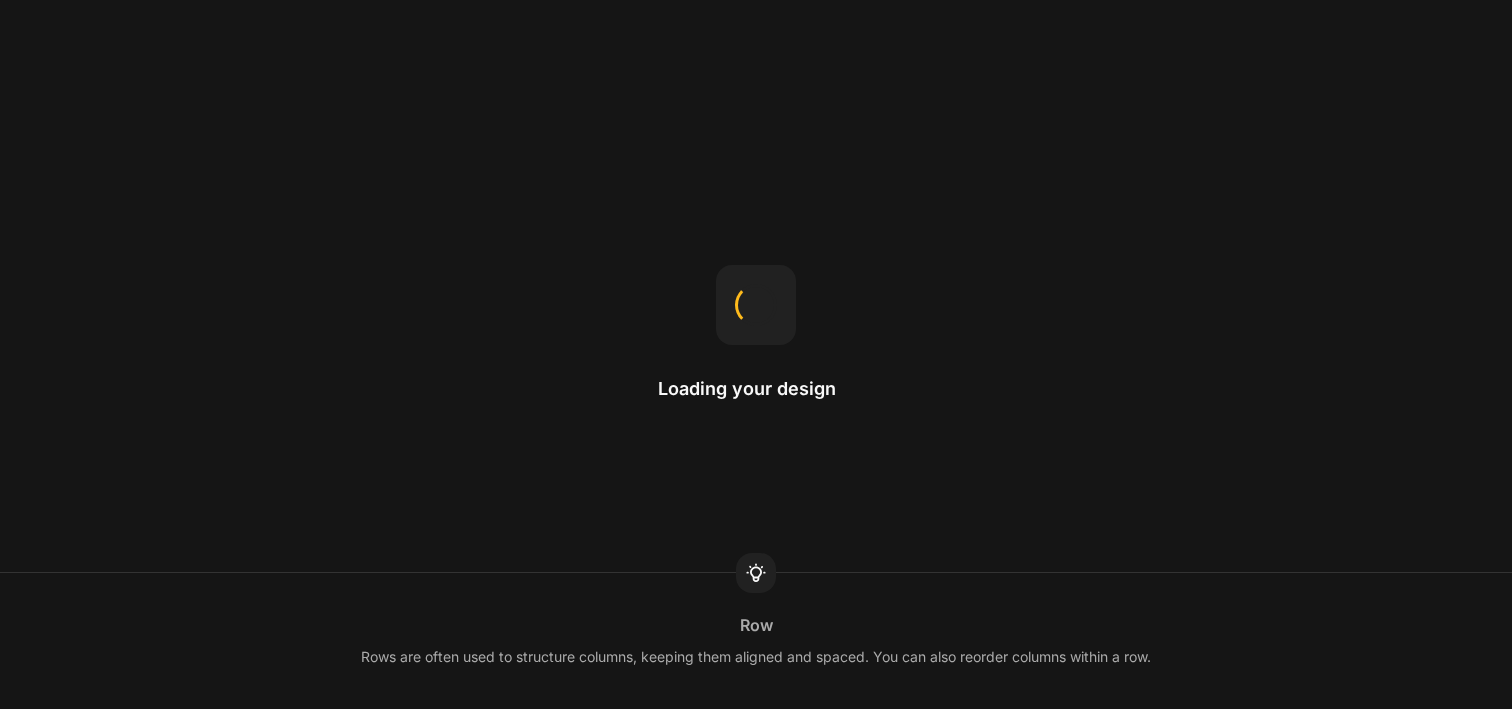 scroll, scrollTop: 0, scrollLeft: 0, axis: both 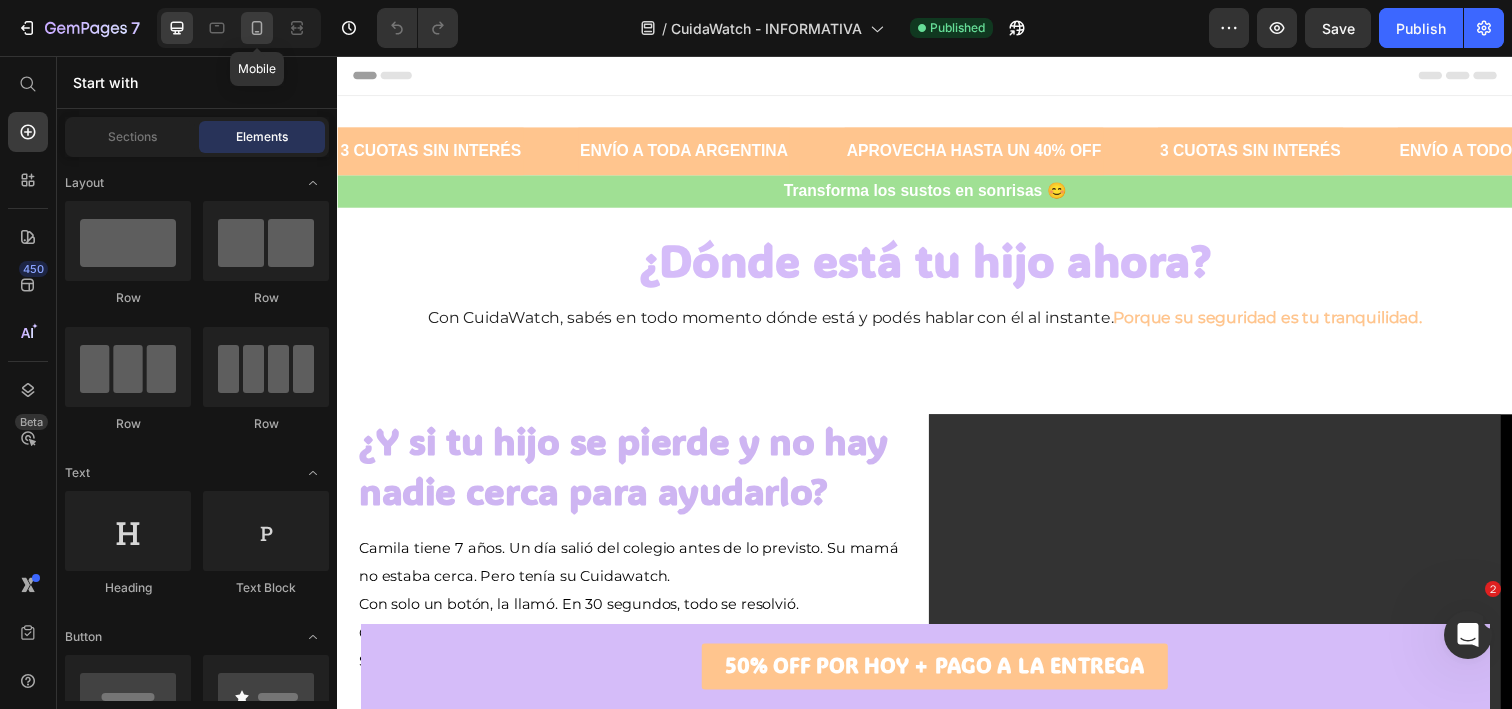 click 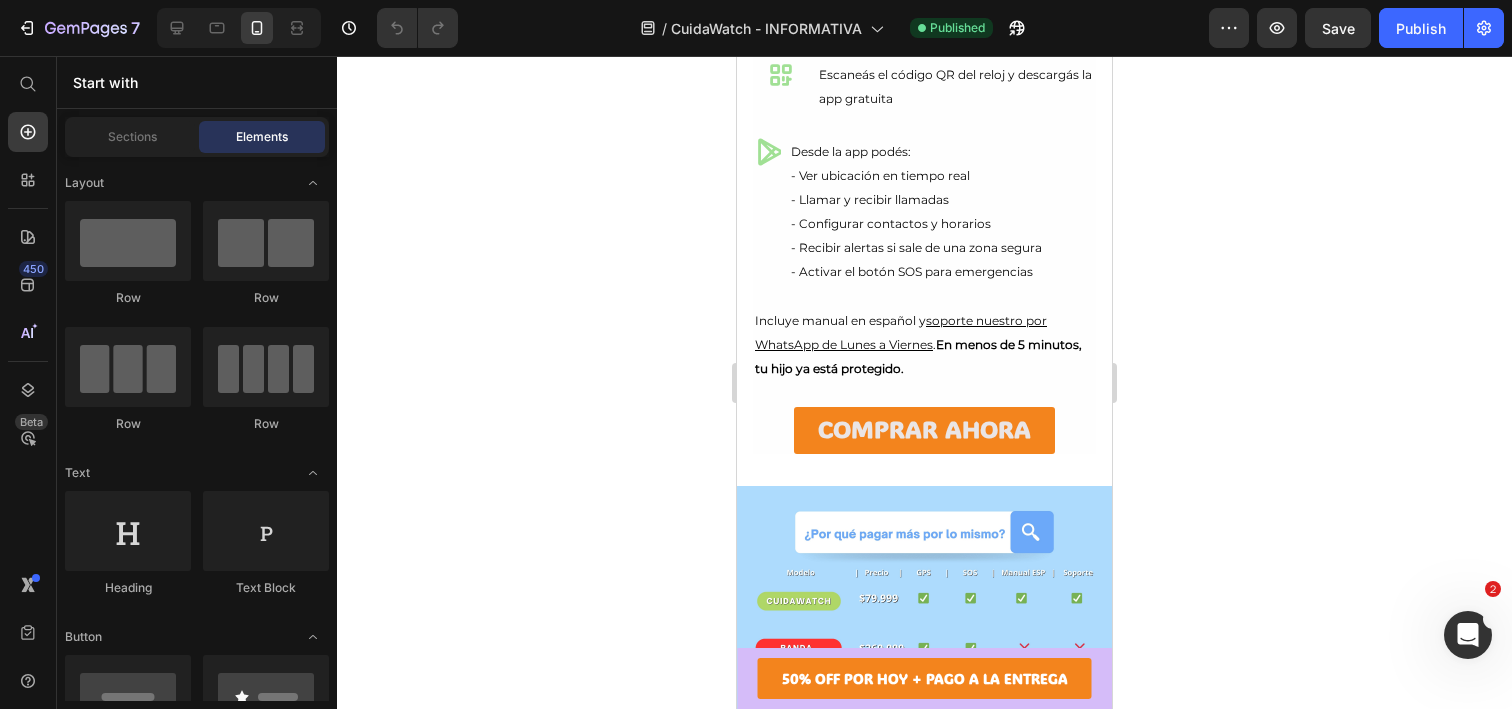 scroll, scrollTop: 503, scrollLeft: 0, axis: vertical 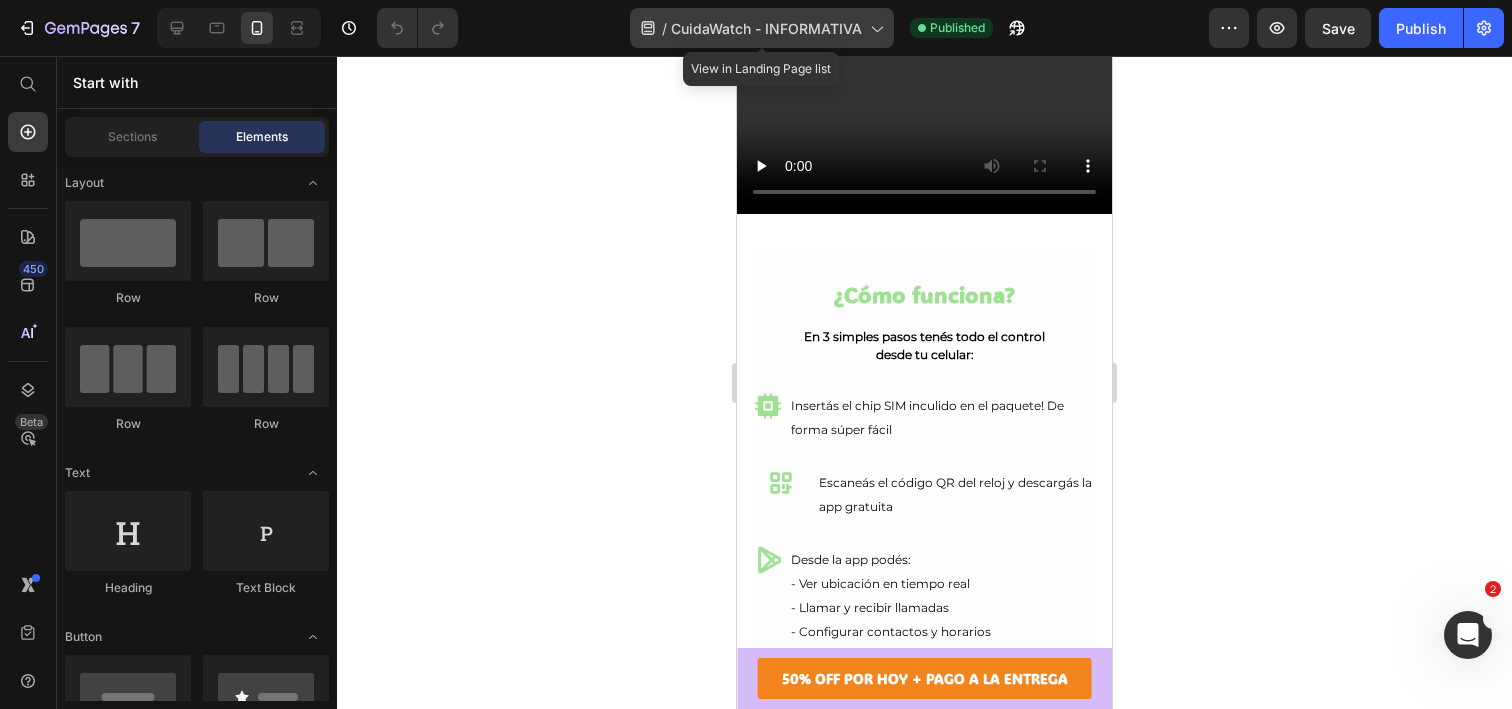 click on "CuidaWatch - INFORMATIVA" at bounding box center (766, 28) 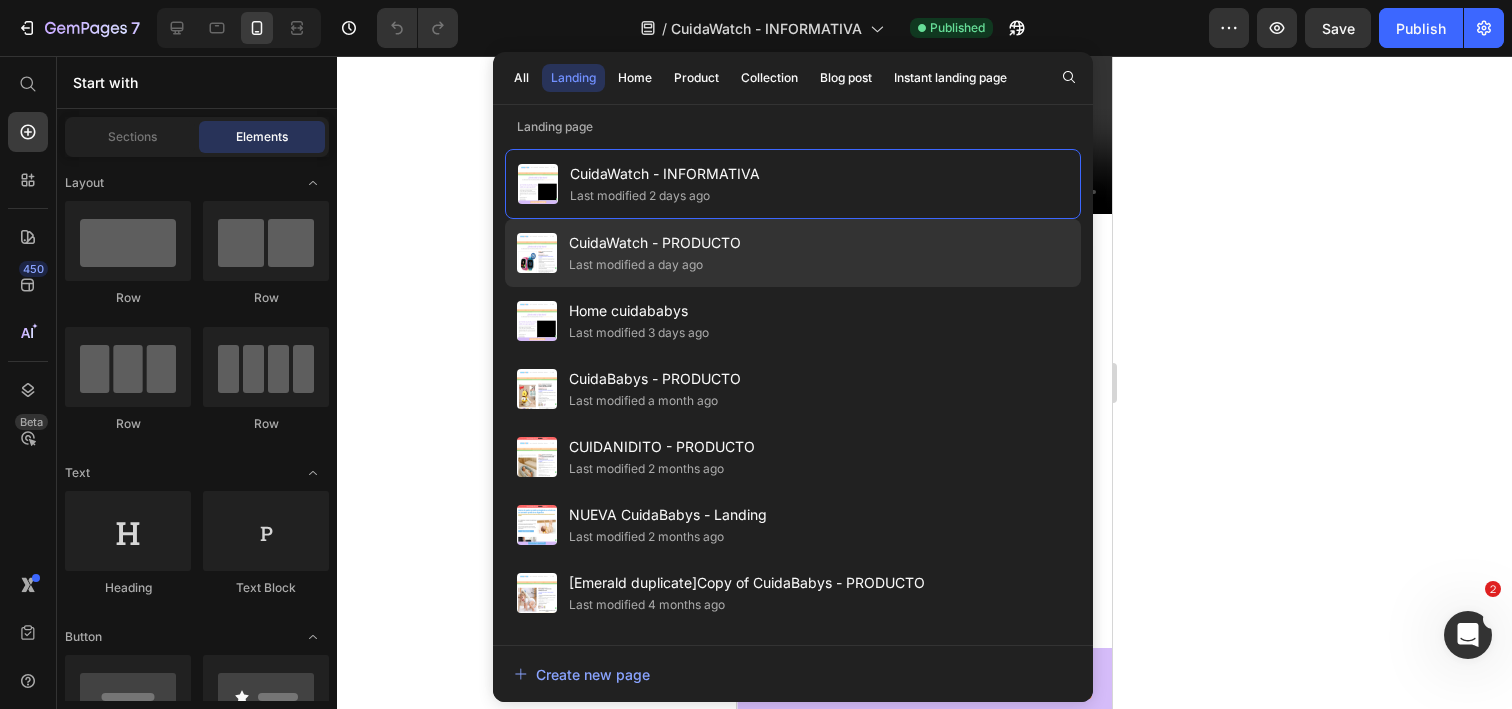click on "Last modified a day ago" 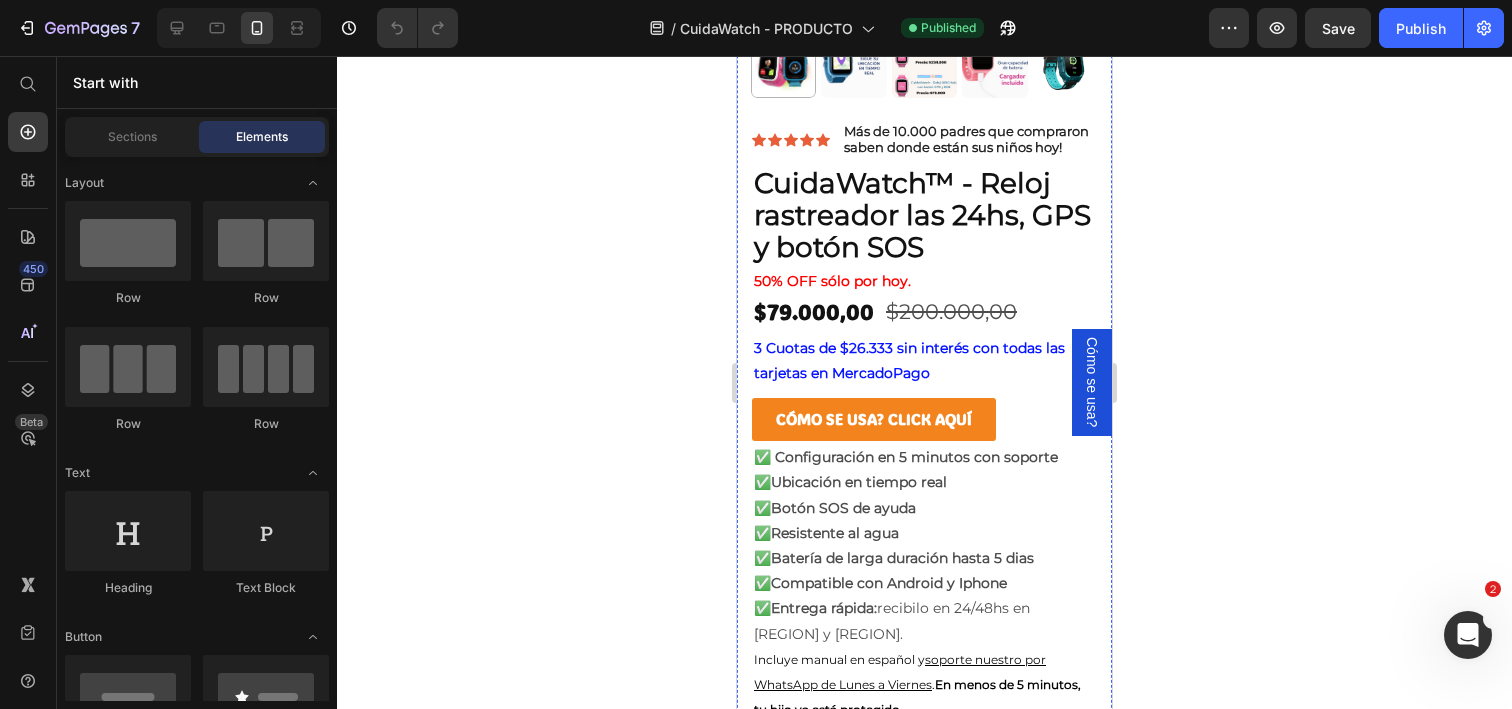 scroll, scrollTop: 865, scrollLeft: 0, axis: vertical 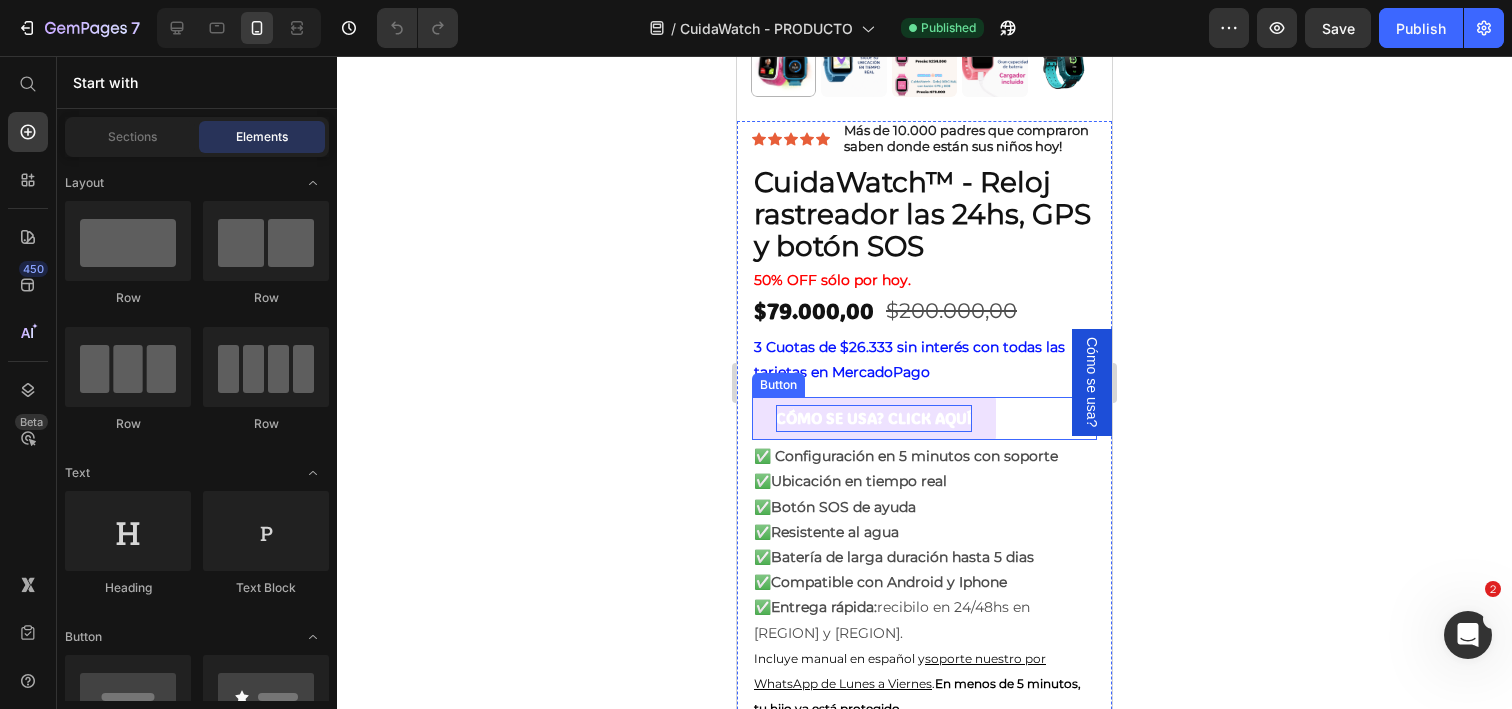 click on "CÓMO SE USA? CLICK AQUÍ" at bounding box center (874, 418) 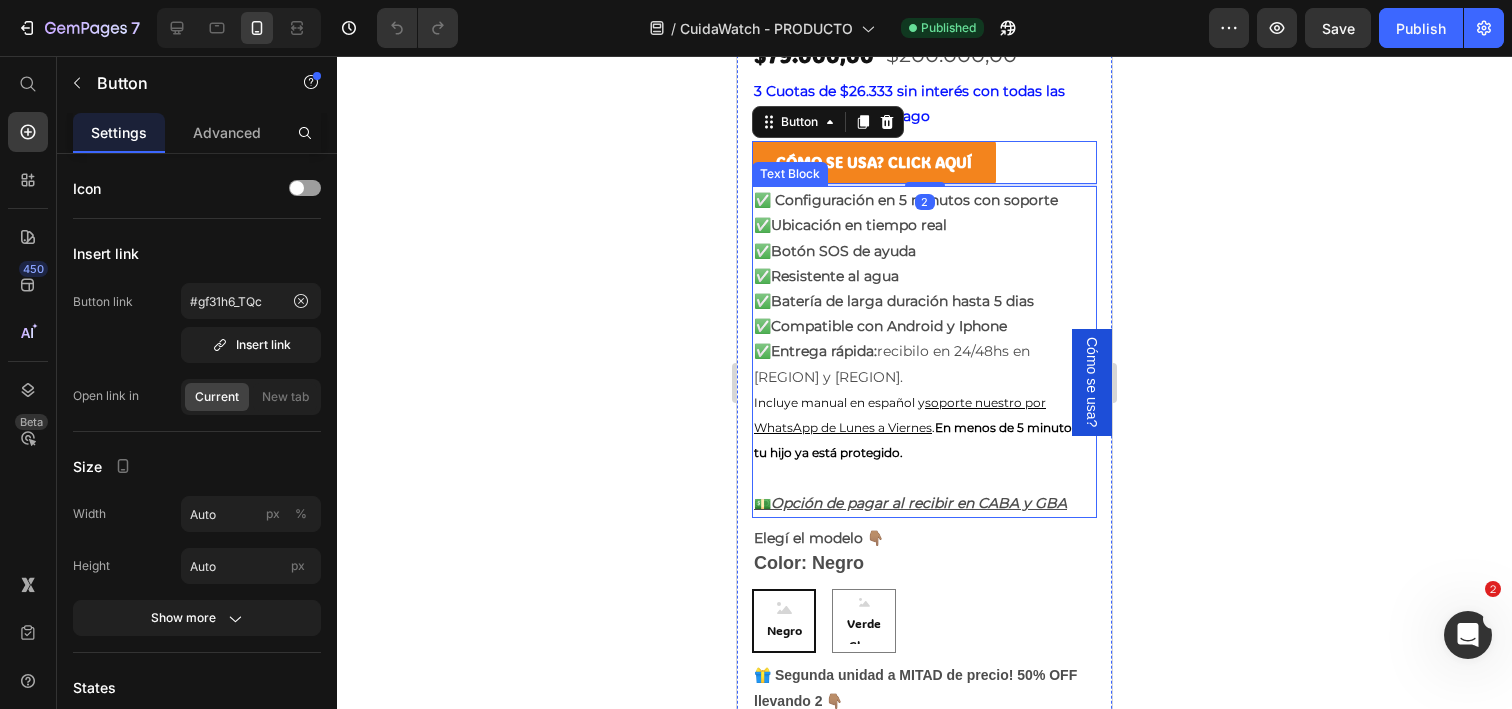 scroll, scrollTop: 1127, scrollLeft: 0, axis: vertical 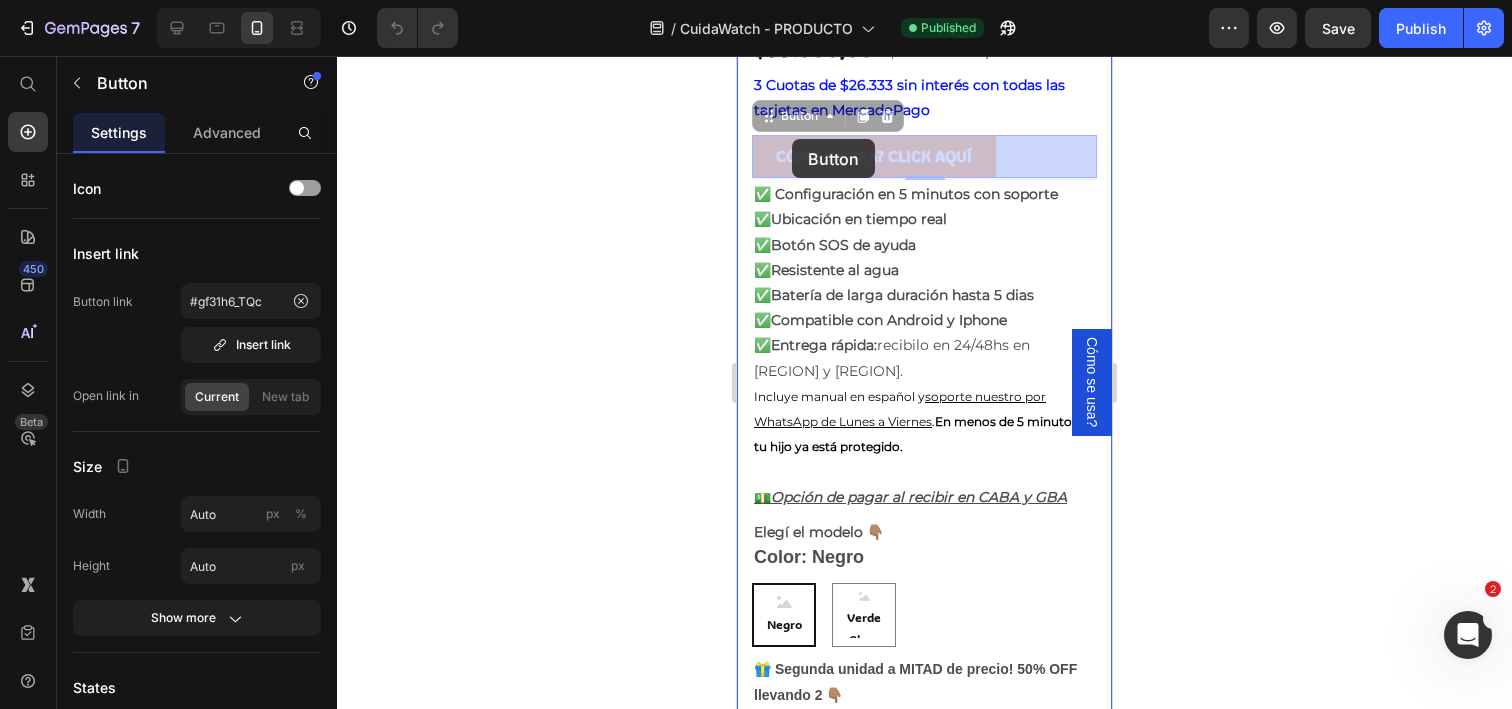 drag, startPoint x: 767, startPoint y: 116, endPoint x: 792, endPoint y: 139, distance: 33.970577 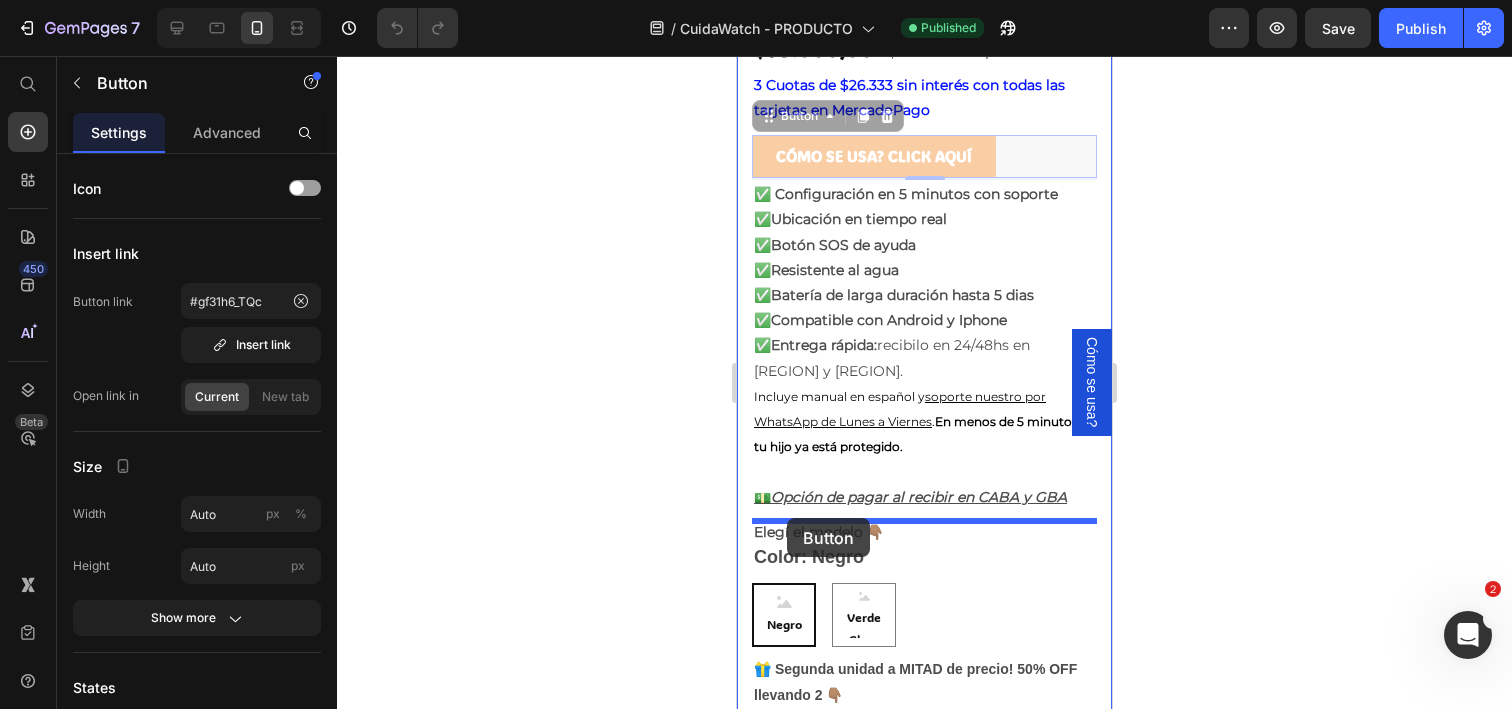 drag, startPoint x: 768, startPoint y: 119, endPoint x: 787, endPoint y: 518, distance: 399.45212 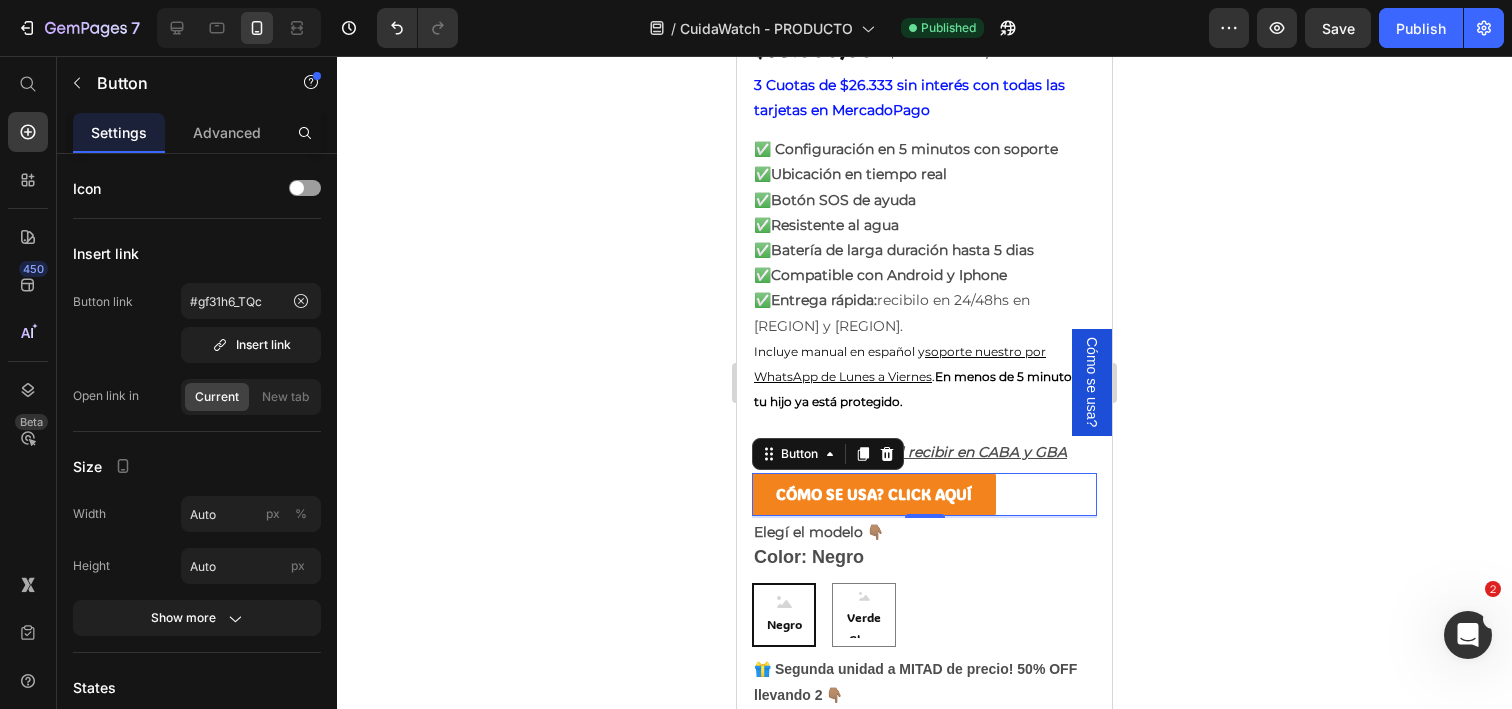 click 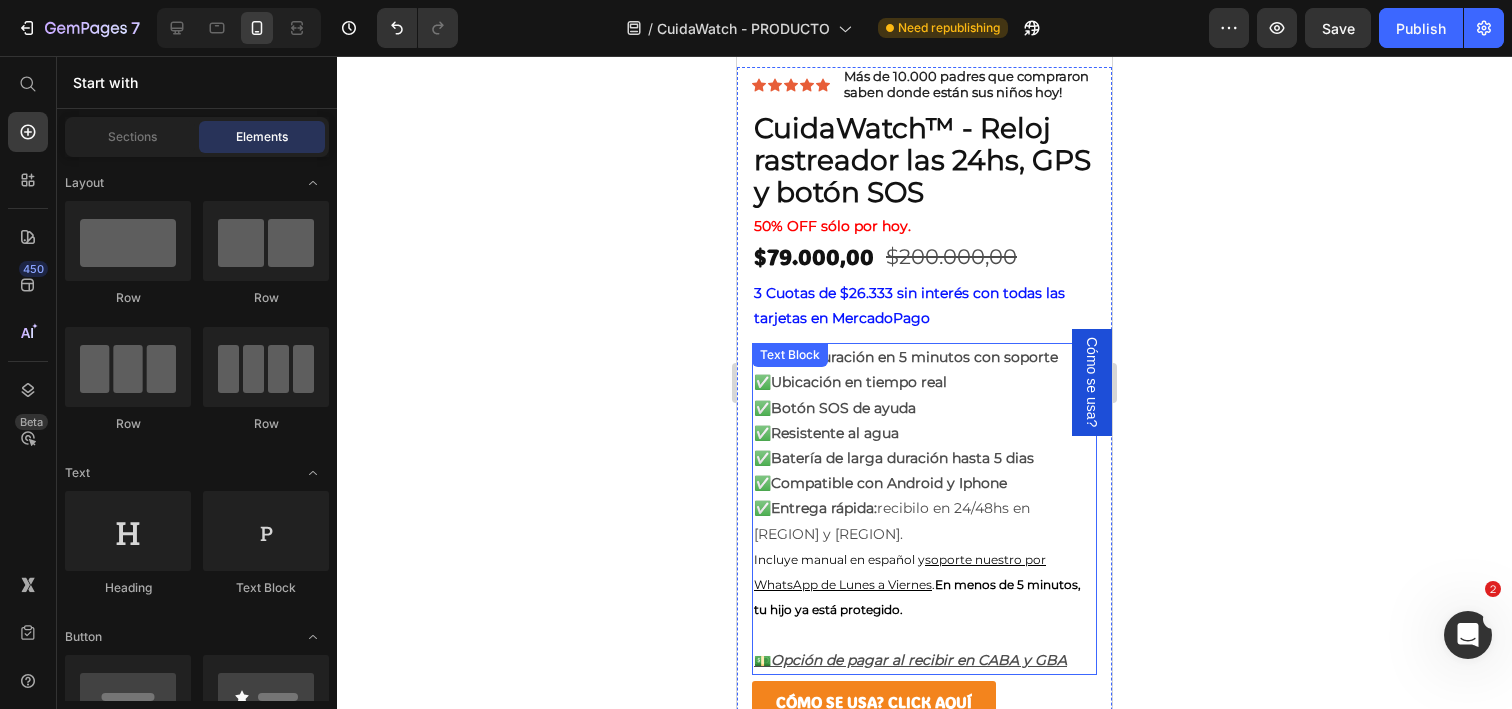 scroll, scrollTop: 918, scrollLeft: 0, axis: vertical 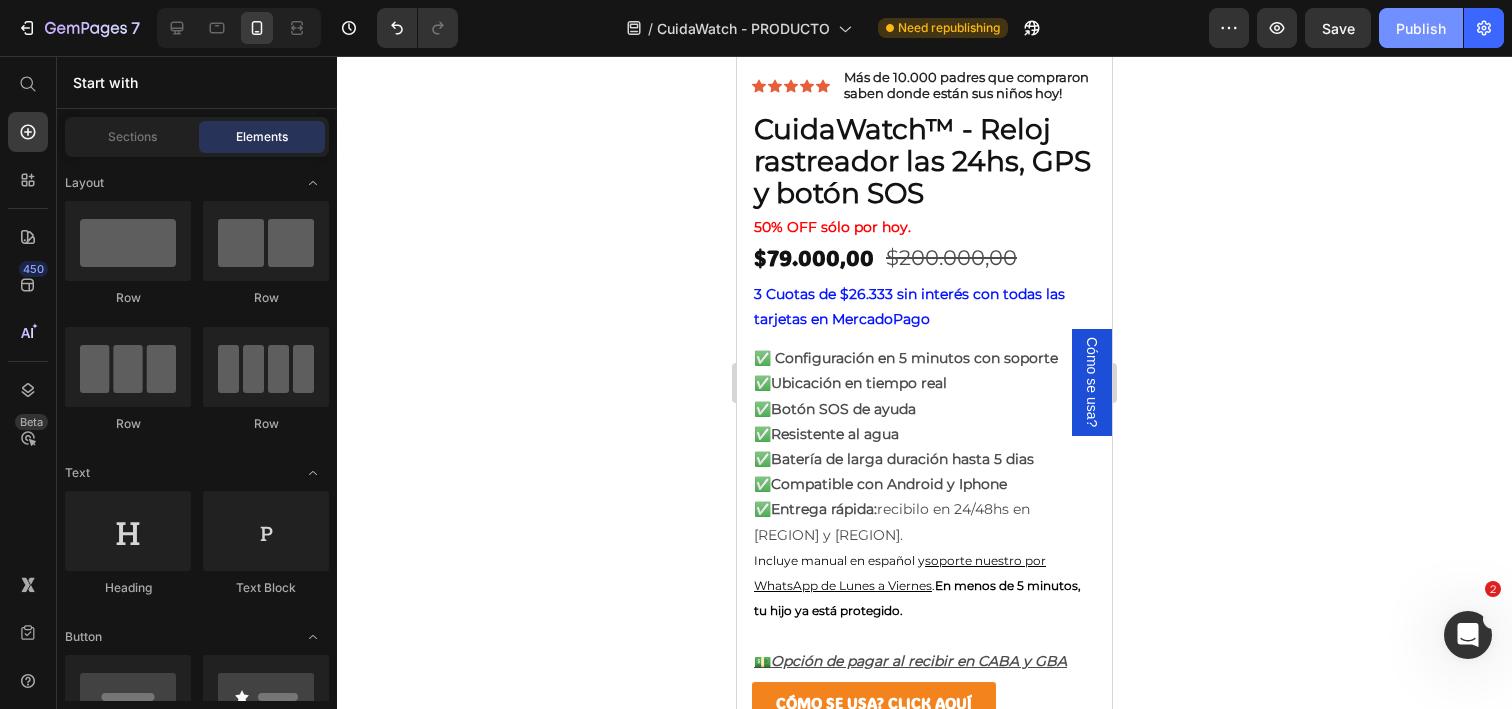 click on "Publish" at bounding box center (1421, 28) 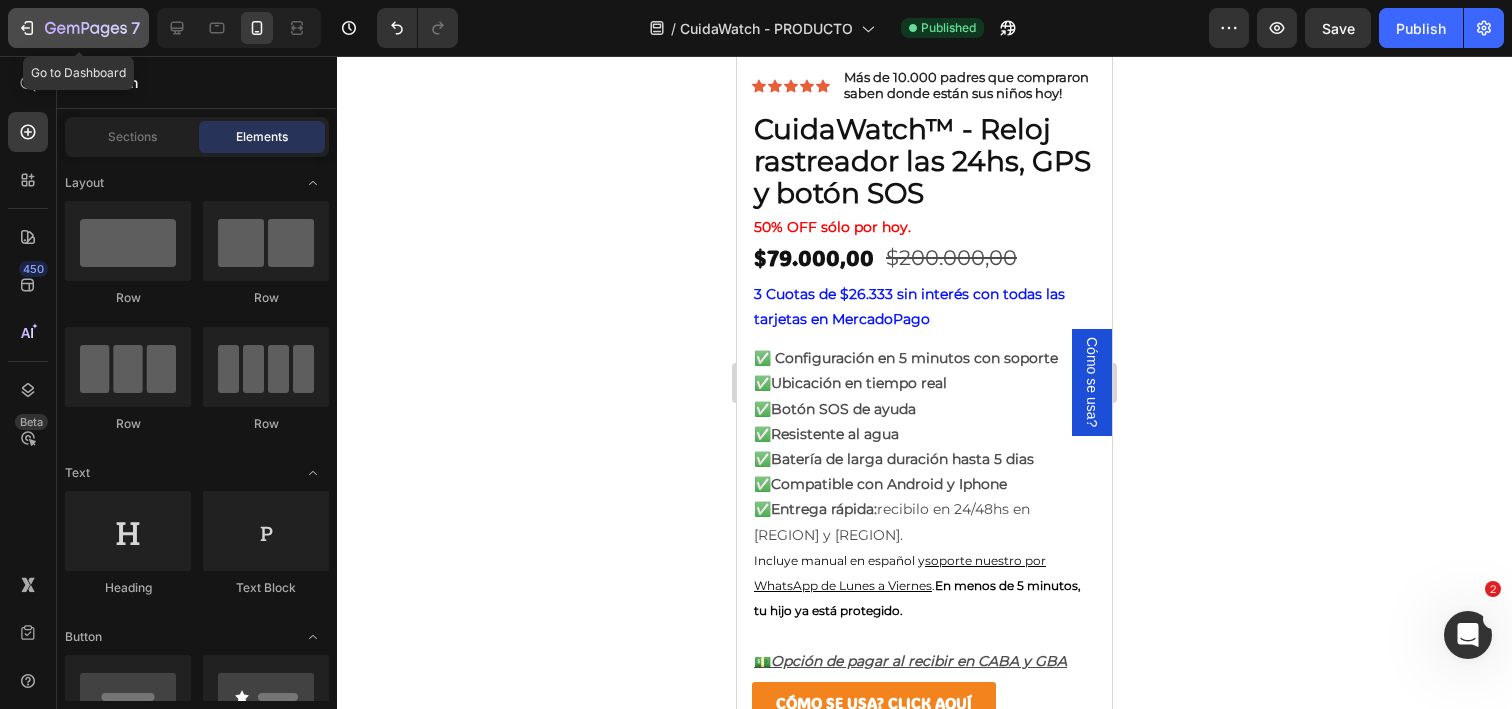 click 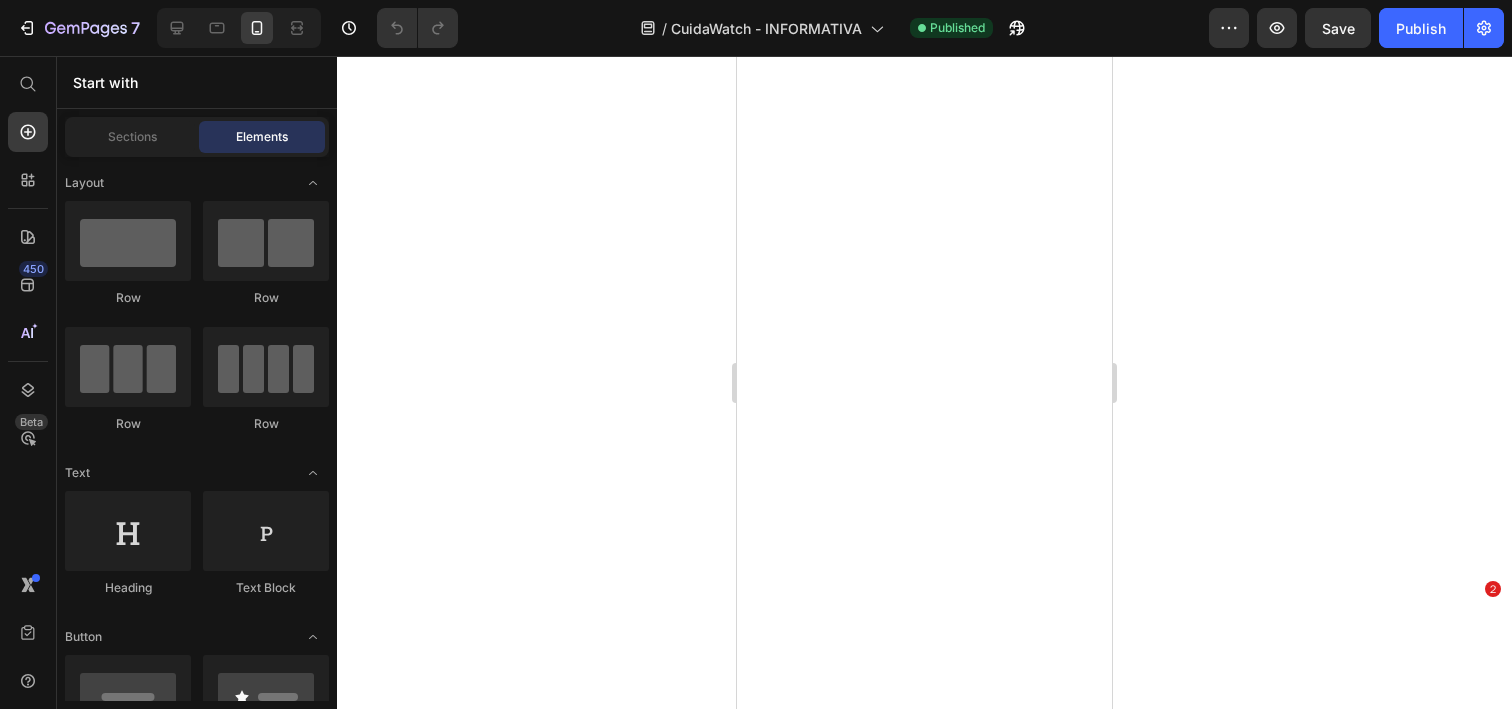 scroll, scrollTop: 0, scrollLeft: 0, axis: both 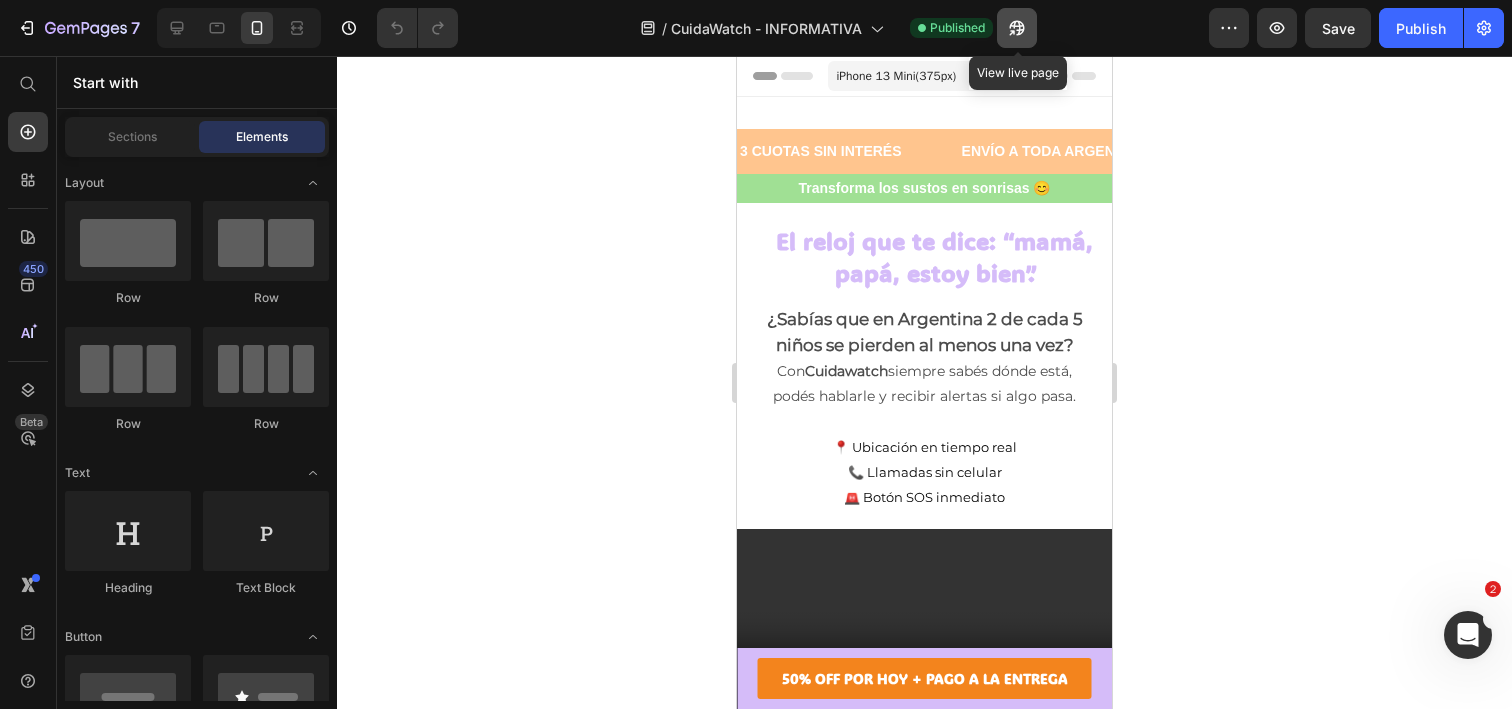 click 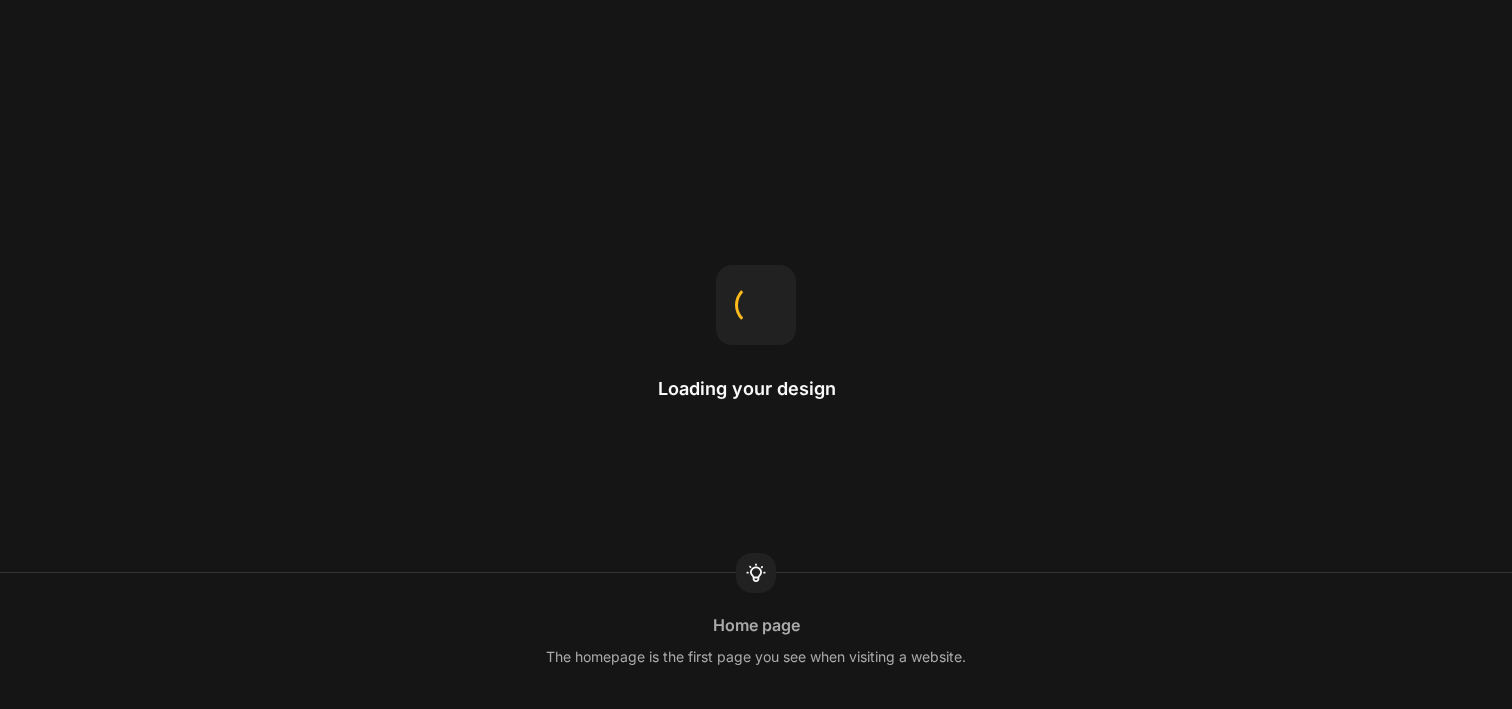 scroll, scrollTop: 0, scrollLeft: 0, axis: both 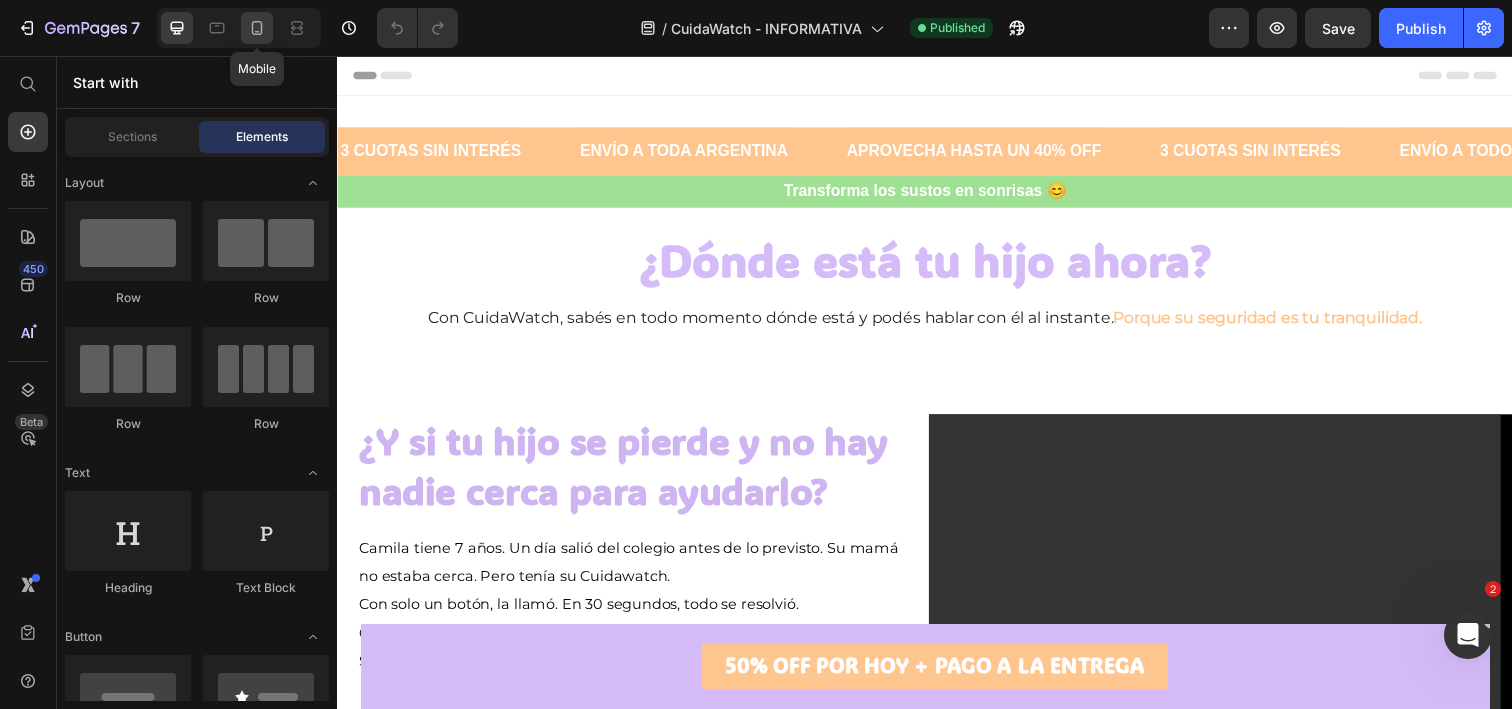click 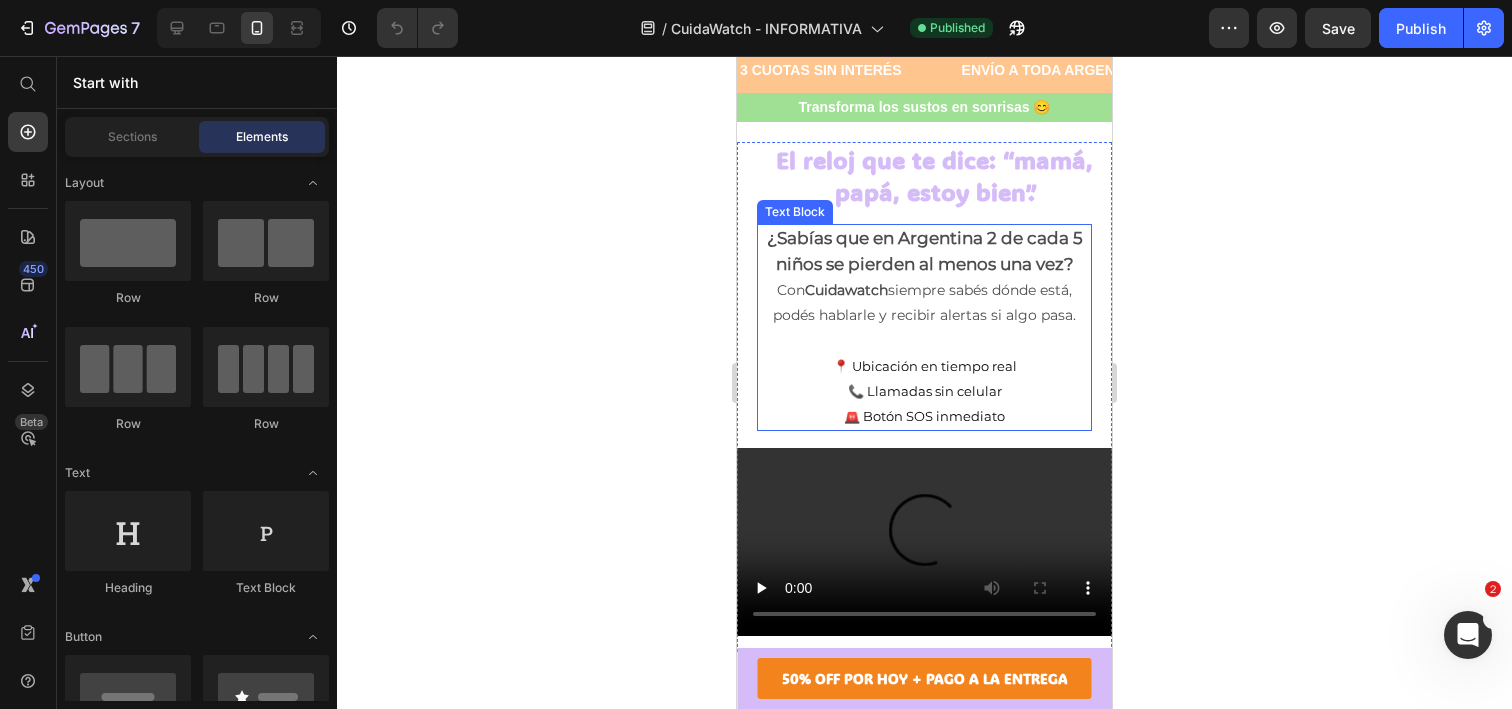 scroll, scrollTop: 84, scrollLeft: 0, axis: vertical 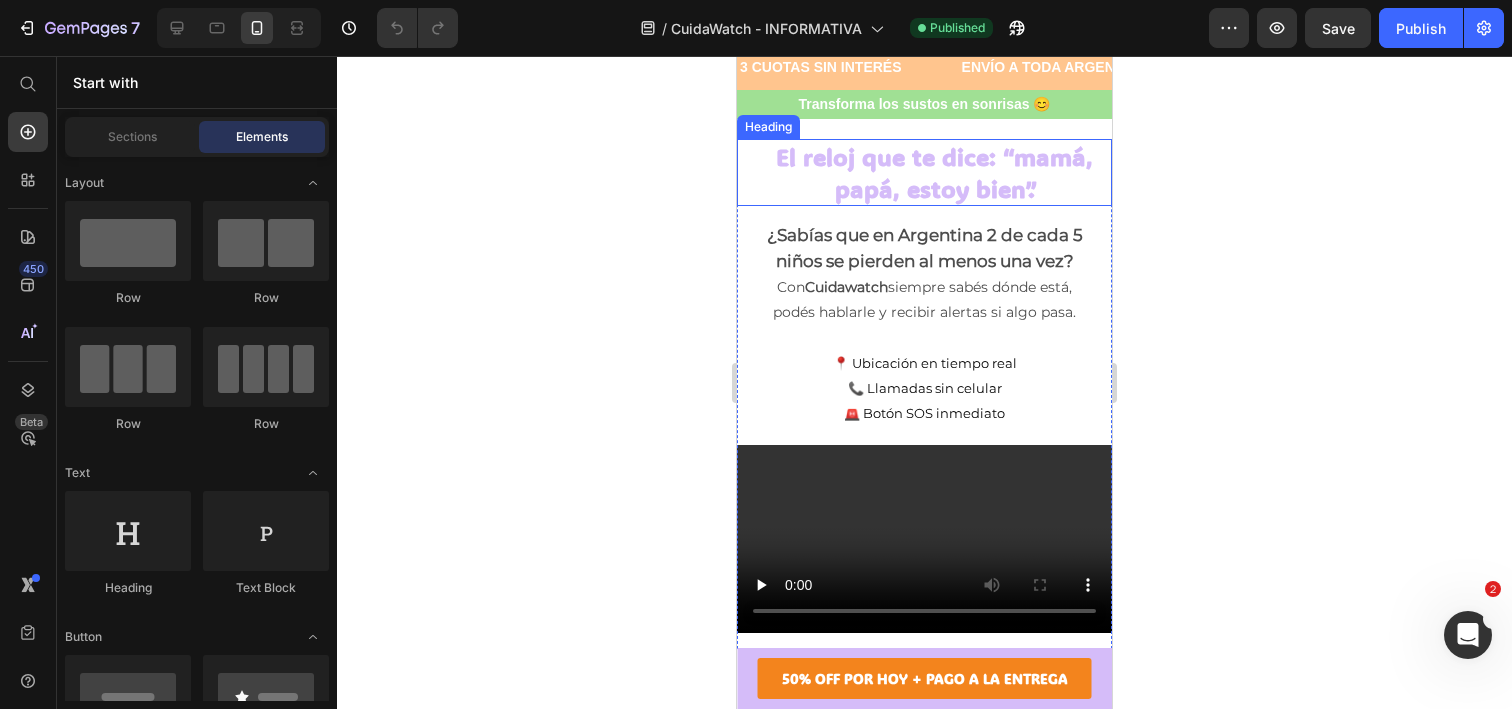 click on "El reloj que te dice: “mamá, papá, estoy bien”." at bounding box center (934, 172) 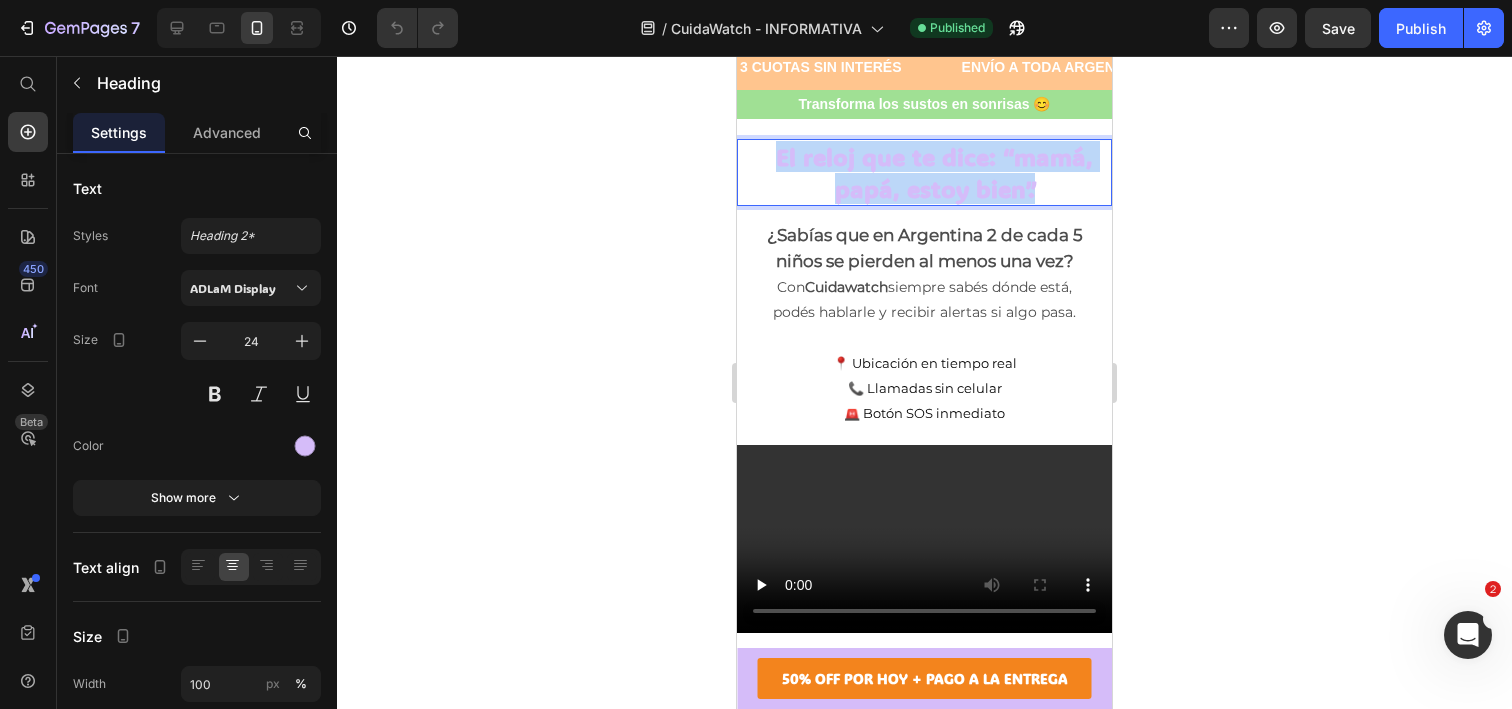 click on "El reloj que te dice: “mamá, papá, estoy bien”." at bounding box center (934, 172) 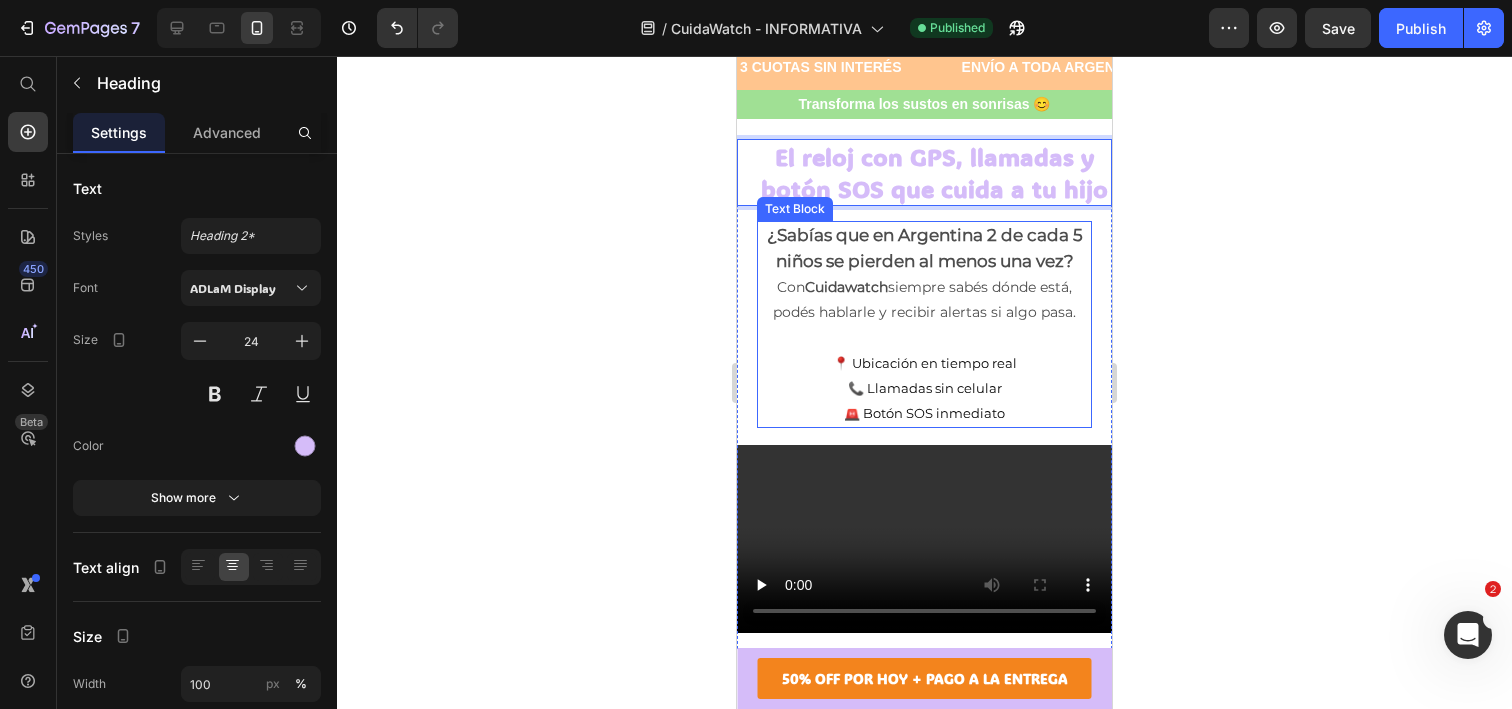 click on "🚨 Botón SOS inmediato" at bounding box center (924, 413) 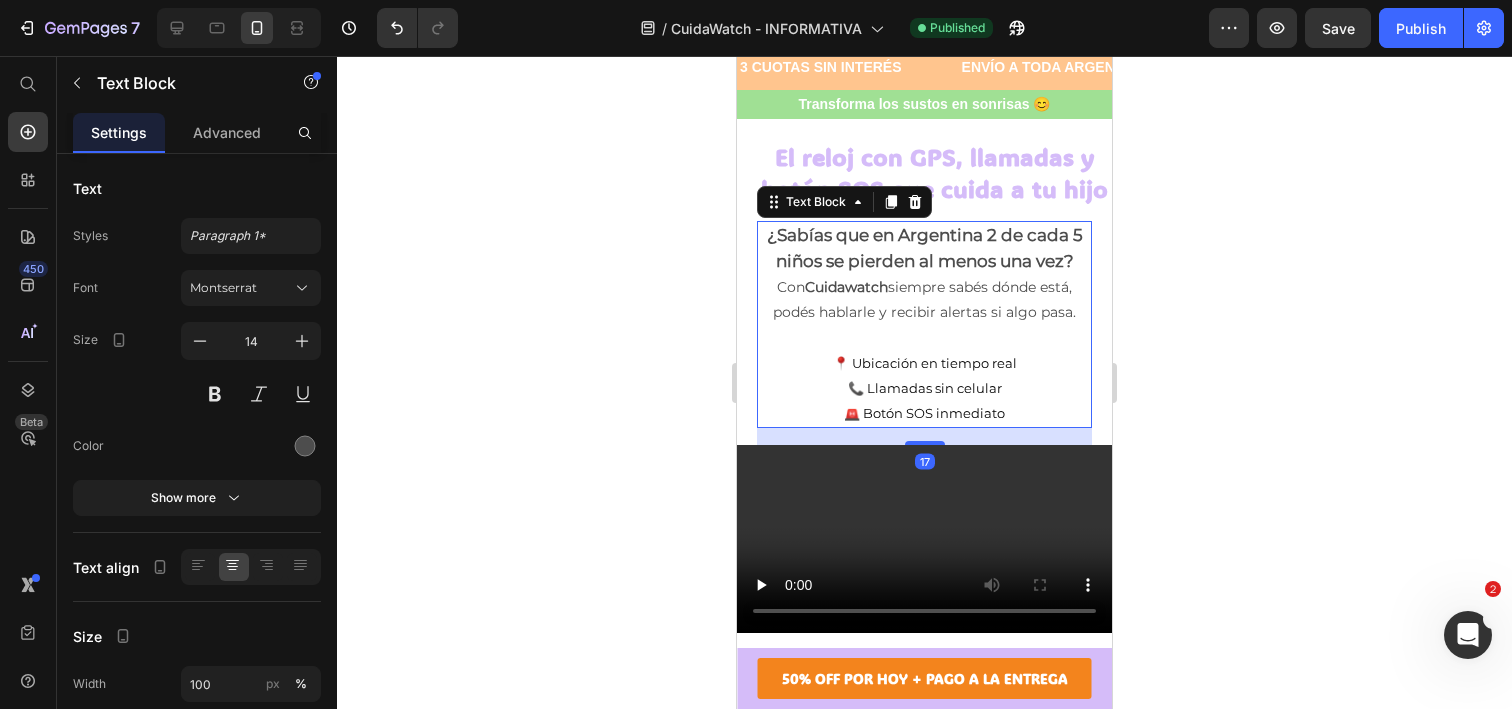 click on "🚨 Botón SOS inmediato" at bounding box center [924, 413] 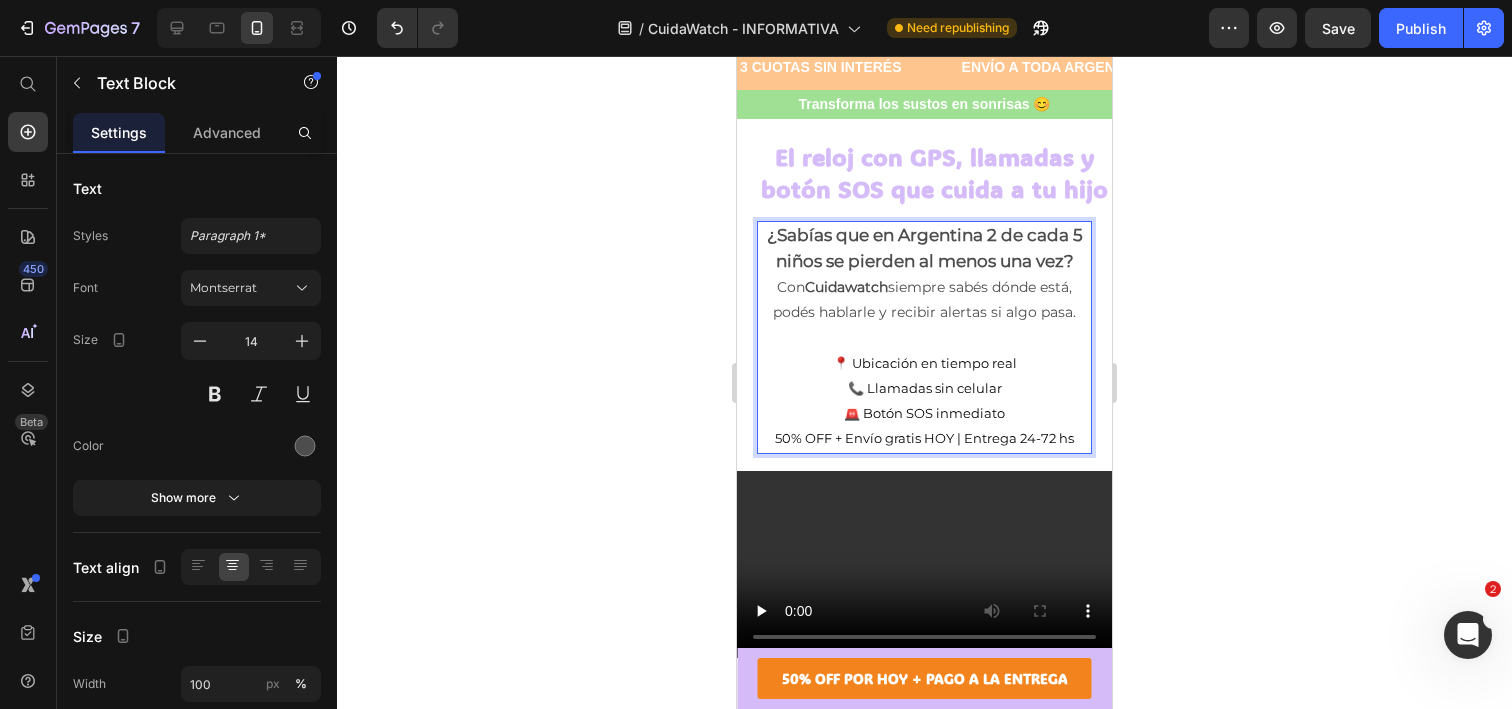 click on "50% OFF + Envío gratis HOY | Entrega 24-72 hs" at bounding box center (924, 438) 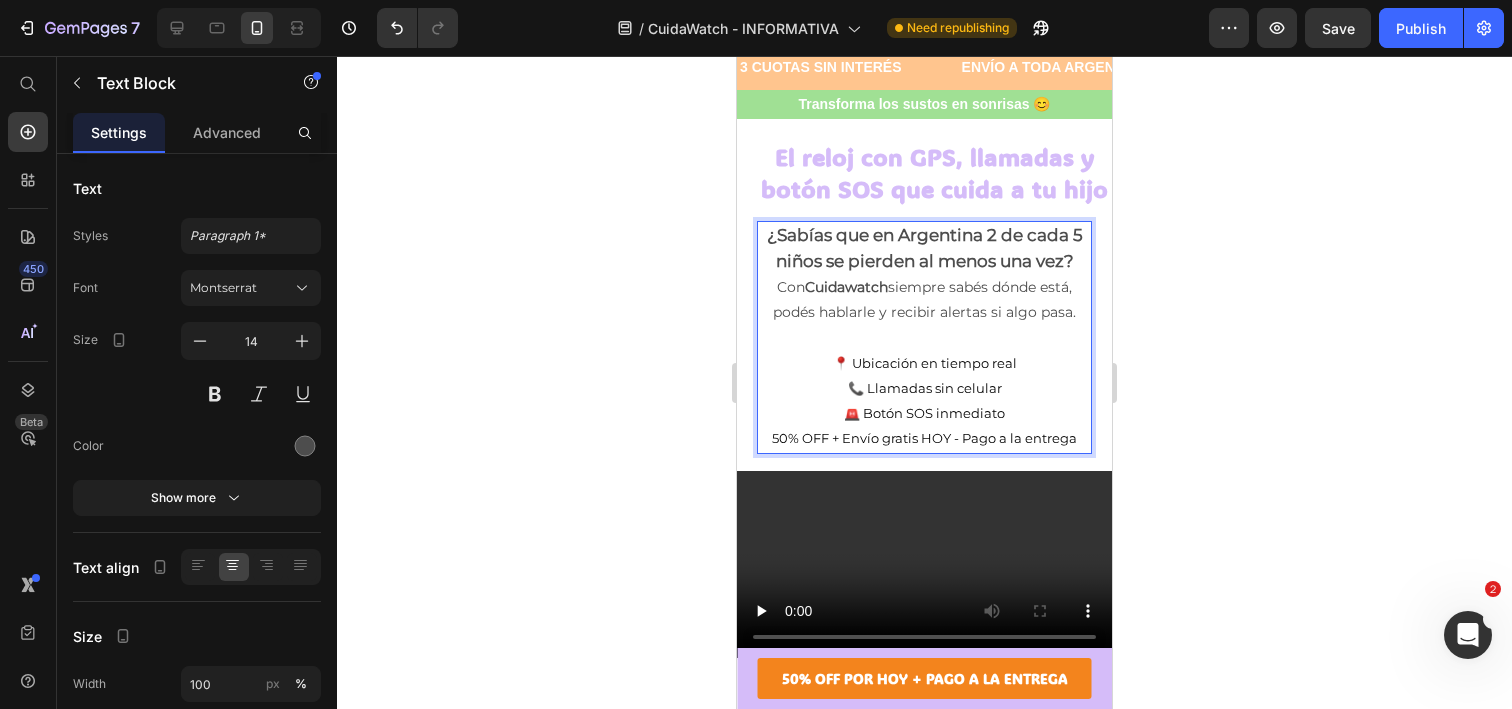 click on "🚨 Botón SOS inmediato" at bounding box center (924, 413) 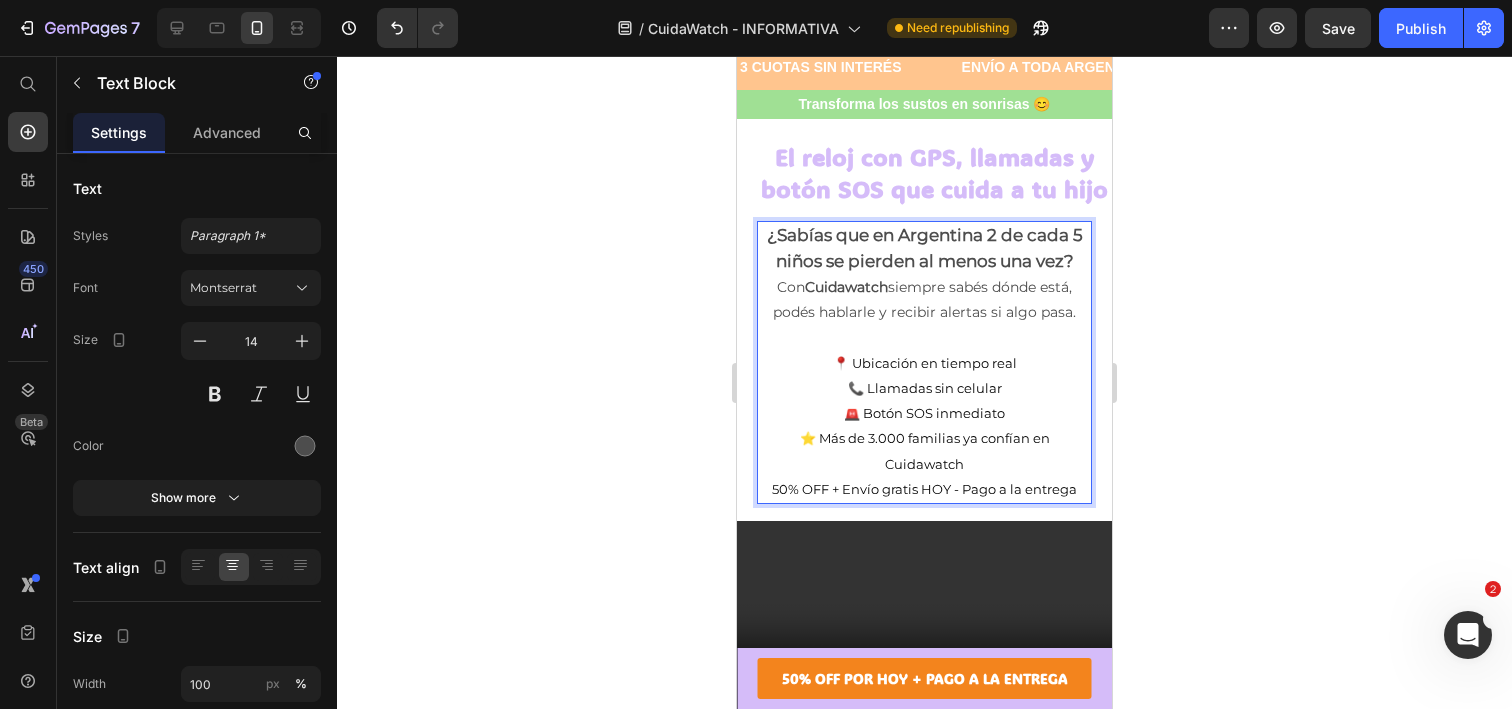 click on "⭐ Más de 3.000 familias ya confían en Cuidawatch" at bounding box center [925, 450] 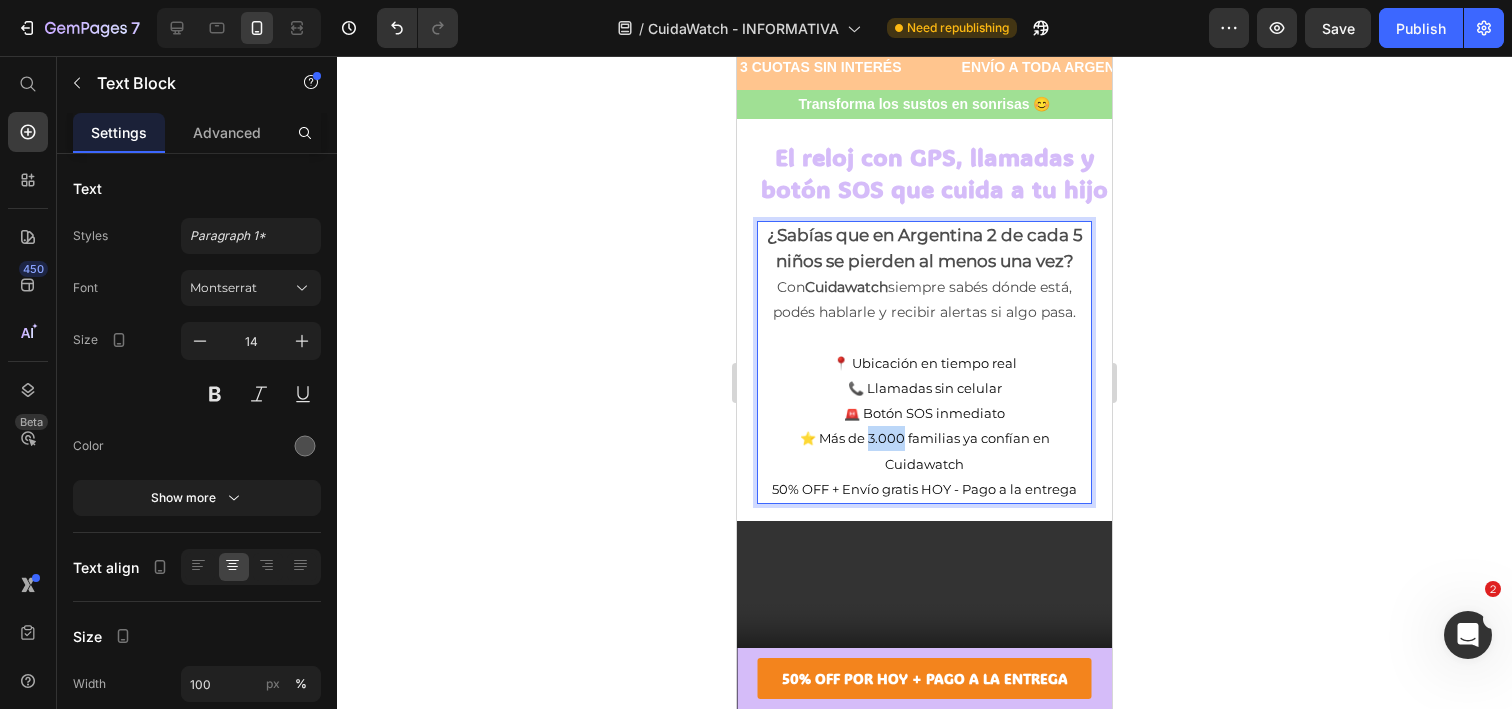 click on "⭐ Más de 3.000 familias ya confían en Cuidawatch" at bounding box center (925, 450) 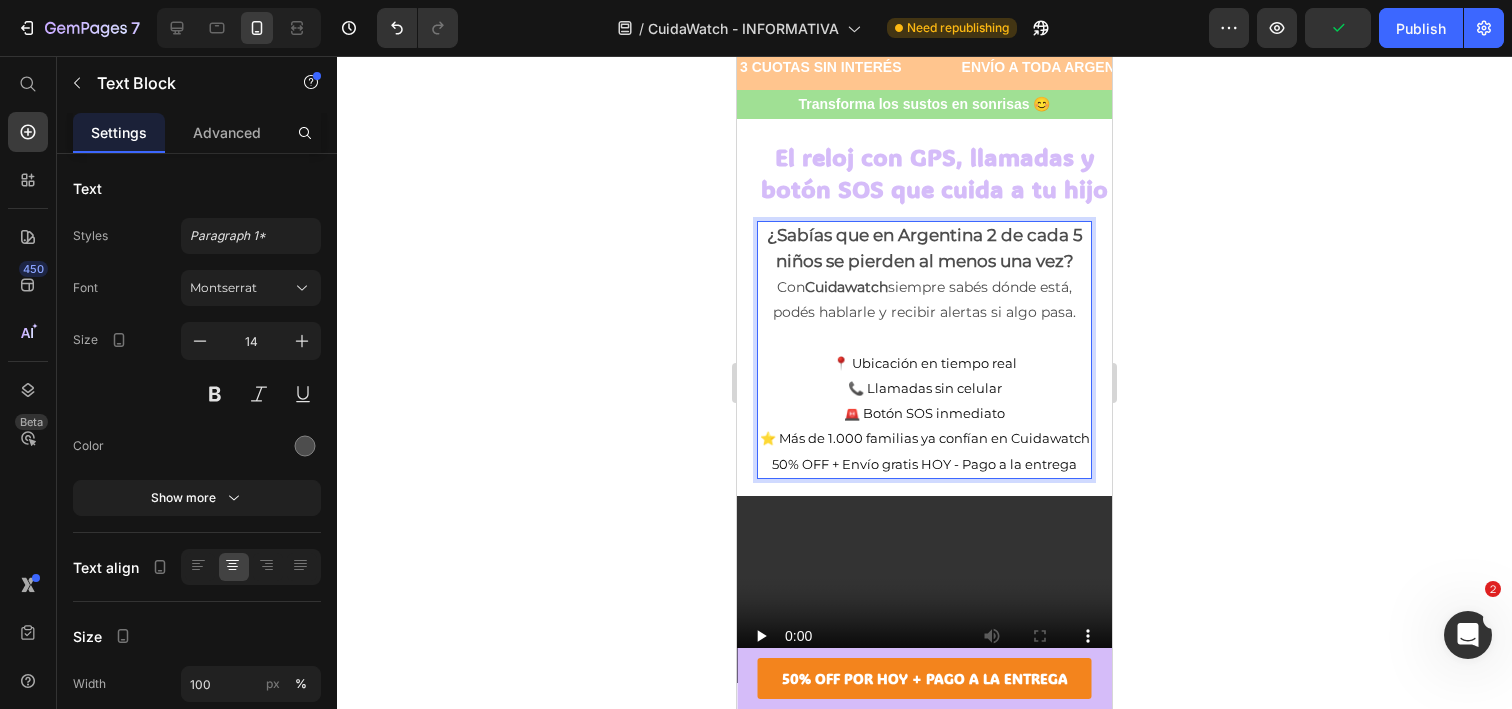 click on "50% OFF + Envío gratis HOY - Pago a la entrega" at bounding box center (924, 464) 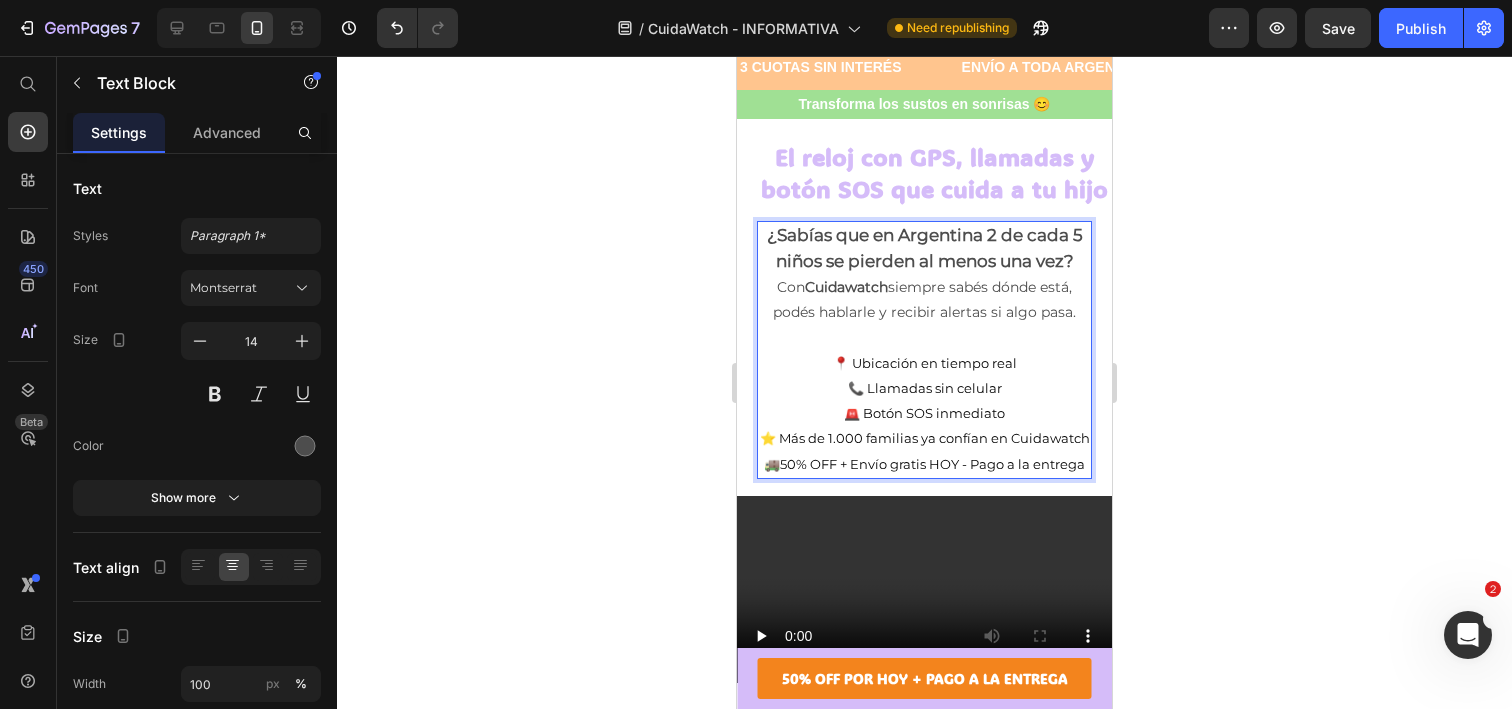 click on "🚚50% OFF + Envío gratis HOY - Pago a la entrega" at bounding box center (924, 464) 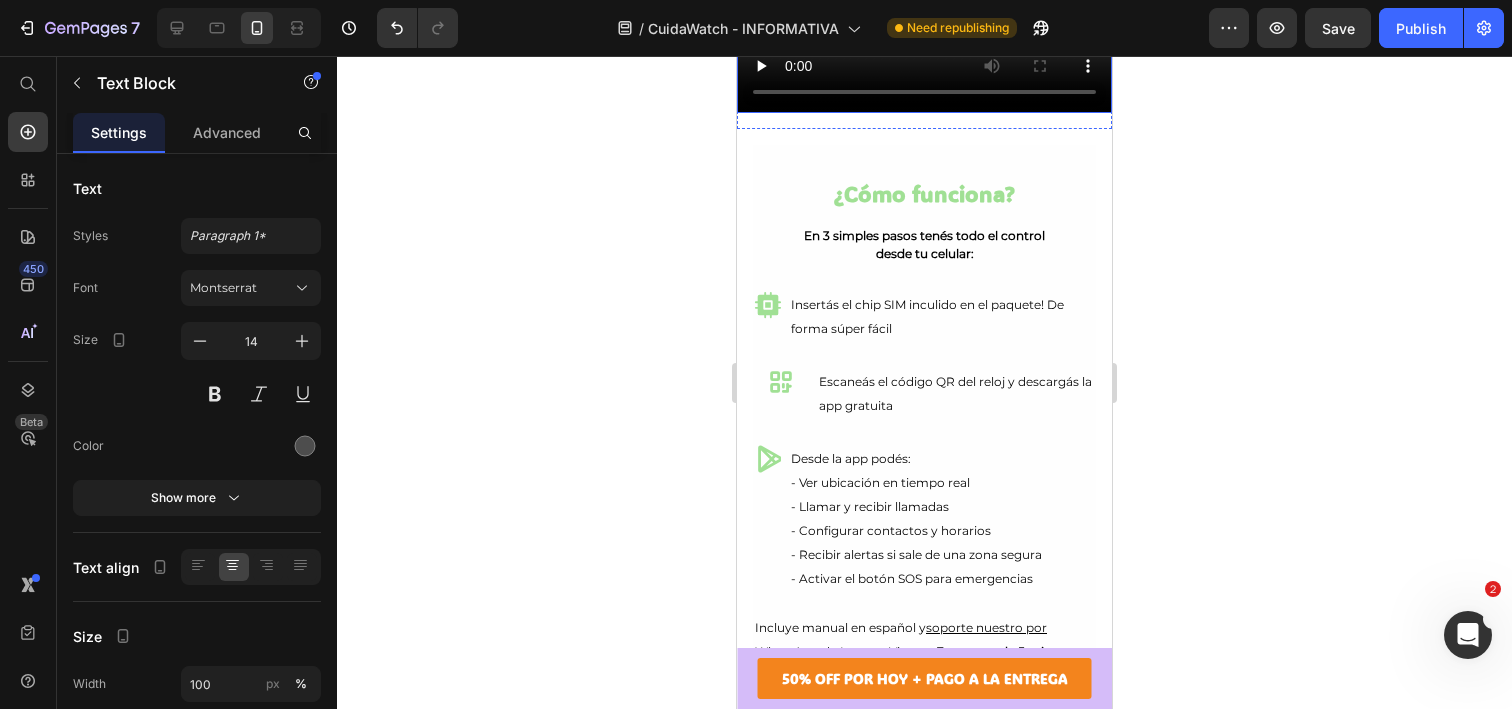 scroll, scrollTop: 677, scrollLeft: 0, axis: vertical 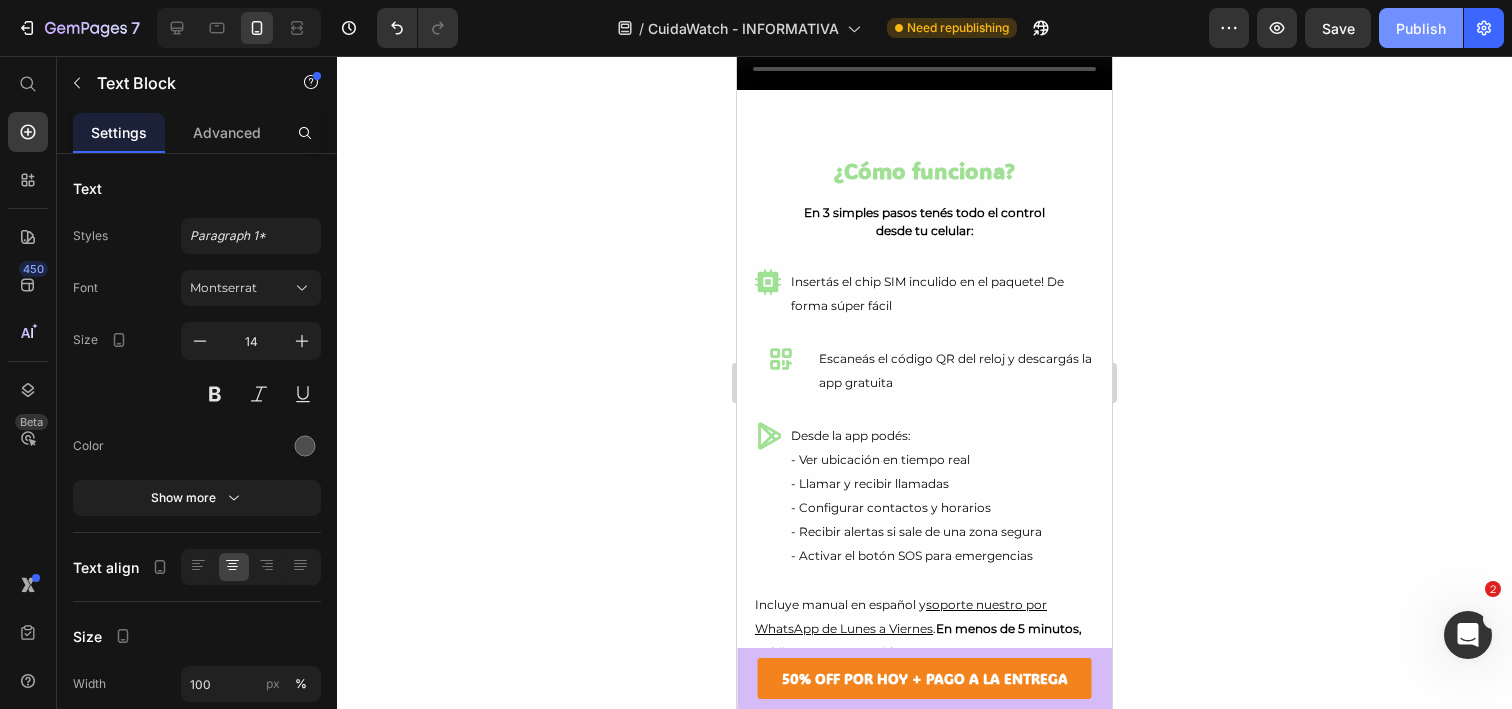 click on "Publish" at bounding box center [1421, 28] 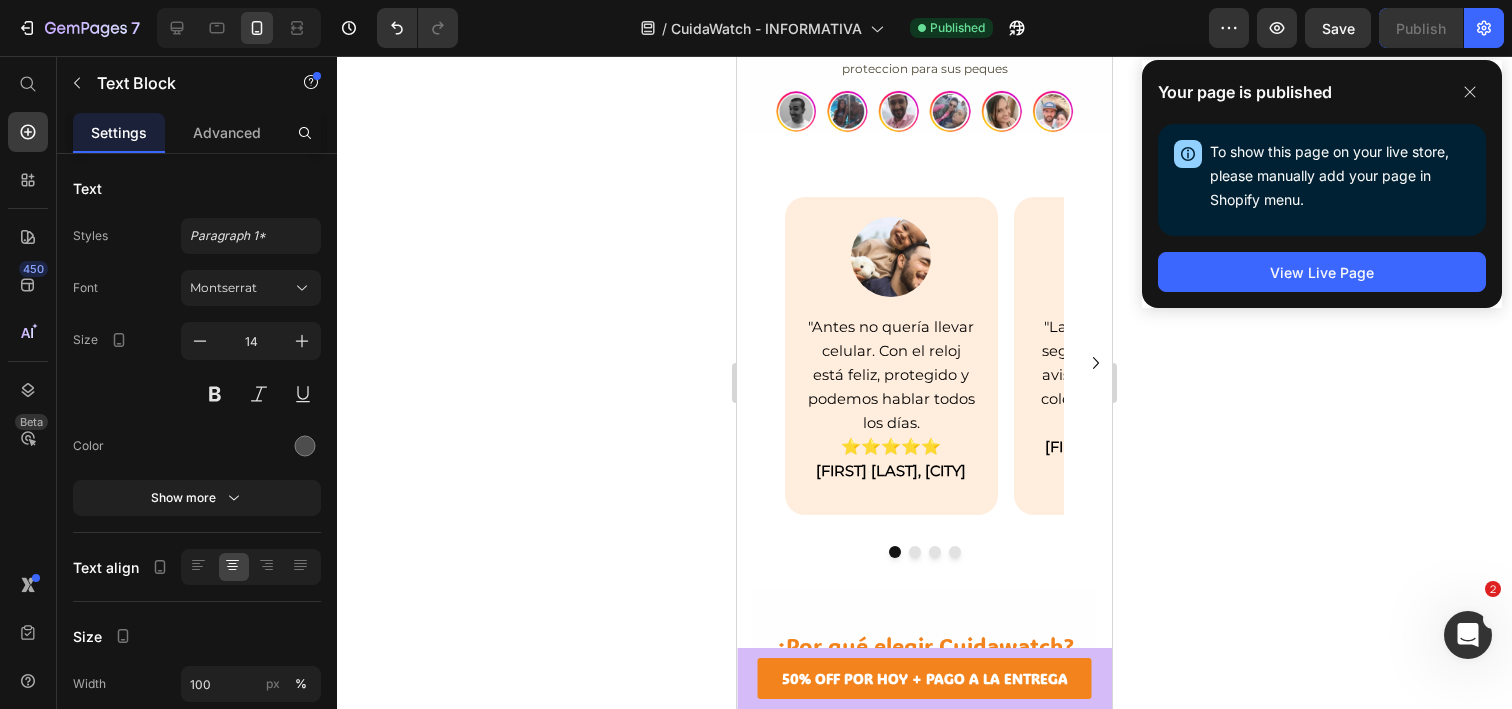 scroll, scrollTop: 1741, scrollLeft: 0, axis: vertical 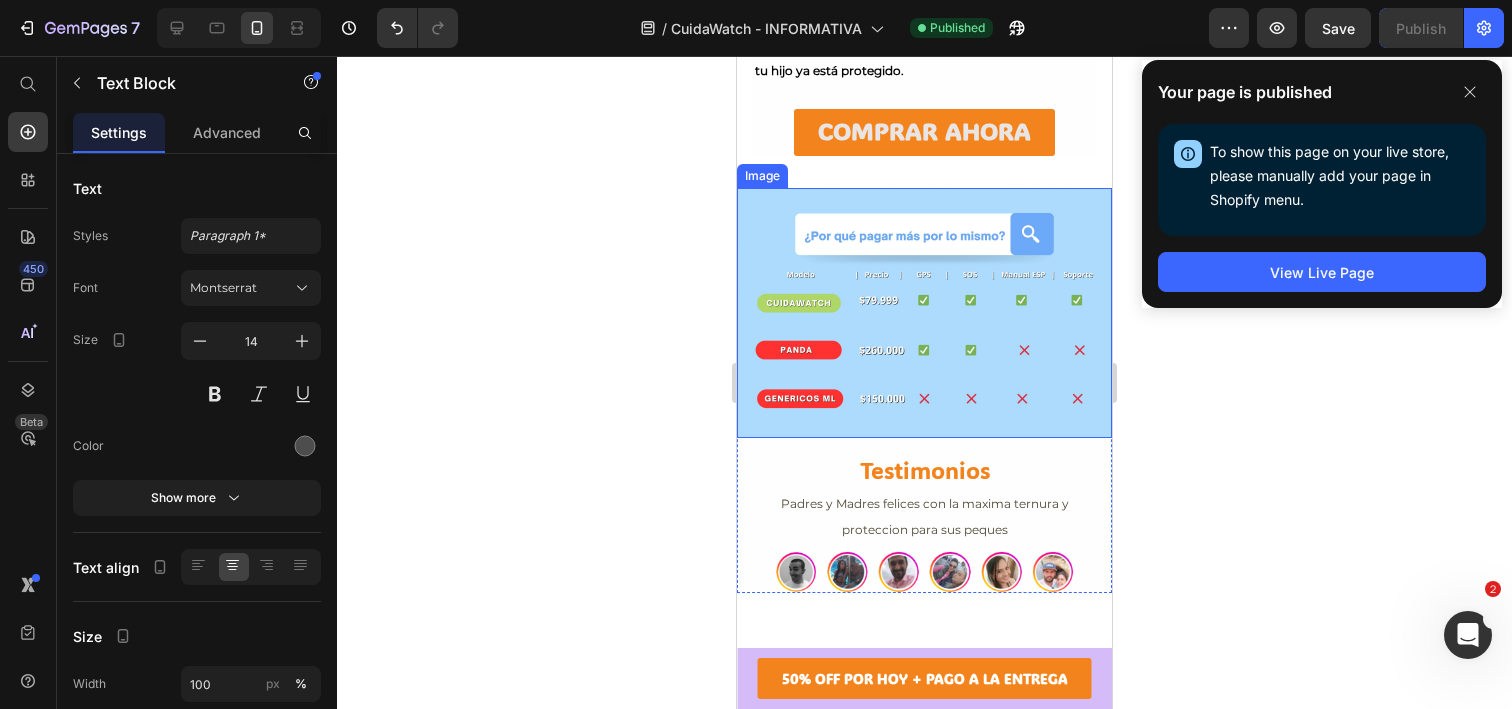 click at bounding box center [924, 313] 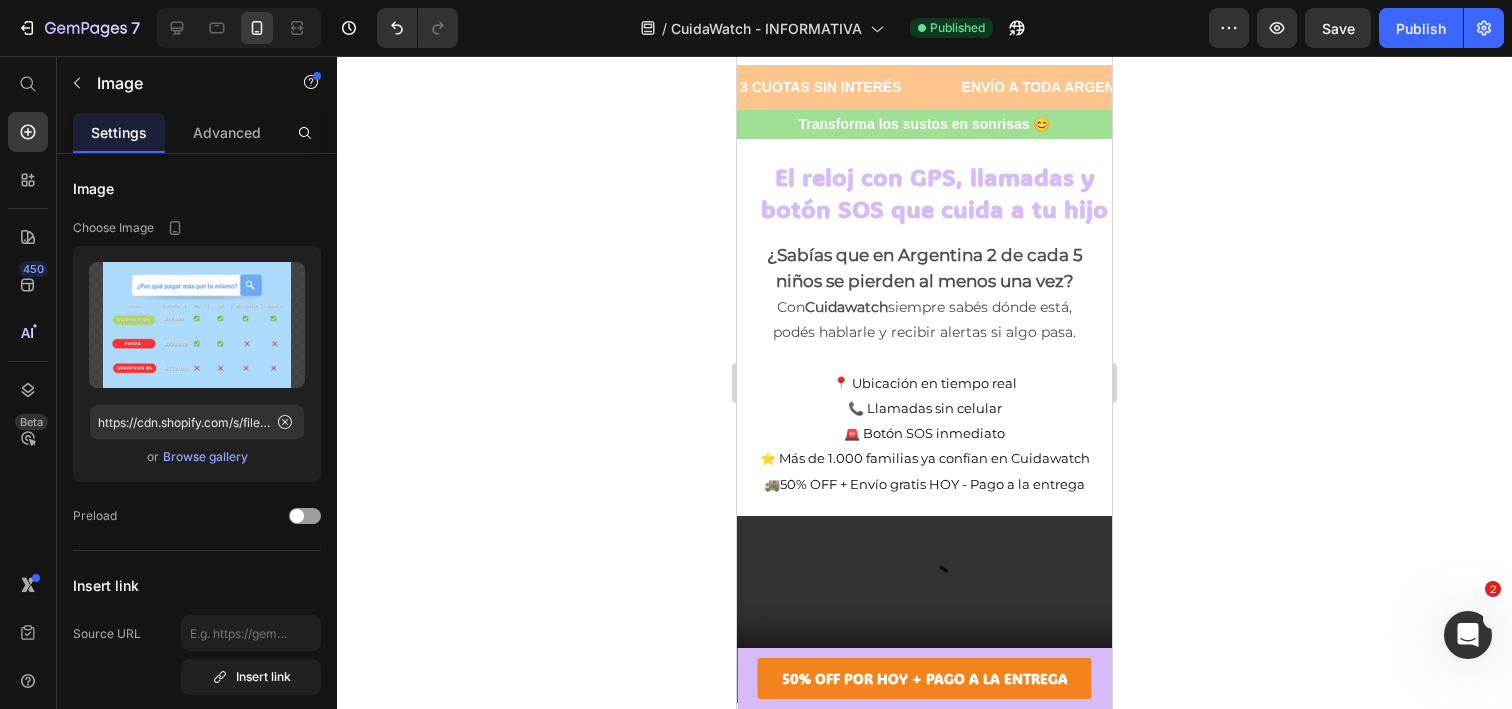 scroll, scrollTop: 0, scrollLeft: 0, axis: both 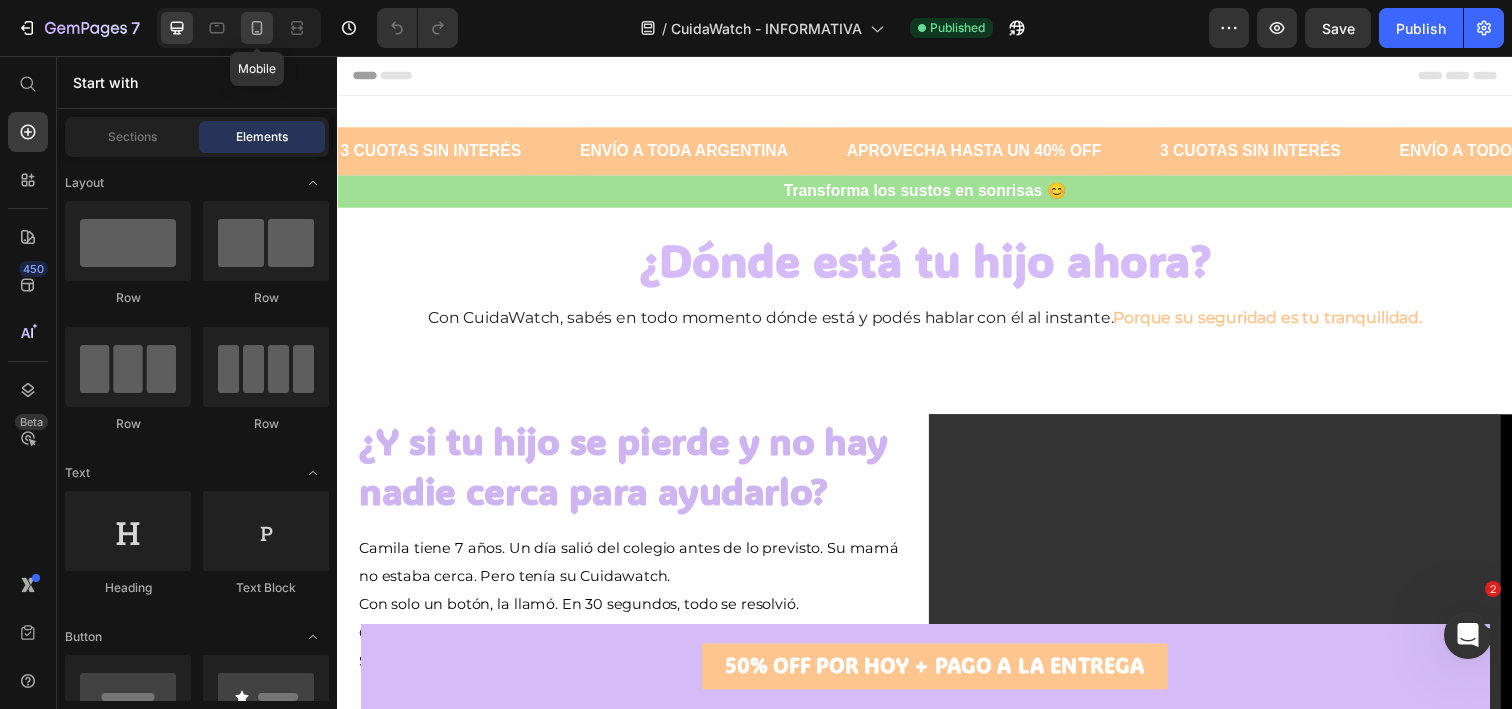 click 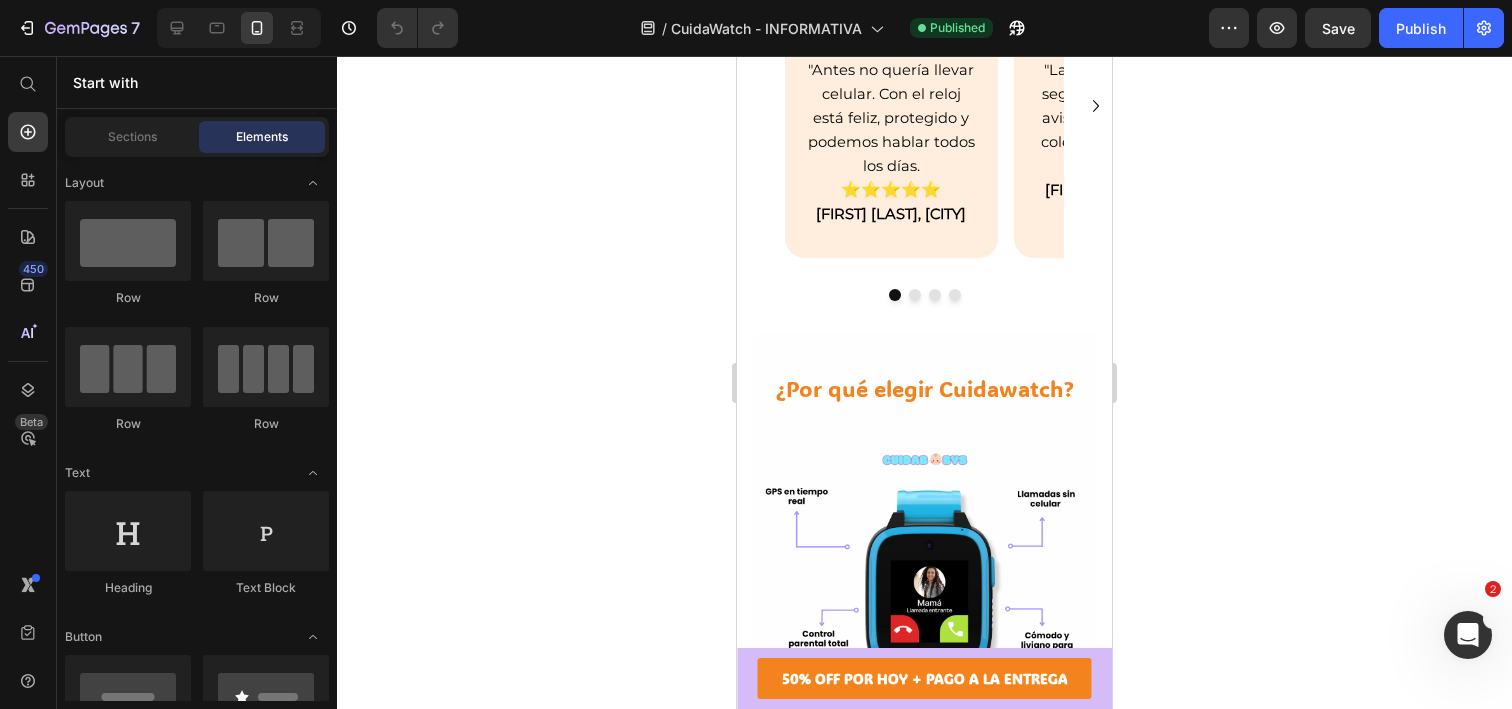 scroll, scrollTop: 1729, scrollLeft: 0, axis: vertical 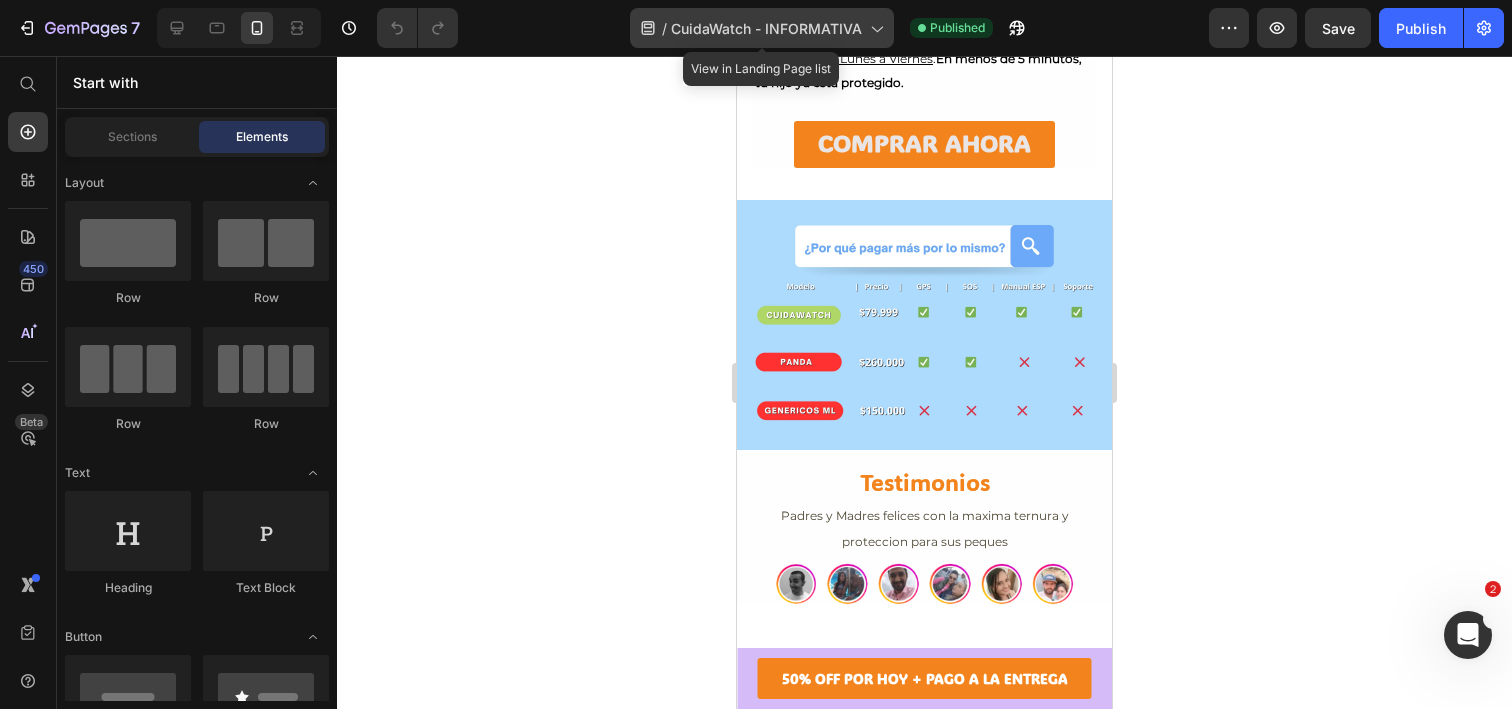 click on "CuidaWatch - INFORMATIVA" at bounding box center (766, 28) 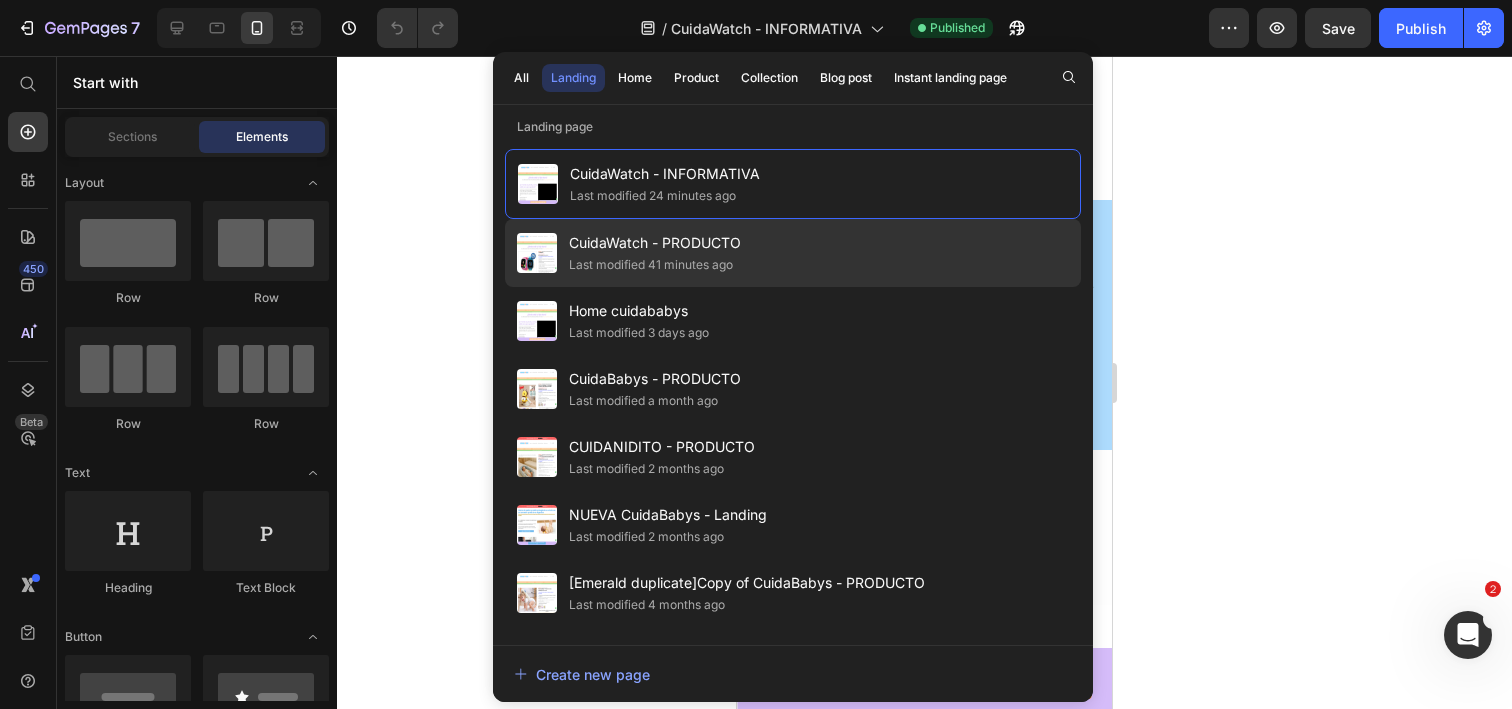 click on "CuidaWatch - PRODUCTO Last modified 41 minutes ago" 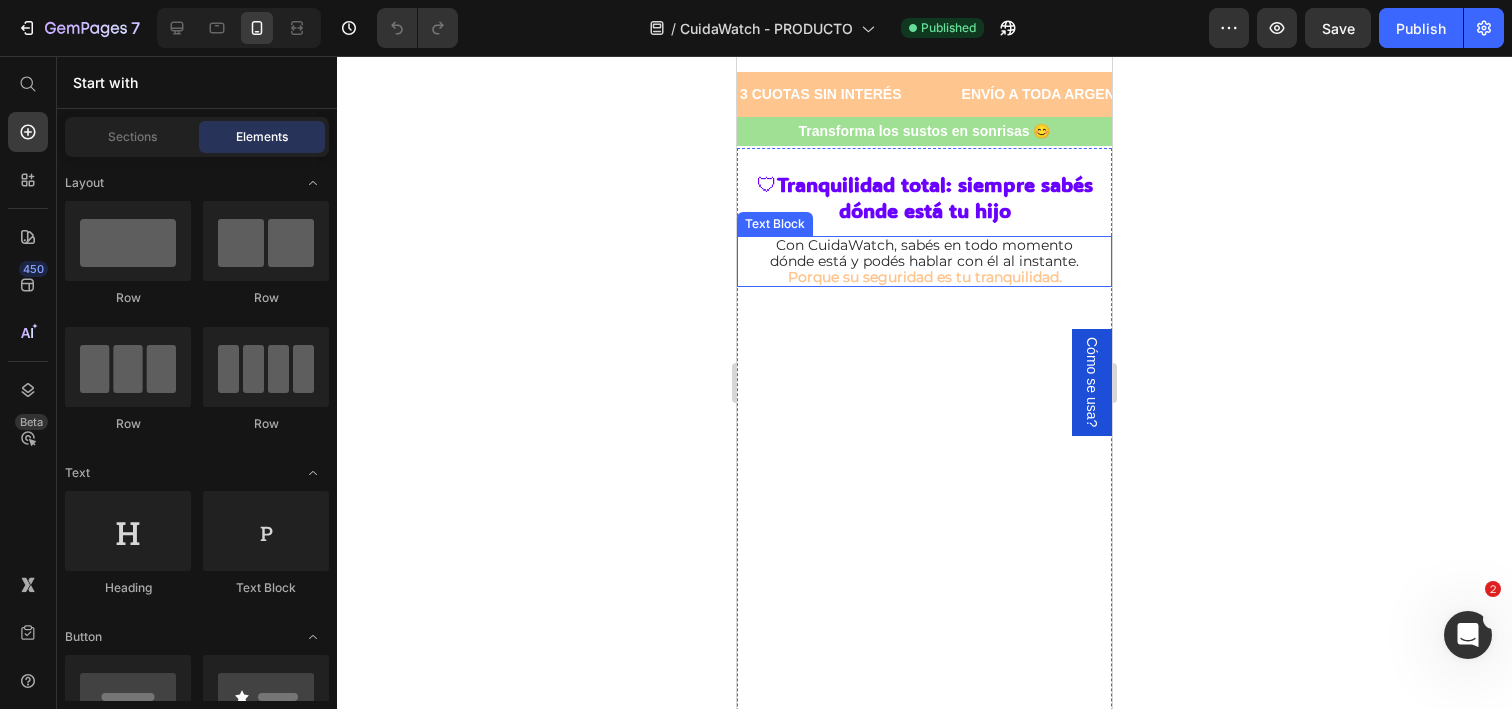 scroll, scrollTop: 0, scrollLeft: 0, axis: both 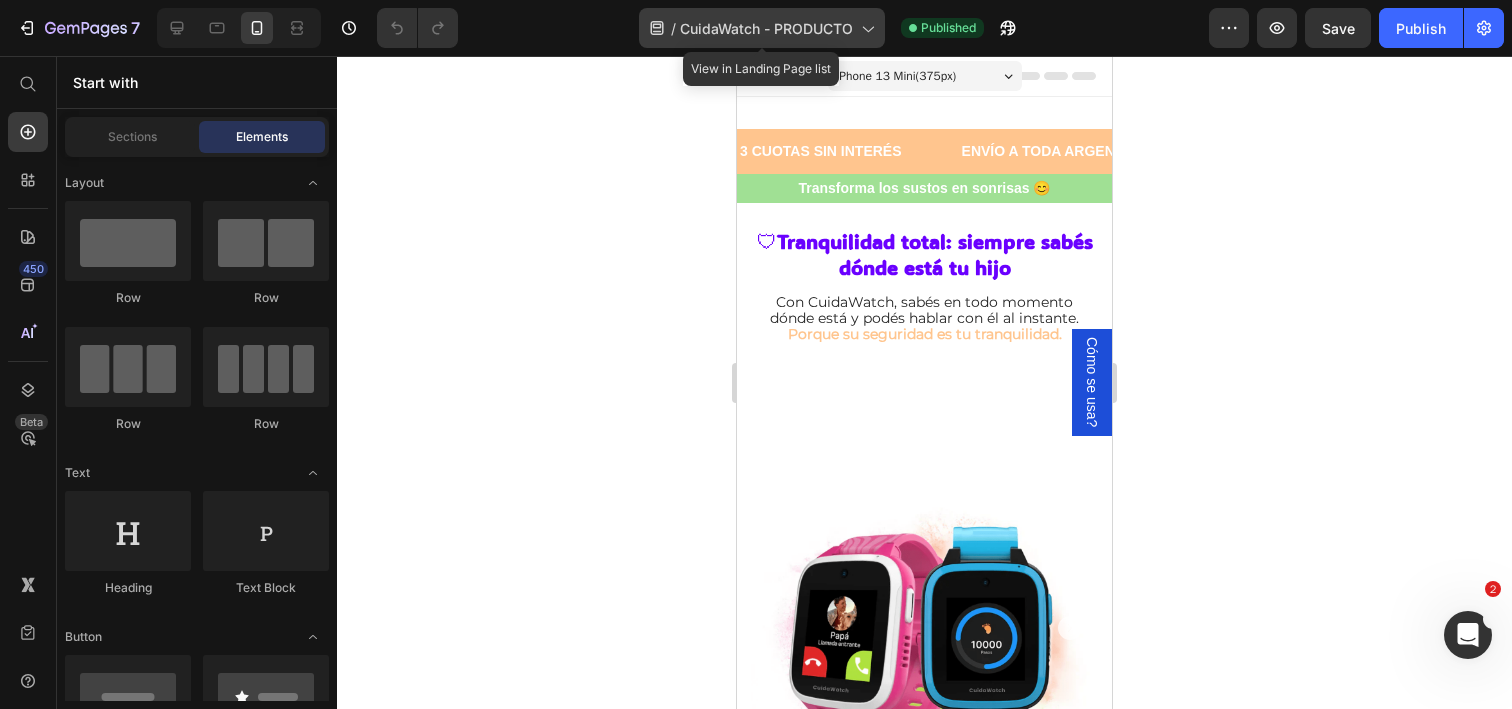 click on "CuidaWatch - PRODUCTO" at bounding box center [766, 28] 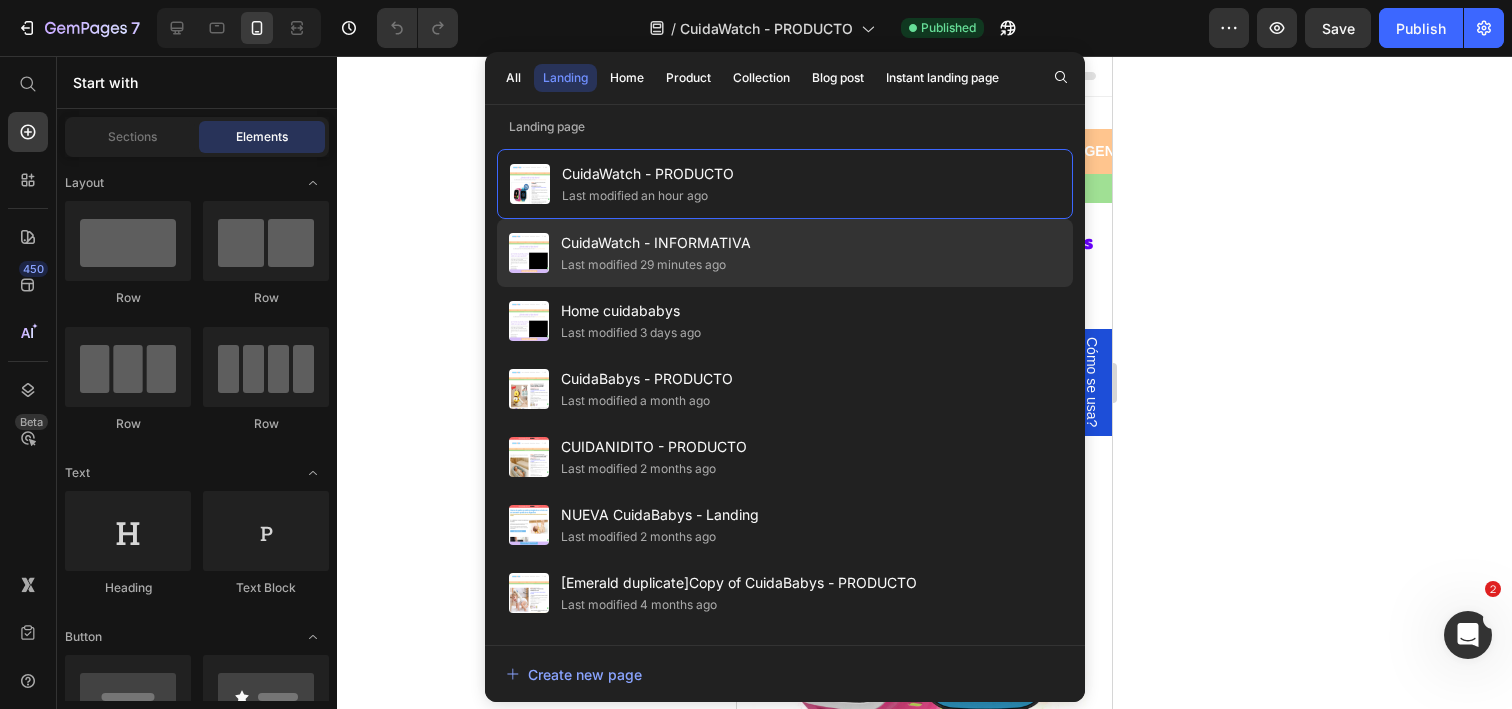 click on "CuidaWatch - INFORMATIVA" at bounding box center [656, 243] 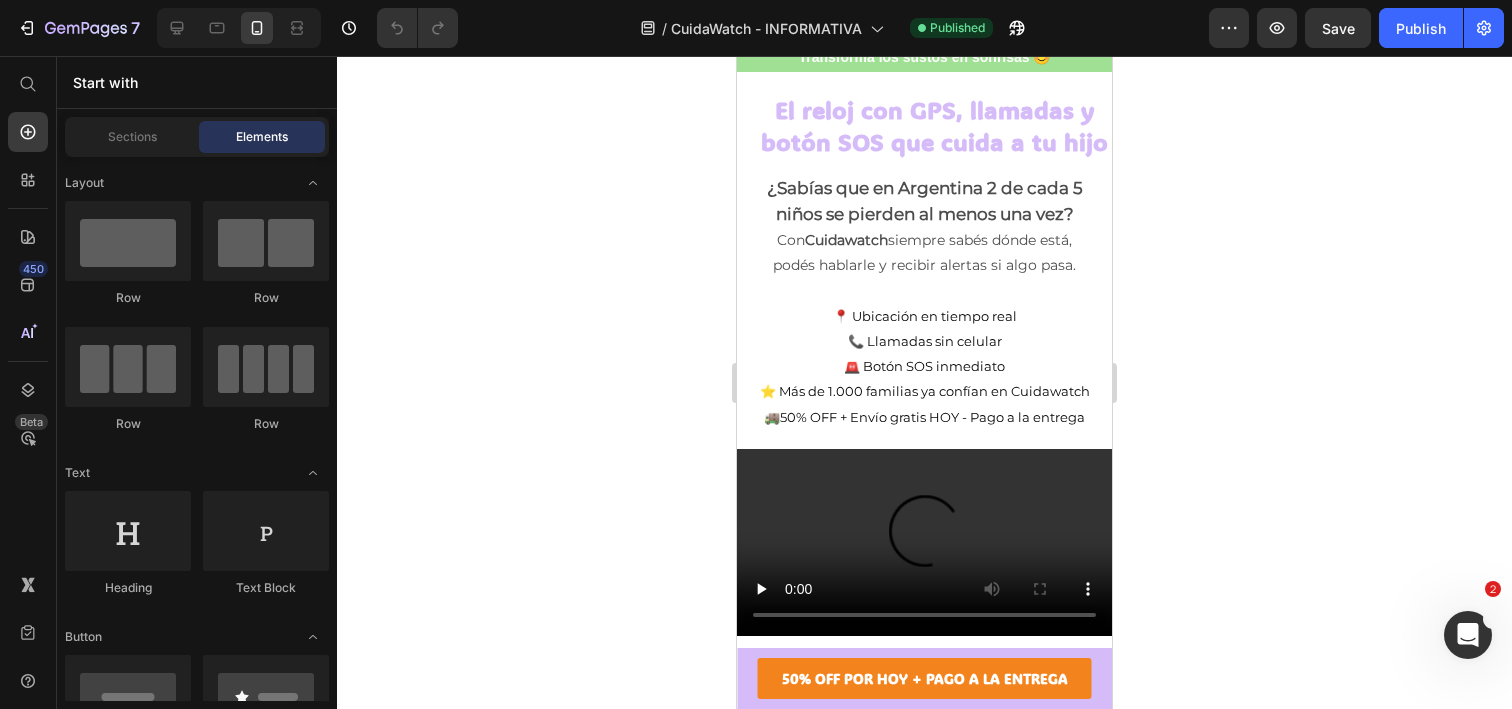 scroll, scrollTop: 0, scrollLeft: 0, axis: both 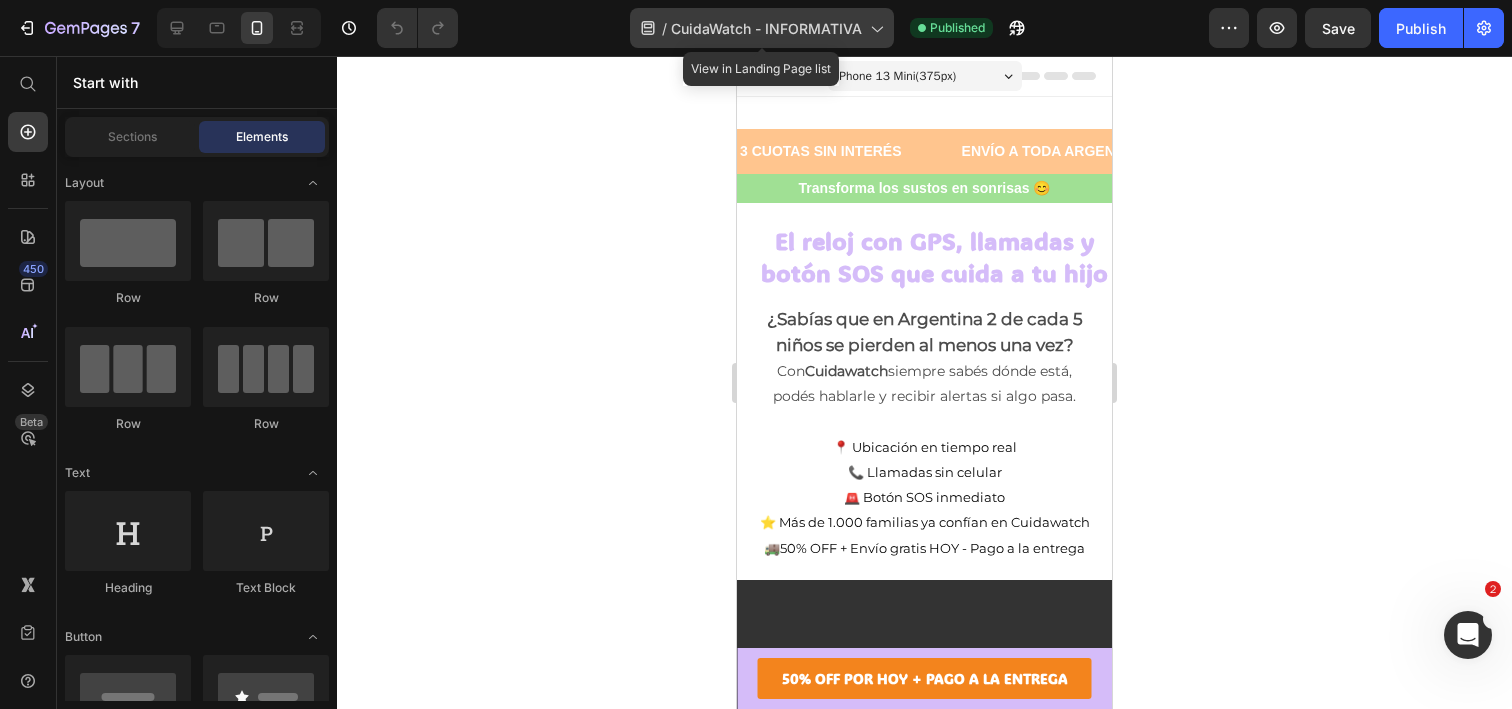 click on "CuidaWatch - INFORMATIVA" at bounding box center [766, 28] 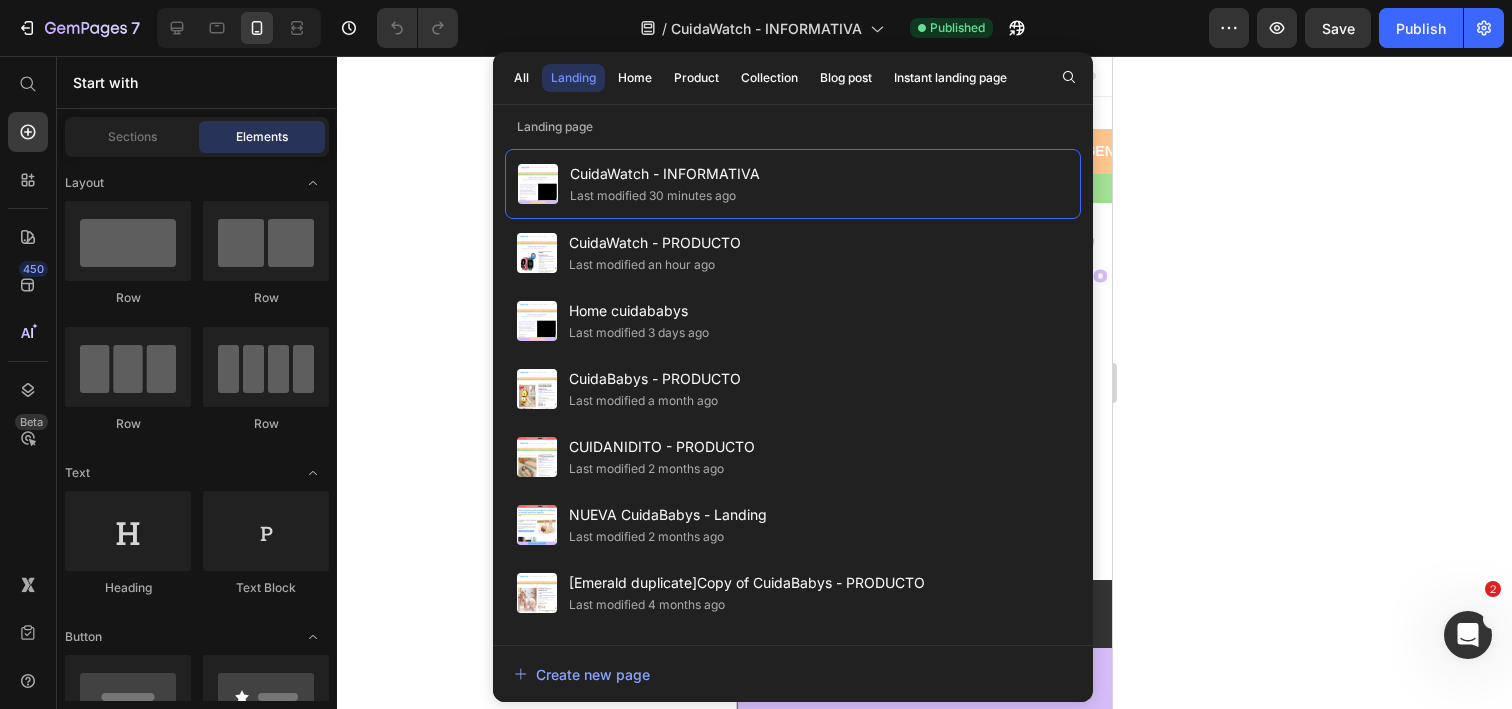 click 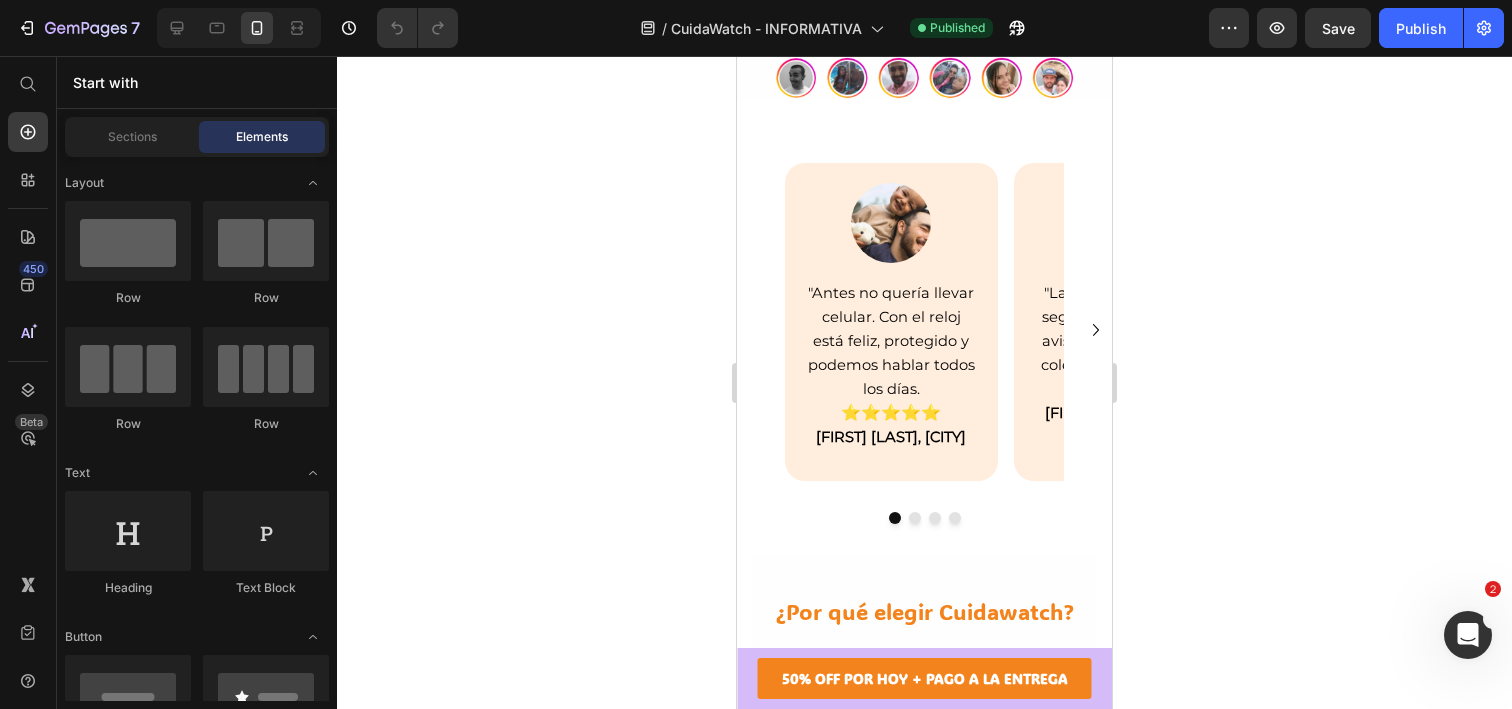 scroll, scrollTop: 2206, scrollLeft: 0, axis: vertical 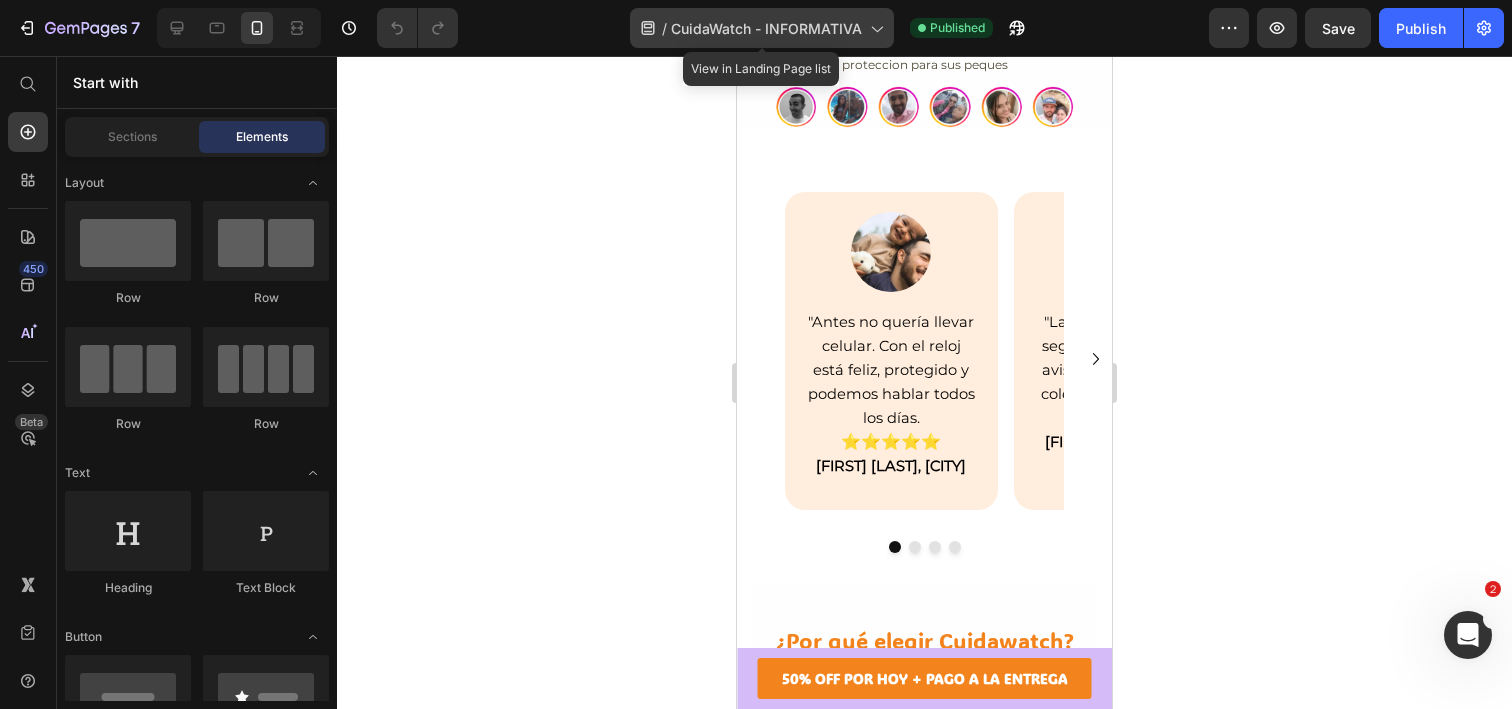 click on "/  CuidaWatch - INFORMATIVA" 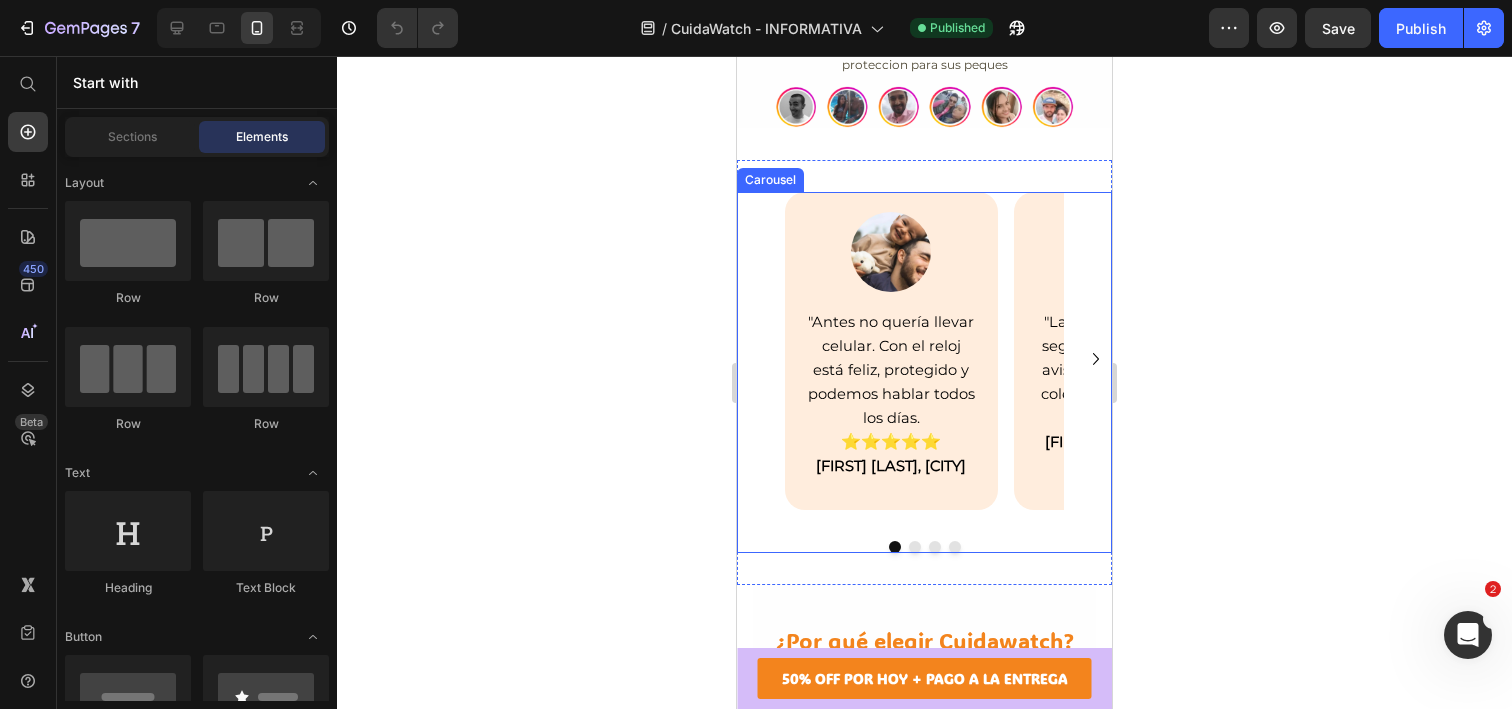 click 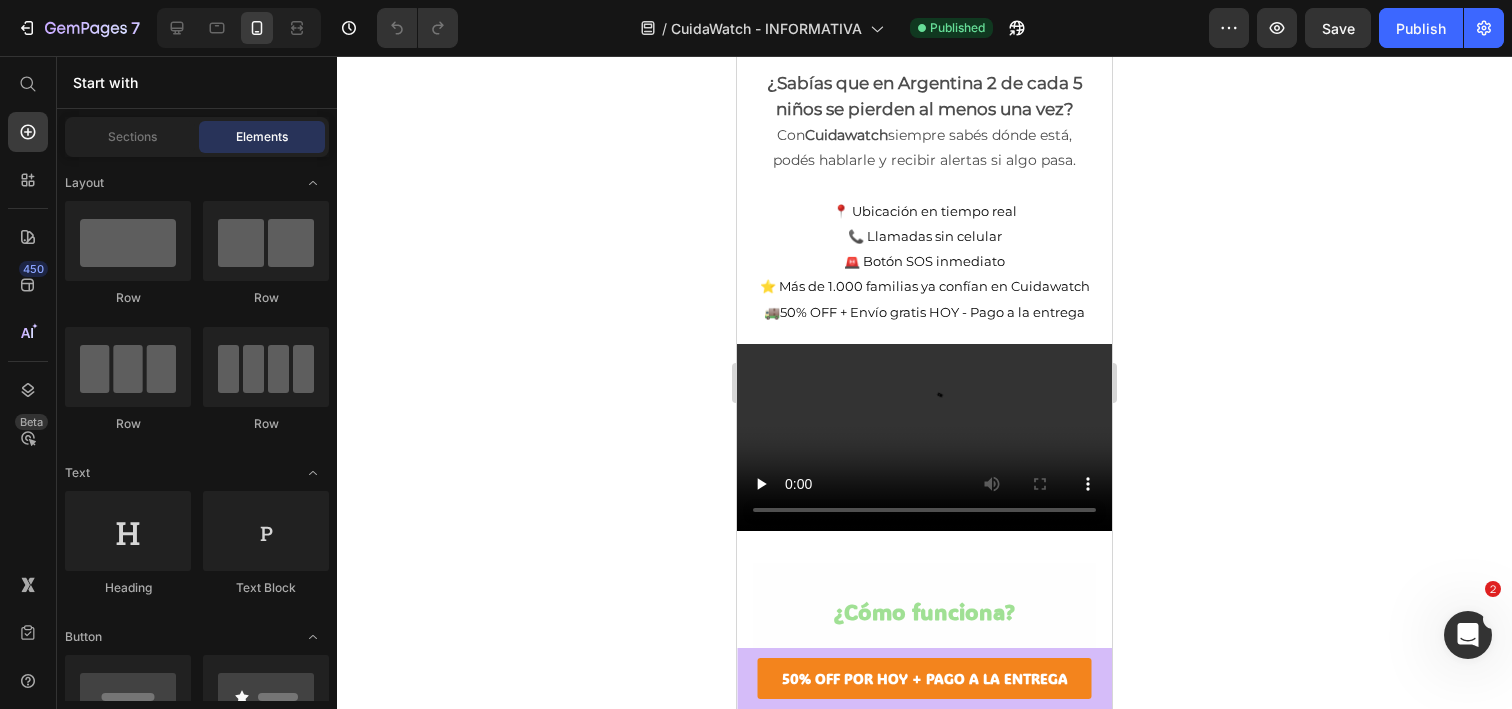 scroll, scrollTop: 0, scrollLeft: 0, axis: both 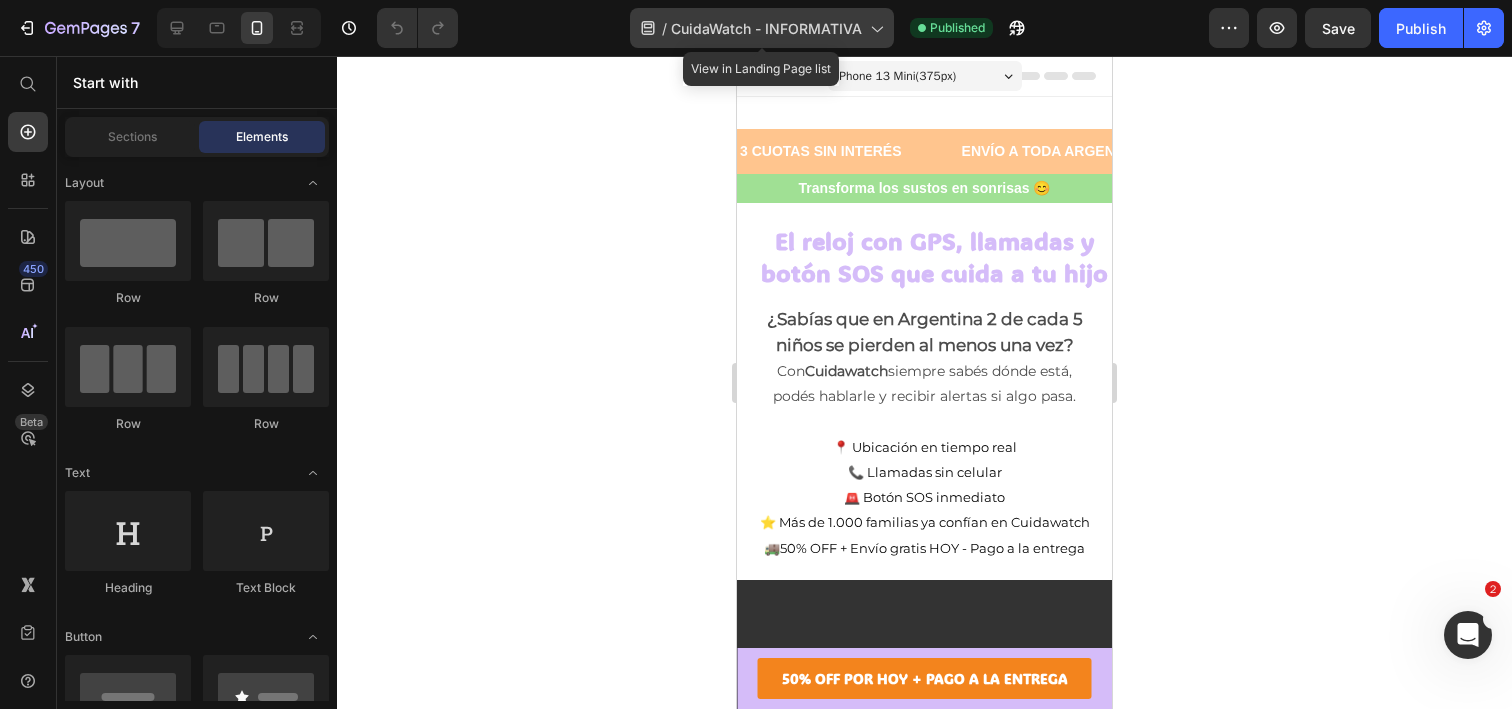 click on "CuidaWatch - INFORMATIVA" at bounding box center [766, 28] 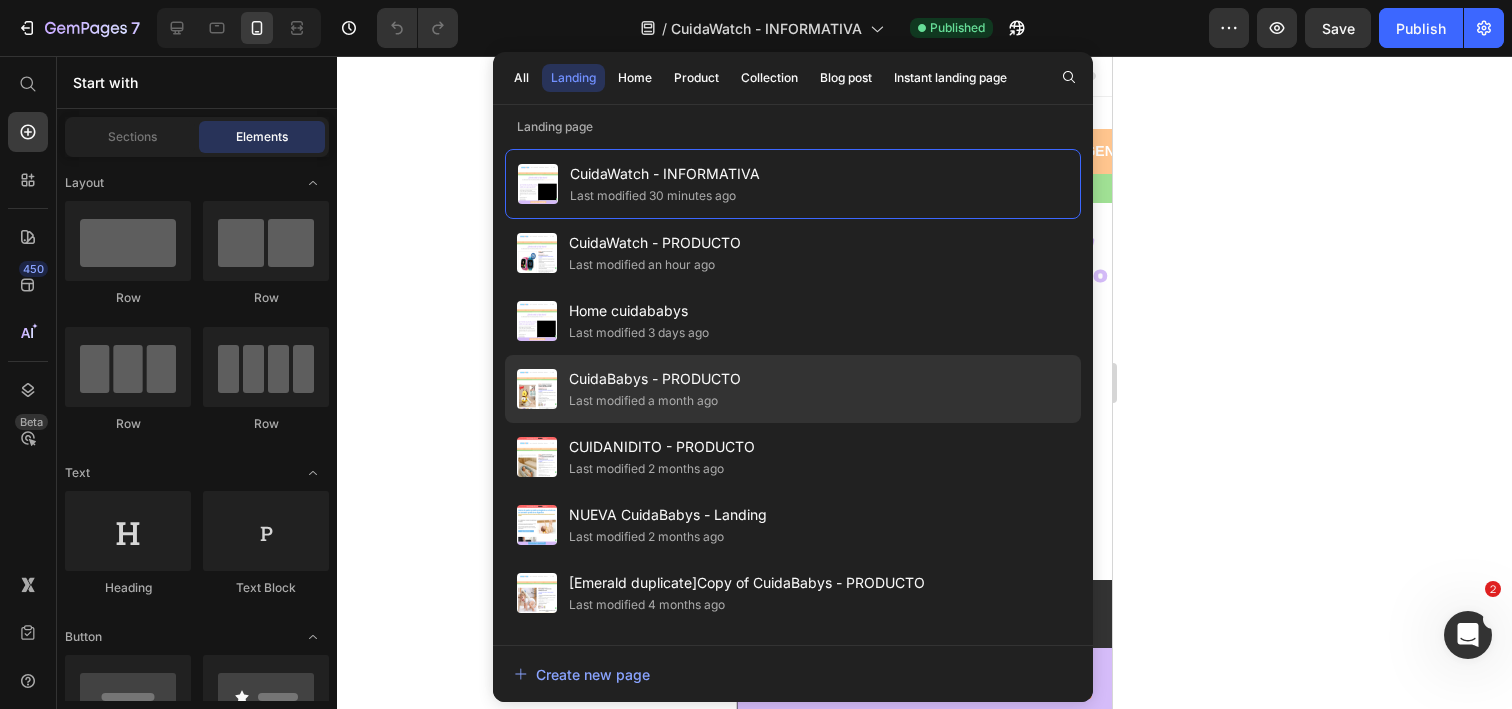 click on "CuidaBabys - PRODUCTO Last modified a month ago" 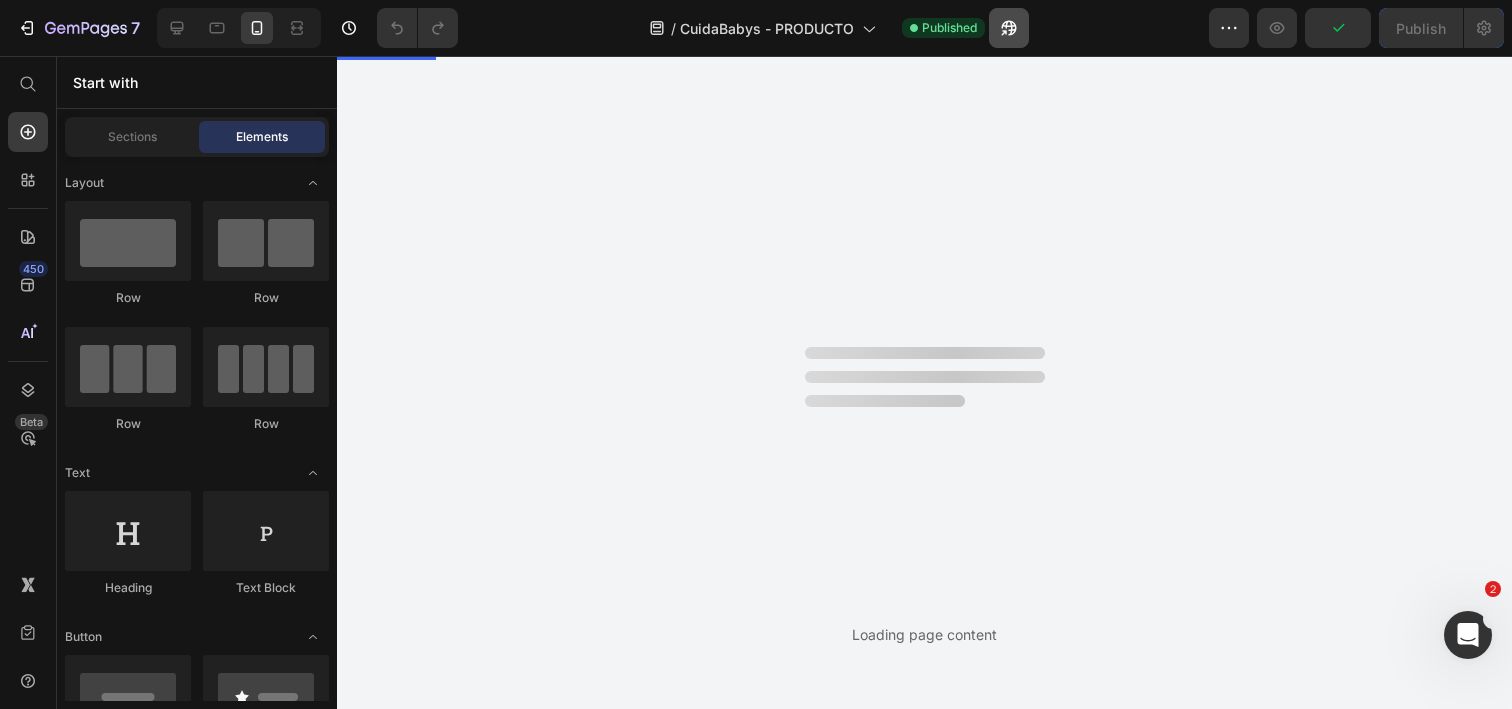 click 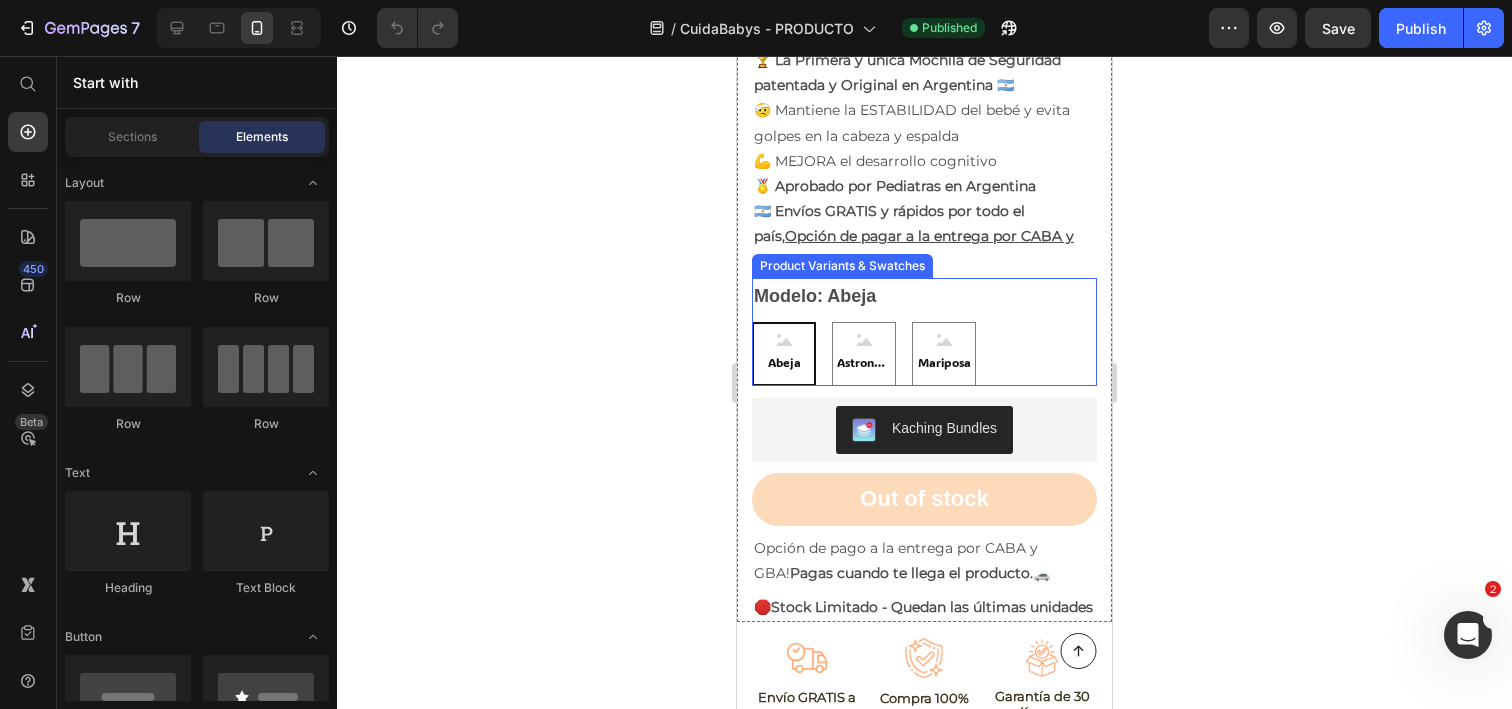 scroll, scrollTop: 950, scrollLeft: 0, axis: vertical 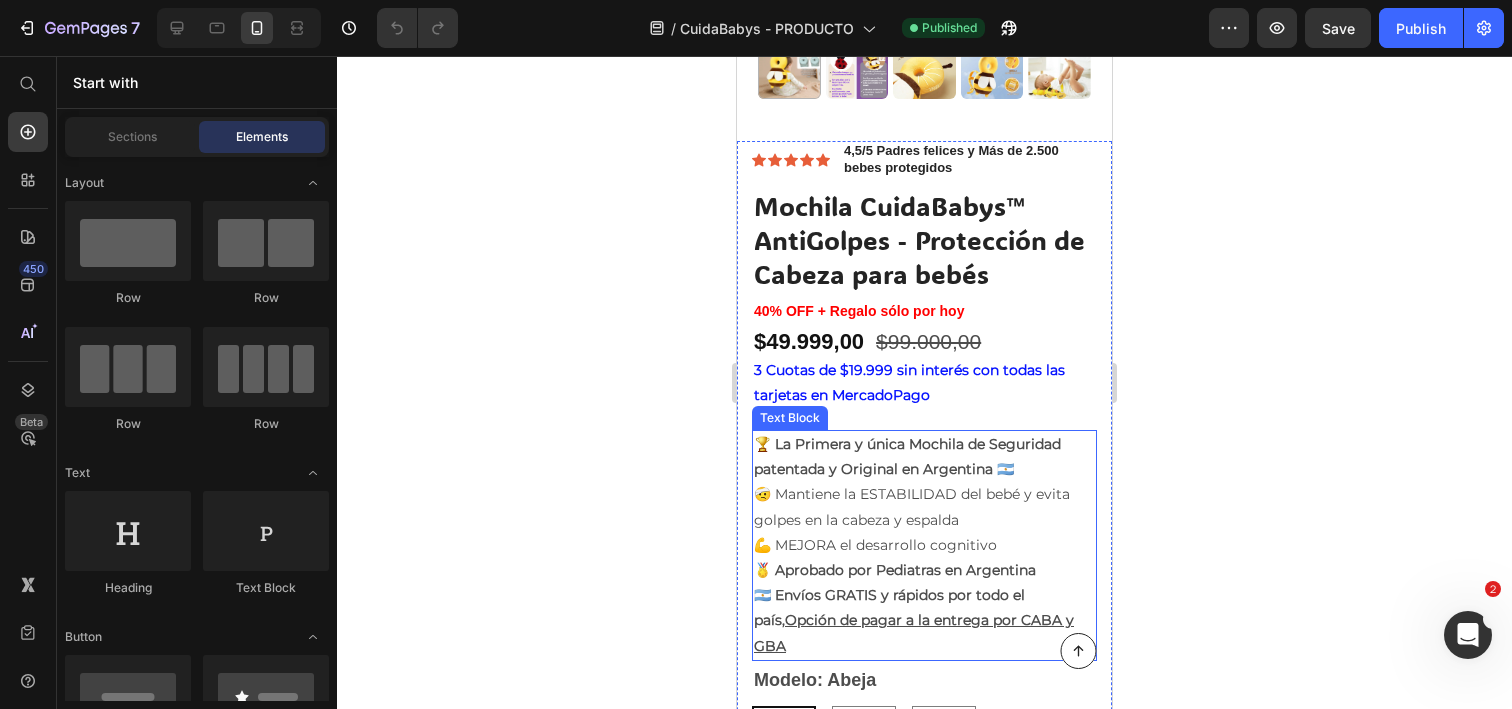 click on "🤕 Mantiene la ESTABILIDAD del bebé y evita golpes en la cabeza y espalda" at bounding box center [924, 507] 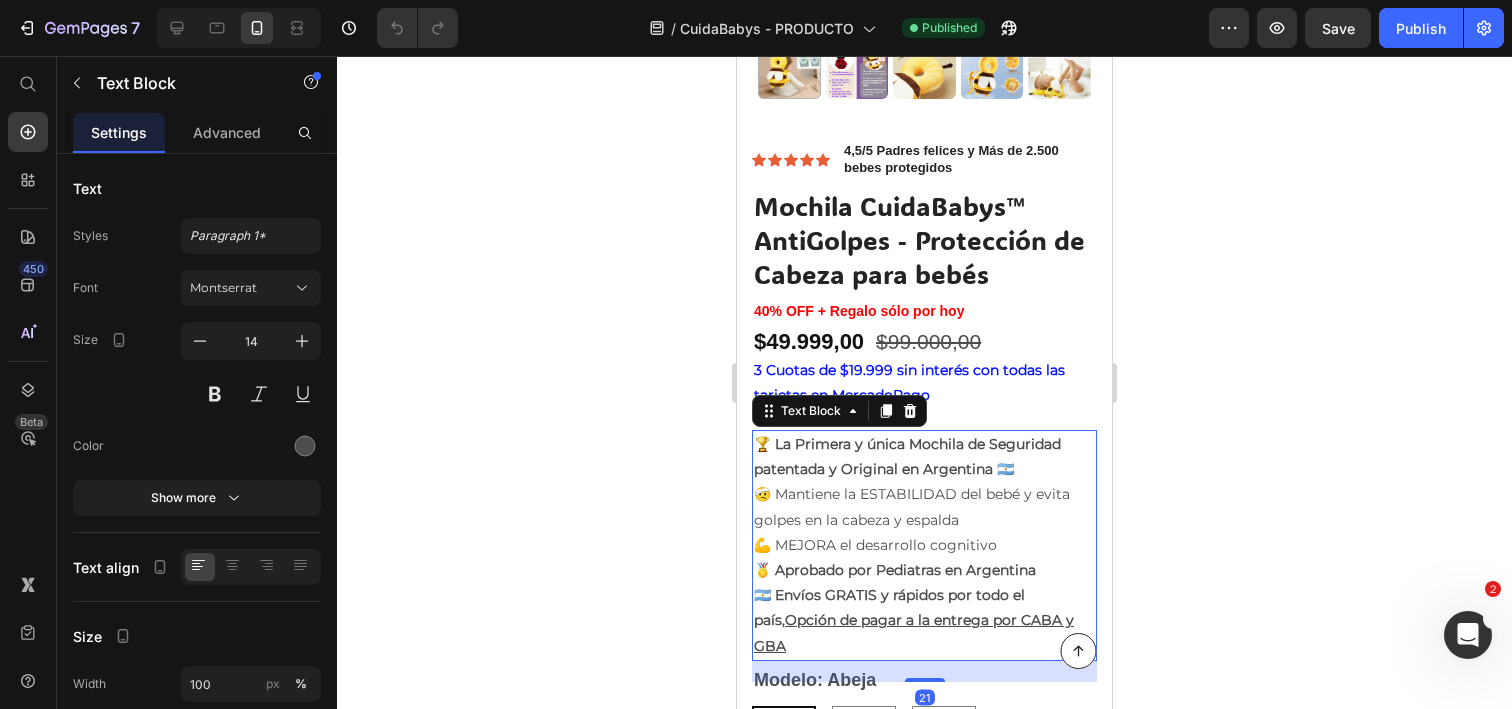 click on "🤕 Mantiene la ESTABILIDAD del bebé y evita golpes en la cabeza y espalda" at bounding box center [924, 507] 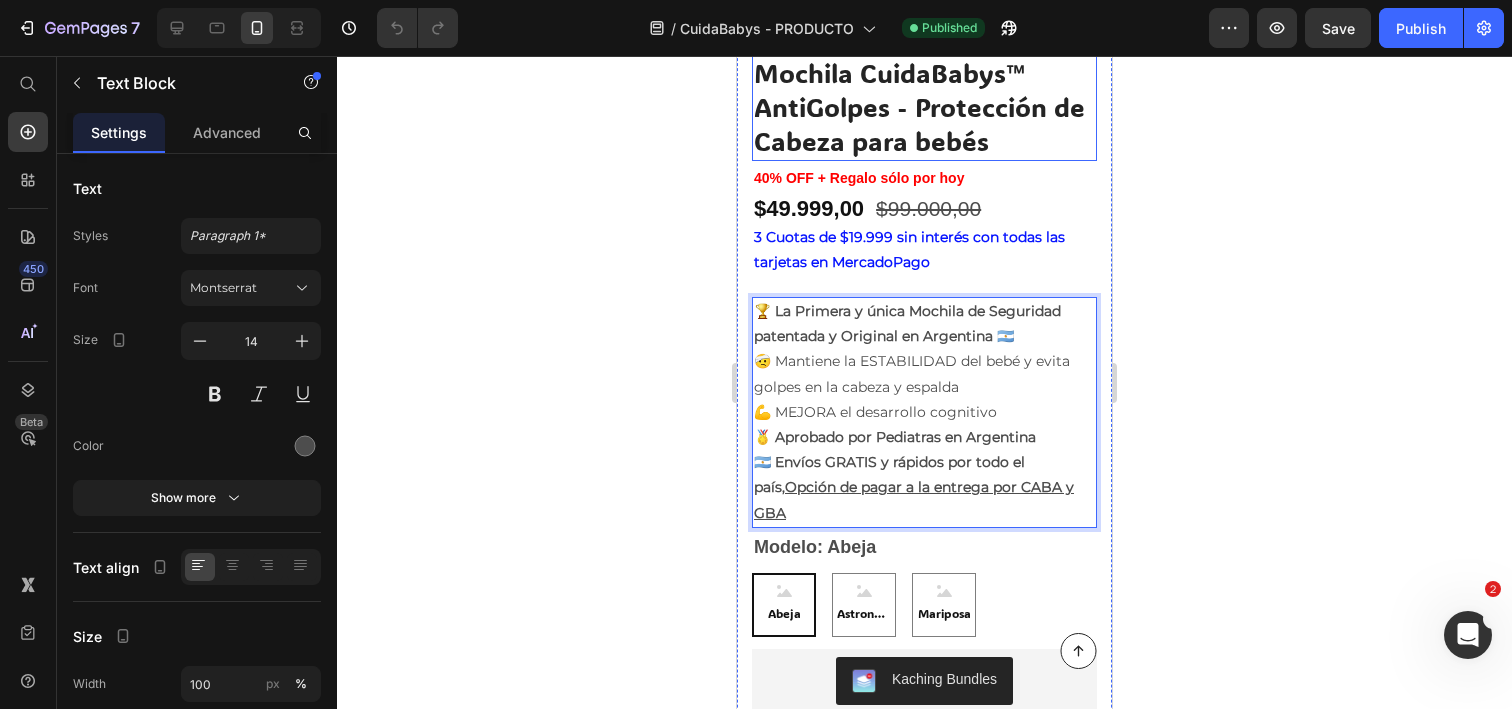 scroll, scrollTop: 715, scrollLeft: 0, axis: vertical 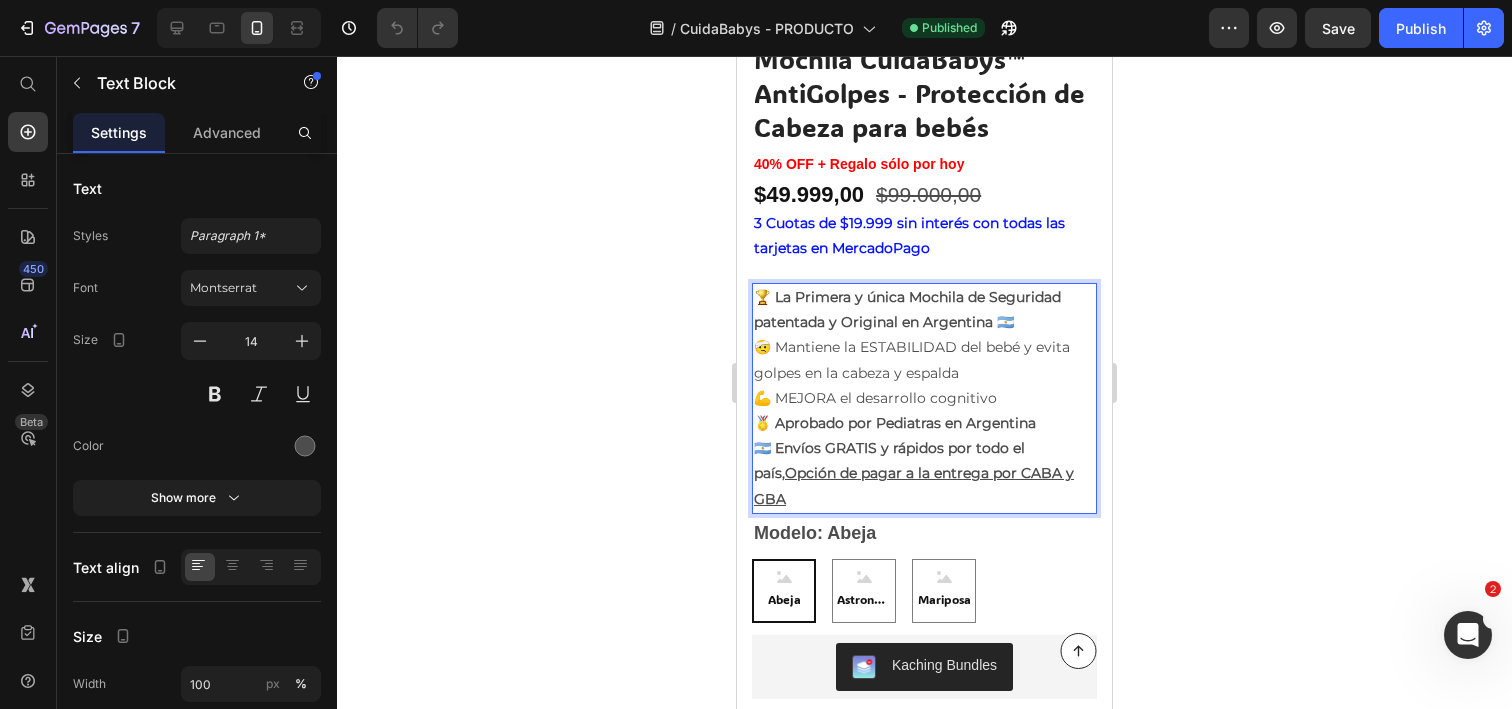 click on "💪 MEJORA el desarrollo cognitivo" at bounding box center (924, 398) 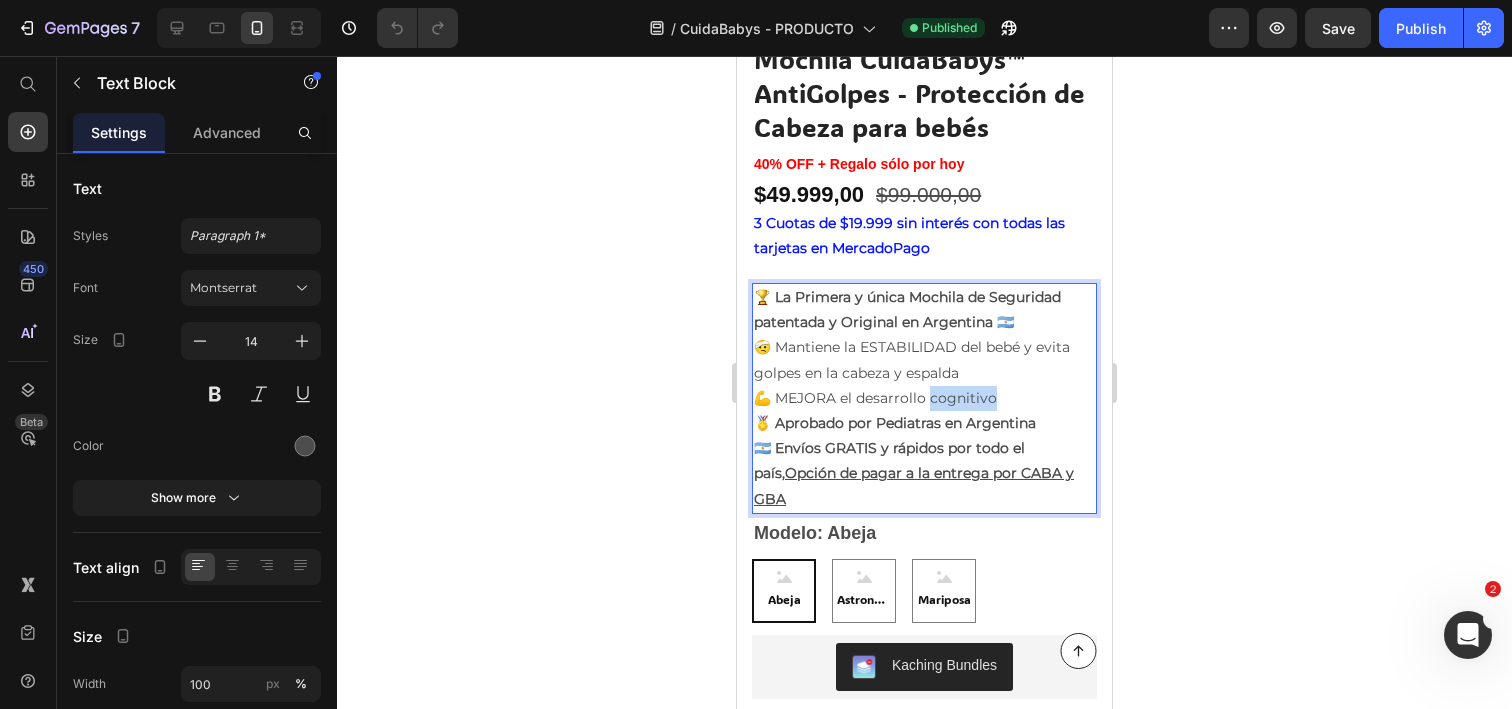 click on "💪 MEJORA el desarrollo cognitivo" at bounding box center (924, 398) 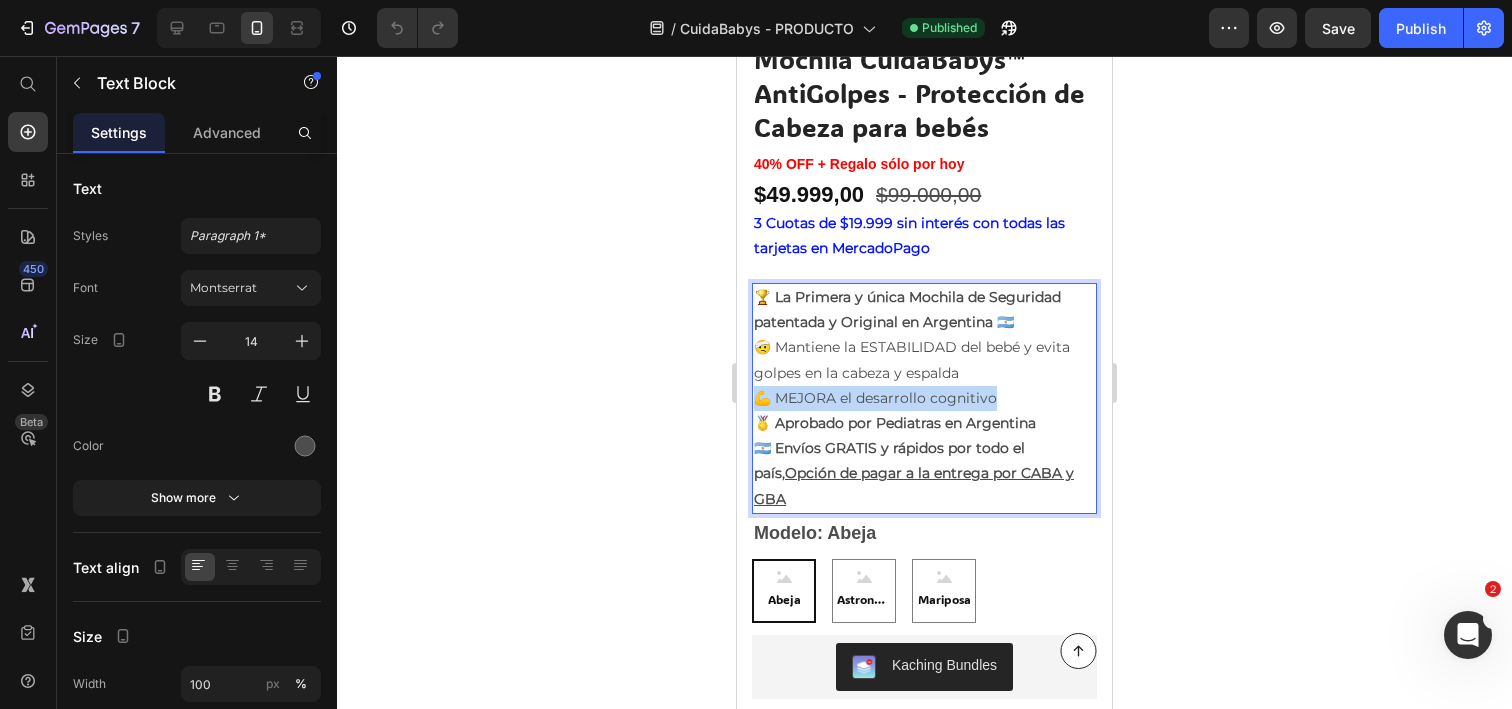click on "💪 MEJORA el desarrollo cognitivo" at bounding box center [924, 398] 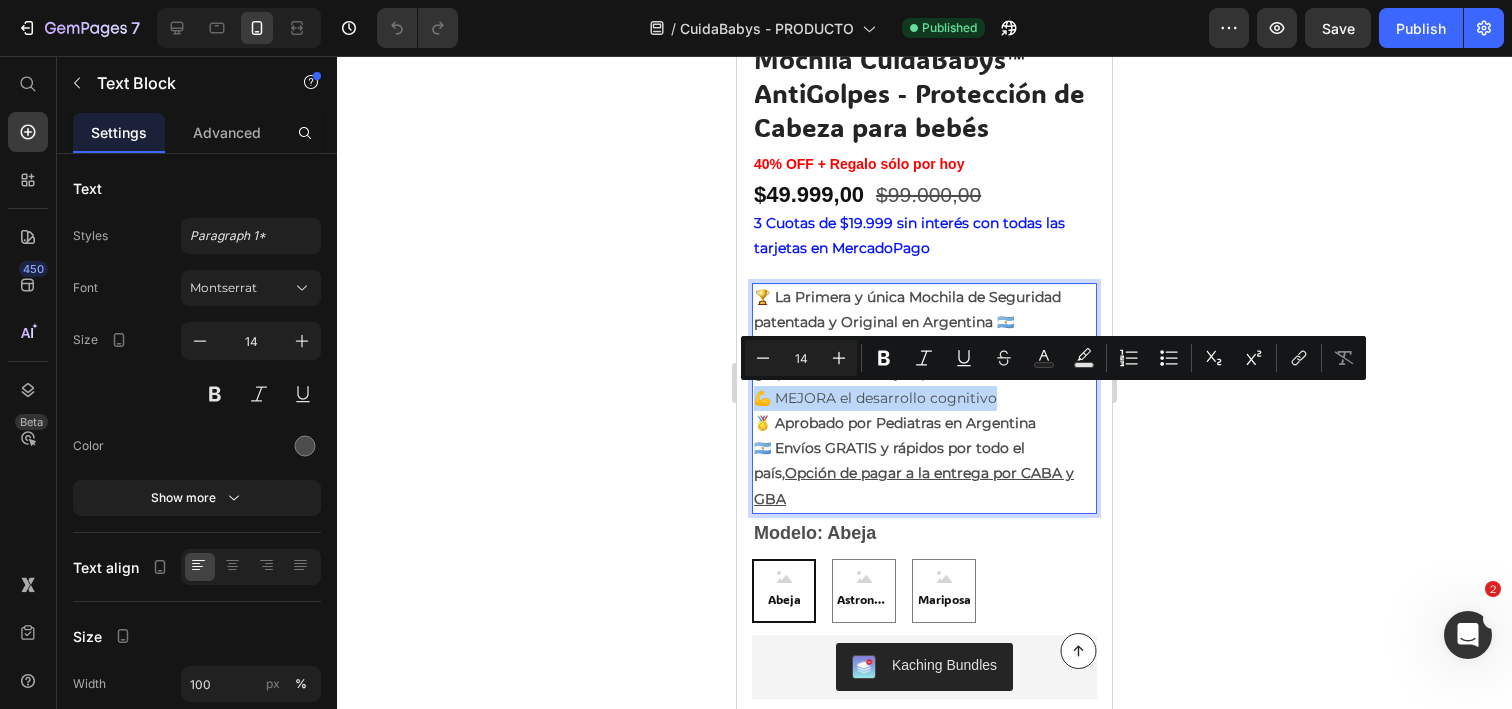 click on "💪 MEJORA el desarrollo cognitivo" at bounding box center (924, 398) 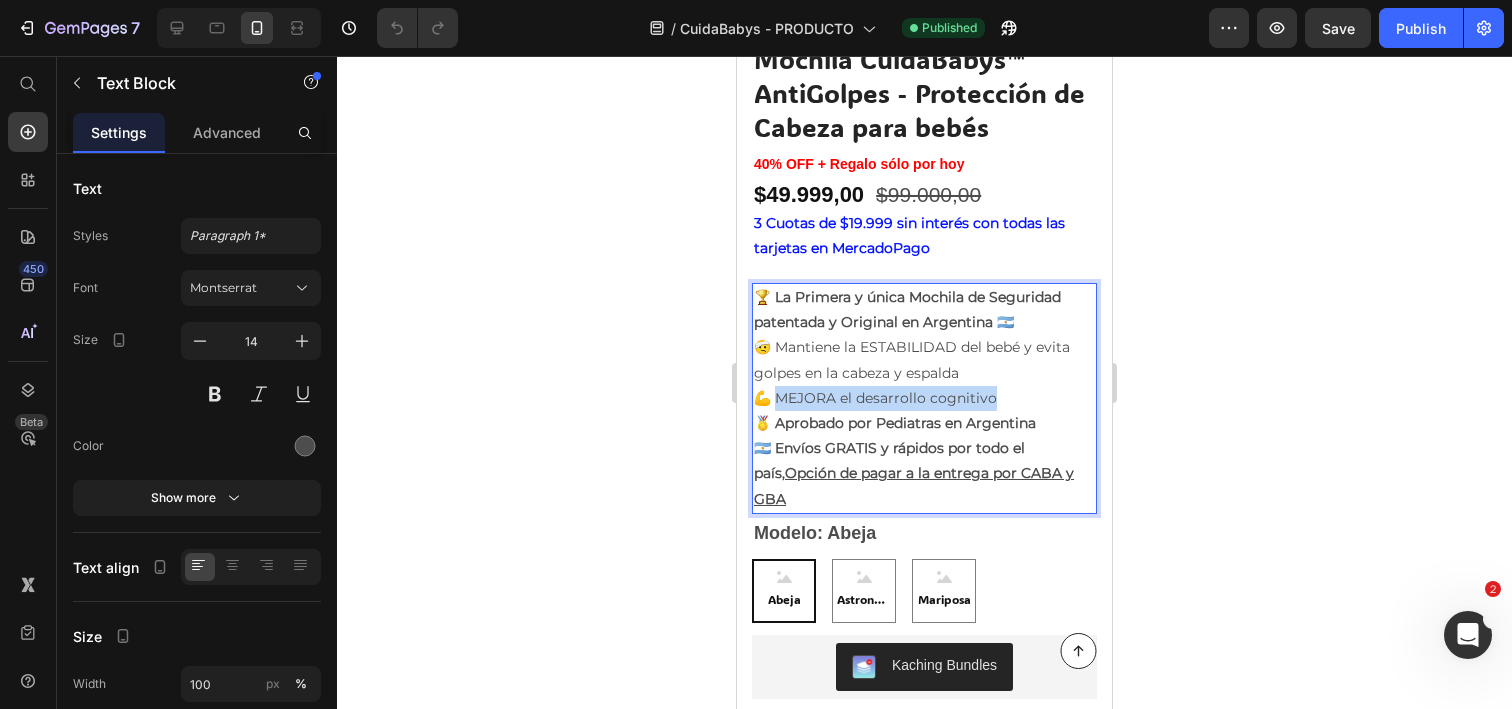 drag, startPoint x: 993, startPoint y: 403, endPoint x: 773, endPoint y: 396, distance: 220.11133 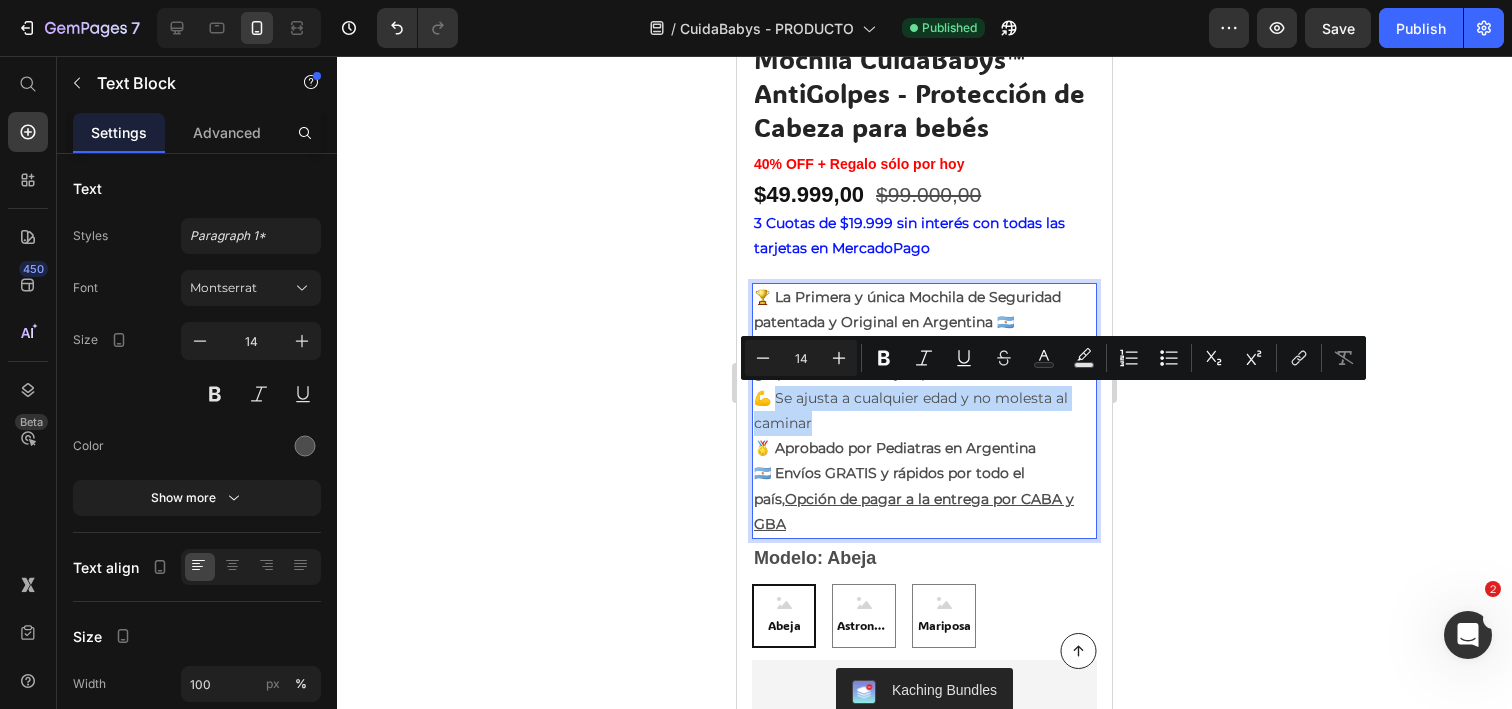 drag, startPoint x: 876, startPoint y: 426, endPoint x: 770, endPoint y: 396, distance: 110.16351 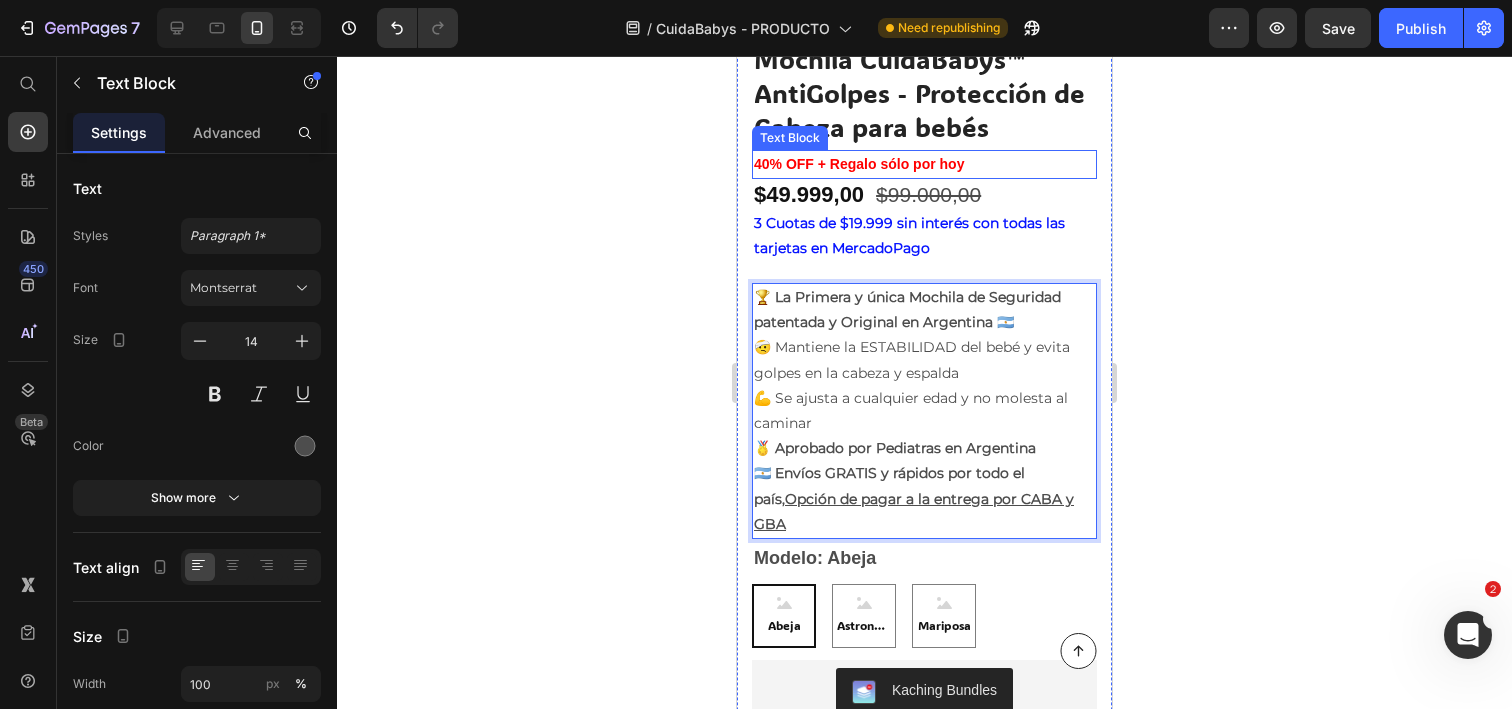 scroll, scrollTop: 0, scrollLeft: 0, axis: both 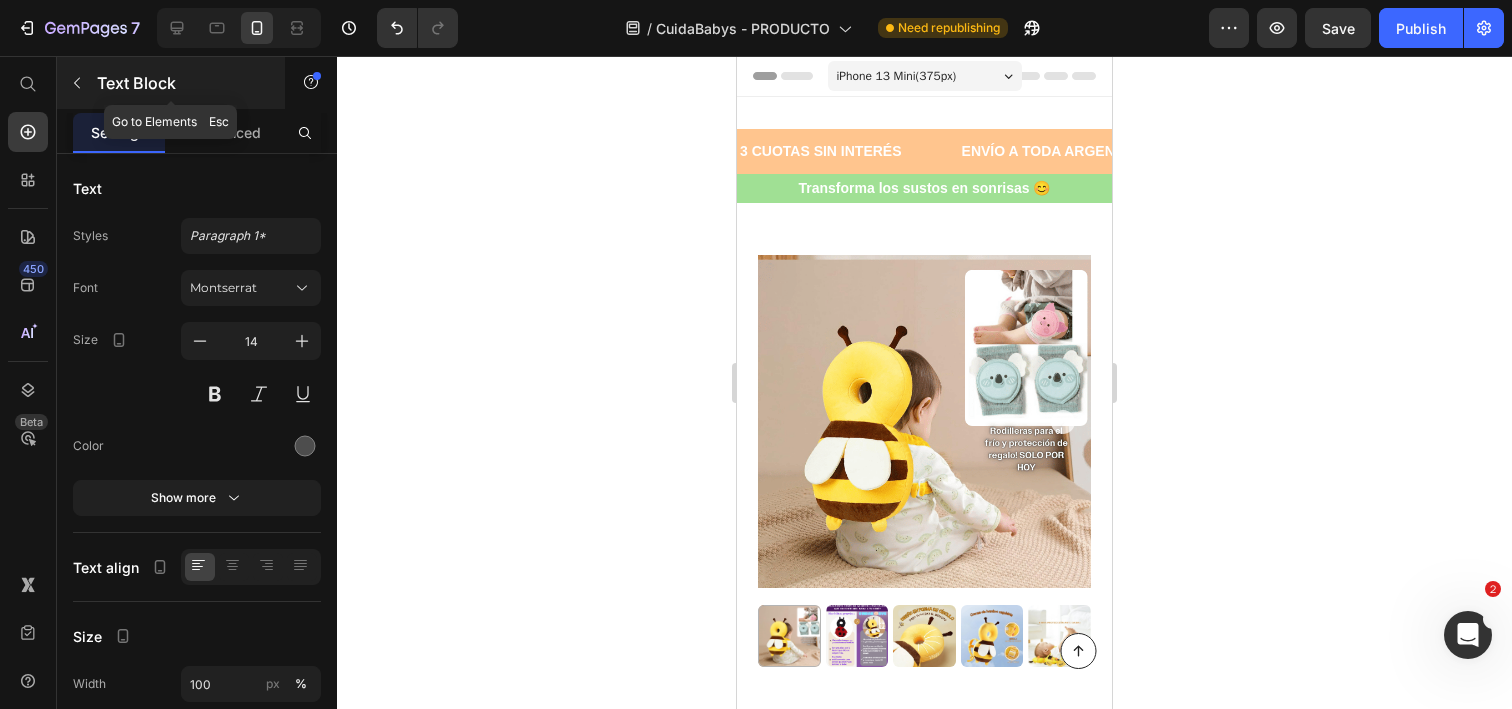click 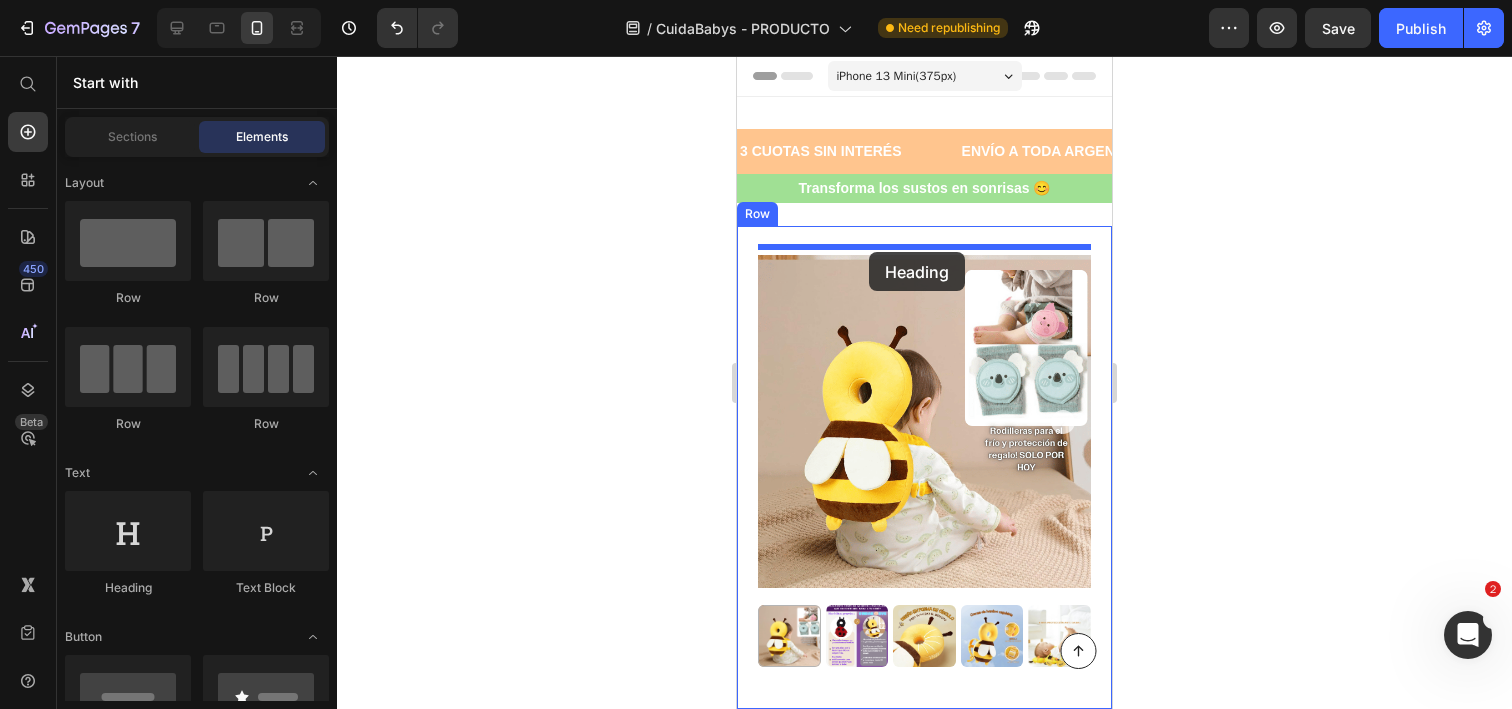 drag, startPoint x: 869, startPoint y: 586, endPoint x: 869, endPoint y: 252, distance: 334 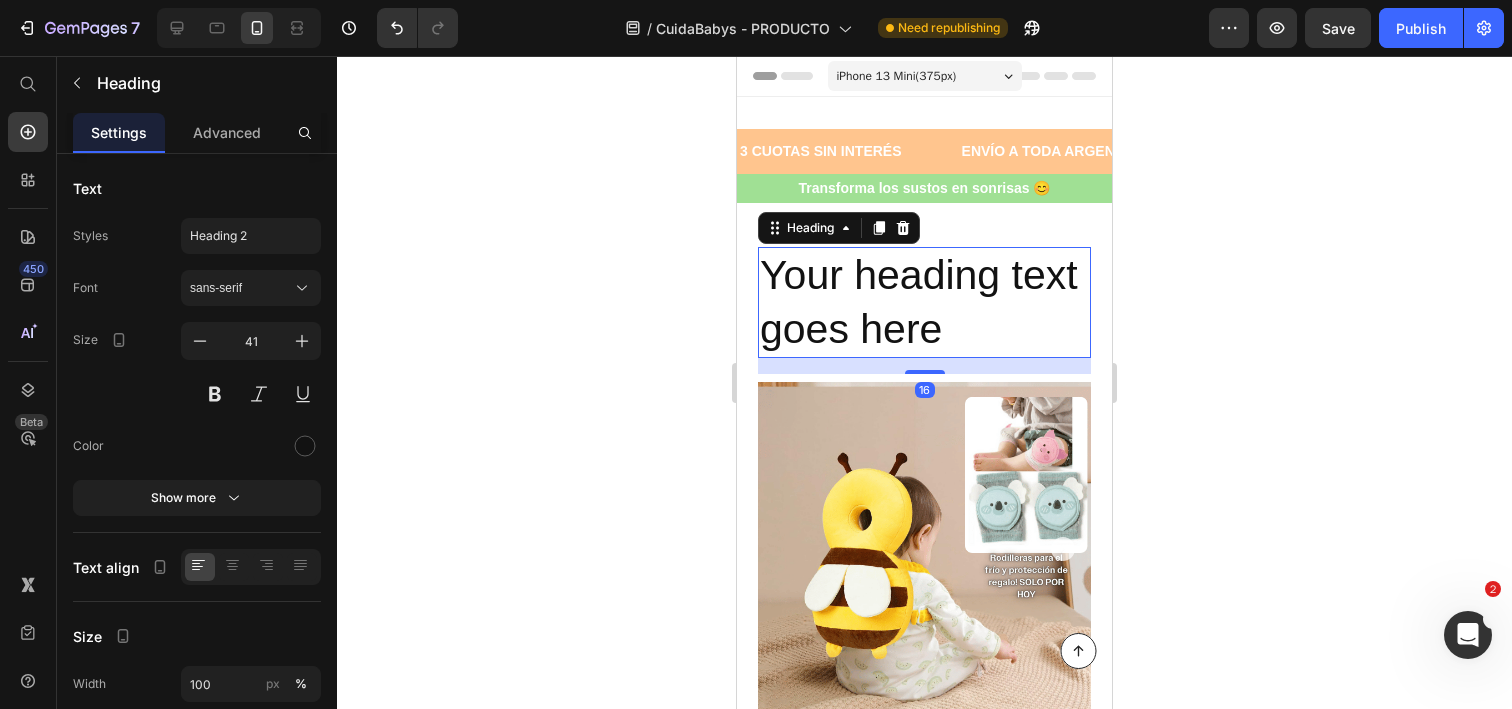 click on "Your heading text goes here" at bounding box center [924, 302] 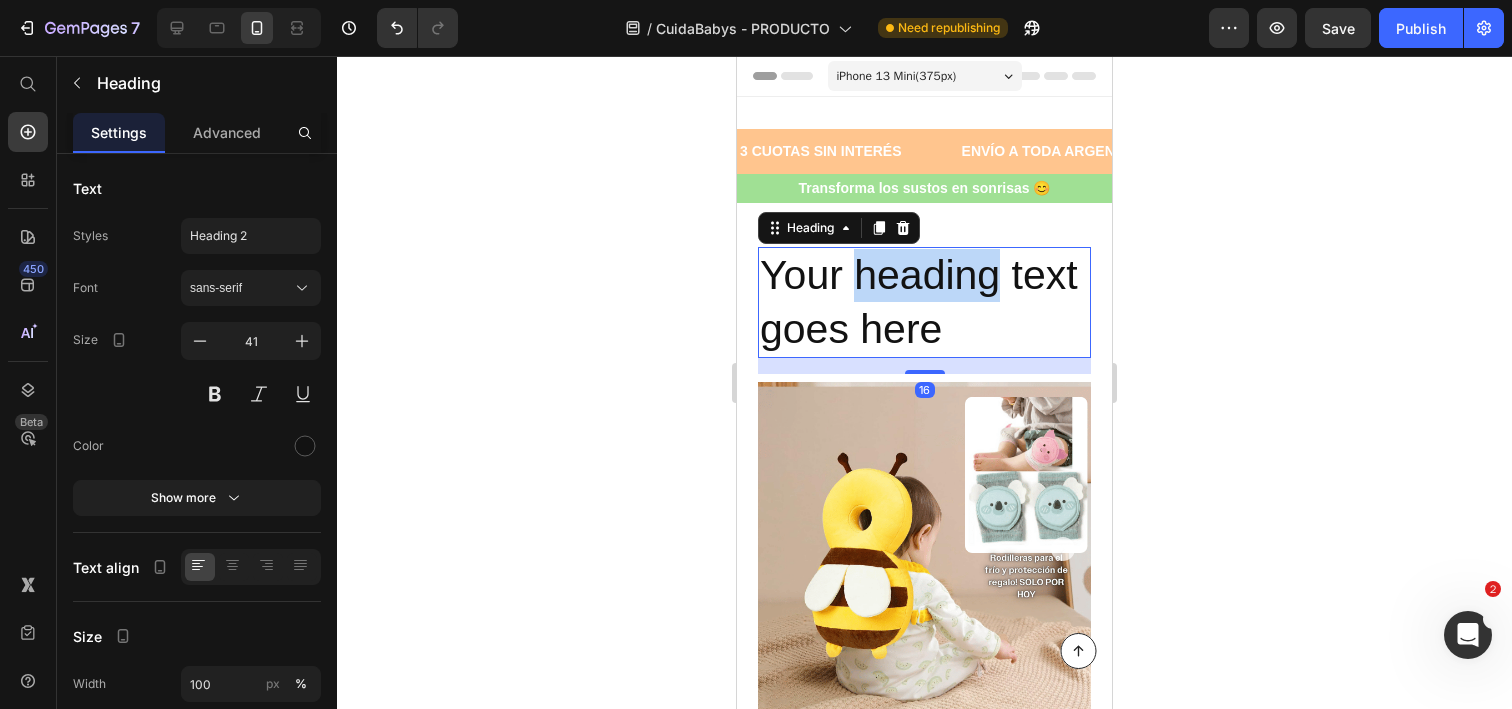 click on "Your heading text goes here" at bounding box center [924, 302] 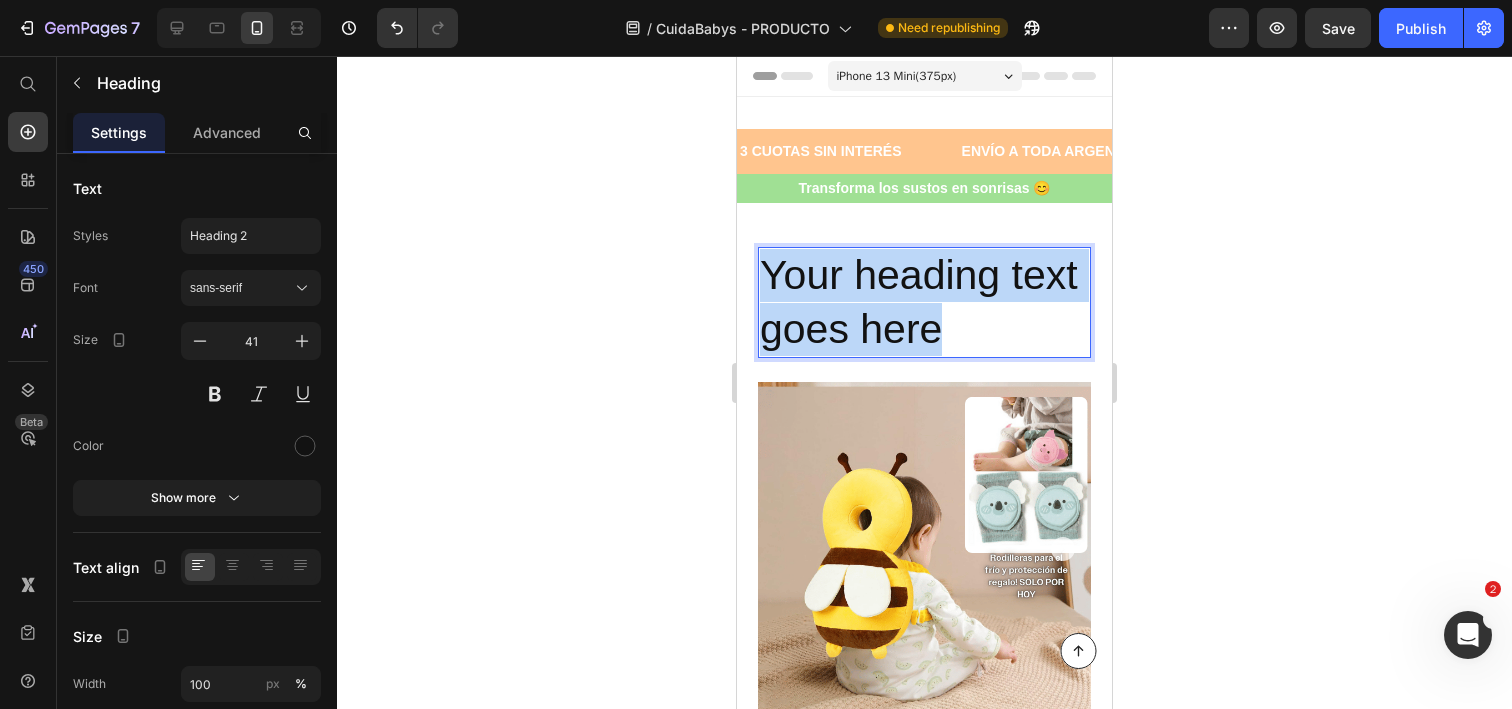 click on "Your heading text goes here" at bounding box center [924, 302] 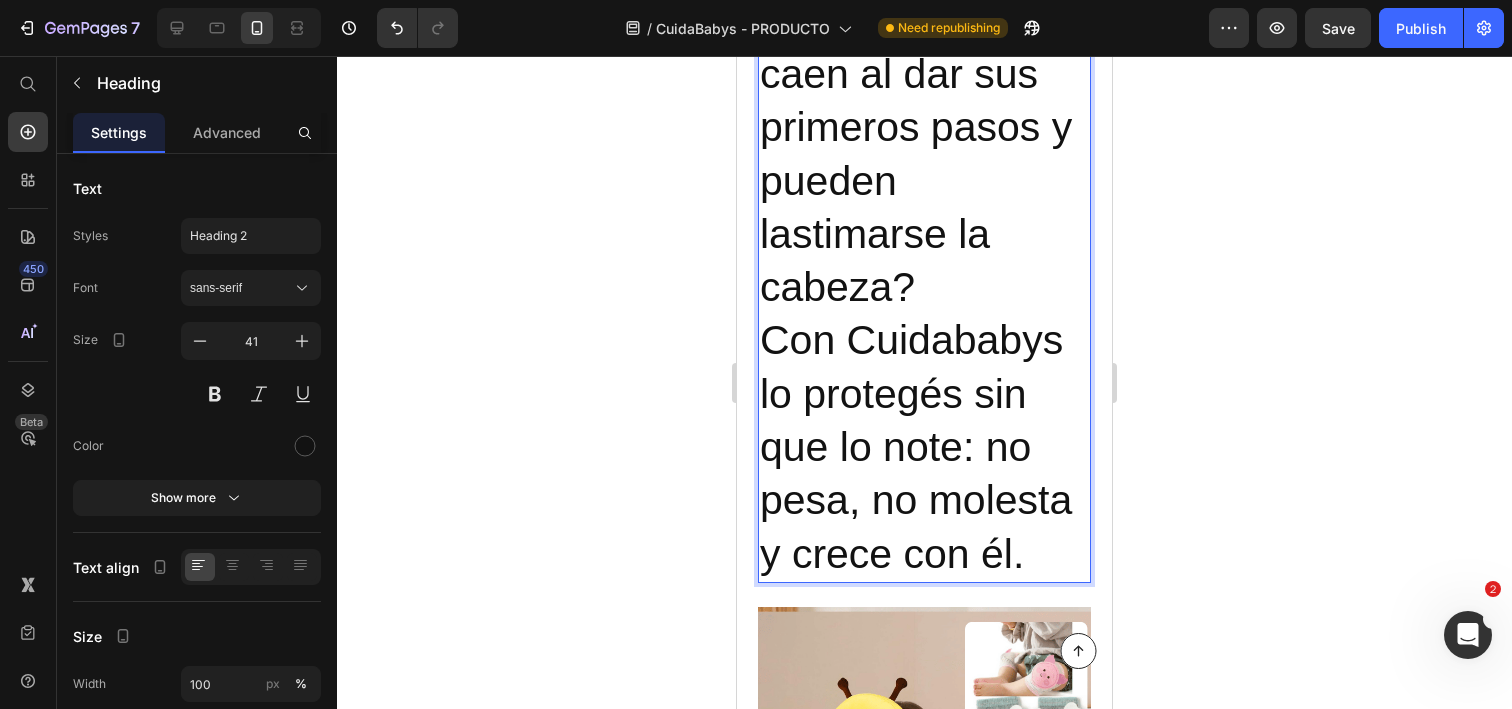 scroll, scrollTop: 311, scrollLeft: 0, axis: vertical 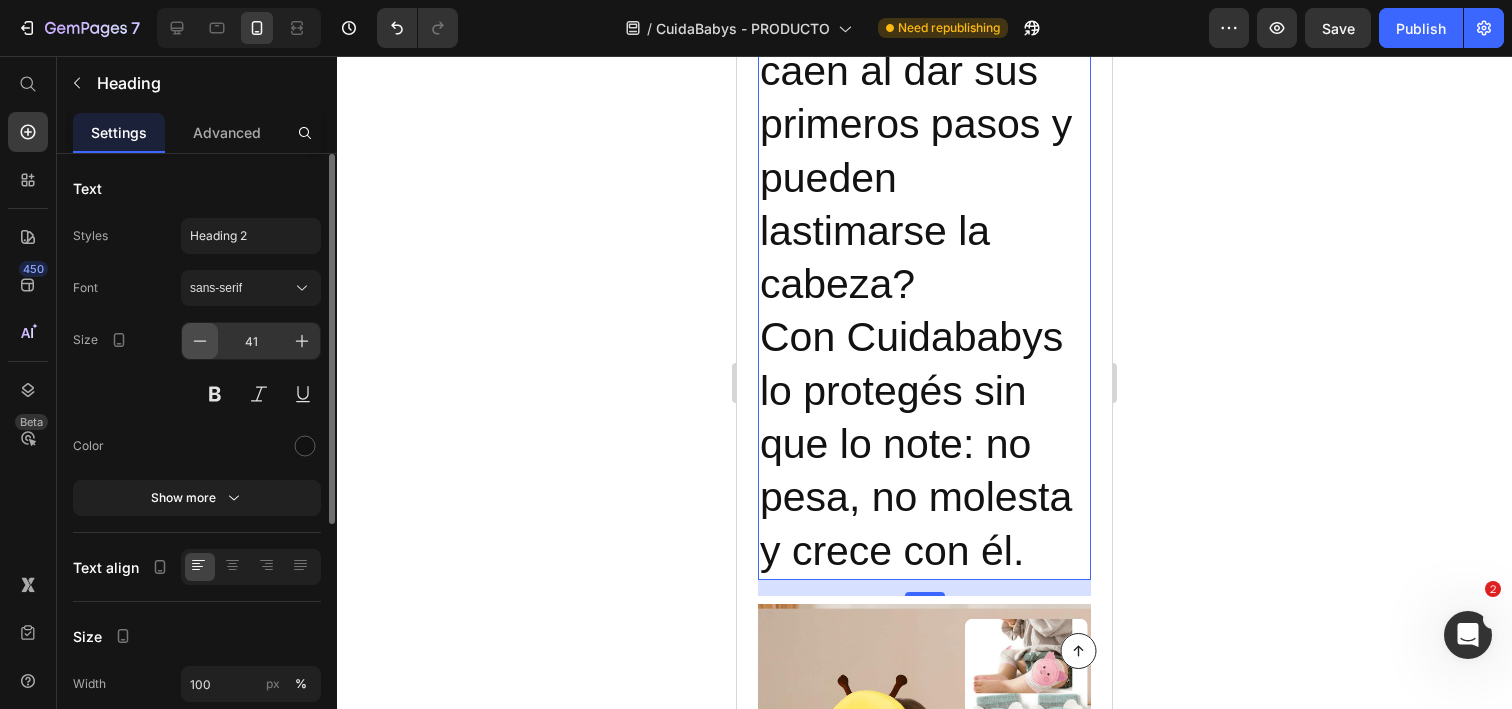 click 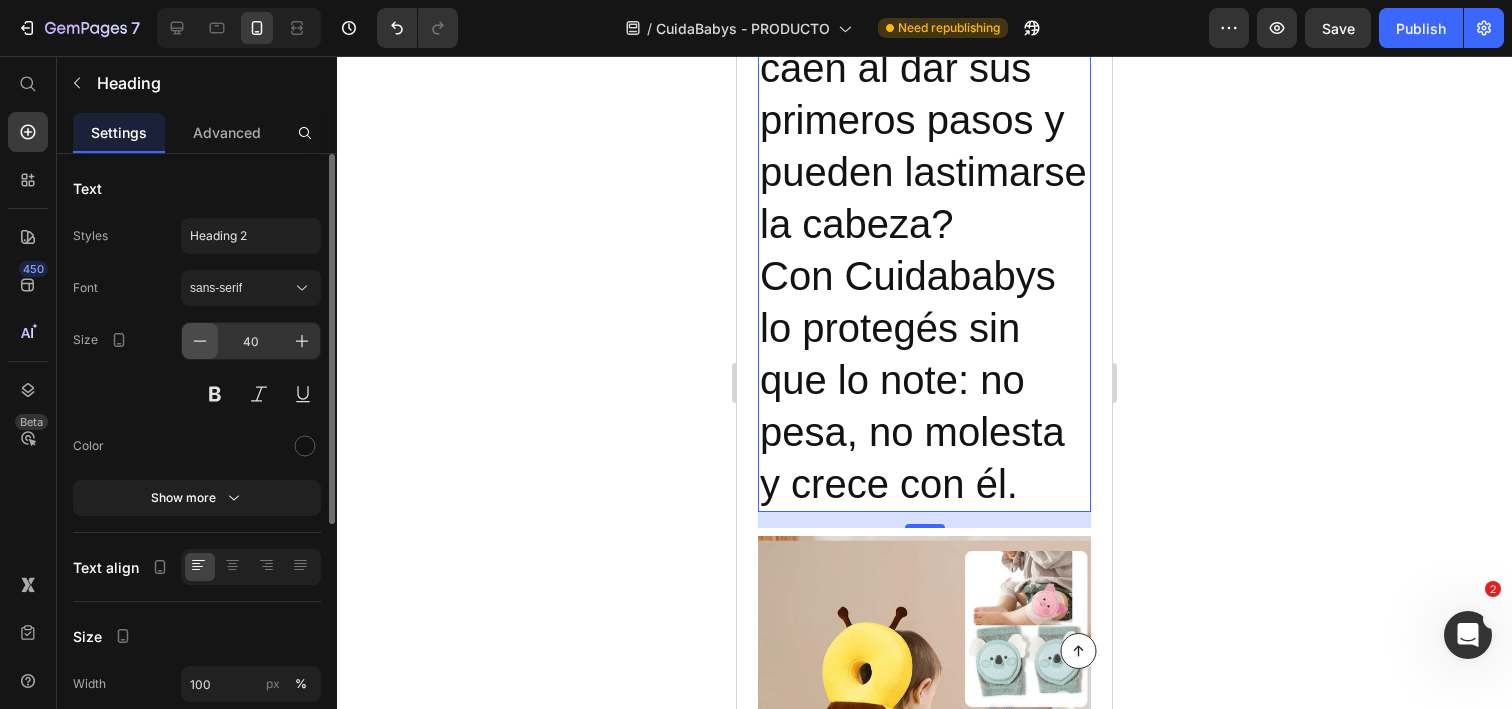 click 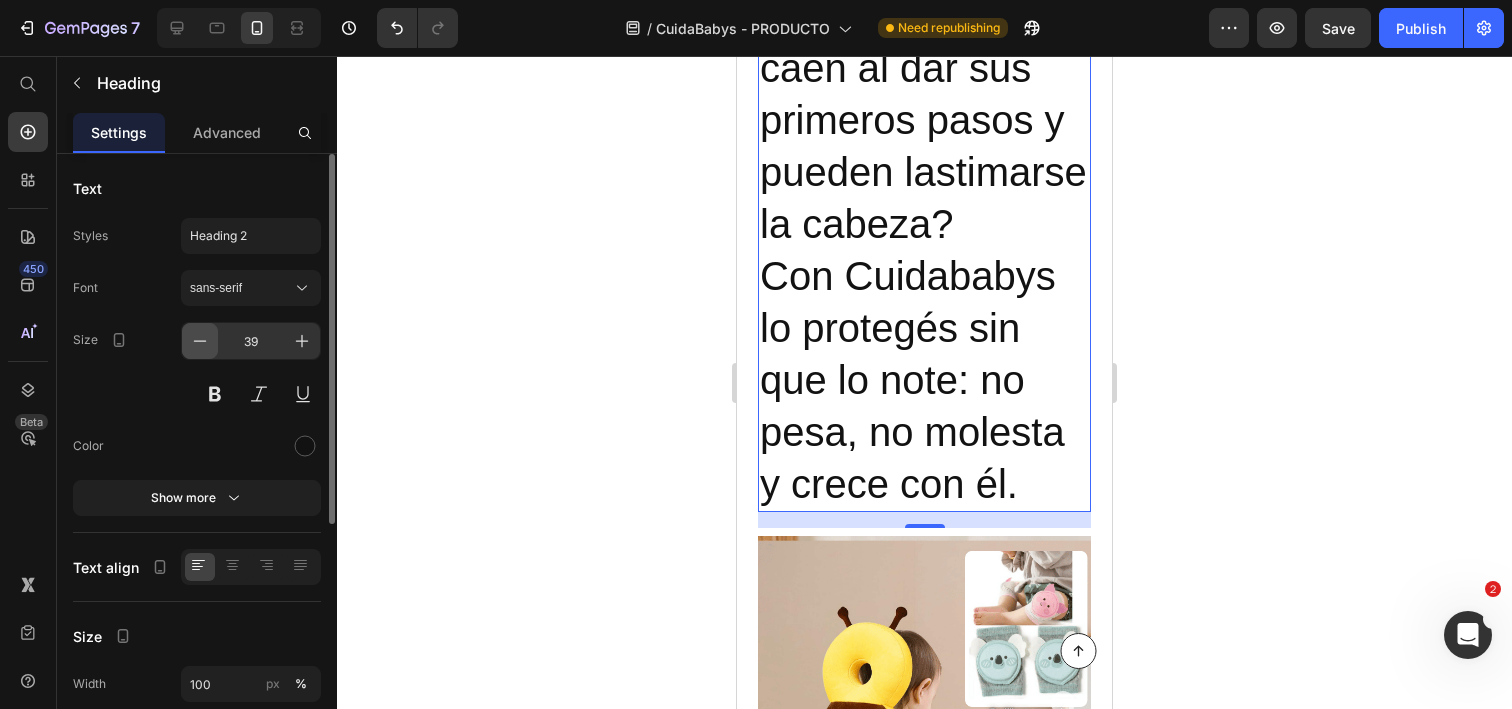 click 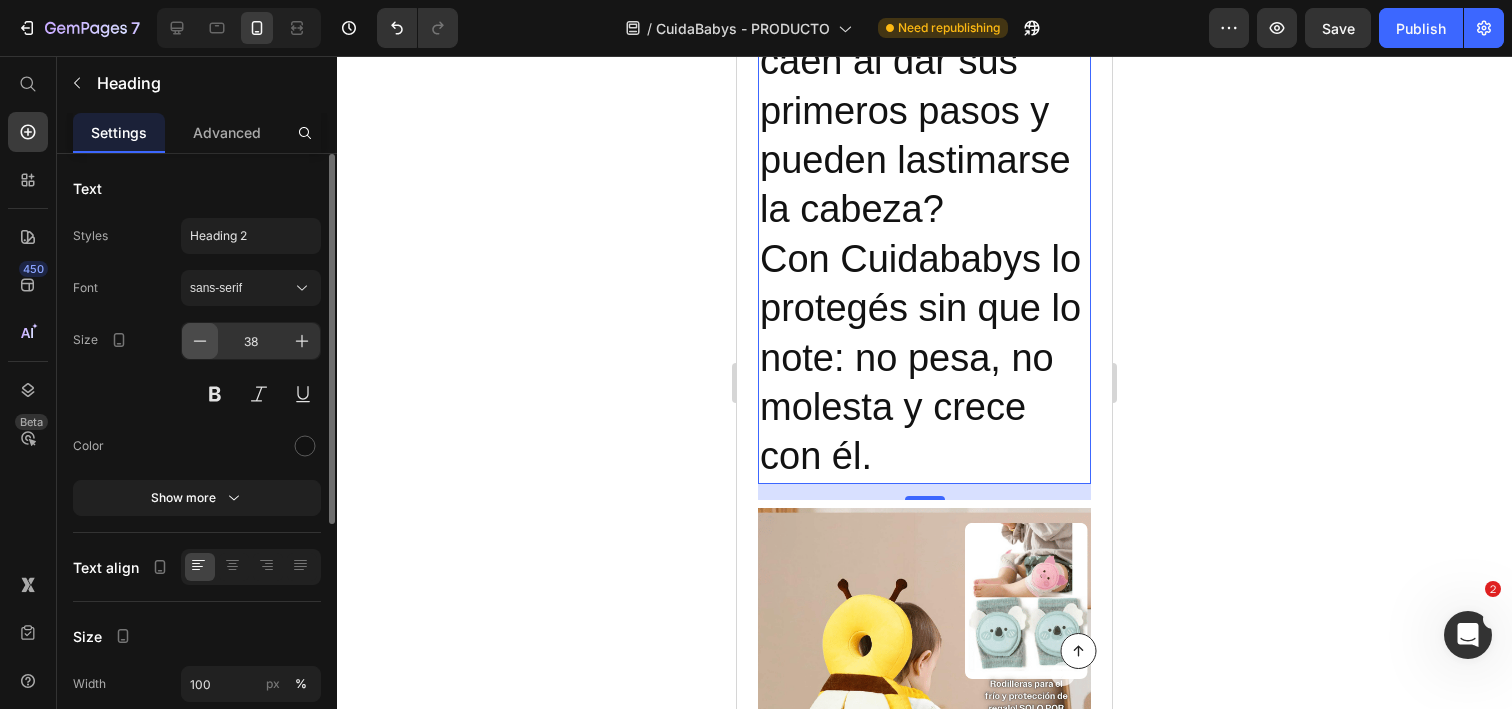 click 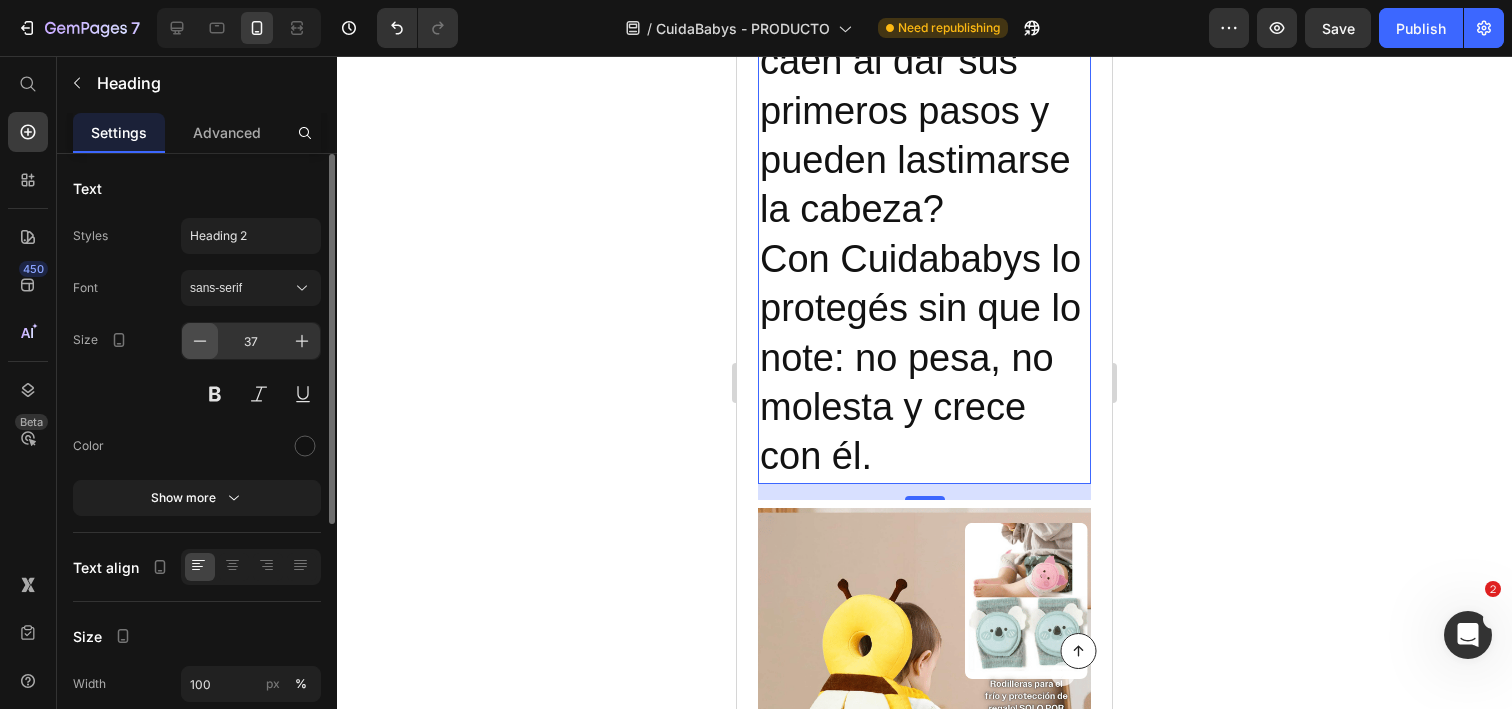 click 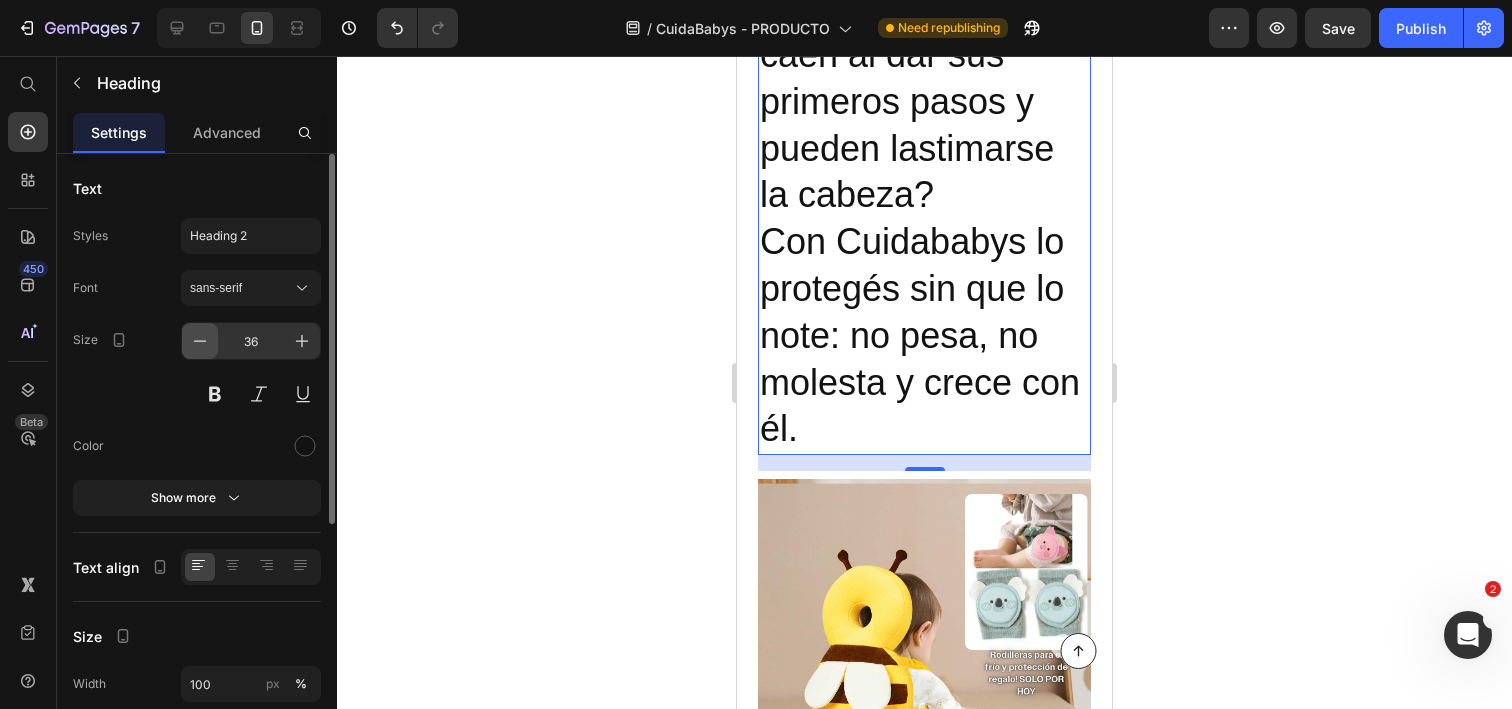 click 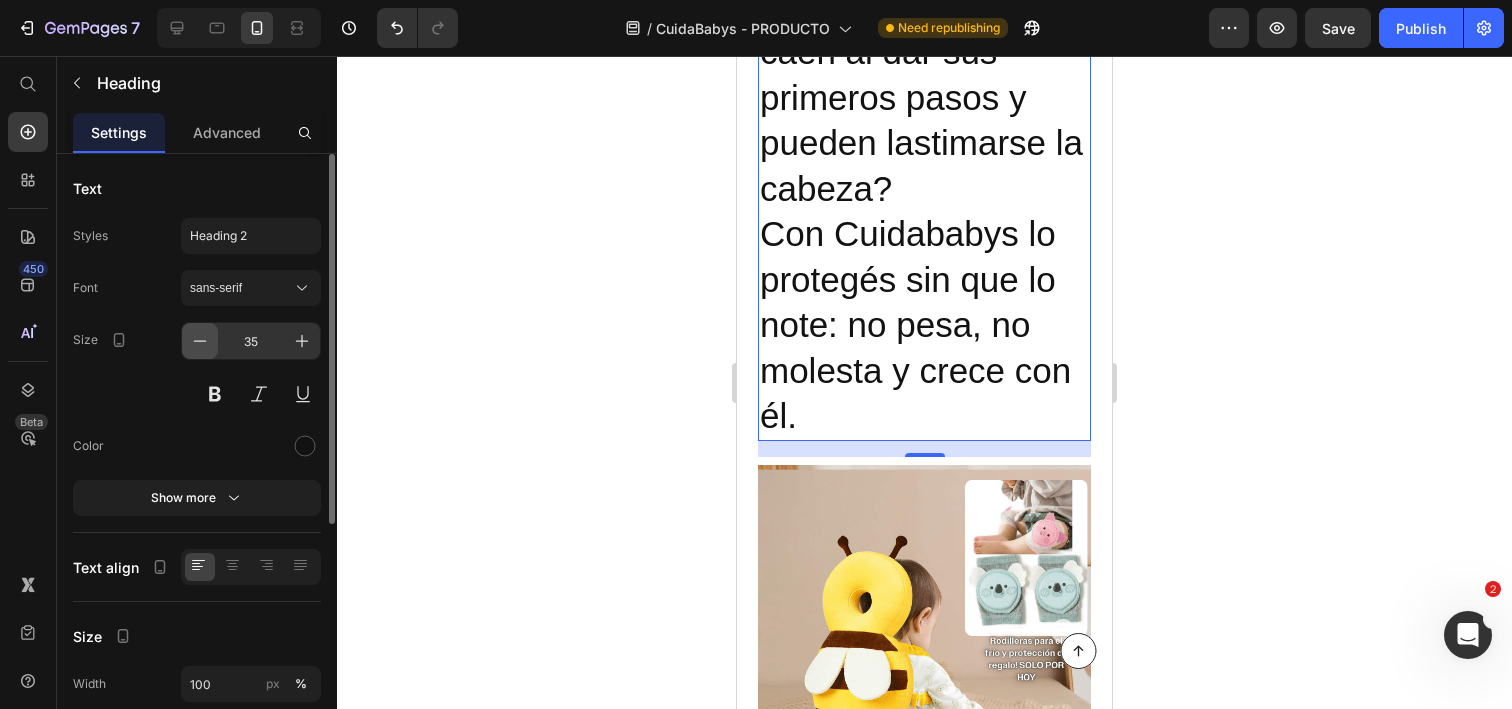 click 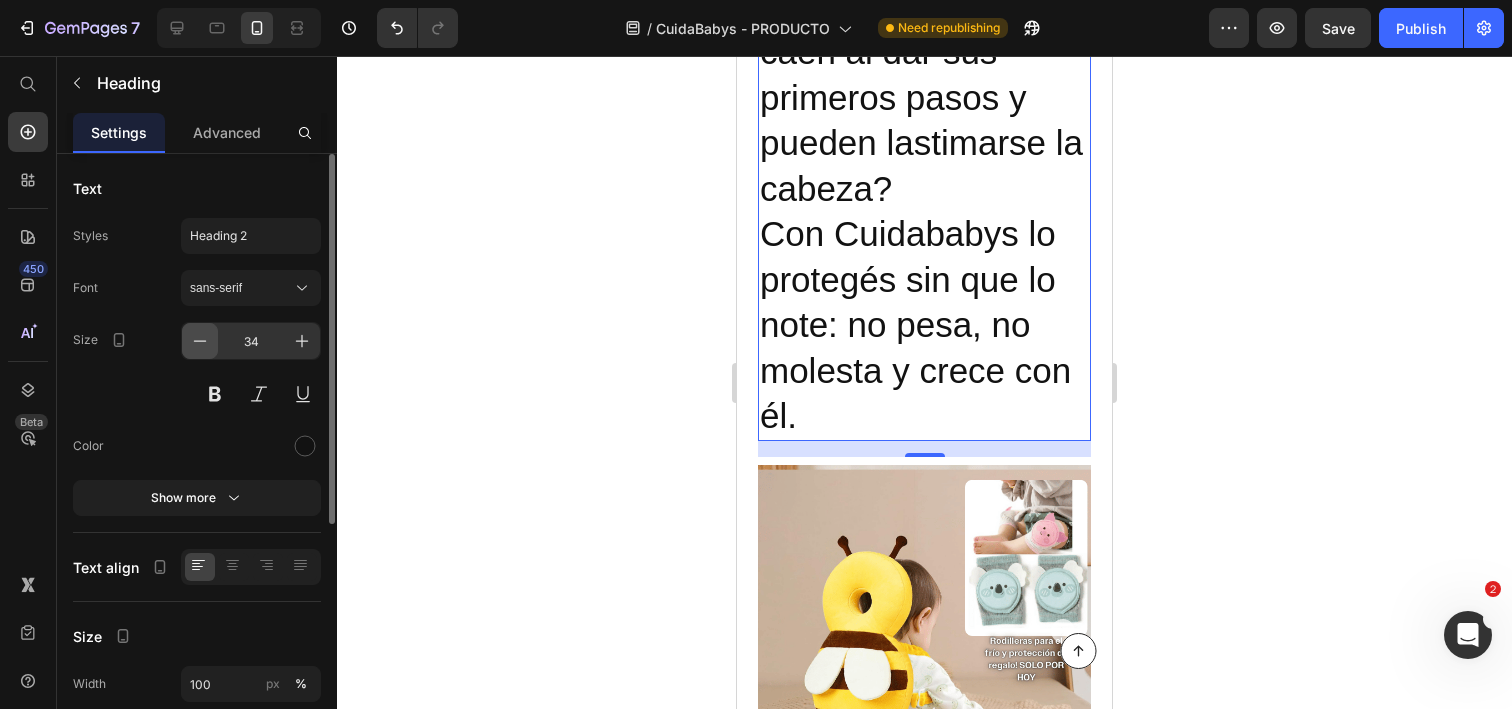 click 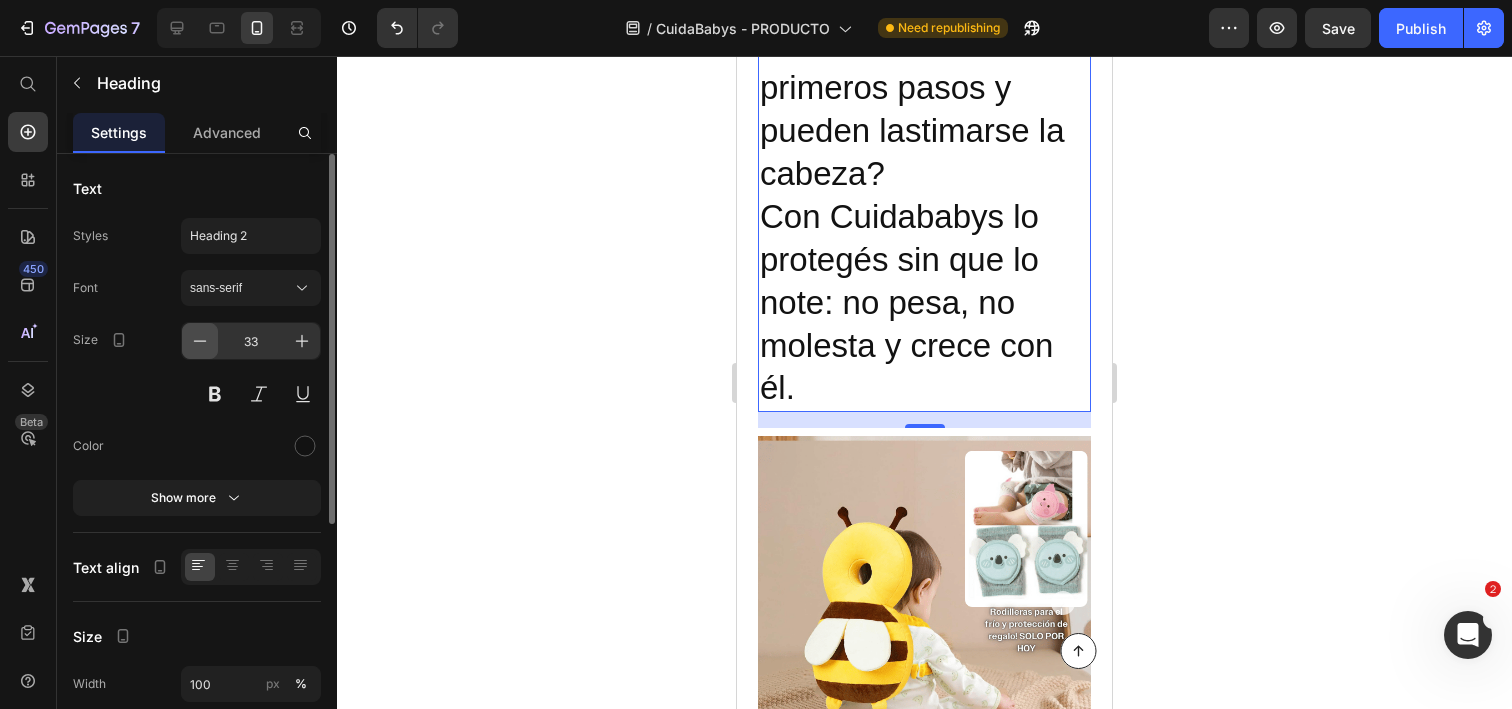 click 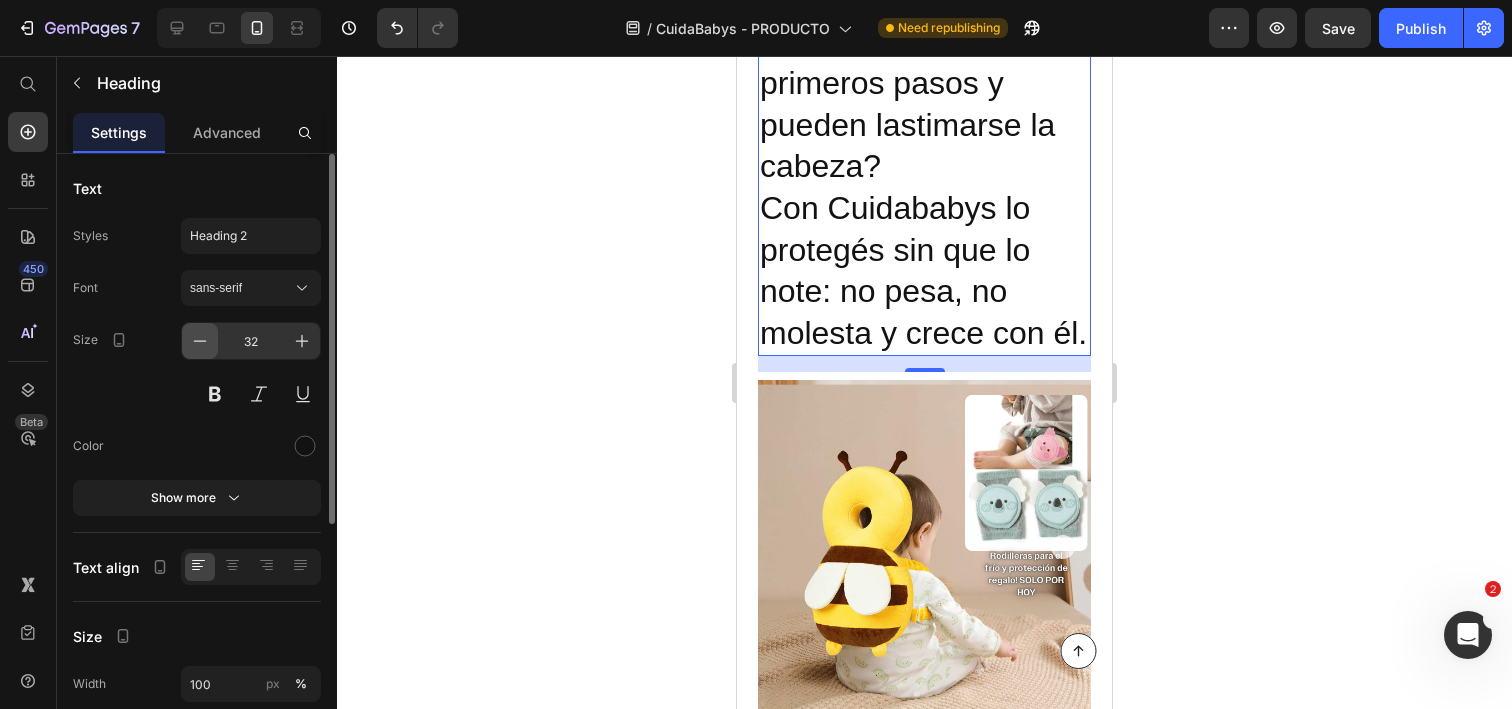 click 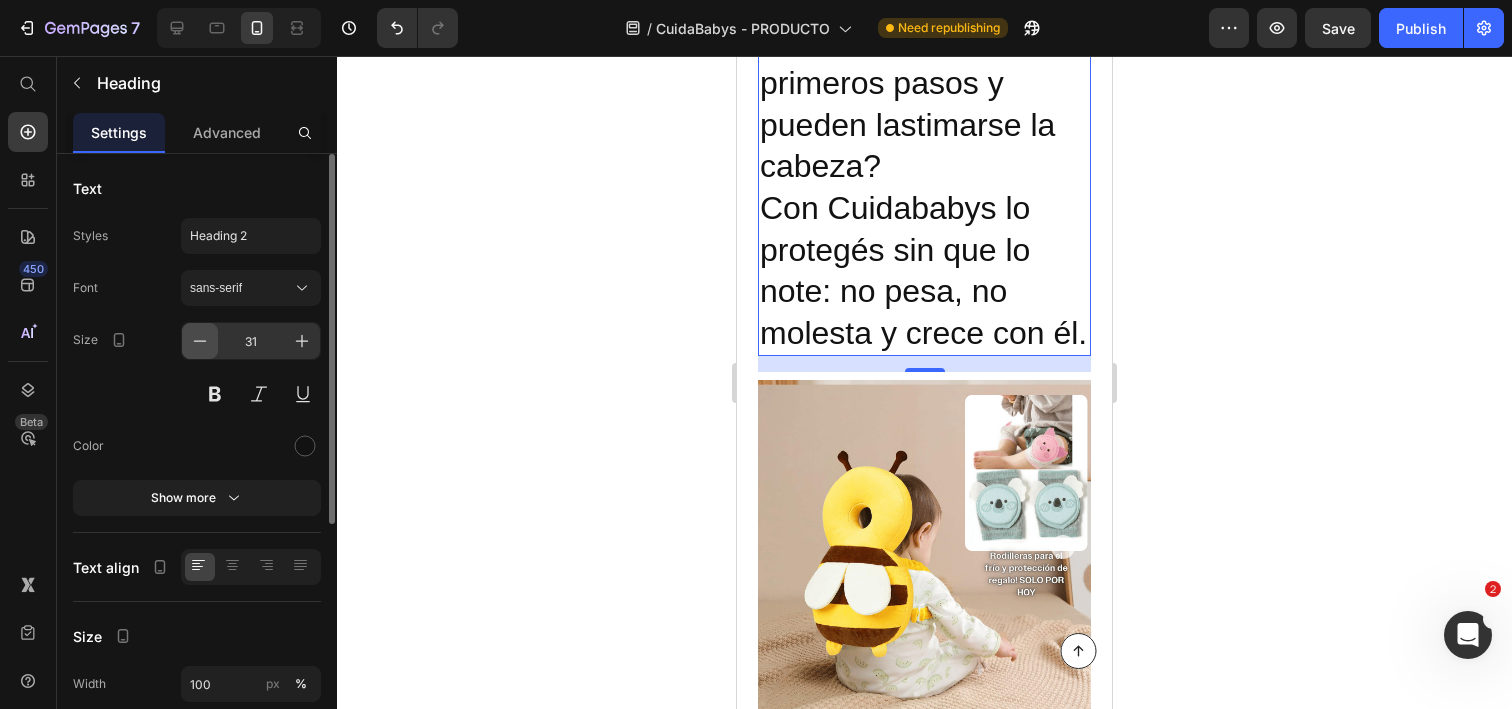 click 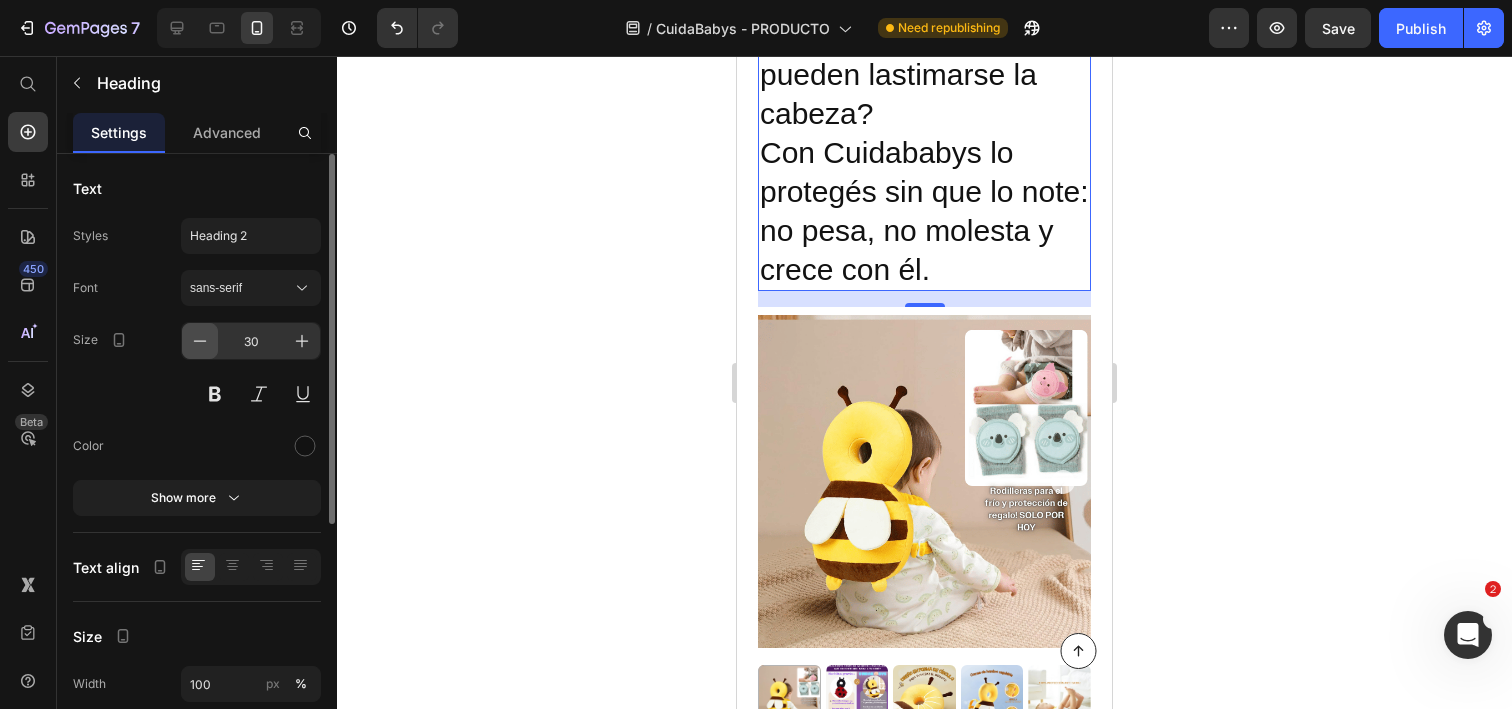 click 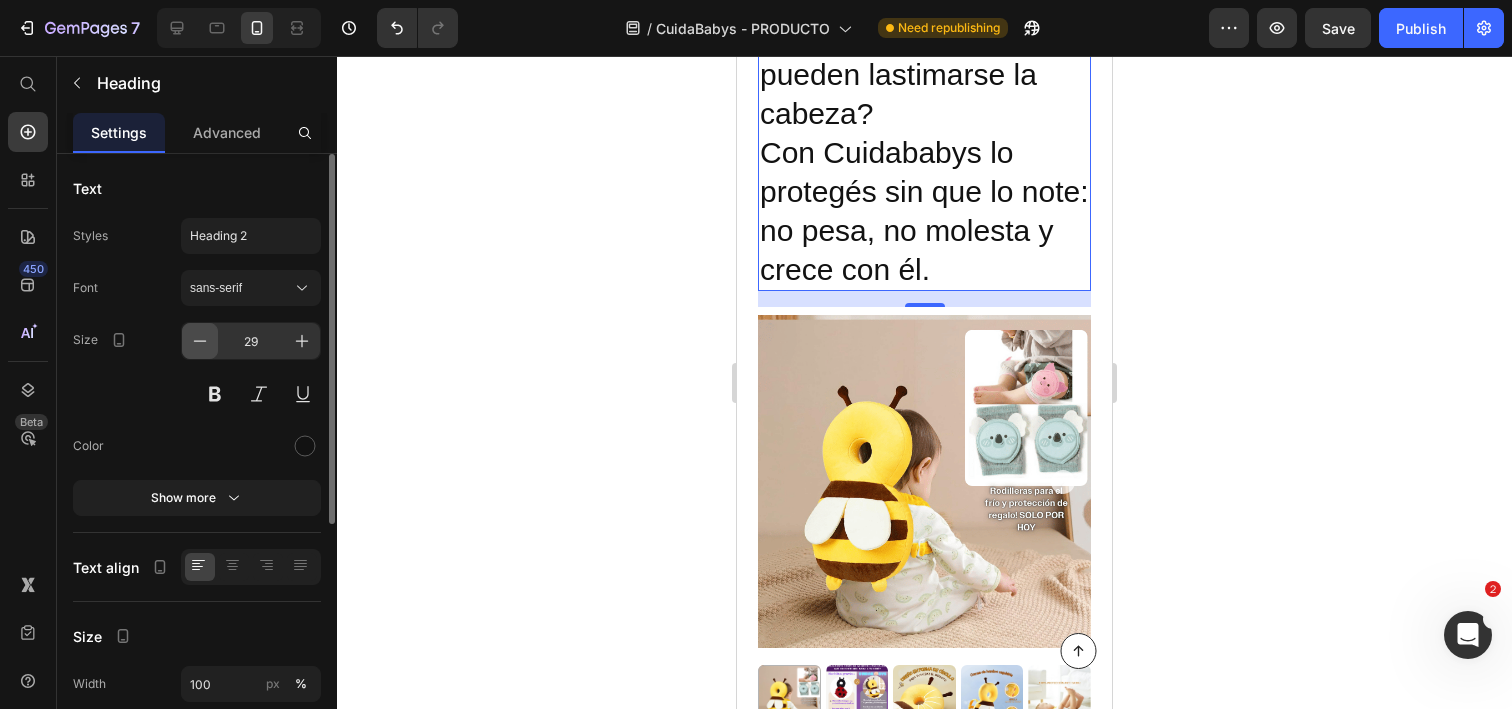 click 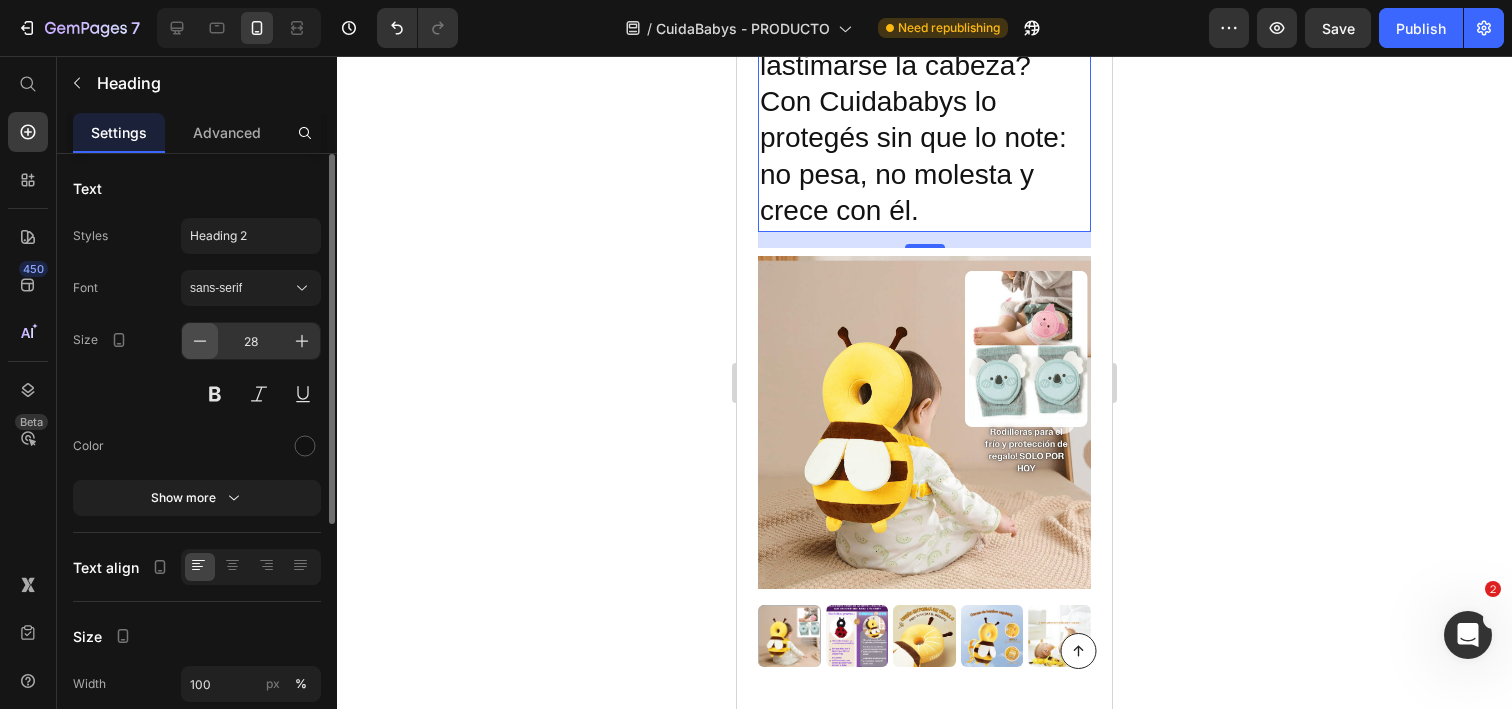 click 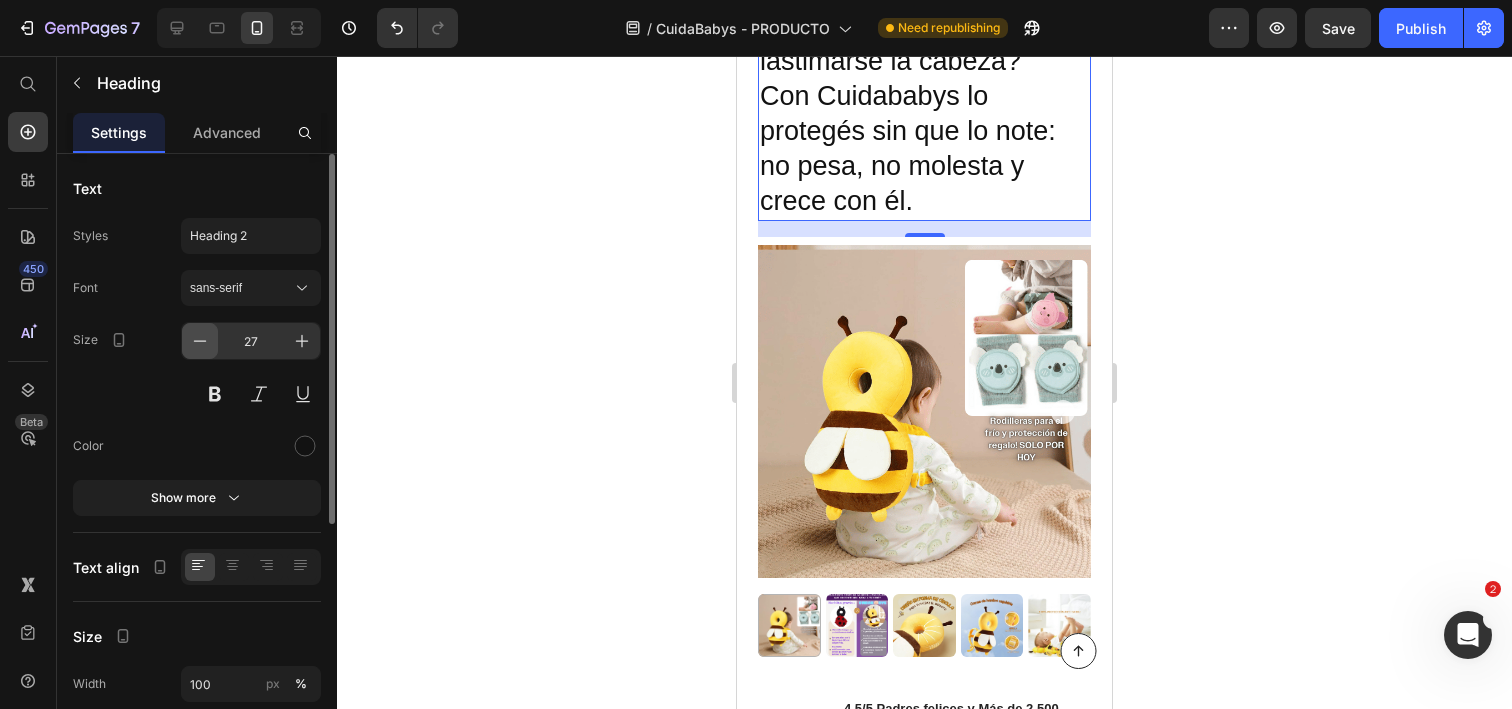 click 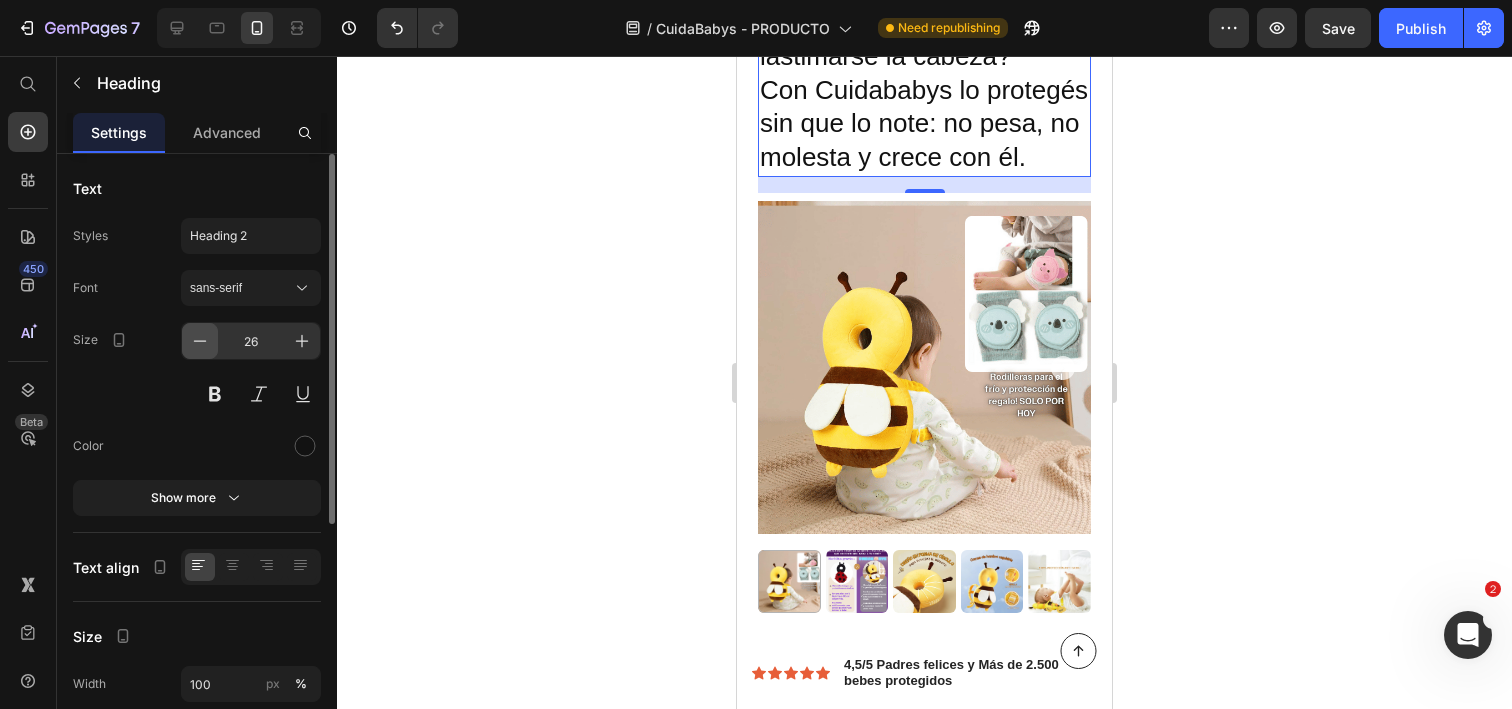 click 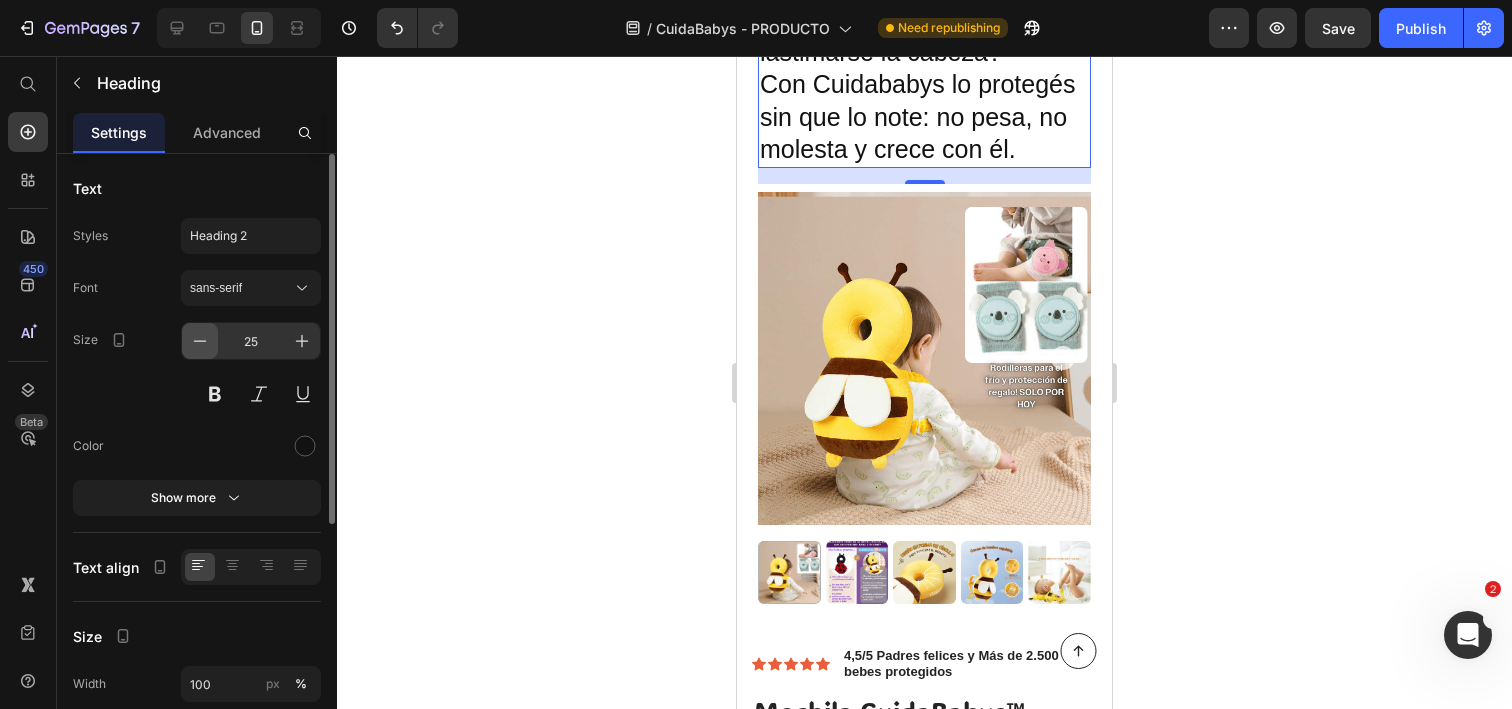click 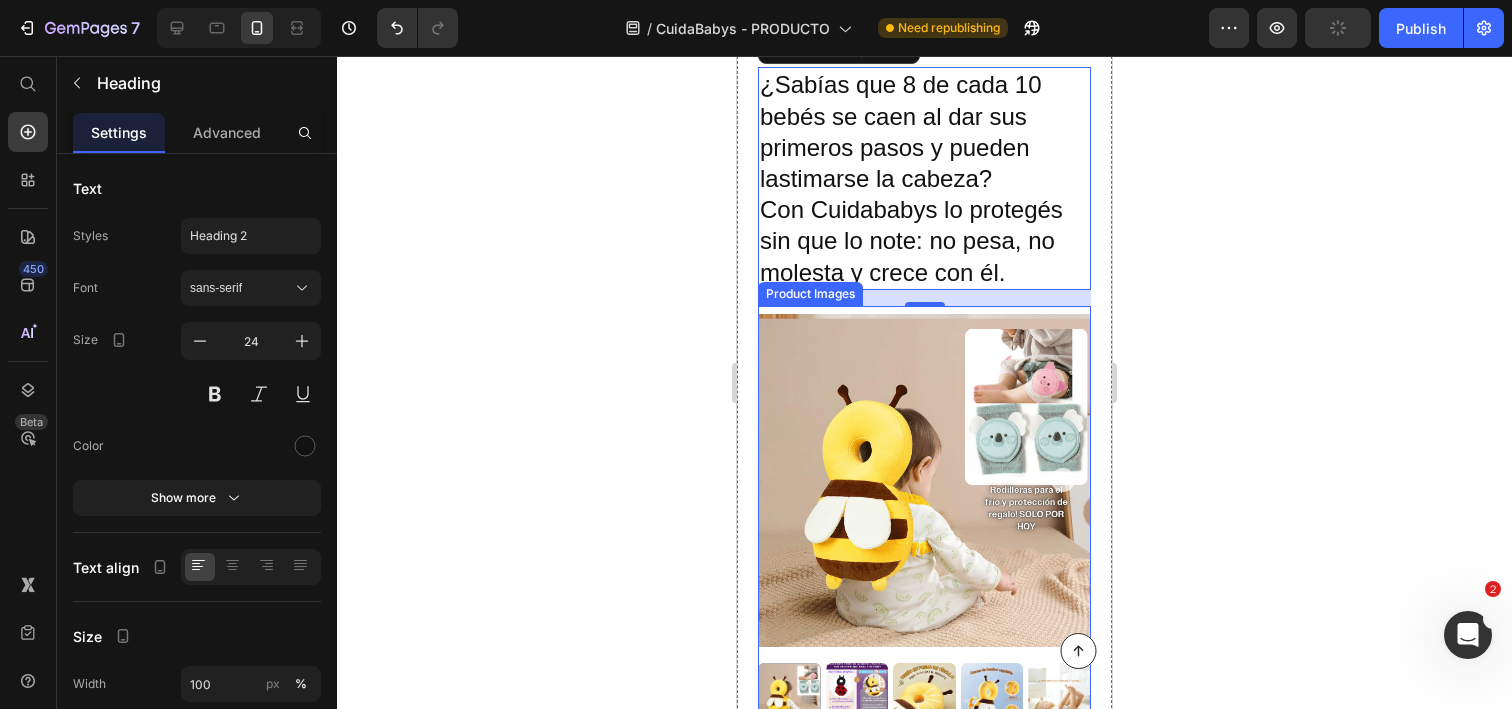 scroll, scrollTop: 149, scrollLeft: 0, axis: vertical 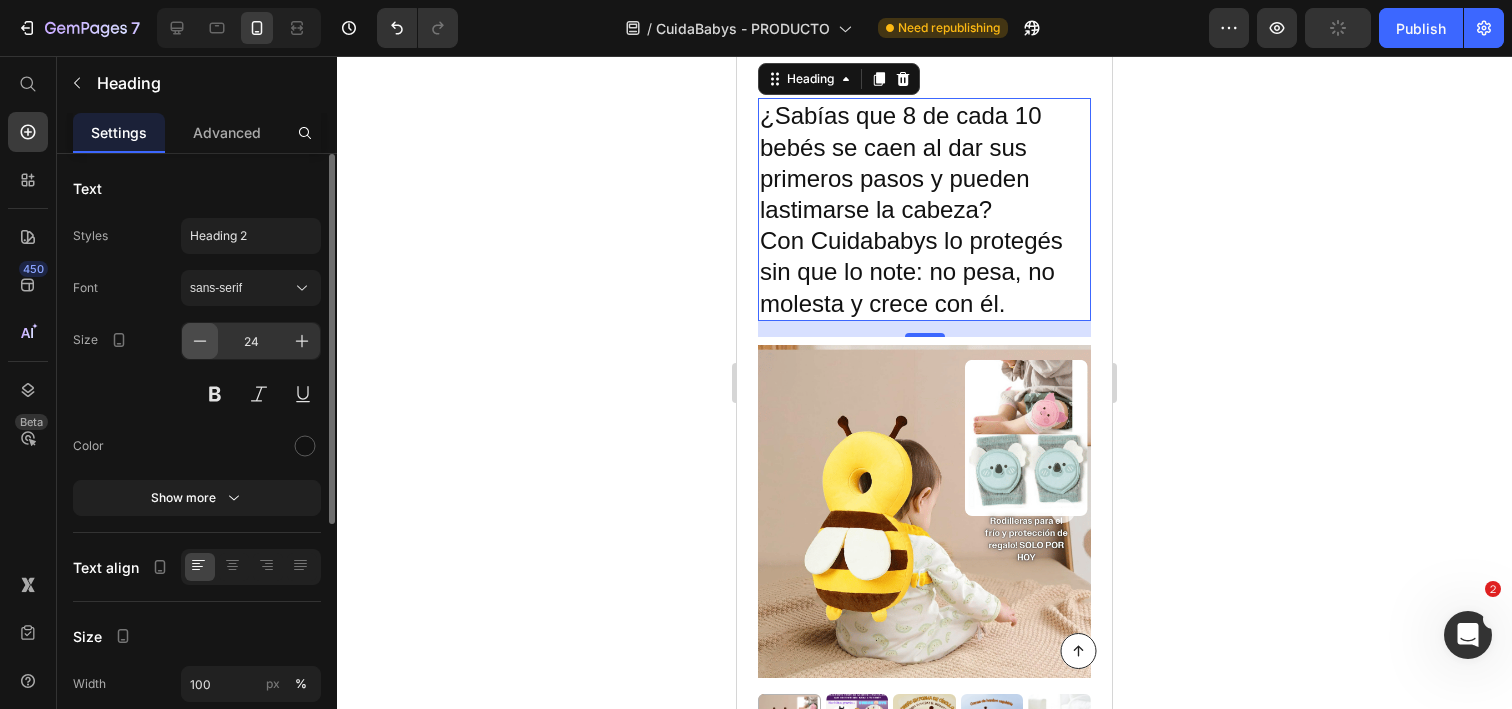 click 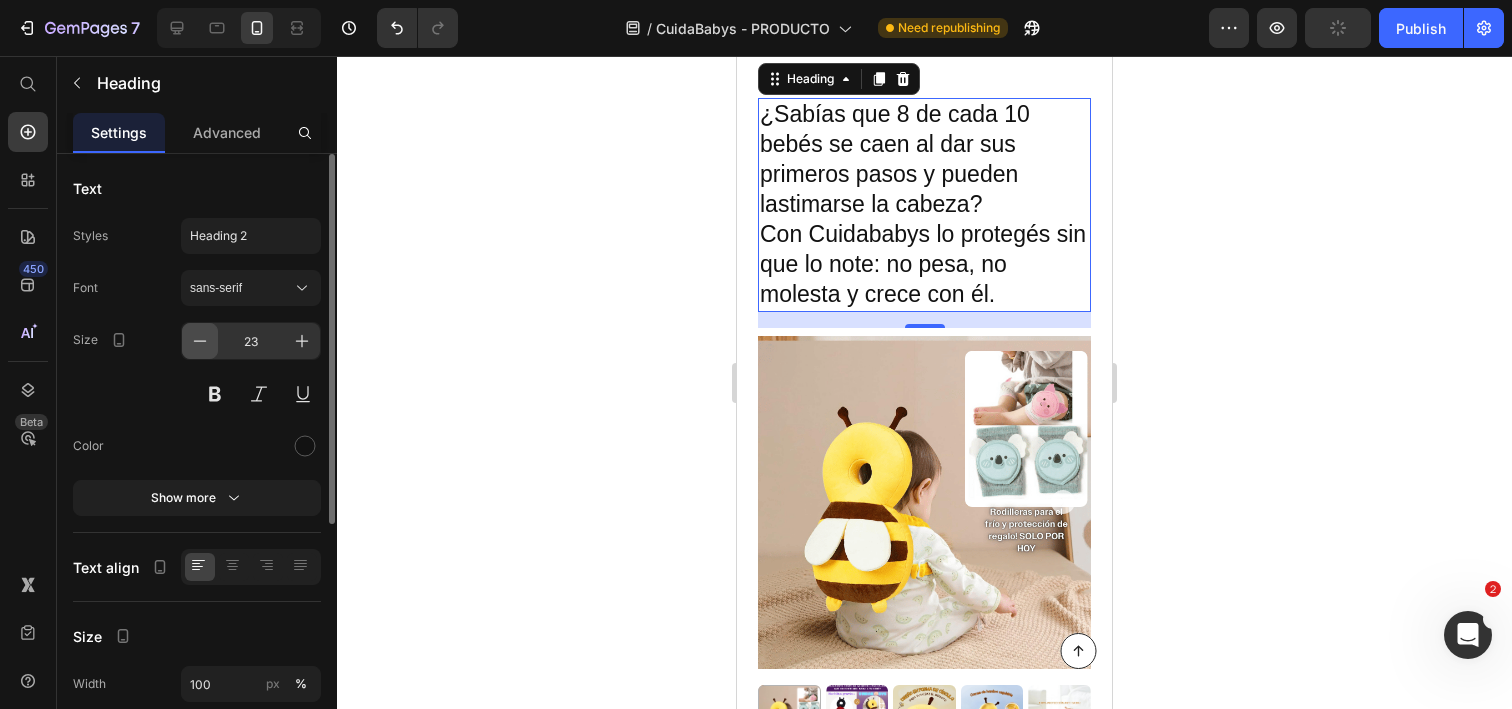 click 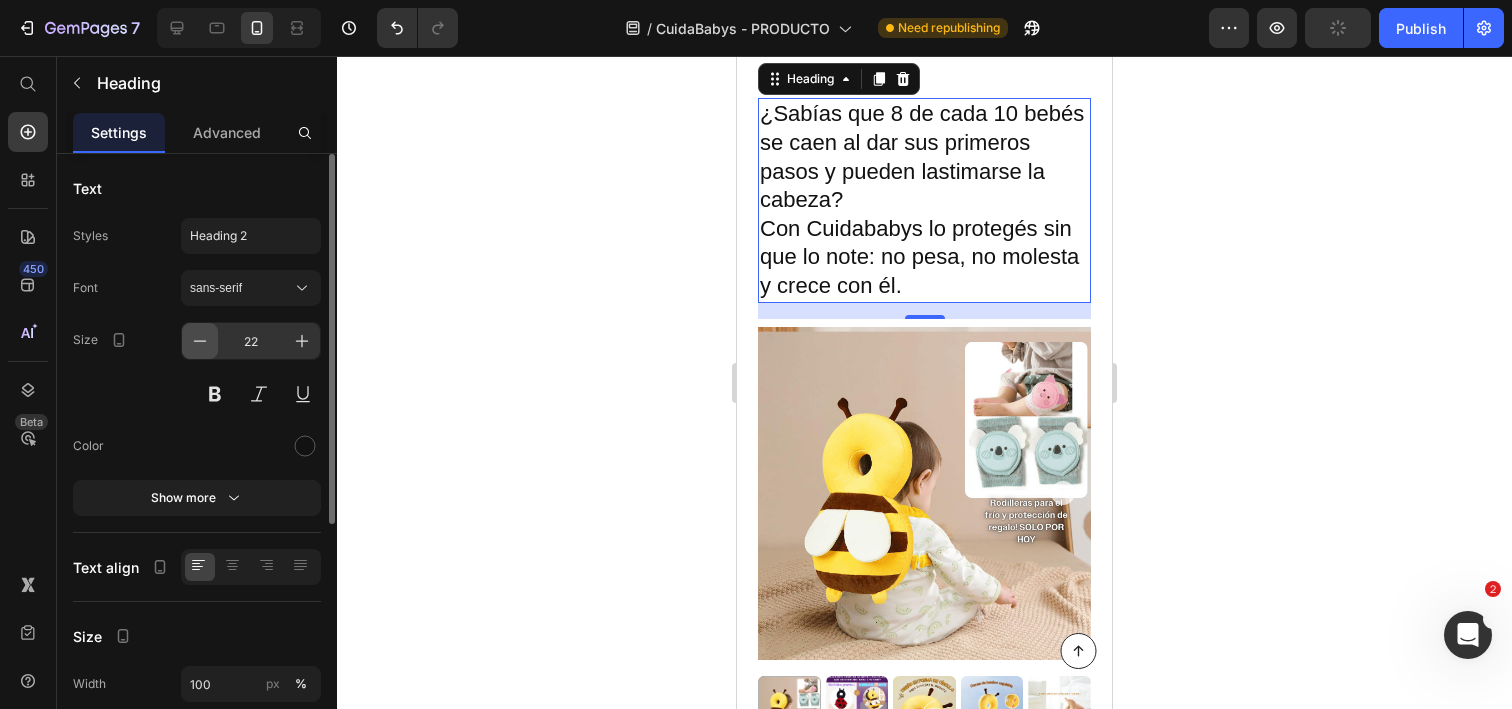 click 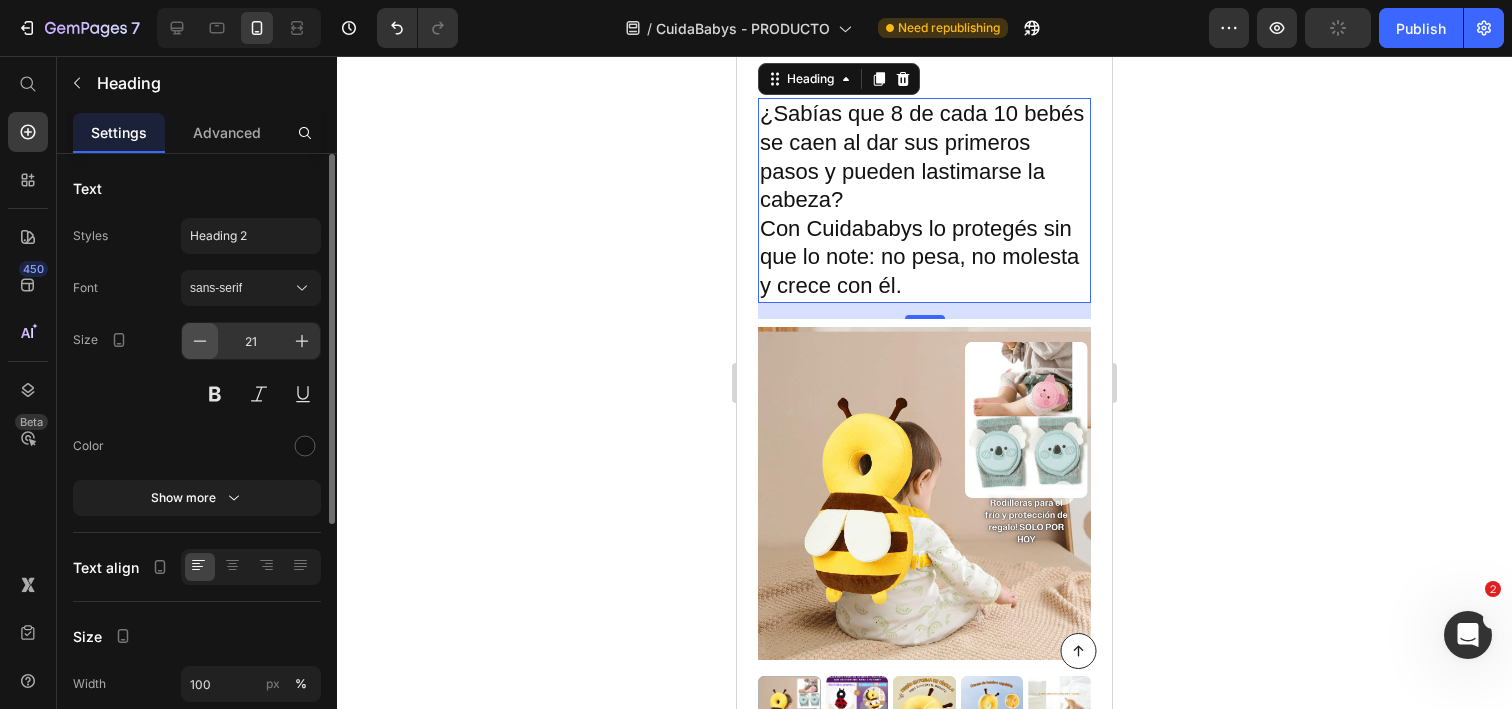 click 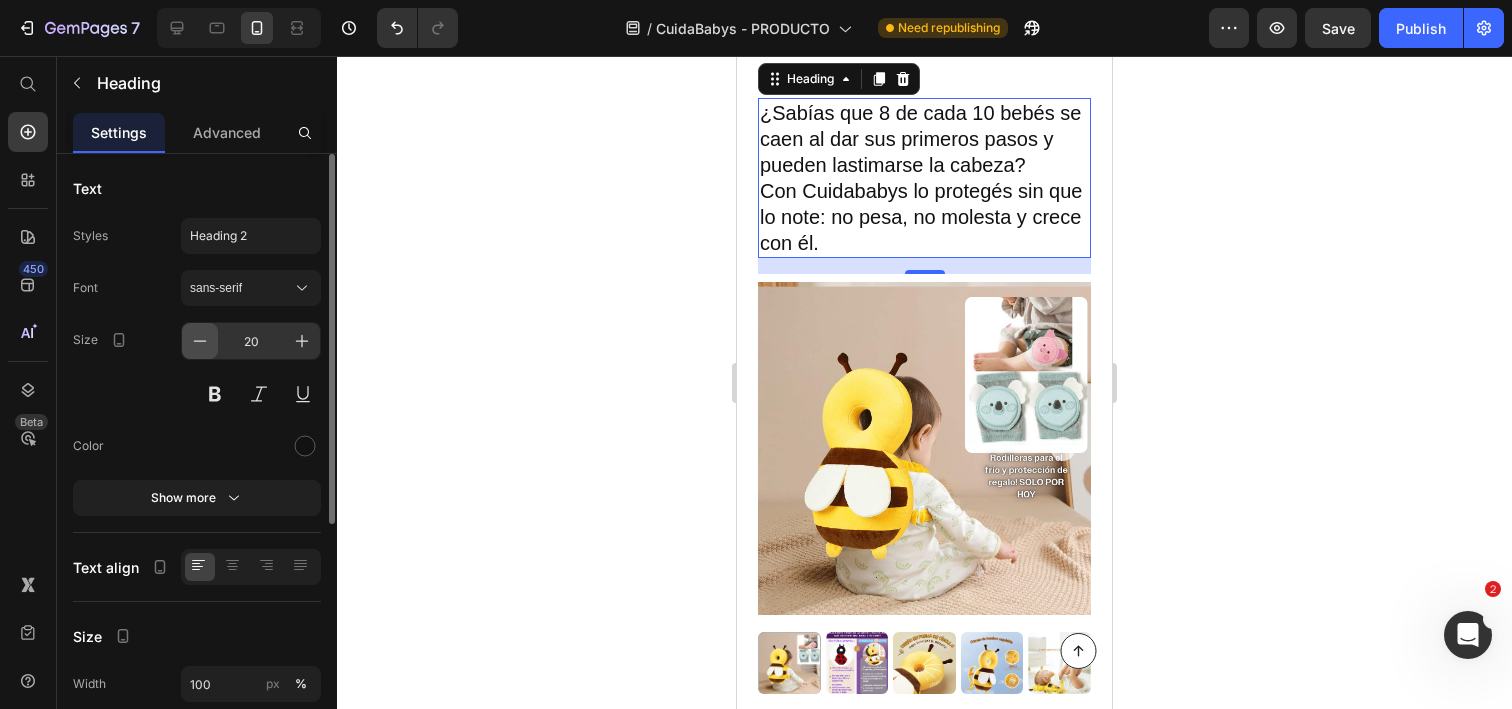 click 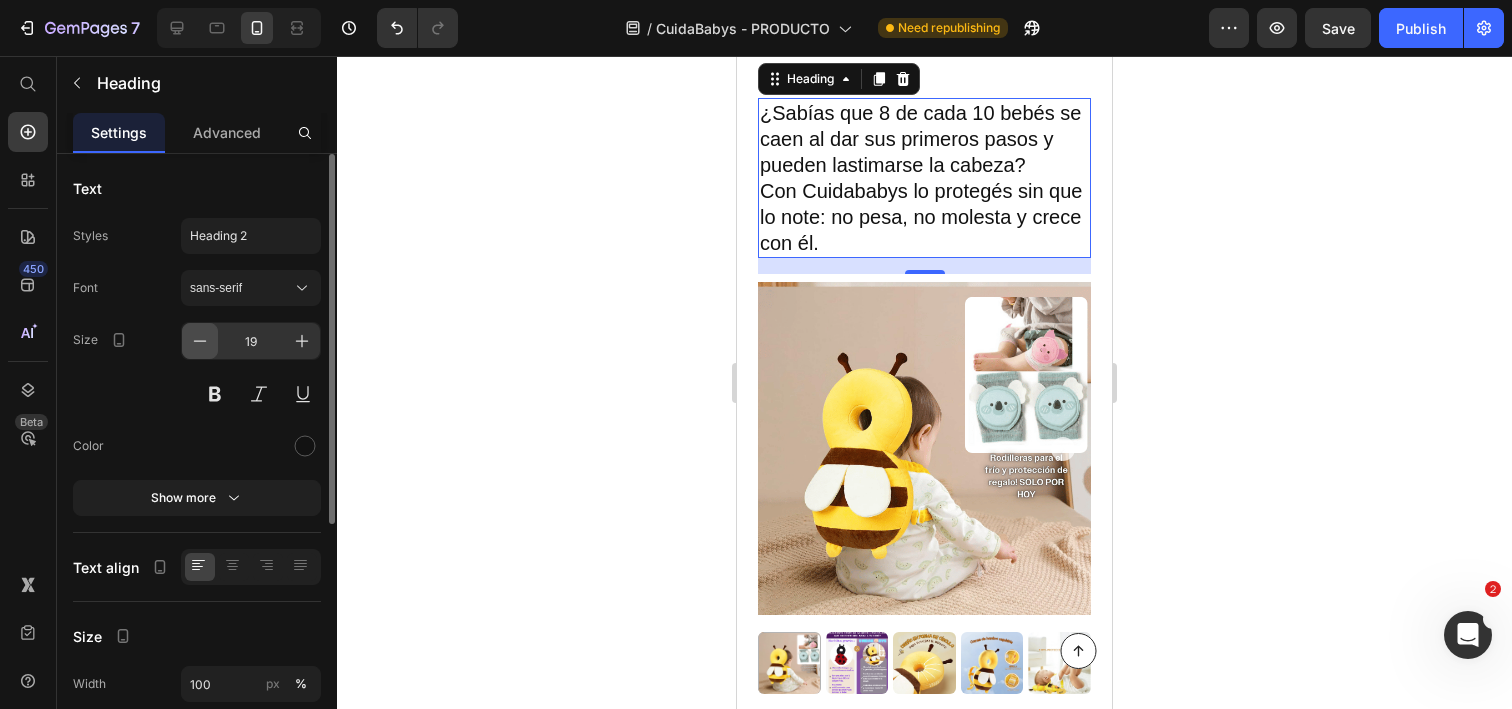 click 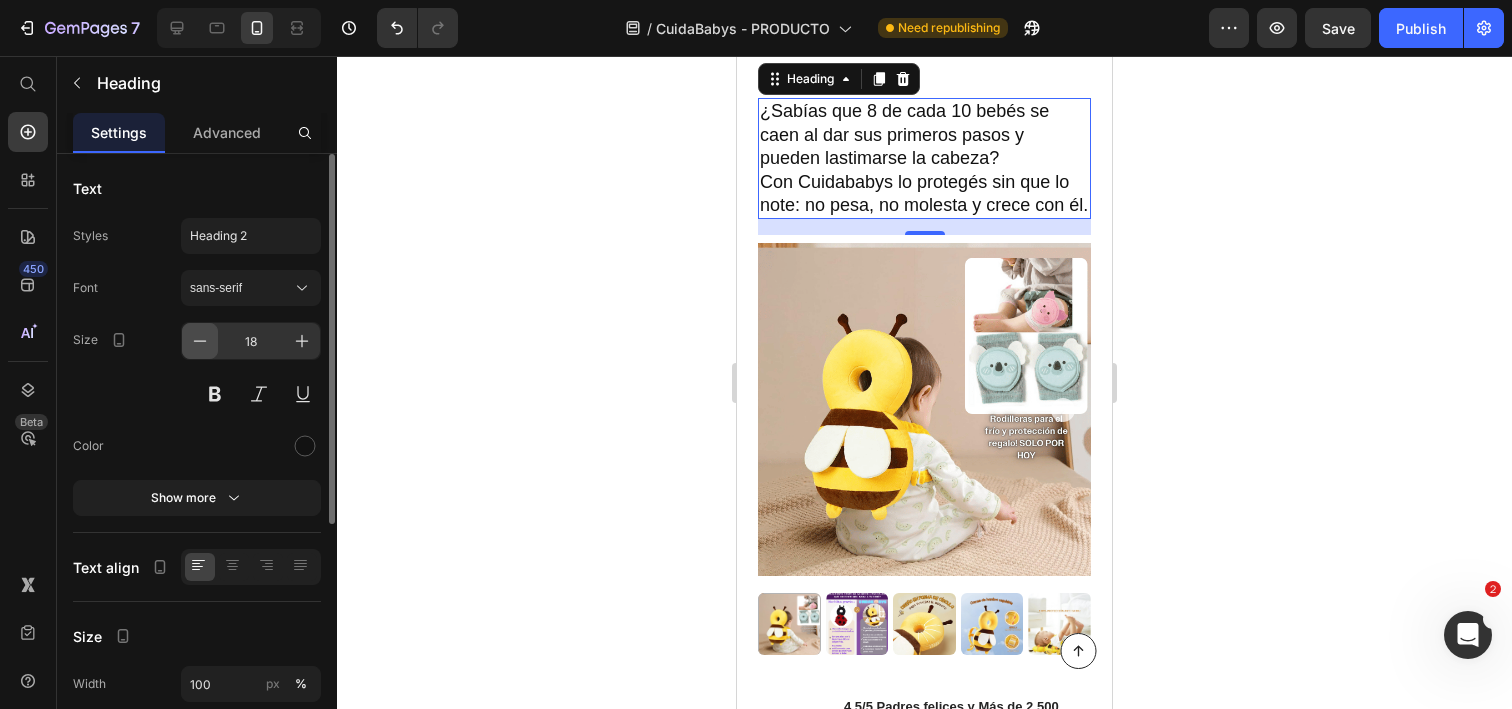 click 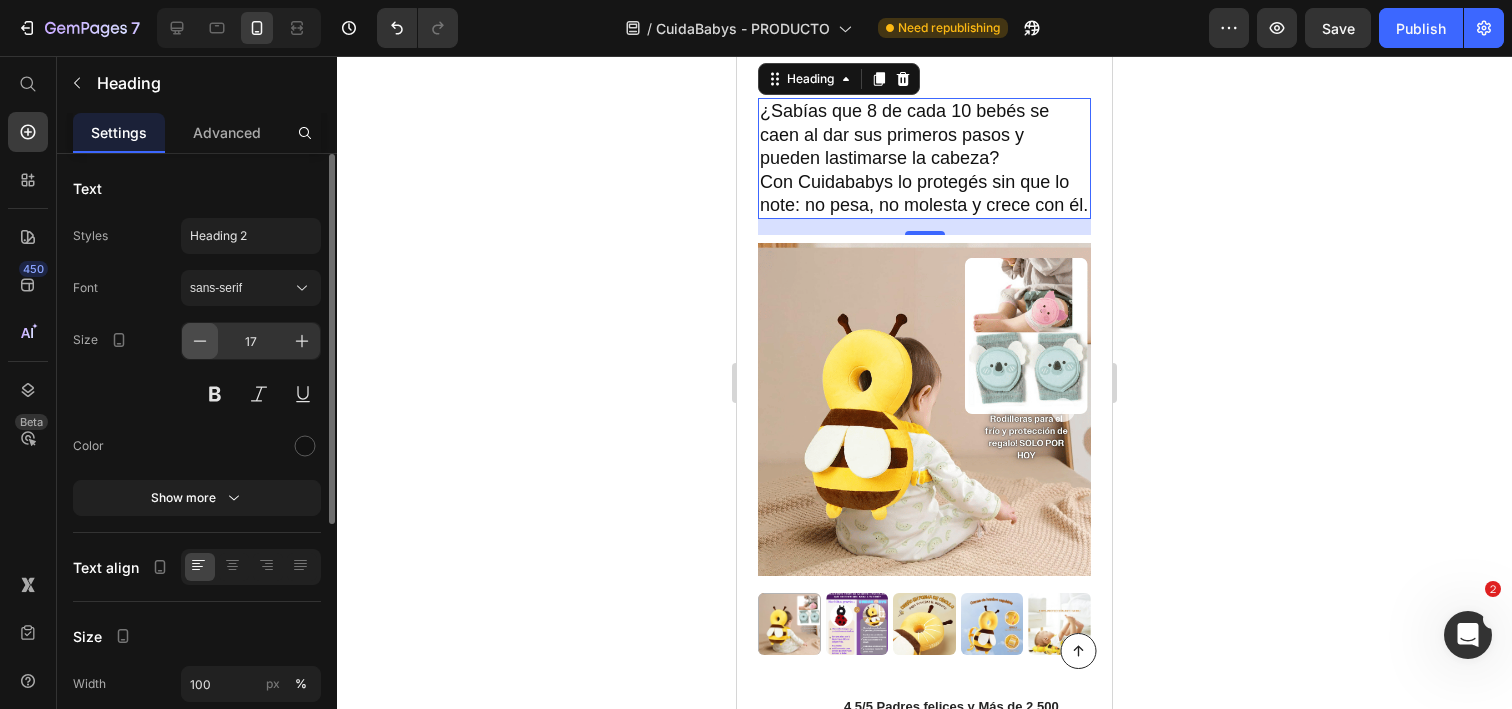 click 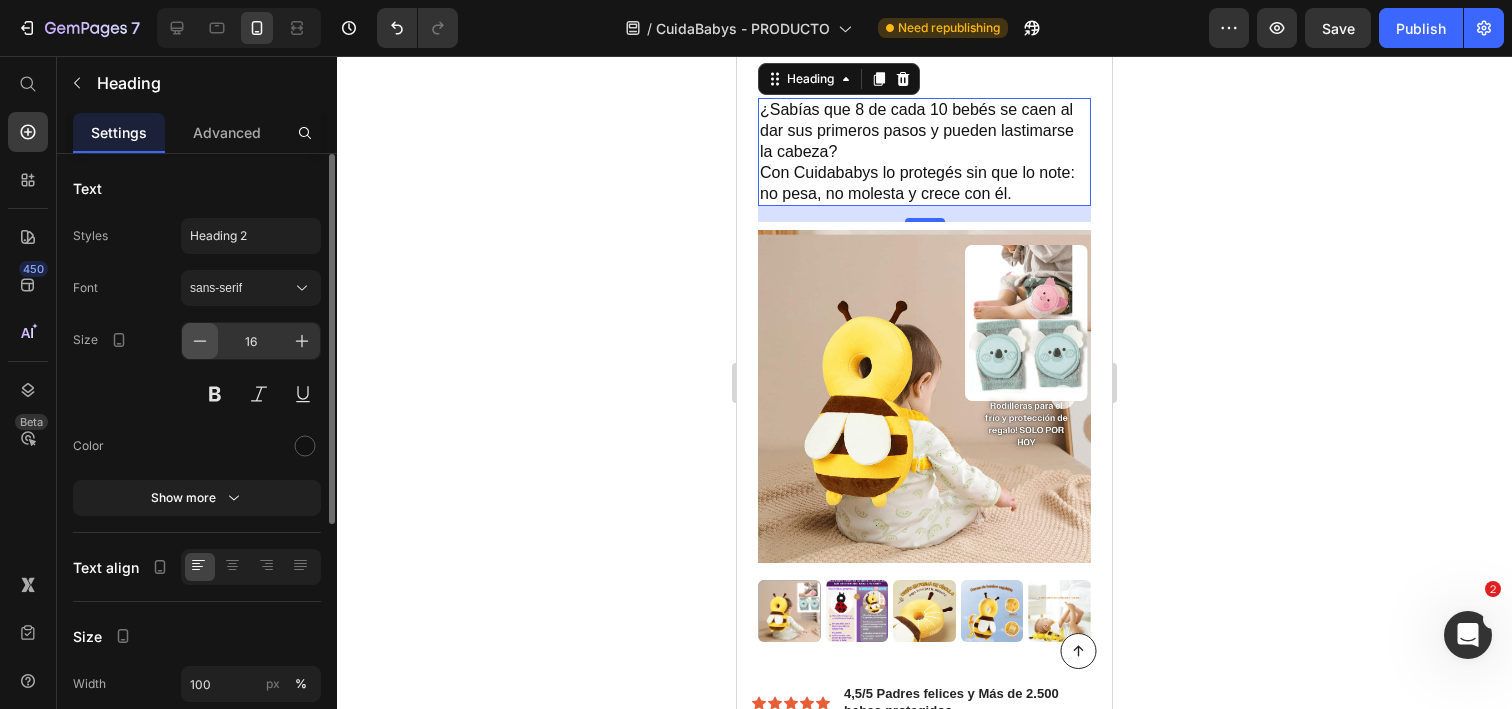 click 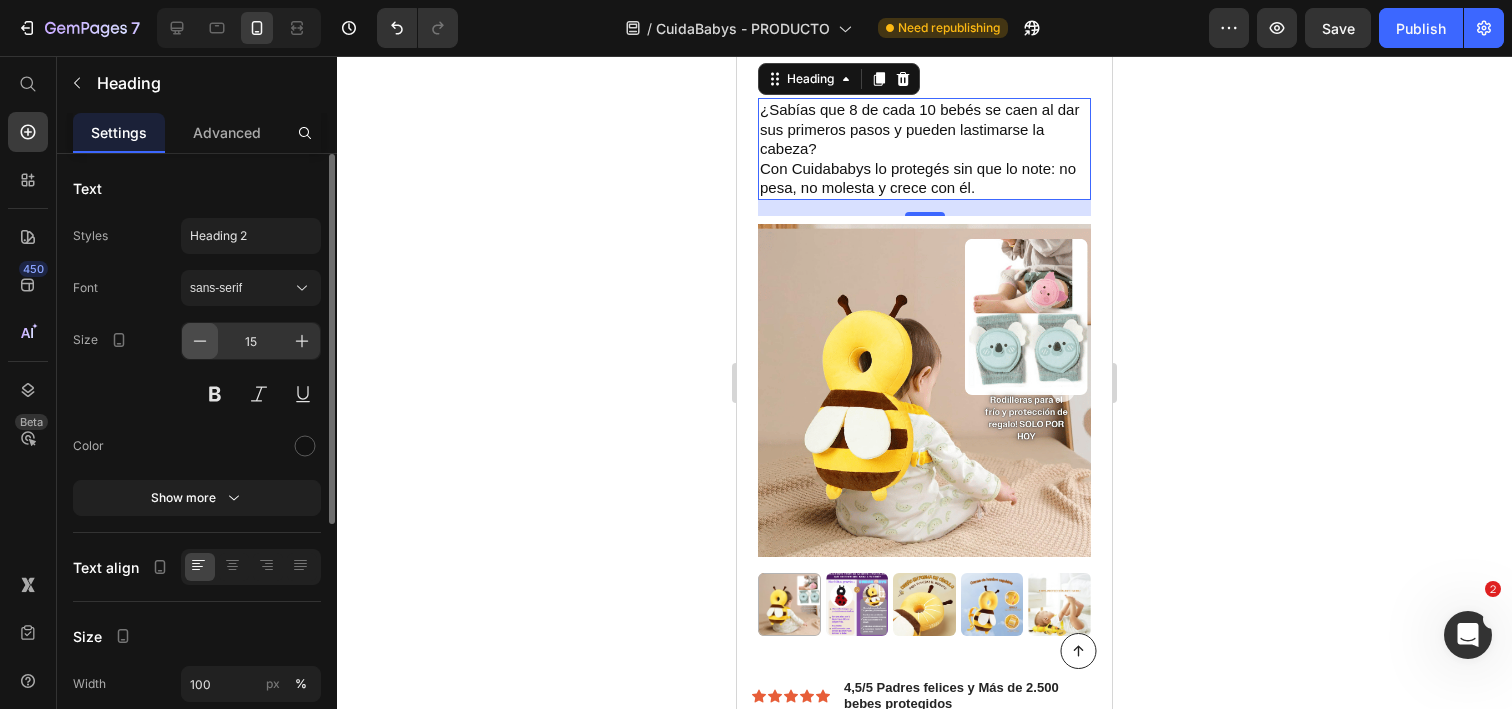click 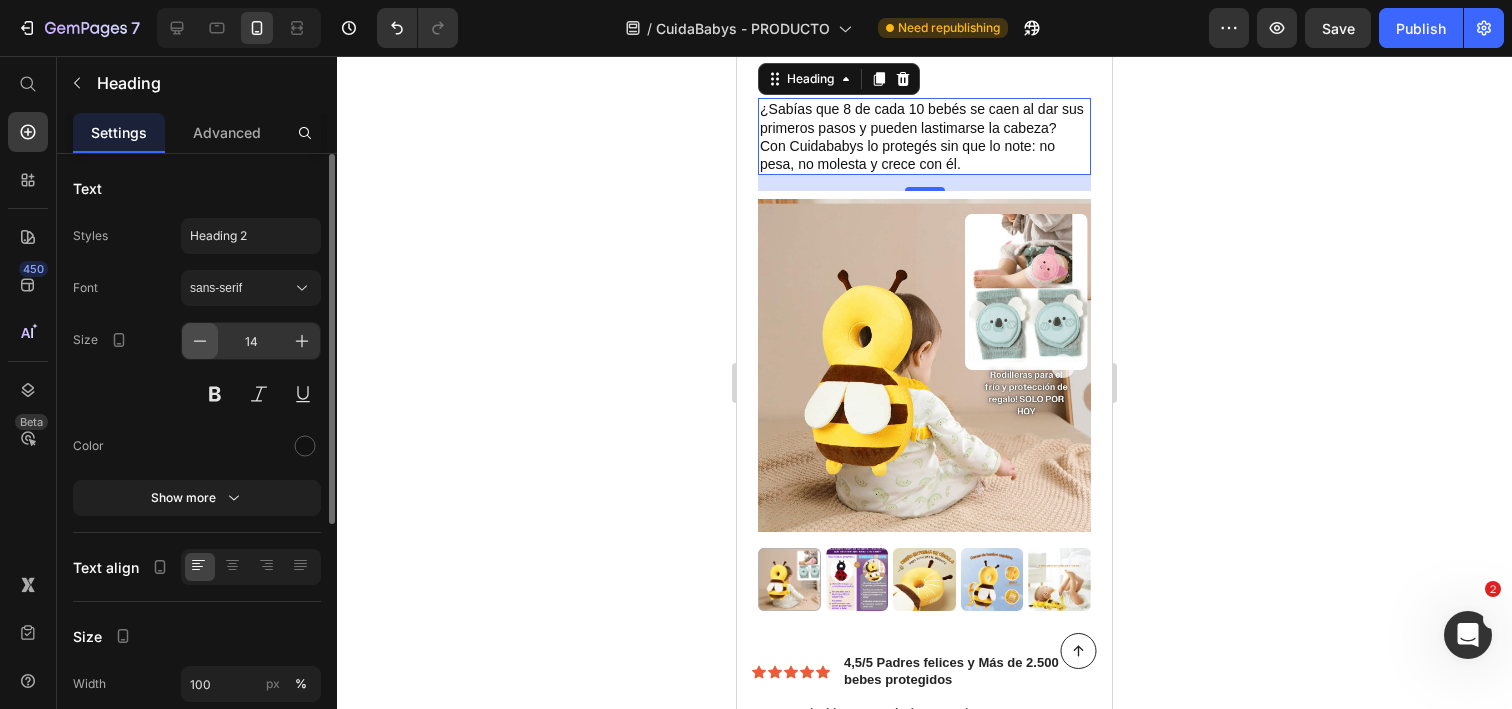 click 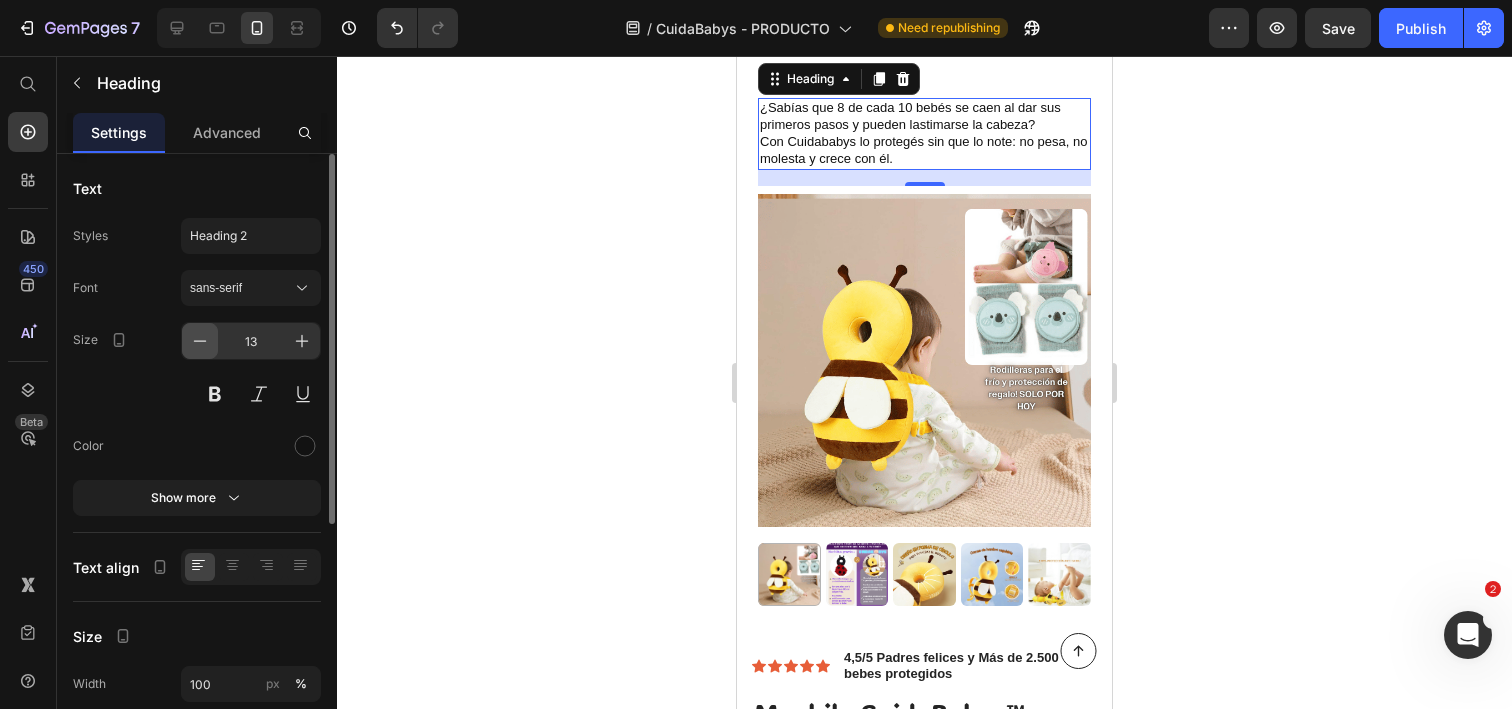 click 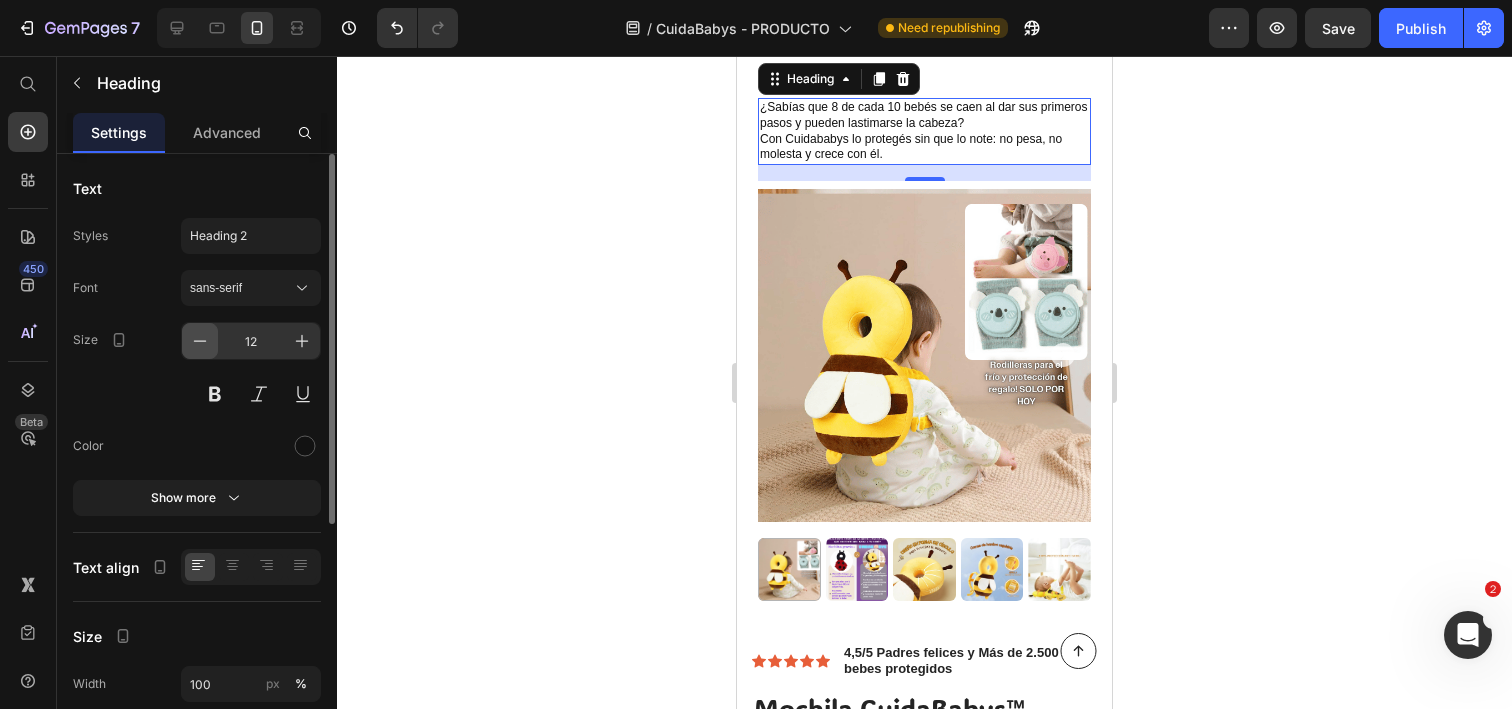 click 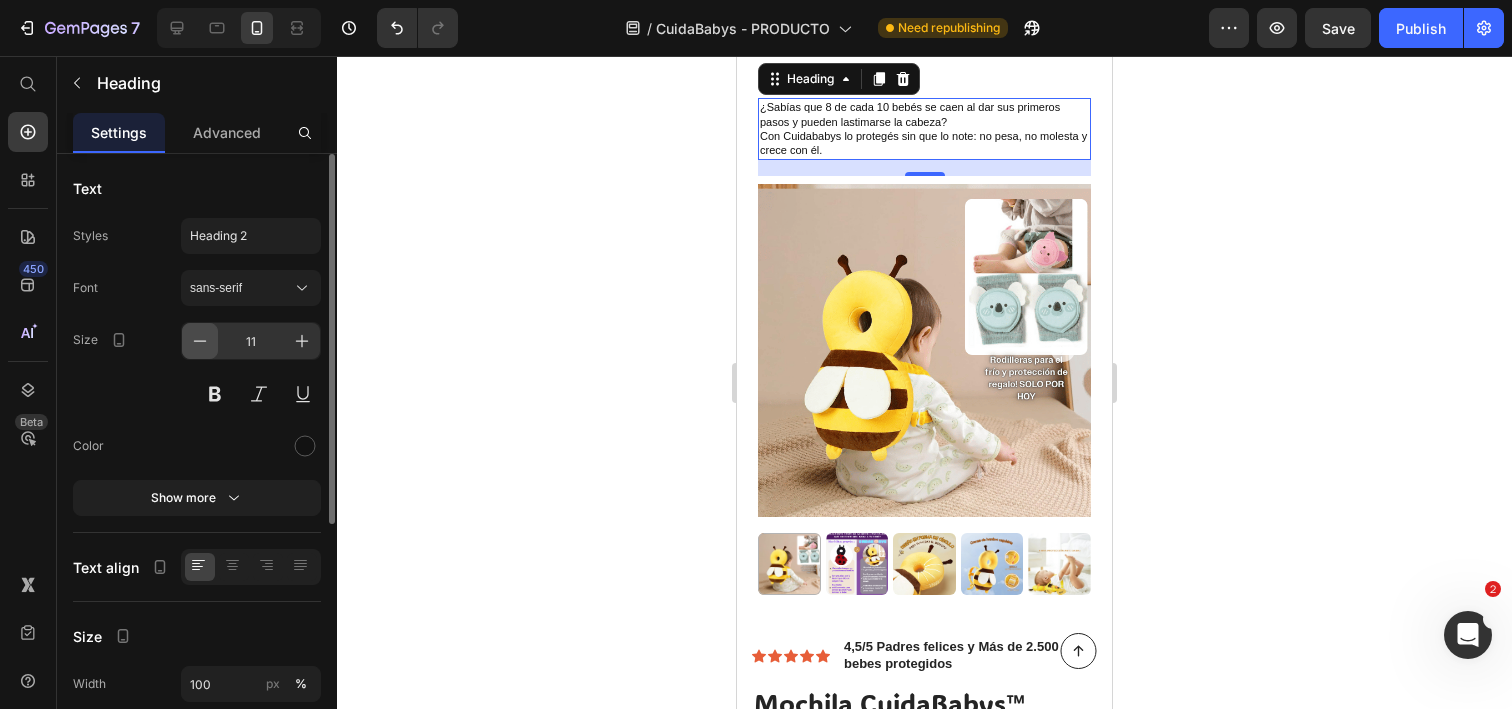 click 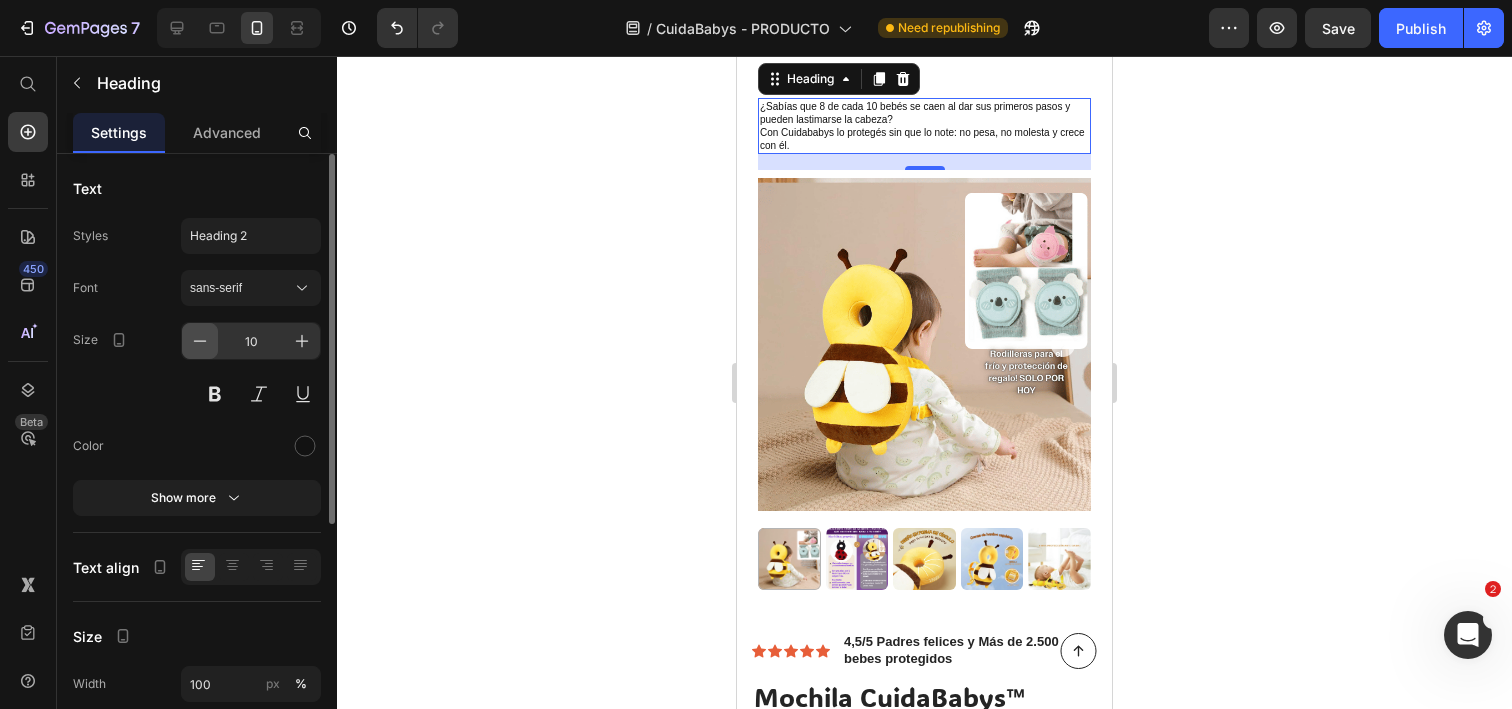 click 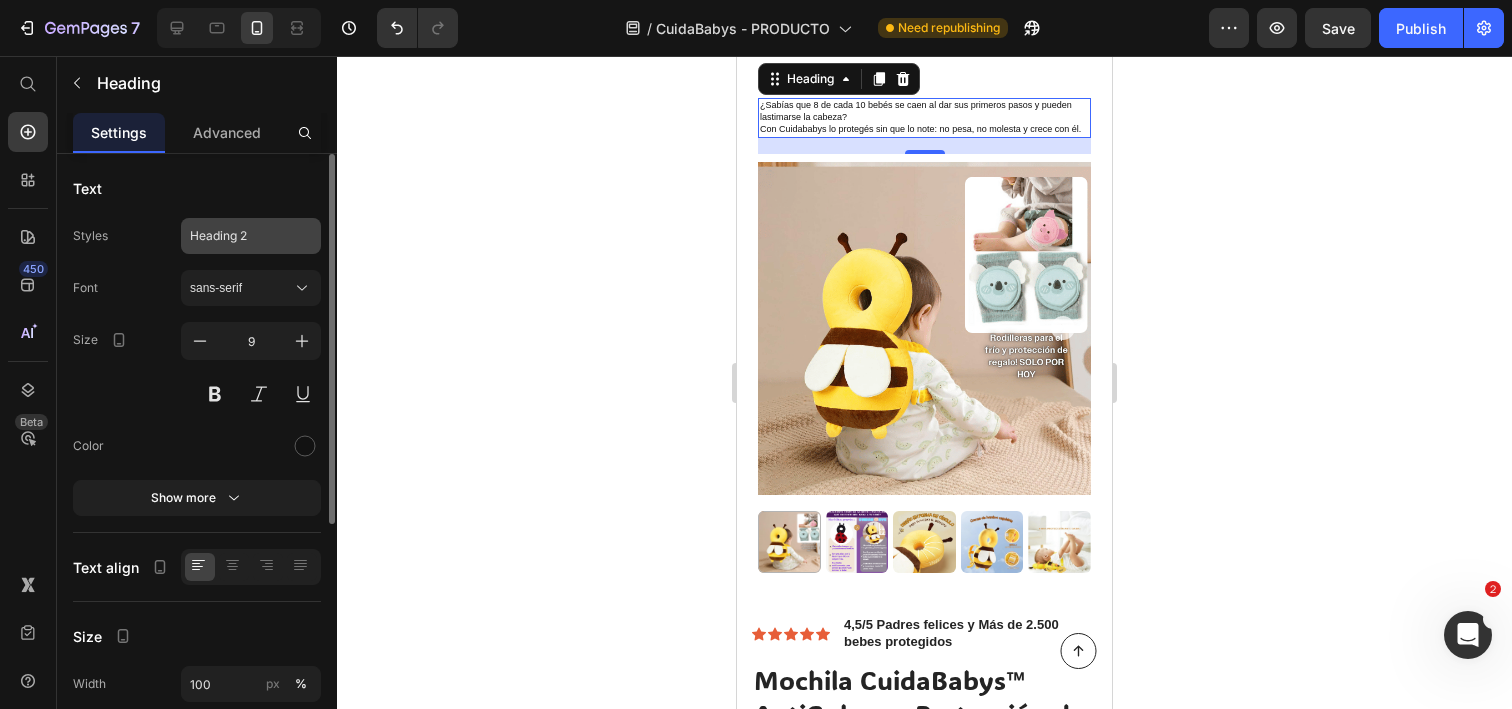 click on "Heading 2" at bounding box center (251, 236) 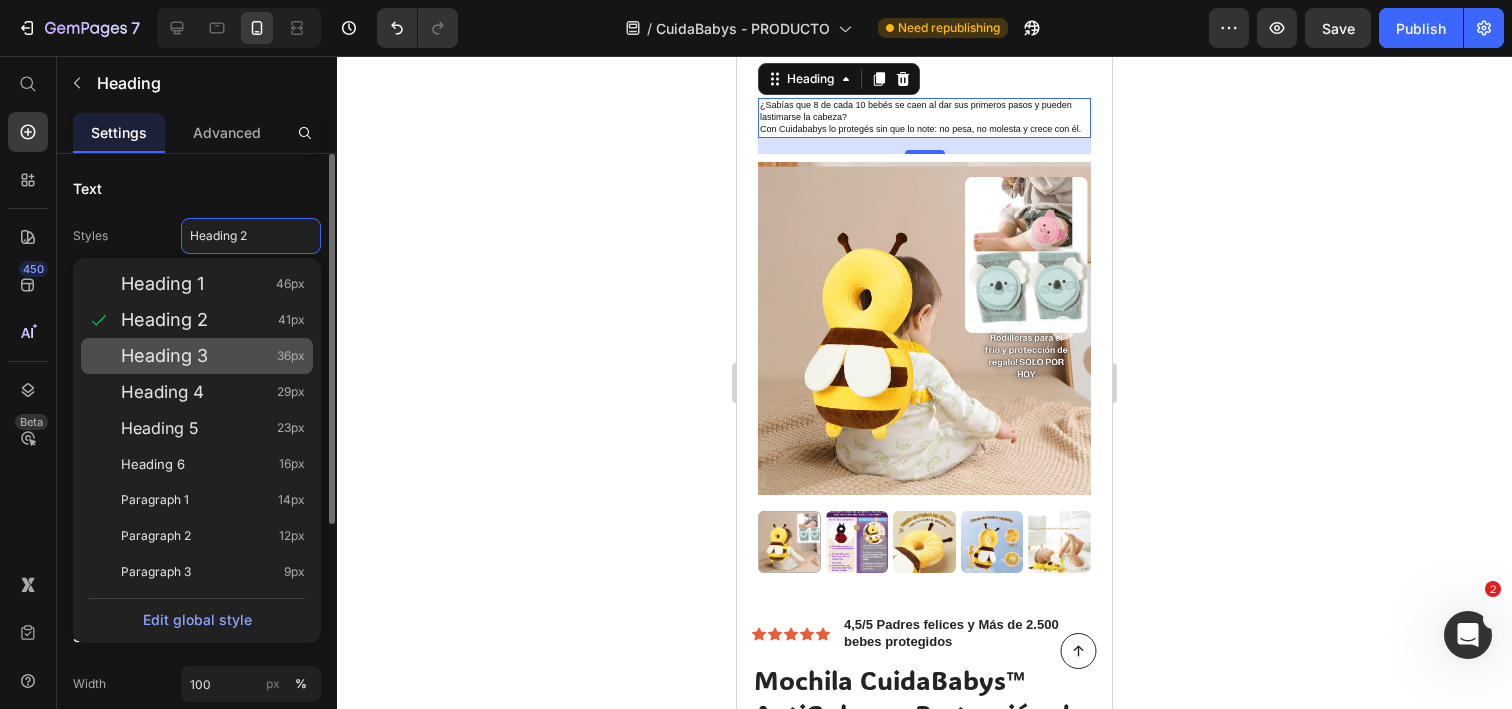 click on "Heading 3" at bounding box center (164, 356) 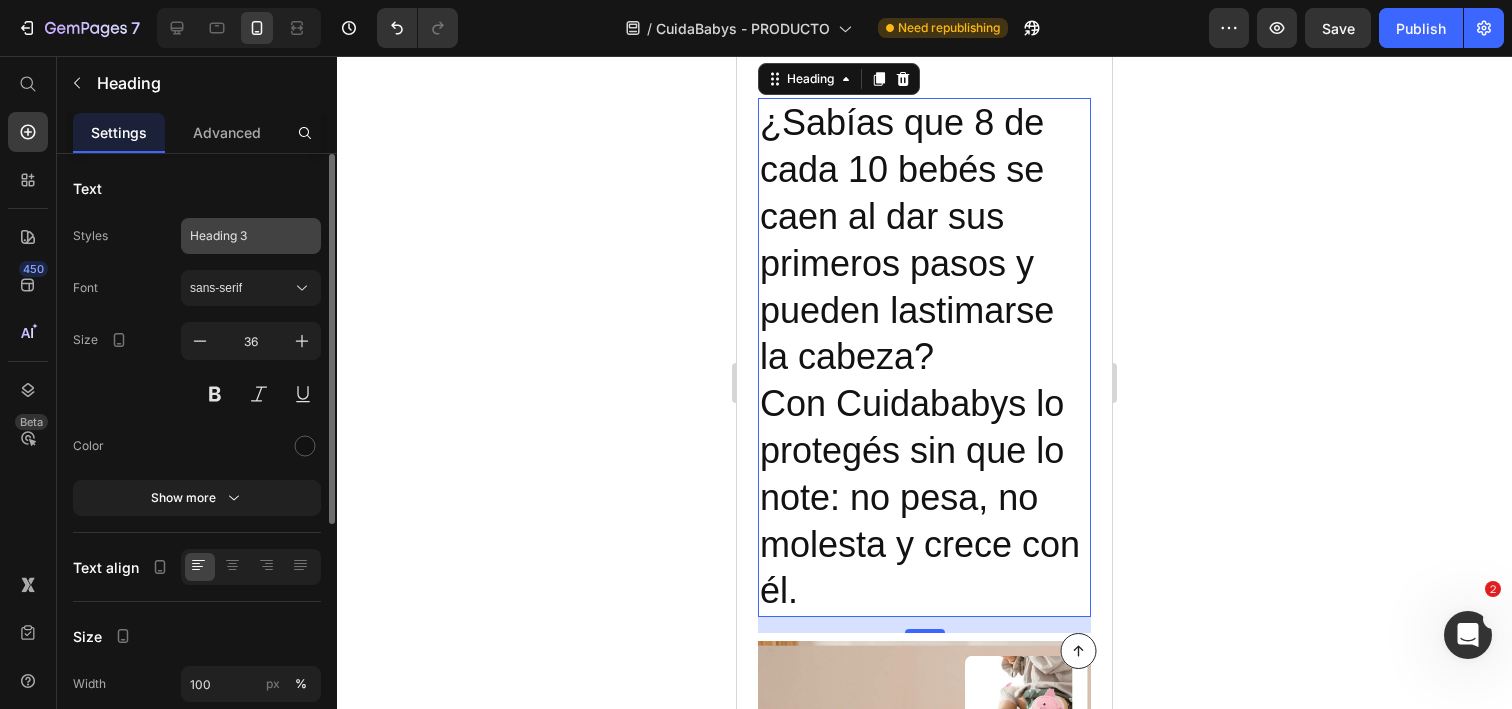 click on "Heading 3" at bounding box center (251, 236) 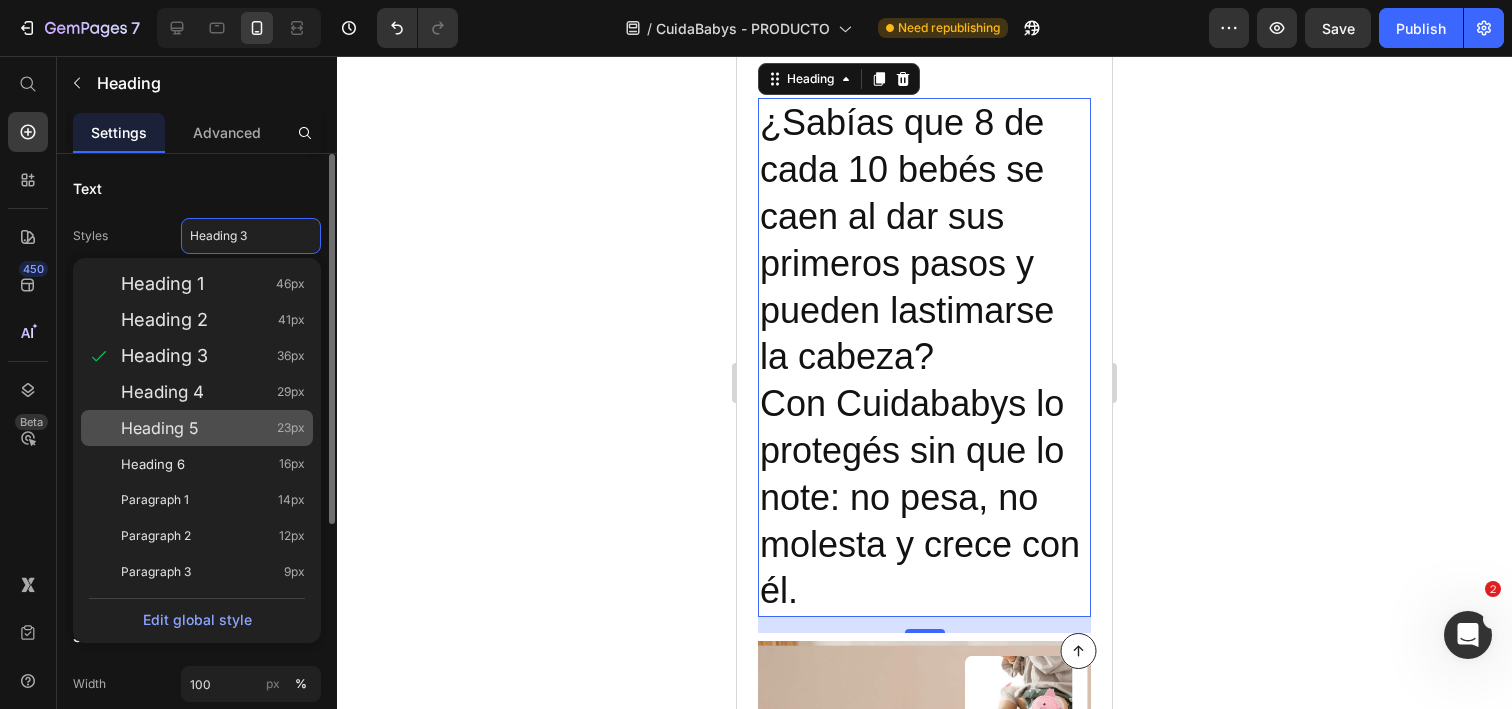 click on "Heading 5" at bounding box center [160, 428] 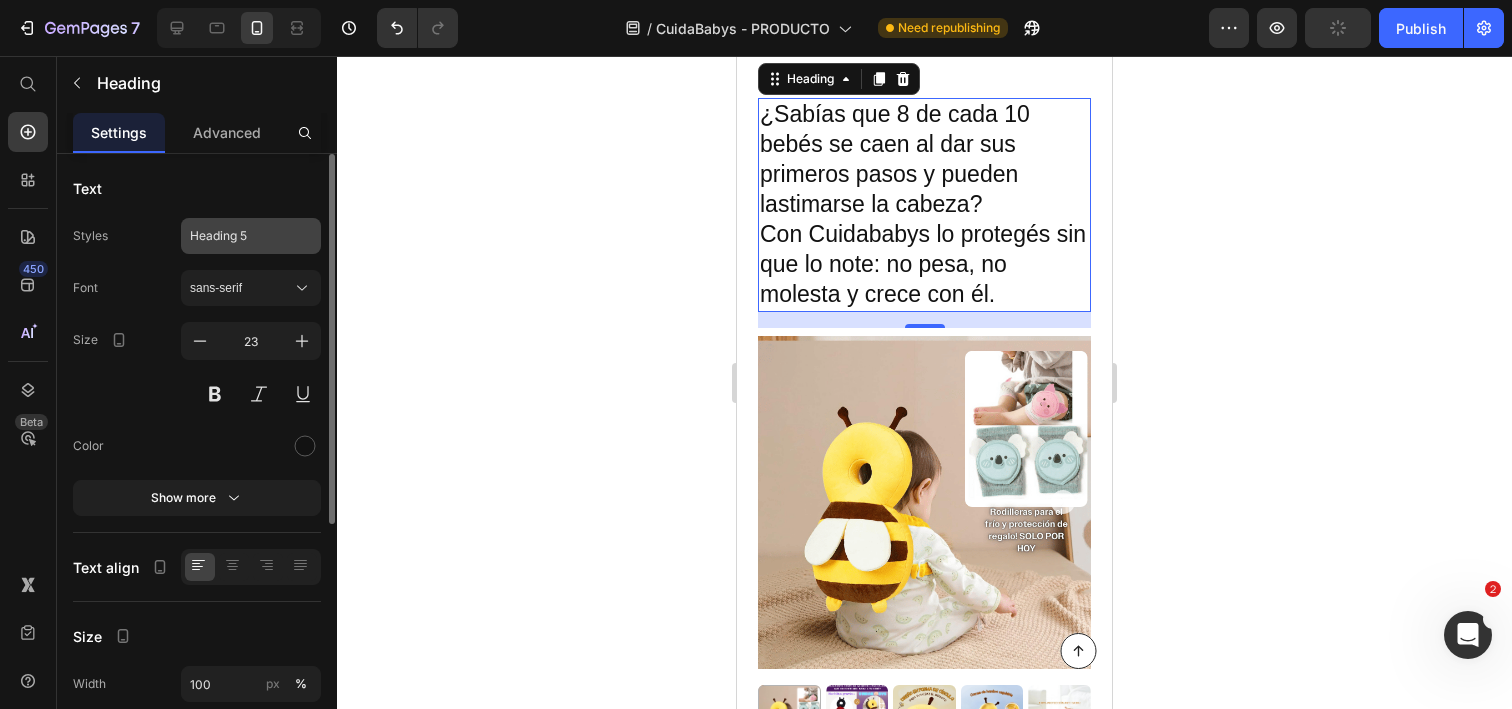 click on "Heading 5" at bounding box center [251, 236] 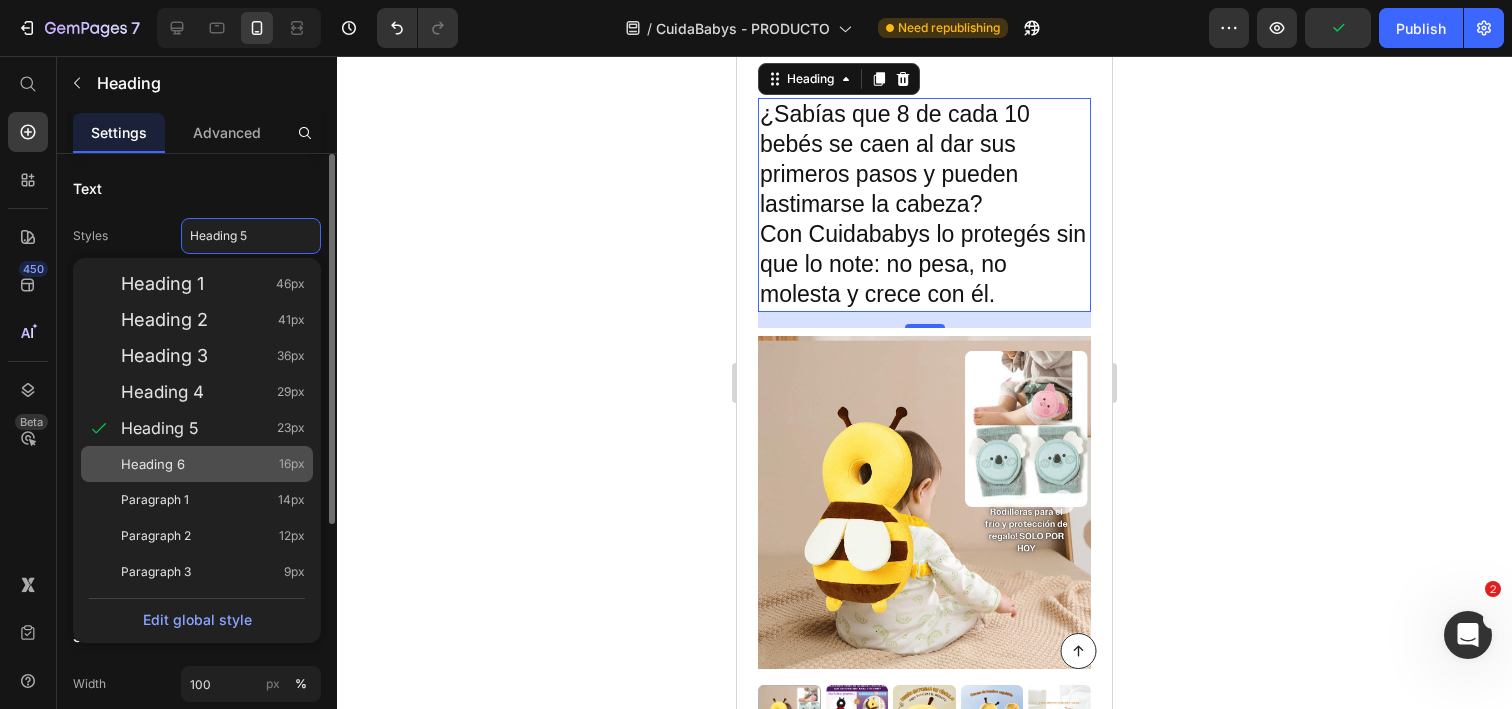 click on "Heading 6 16px" 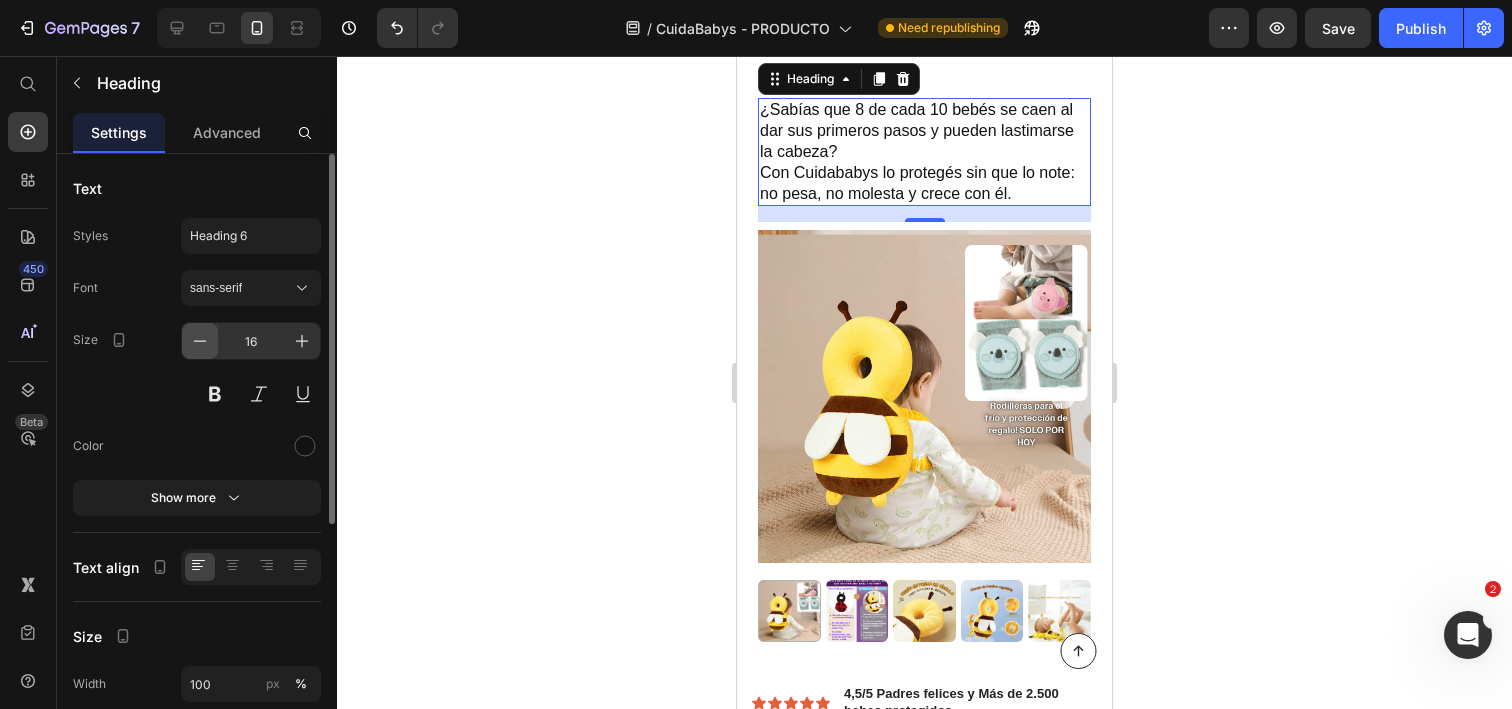 click at bounding box center (200, 341) 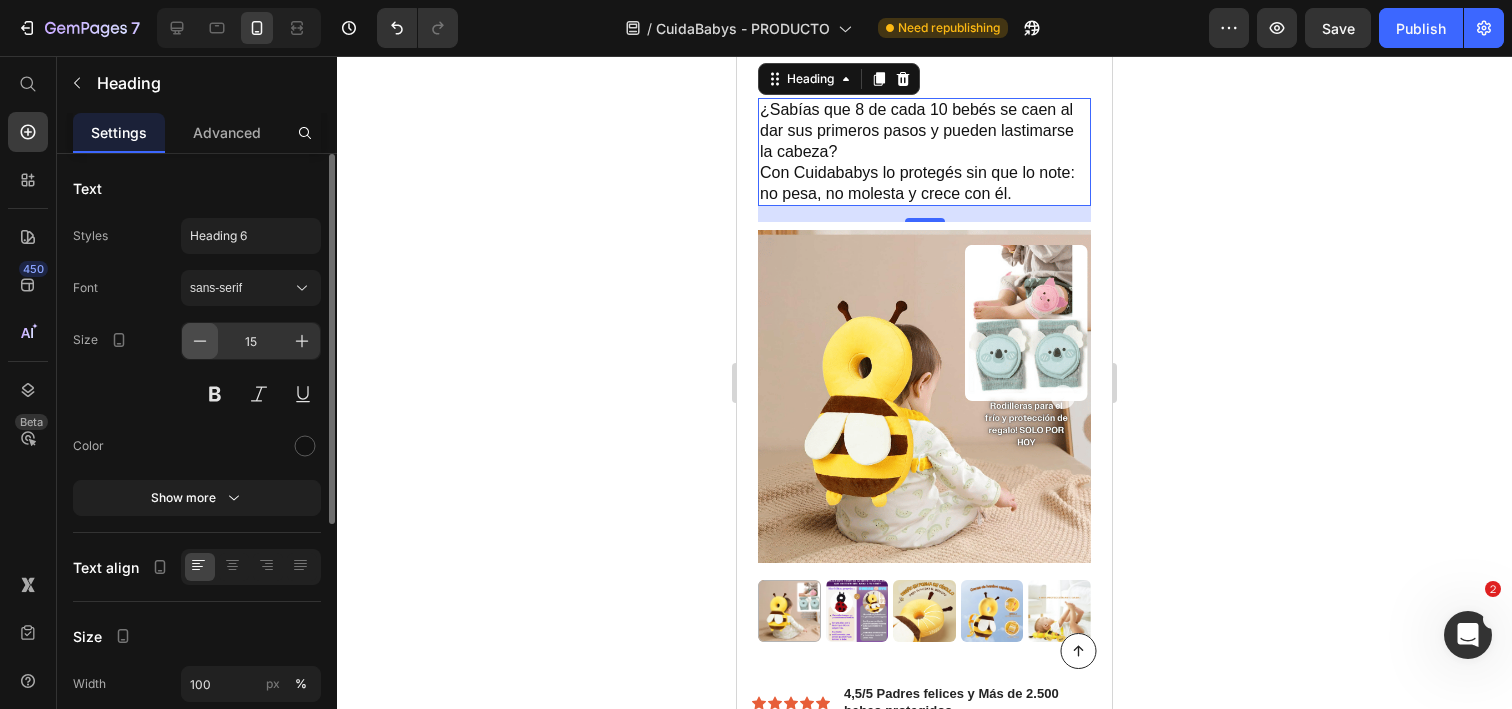 click at bounding box center [200, 341] 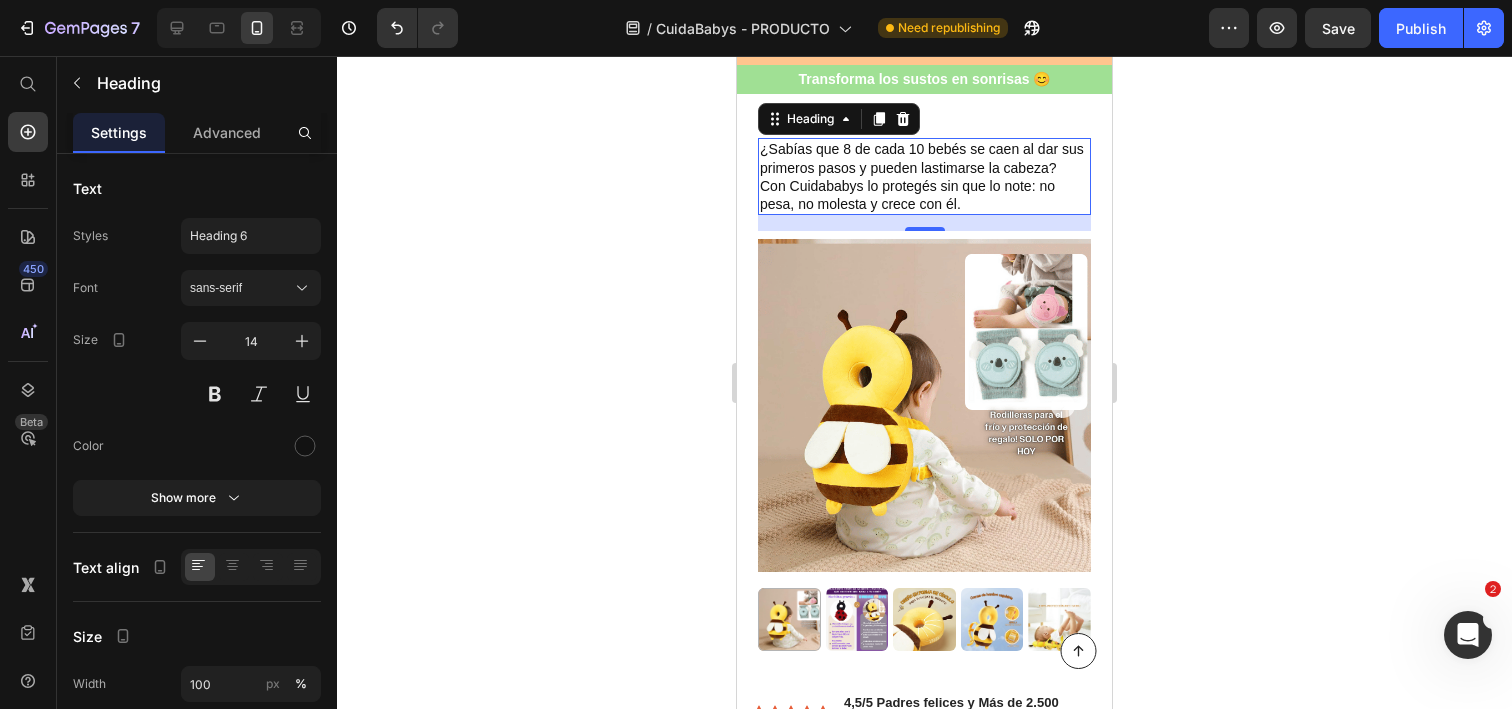 scroll, scrollTop: 90, scrollLeft: 0, axis: vertical 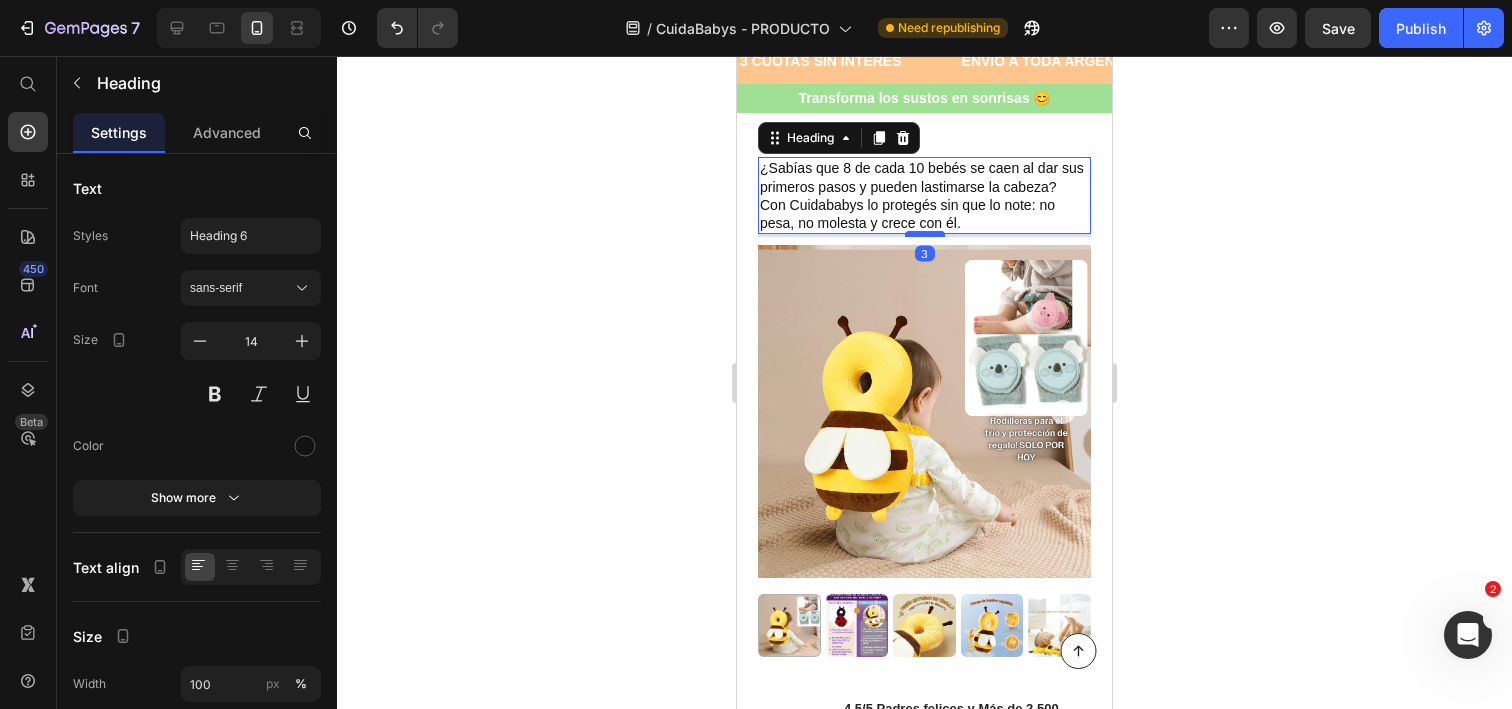 drag, startPoint x: 925, startPoint y: 247, endPoint x: 924, endPoint y: 234, distance: 13.038404 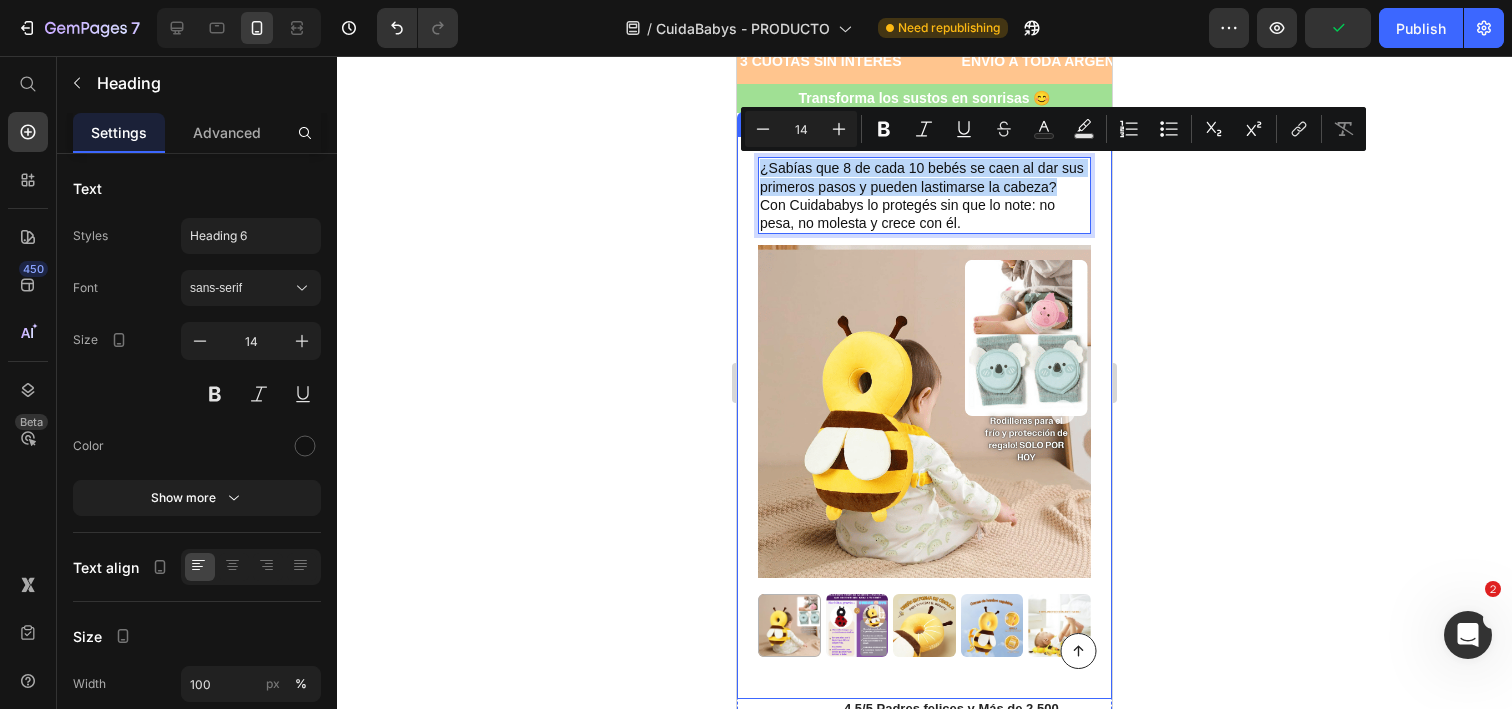 drag, startPoint x: 1067, startPoint y: 184, endPoint x: 756, endPoint y: 157, distance: 312.16983 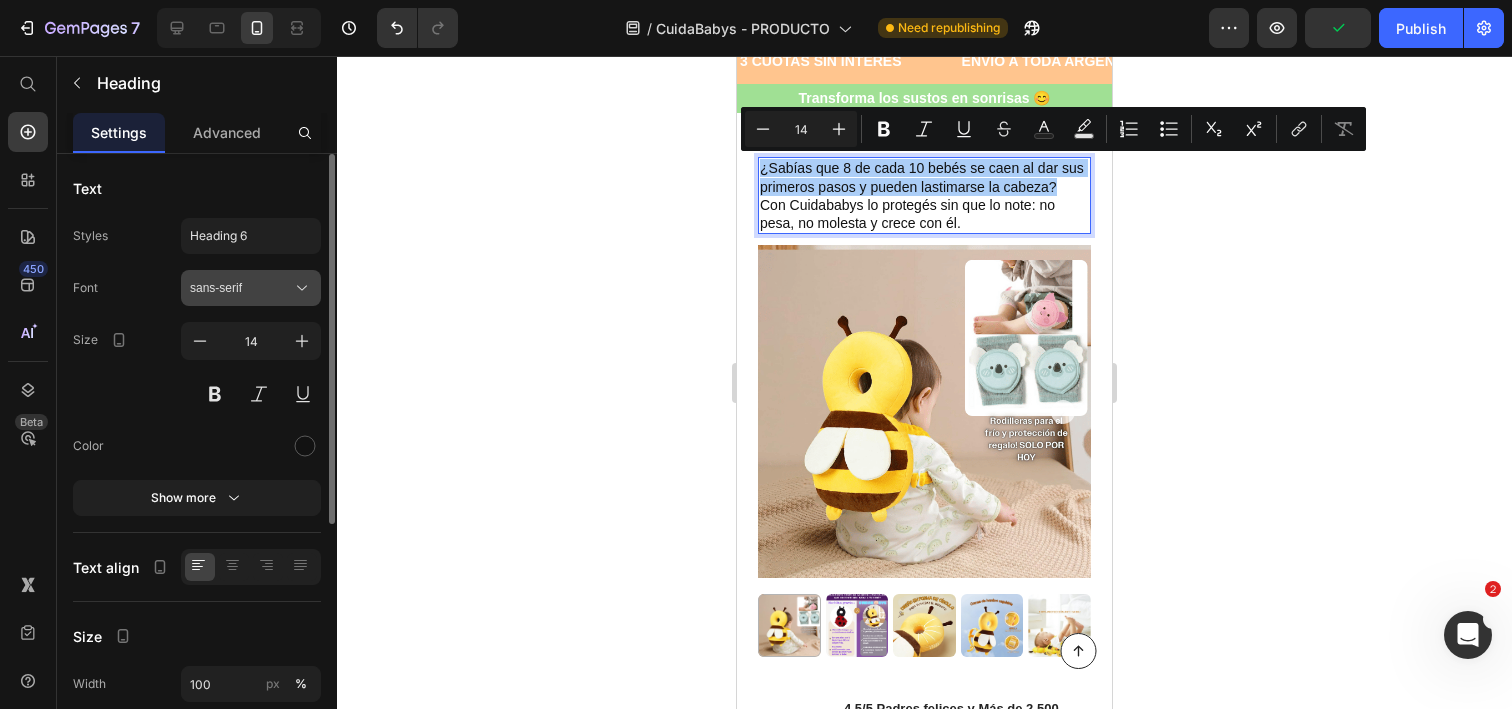 click on "sans-serif" at bounding box center [241, 288] 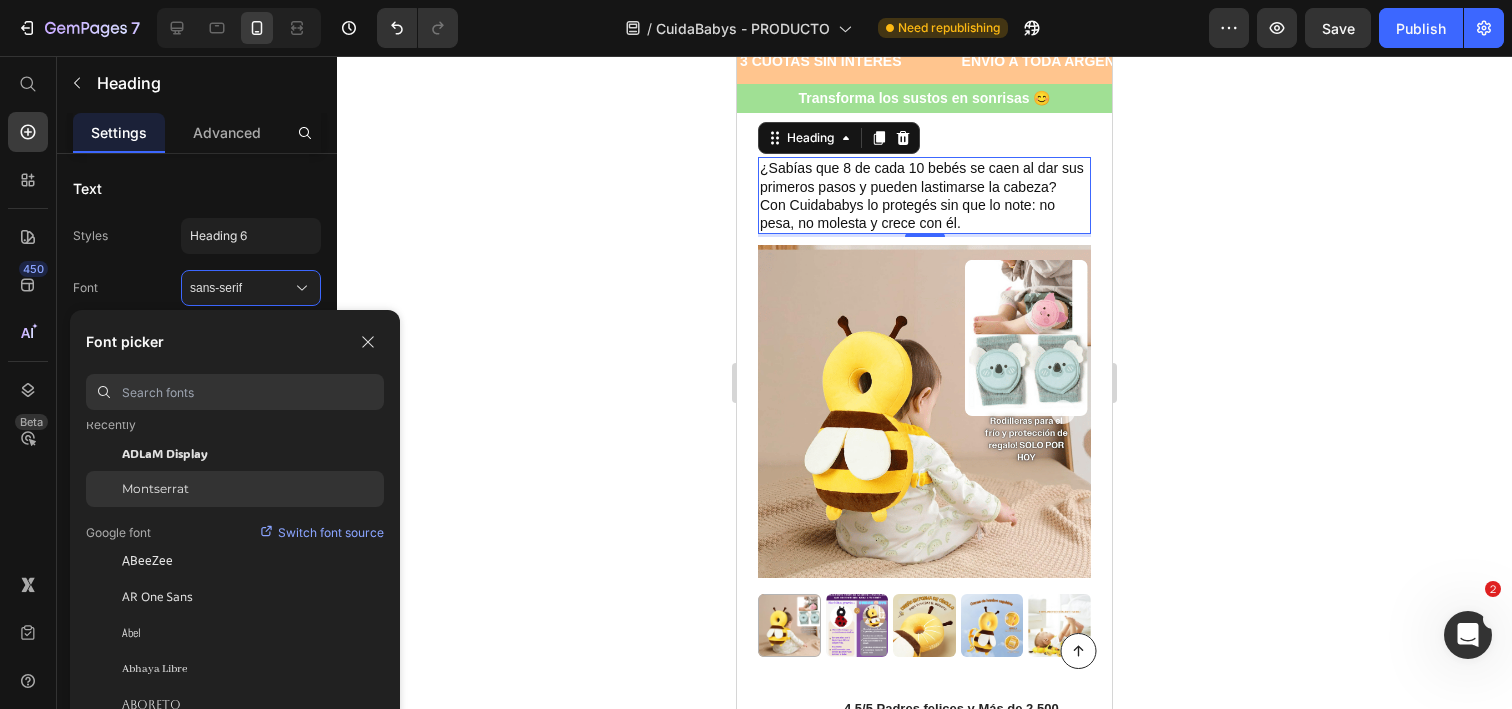 scroll, scrollTop: 84, scrollLeft: 0, axis: vertical 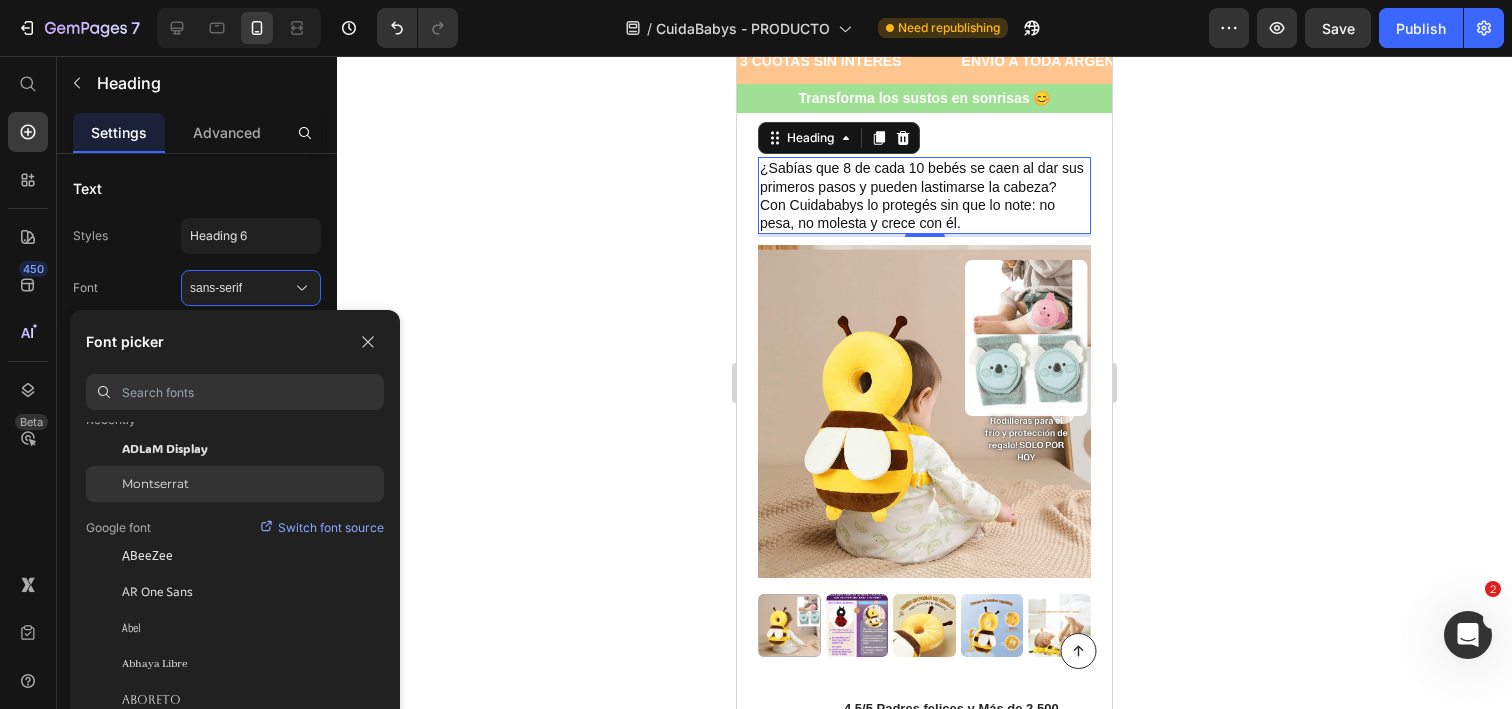 click on "Montserrat" at bounding box center [155, 484] 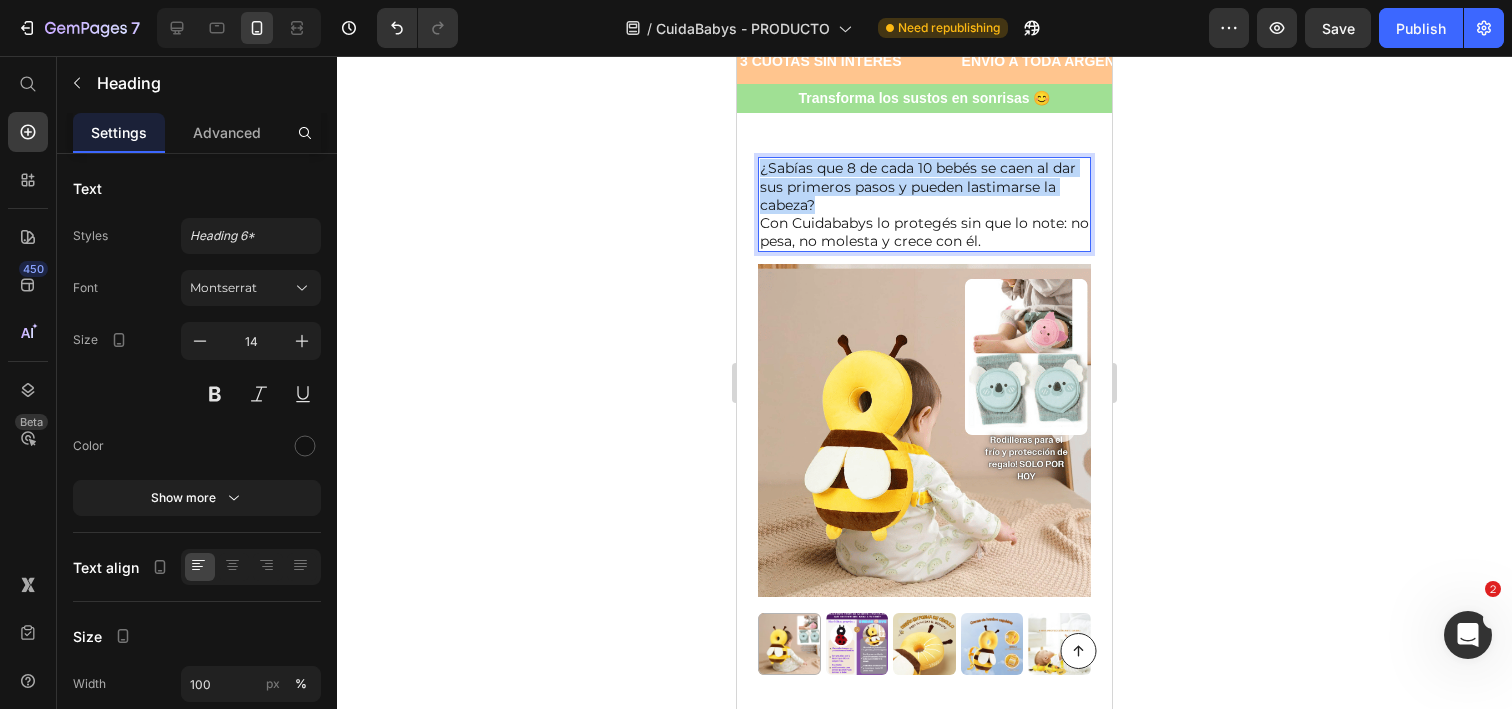 drag, startPoint x: 858, startPoint y: 208, endPoint x: 758, endPoint y: 164, distance: 109.252 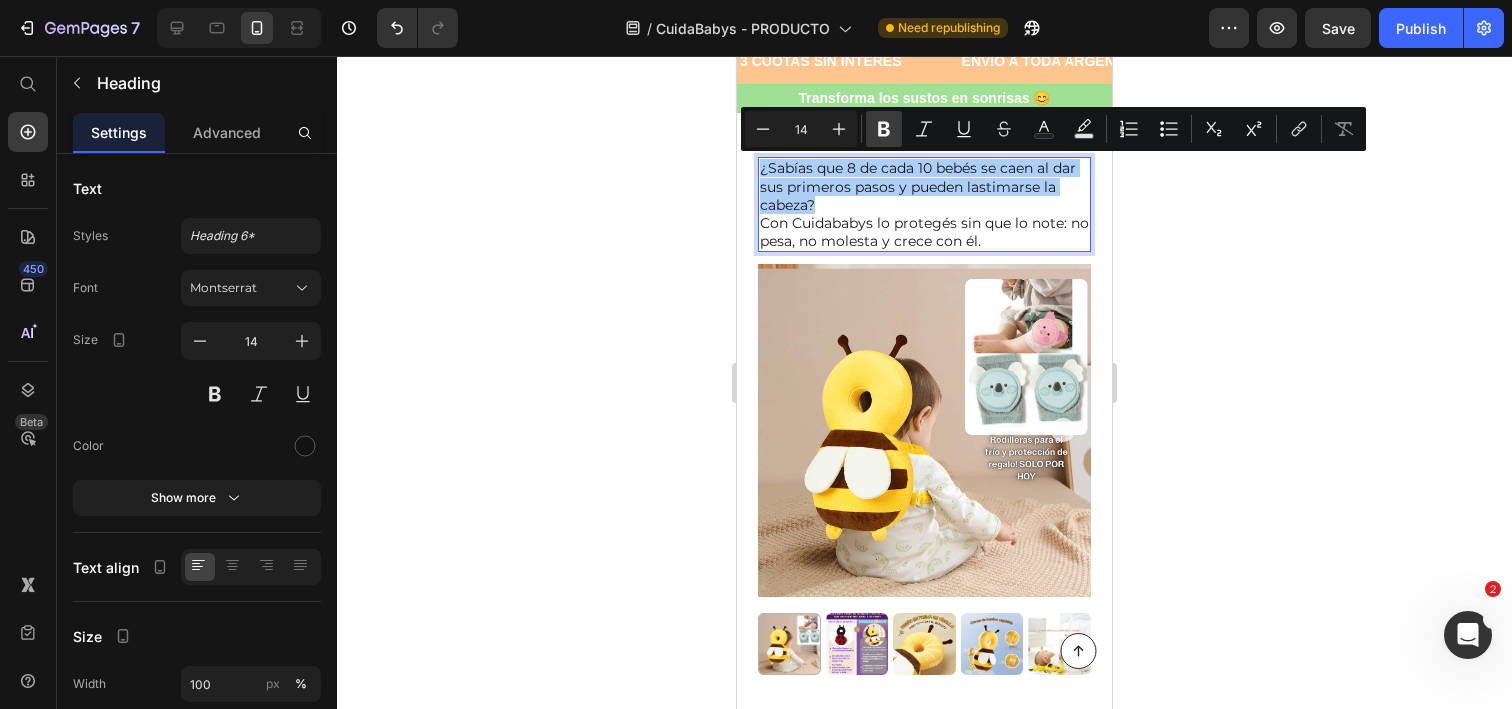 click 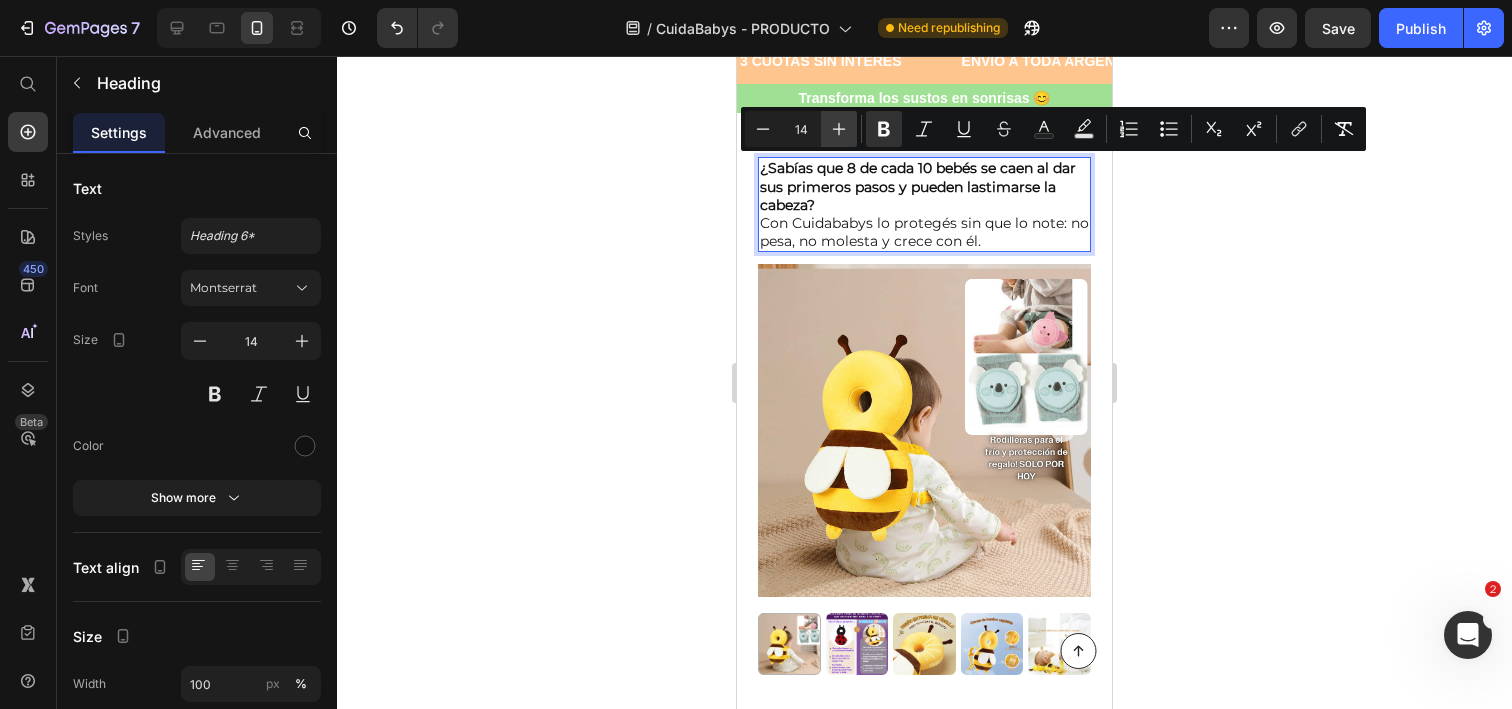 click 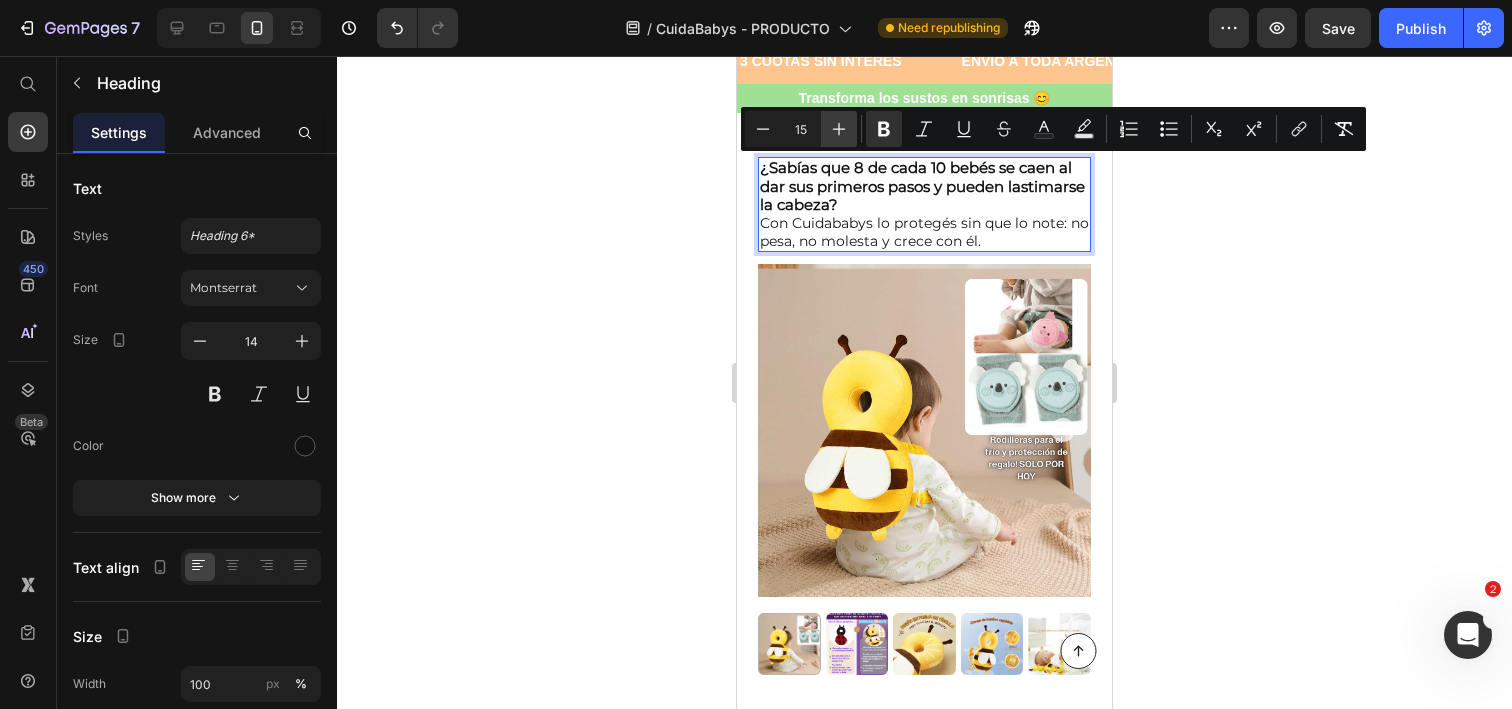 click 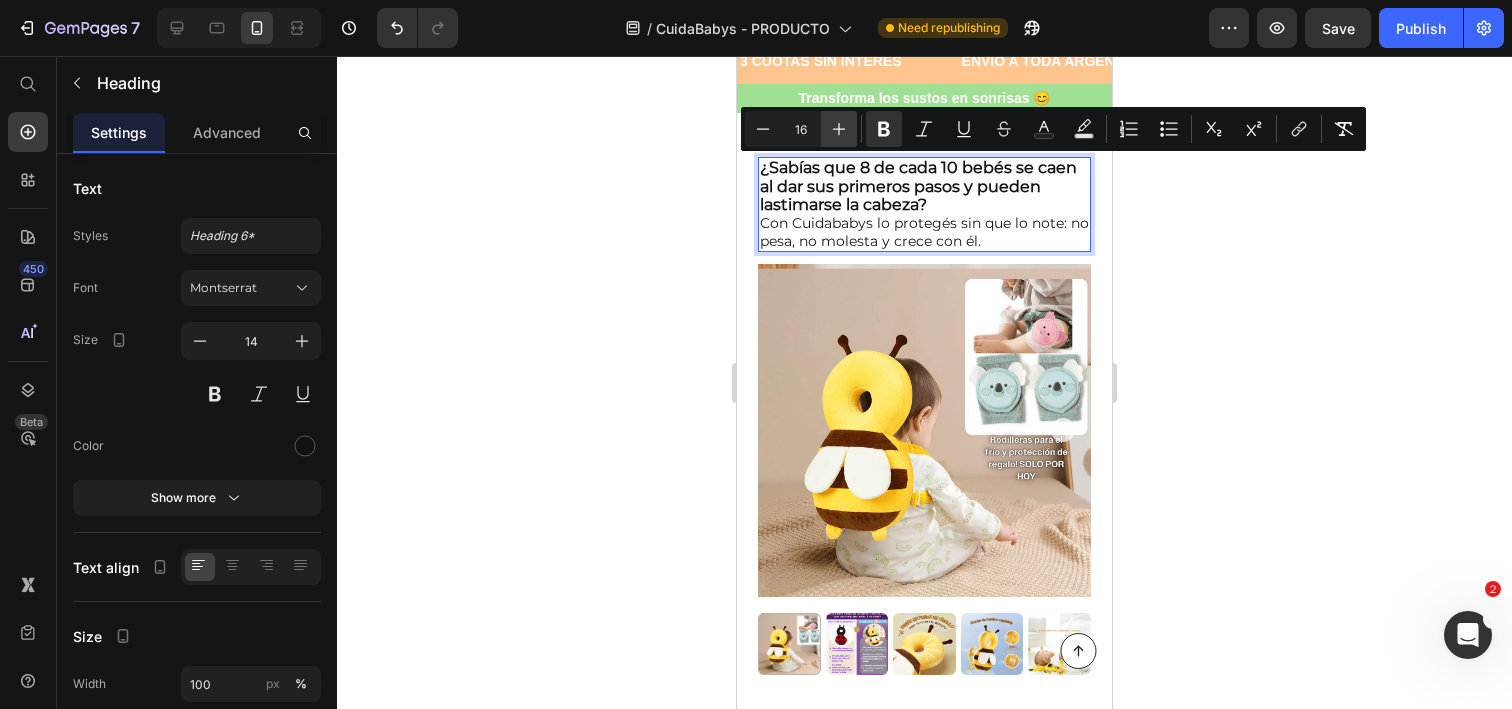 click 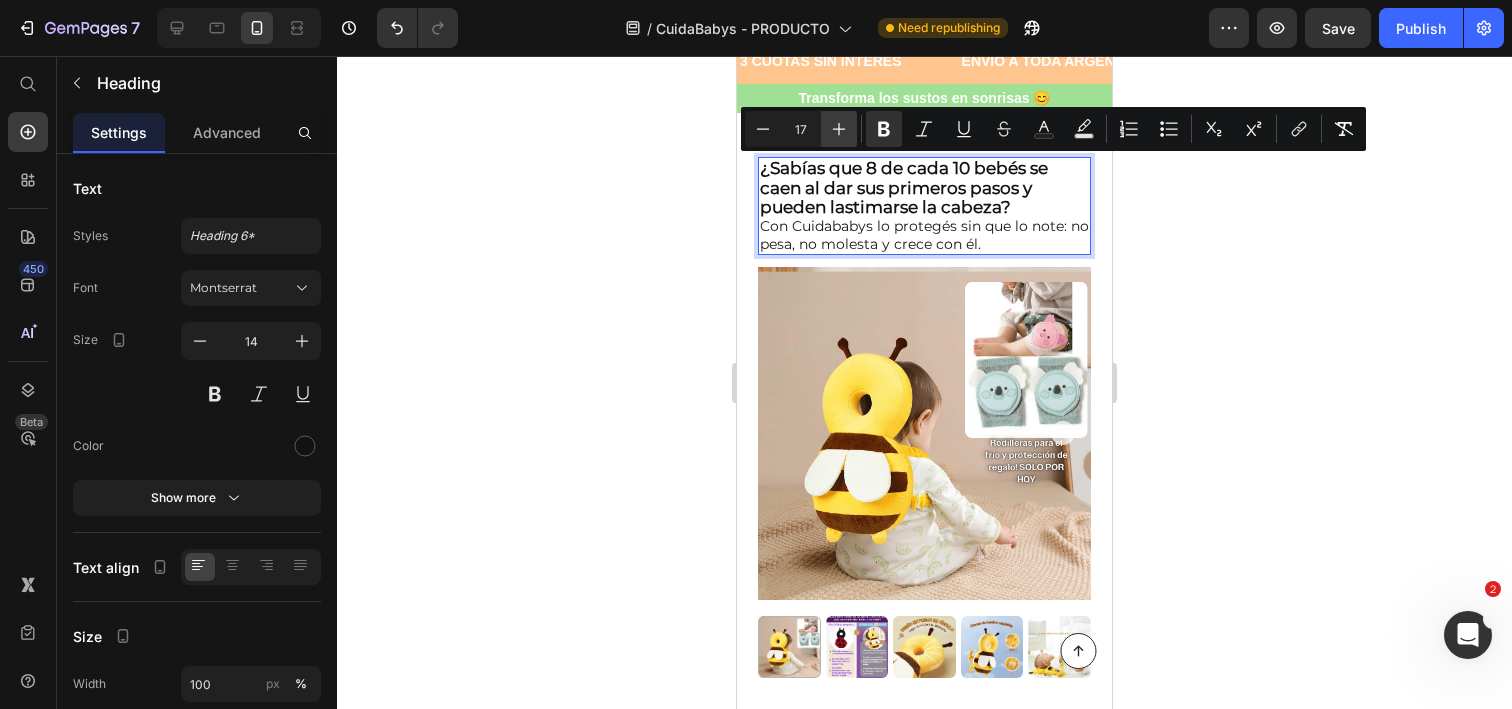 click 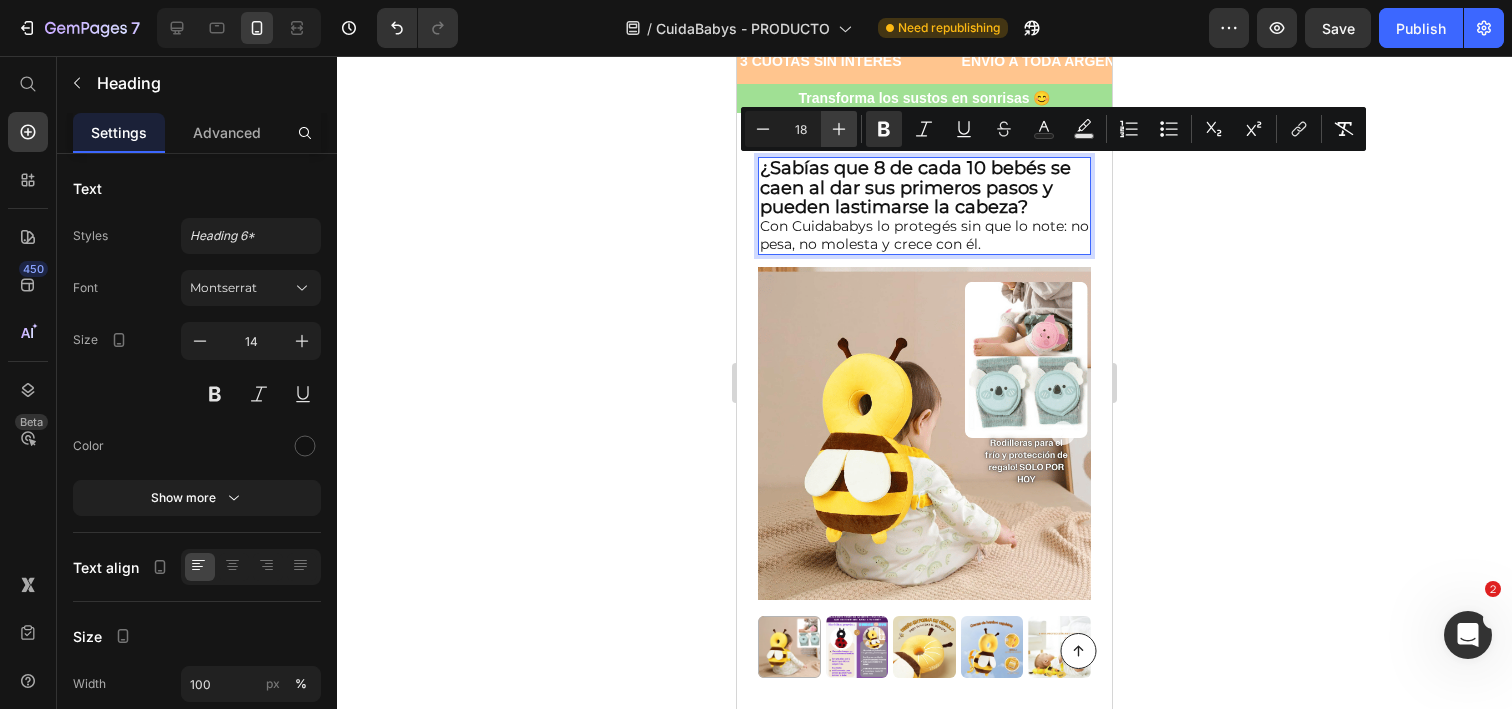 click 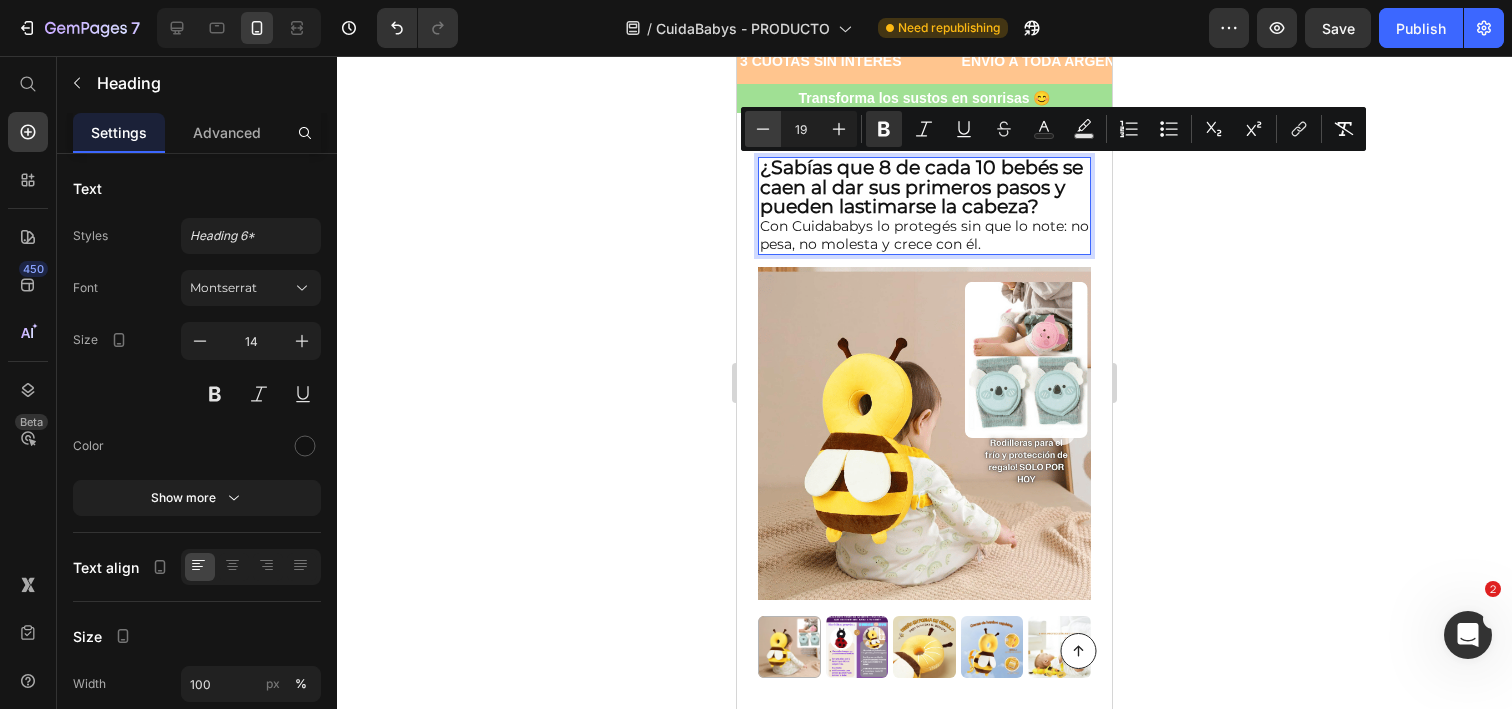 click 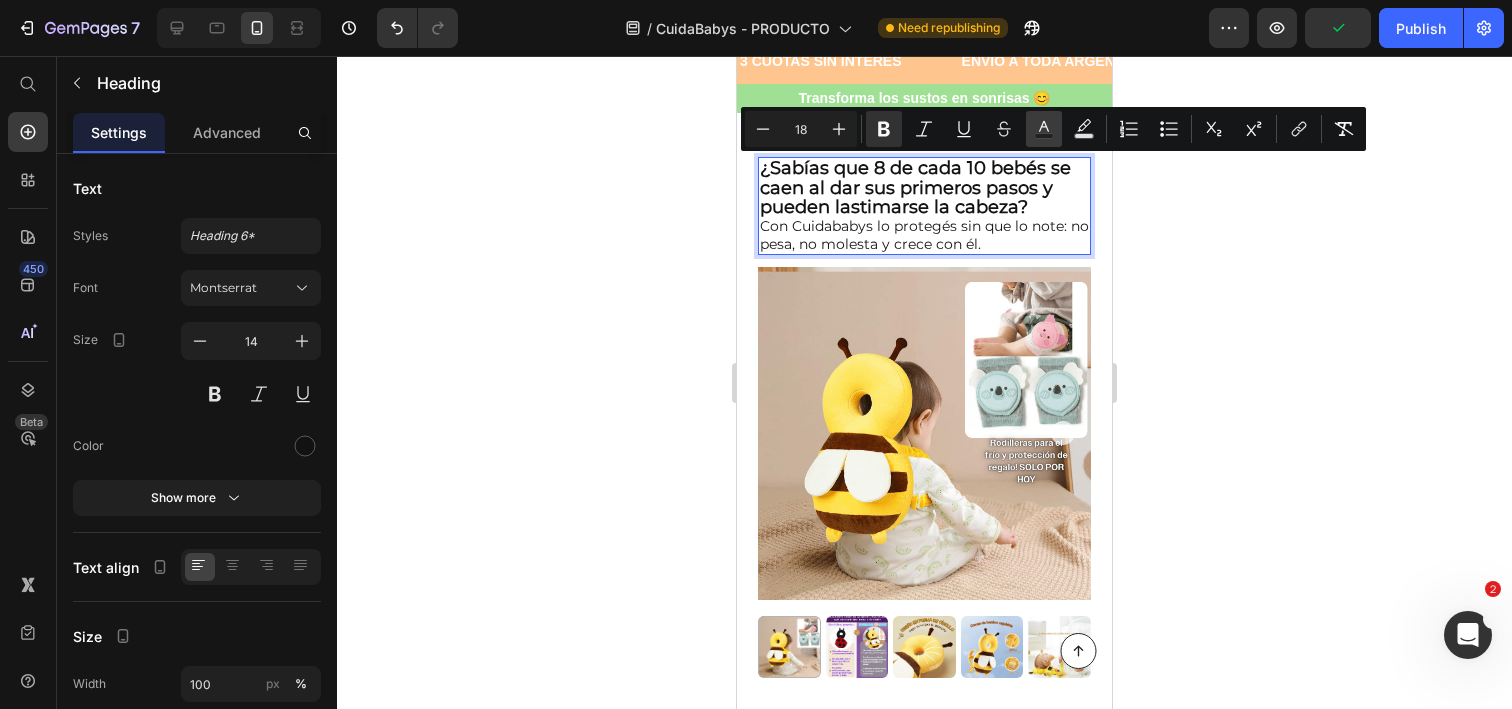 click on "Text Color" at bounding box center [1044, 129] 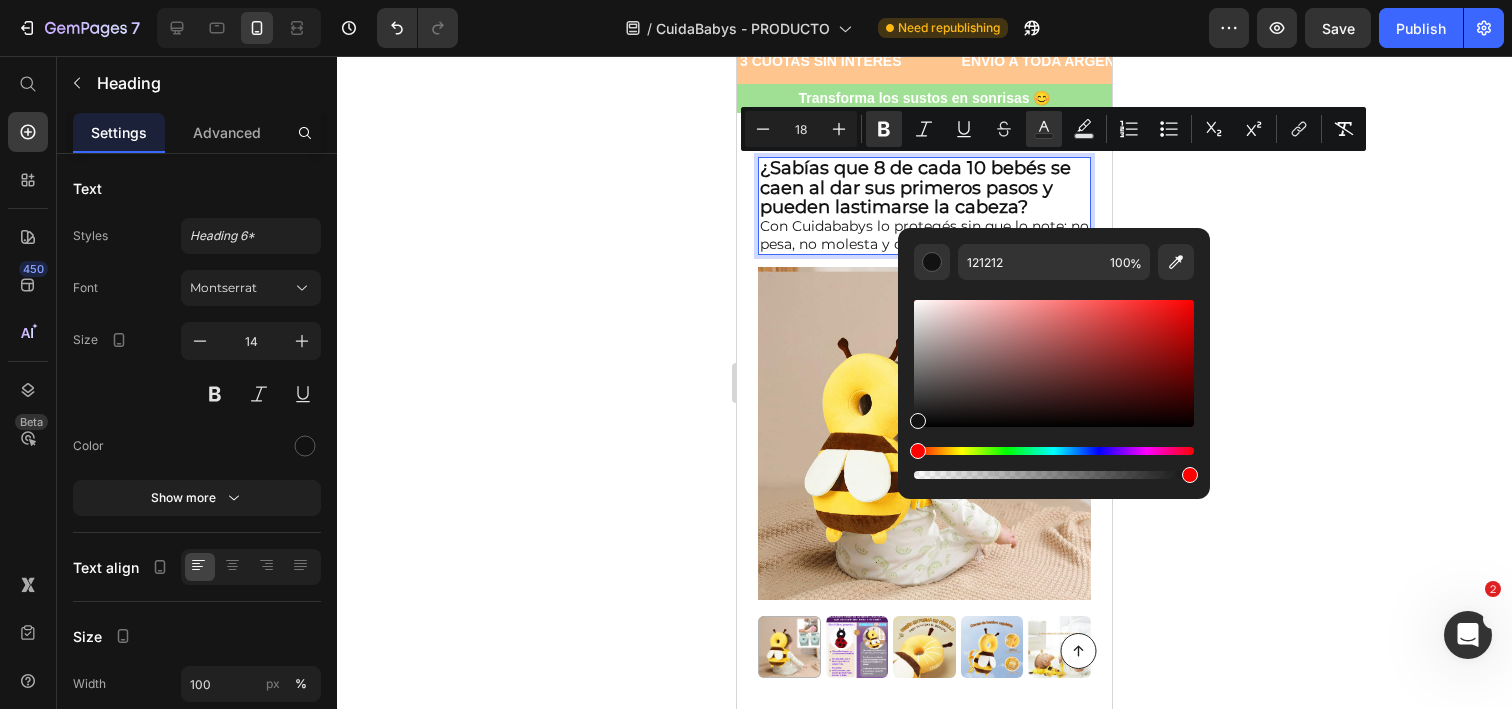 click at bounding box center (1054, 451) 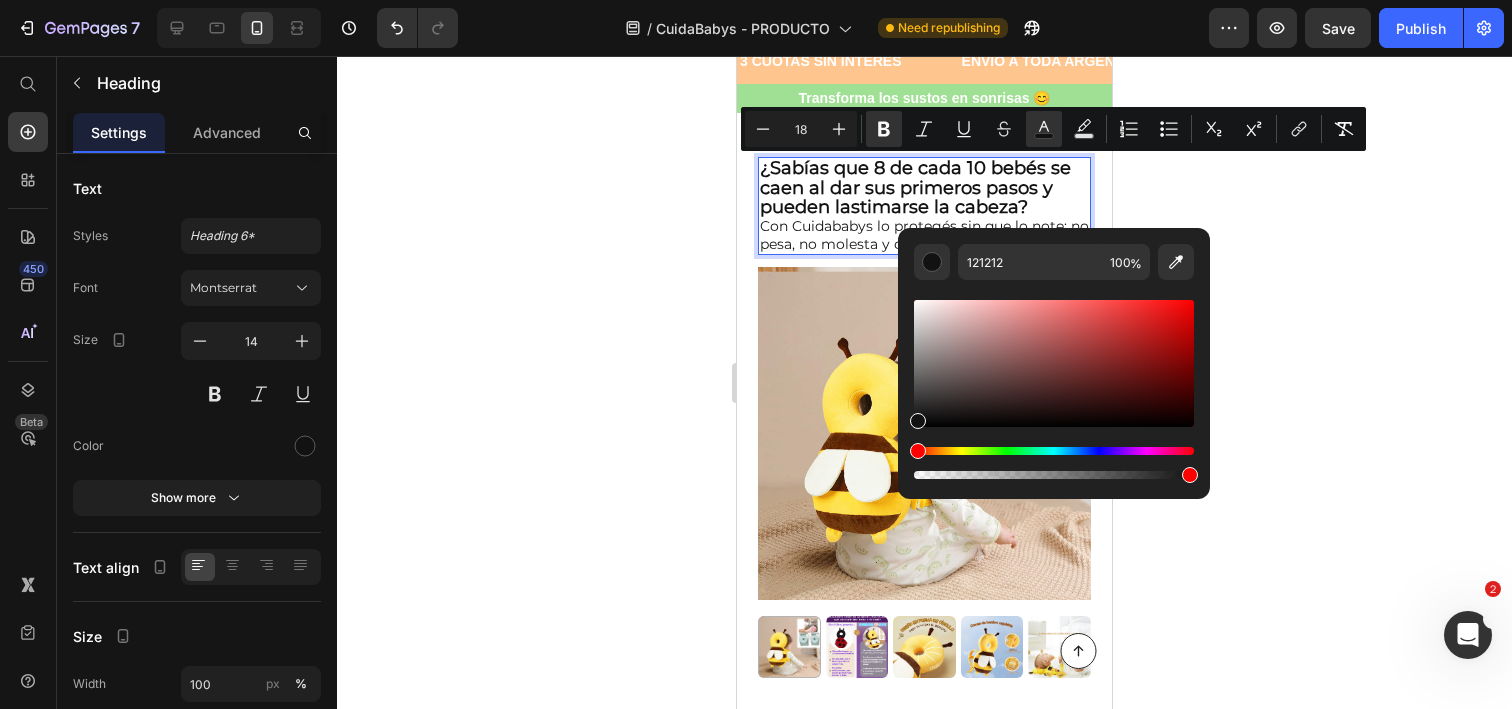 click at bounding box center (1054, 451) 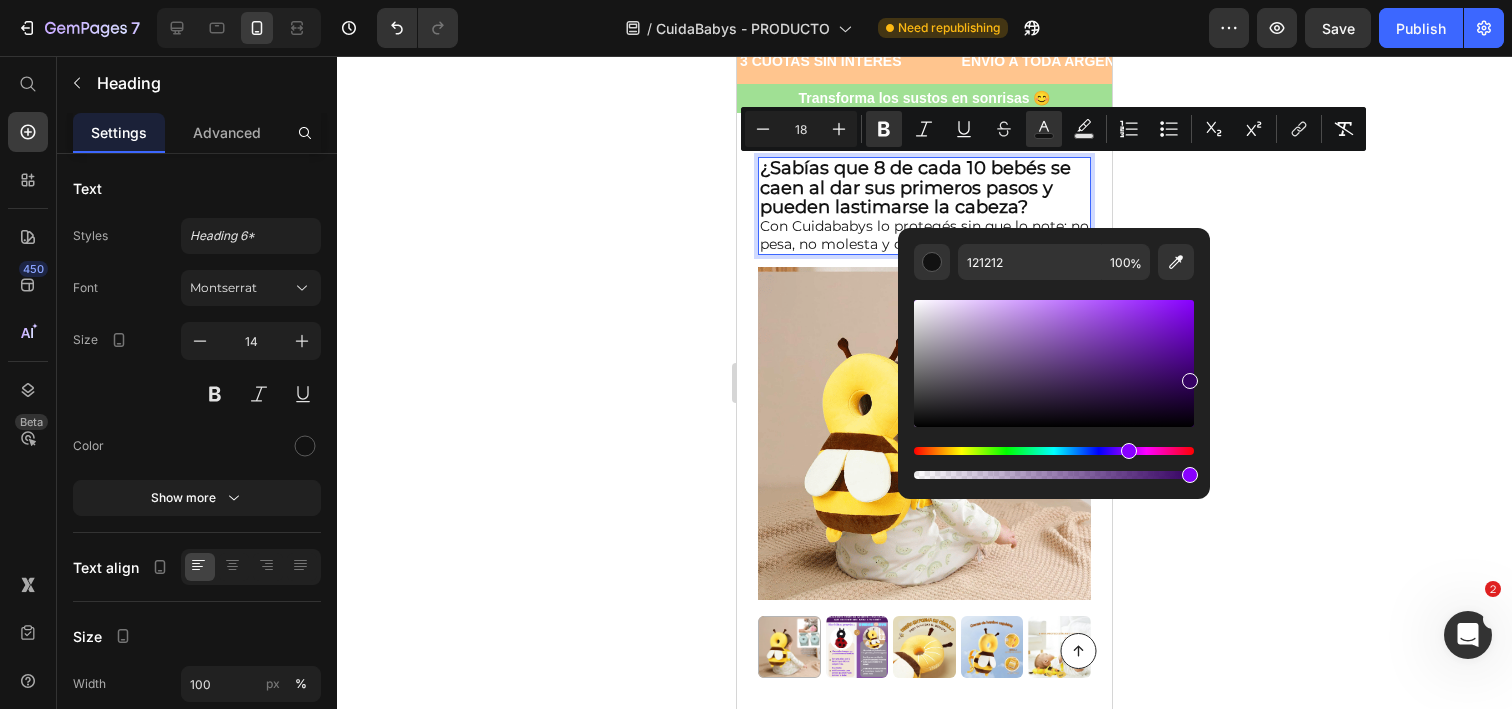 click at bounding box center (1054, 363) 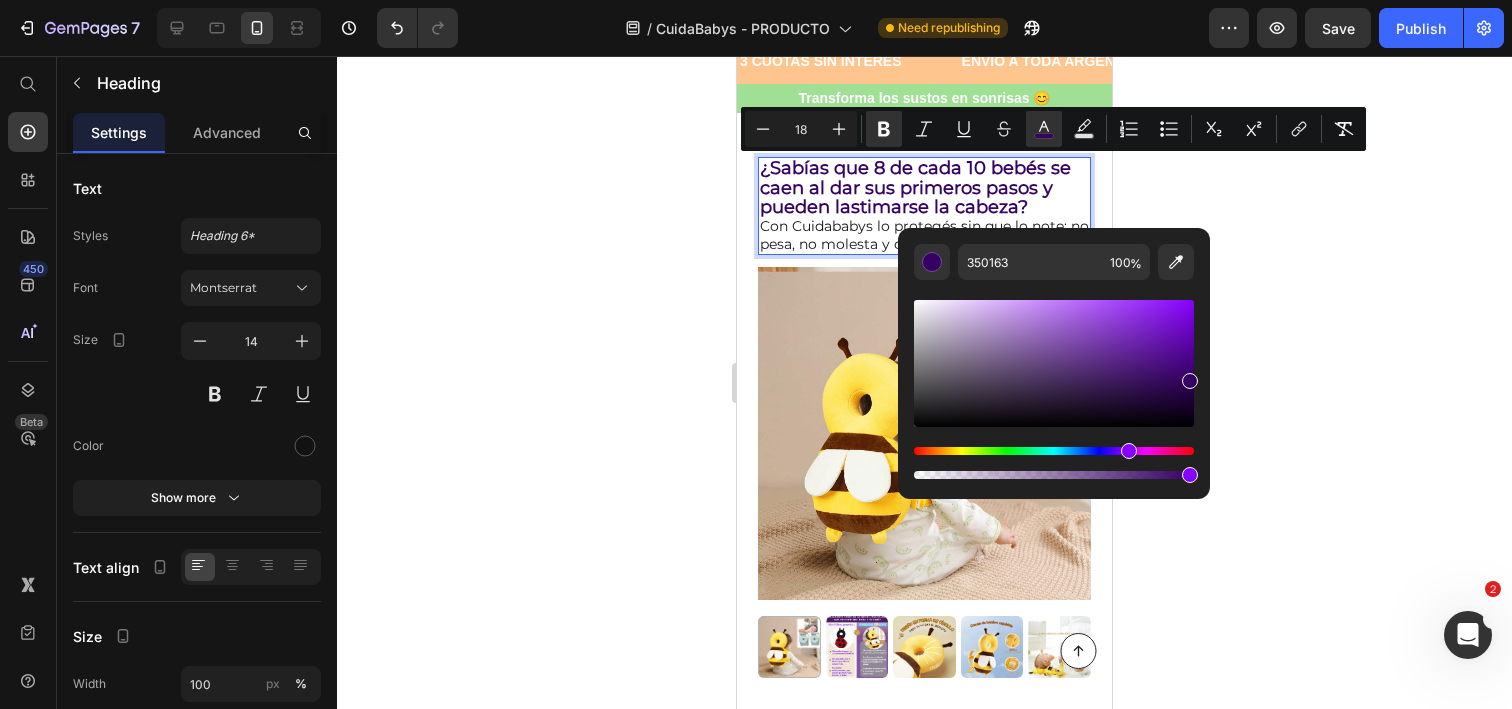 click at bounding box center [1054, 363] 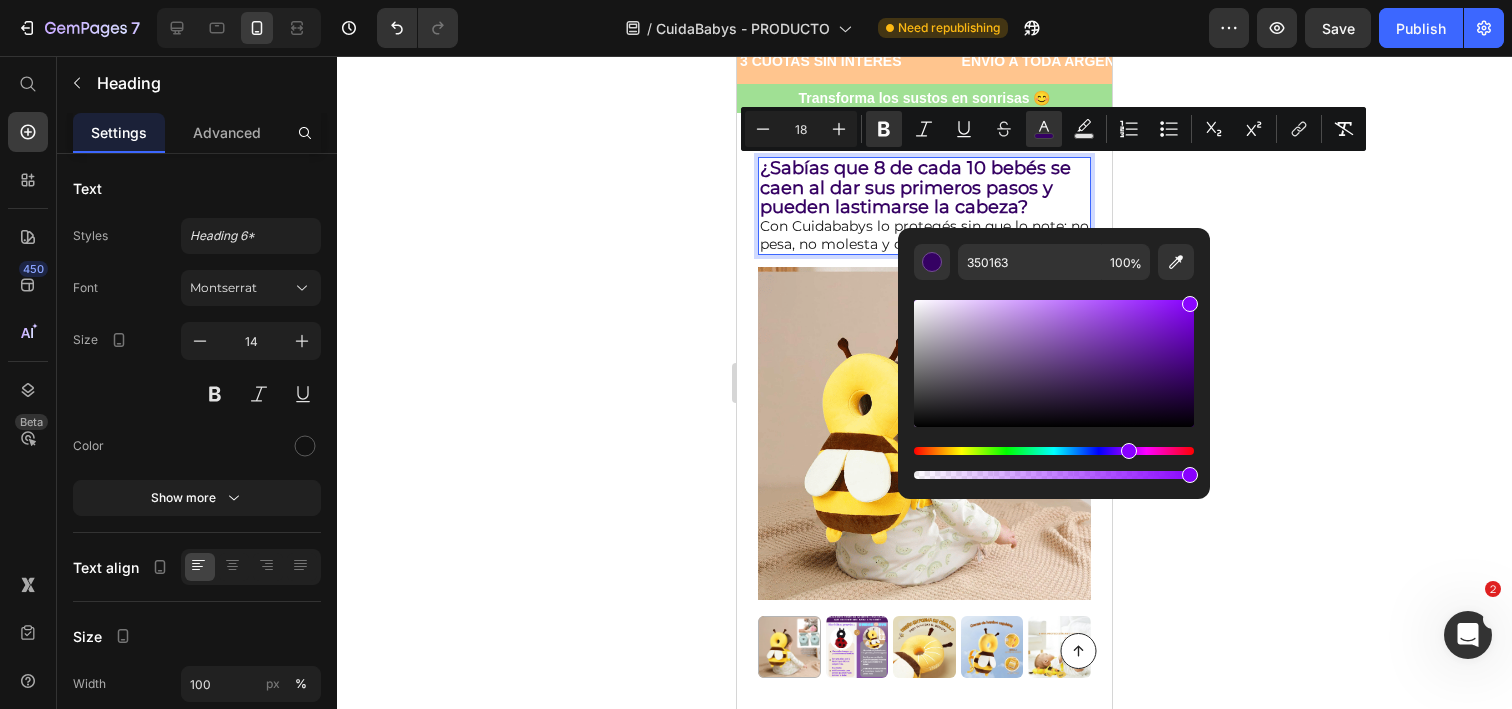 drag, startPoint x: 1191, startPoint y: 383, endPoint x: 1190, endPoint y: 220, distance: 163.00307 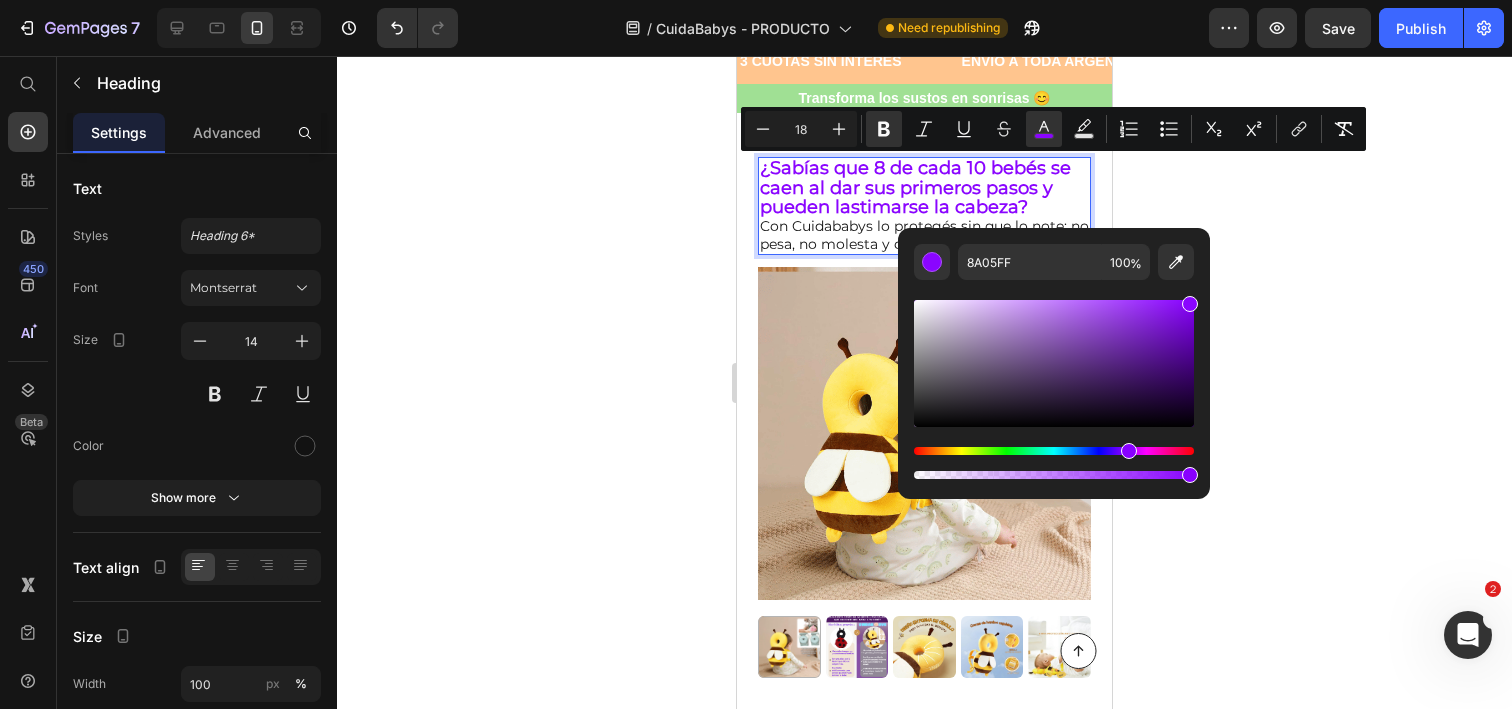 click 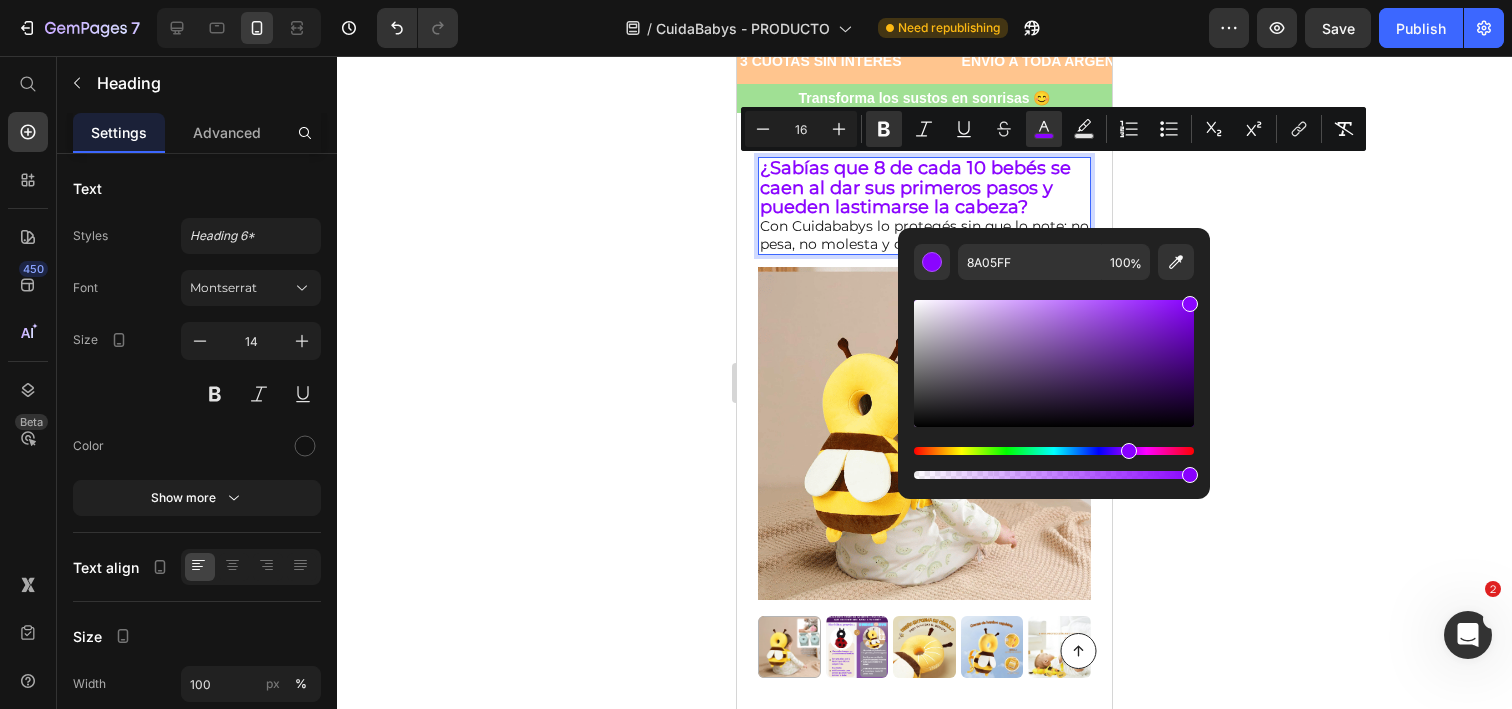 scroll, scrollTop: 0, scrollLeft: 0, axis: both 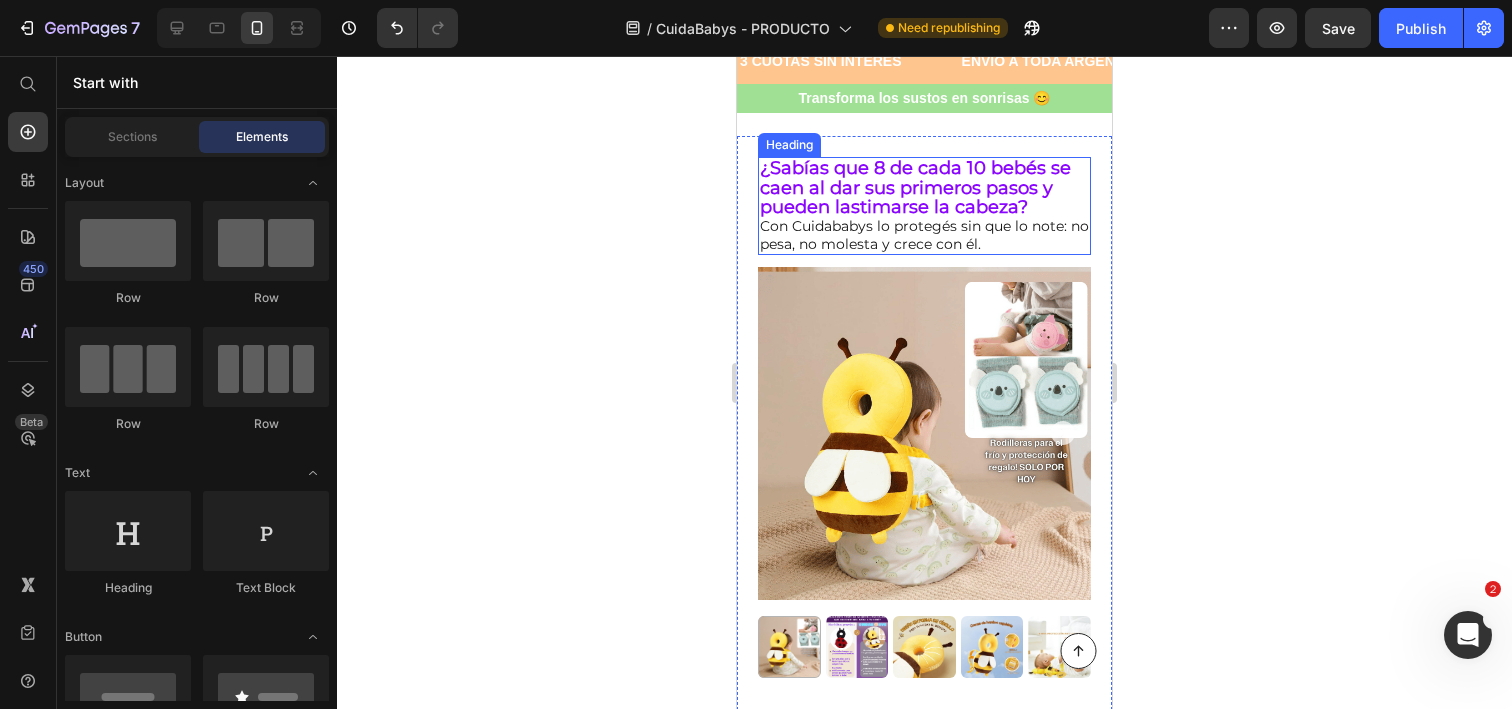 click on "⁠⁠⁠⁠⁠⁠⁠ ¿Sabías que 8 de cada 10 bebés se caen al dar sus primeros pasos y pueden lastimarse la cabeza? Con Cuidababys lo protegés sin que lo note: no pesa, no molesta y crece con él." at bounding box center [924, 206] 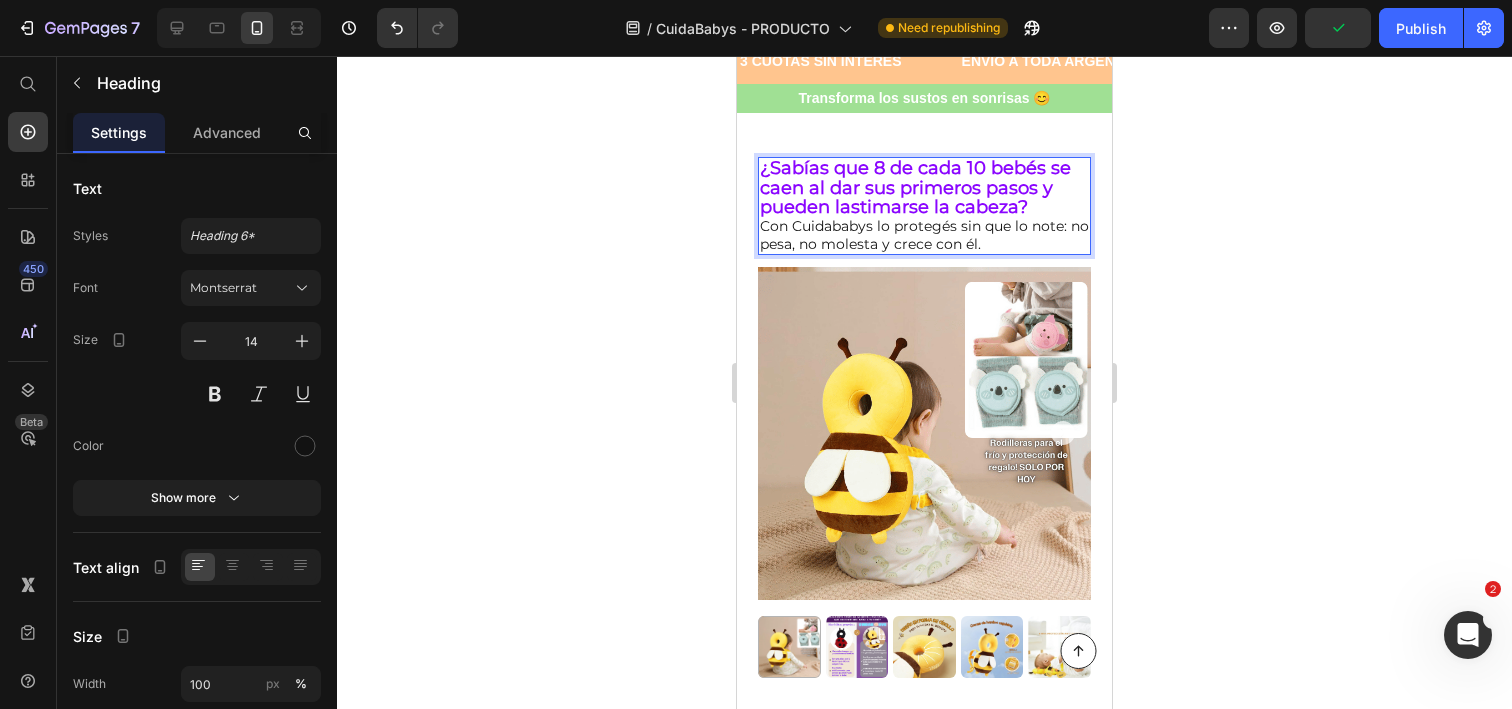 click on "¿Sabías que 8 de cada 10 bebés se caen al dar sus primeros pasos y pueden lastimarse la cabeza? Con Cuidababys lo protegés sin que lo note: no pesa, no molesta y crece con él." at bounding box center [924, 206] 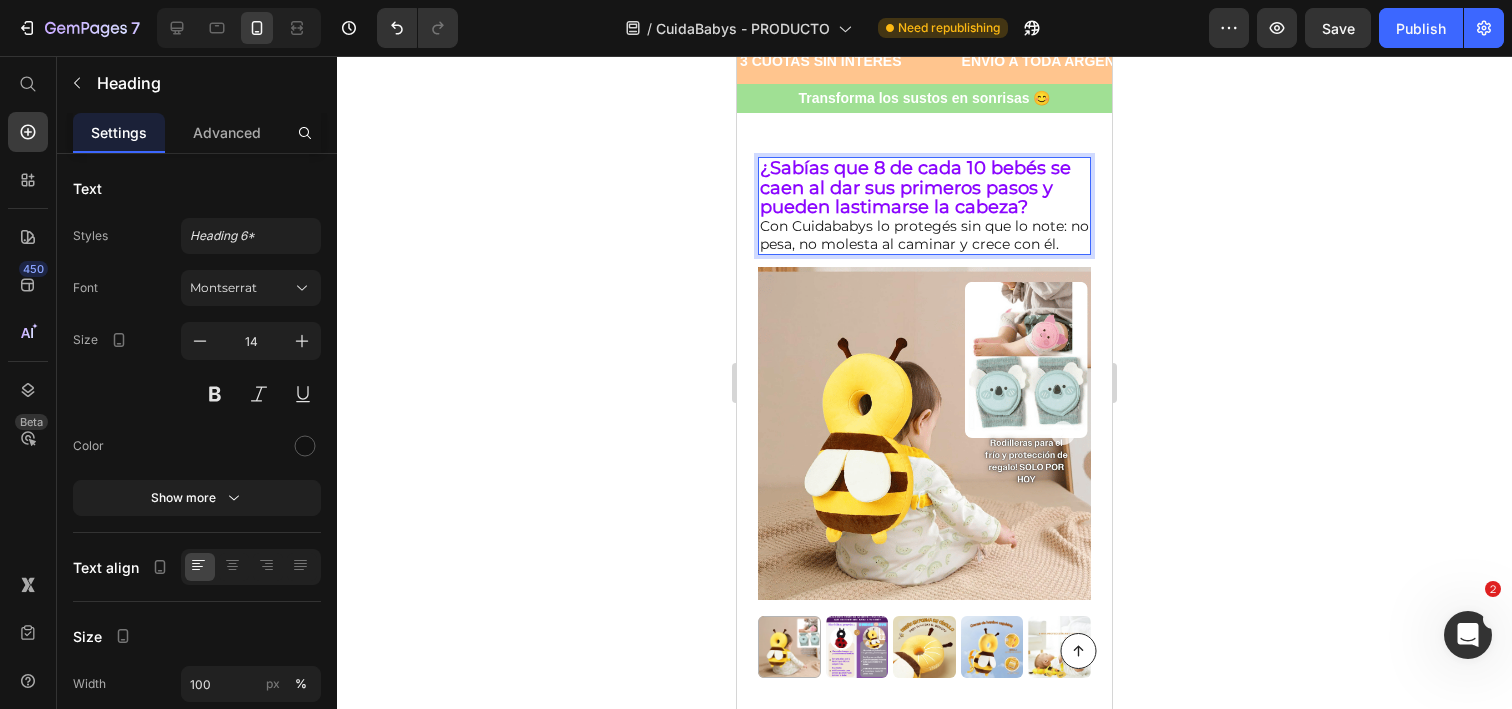 click 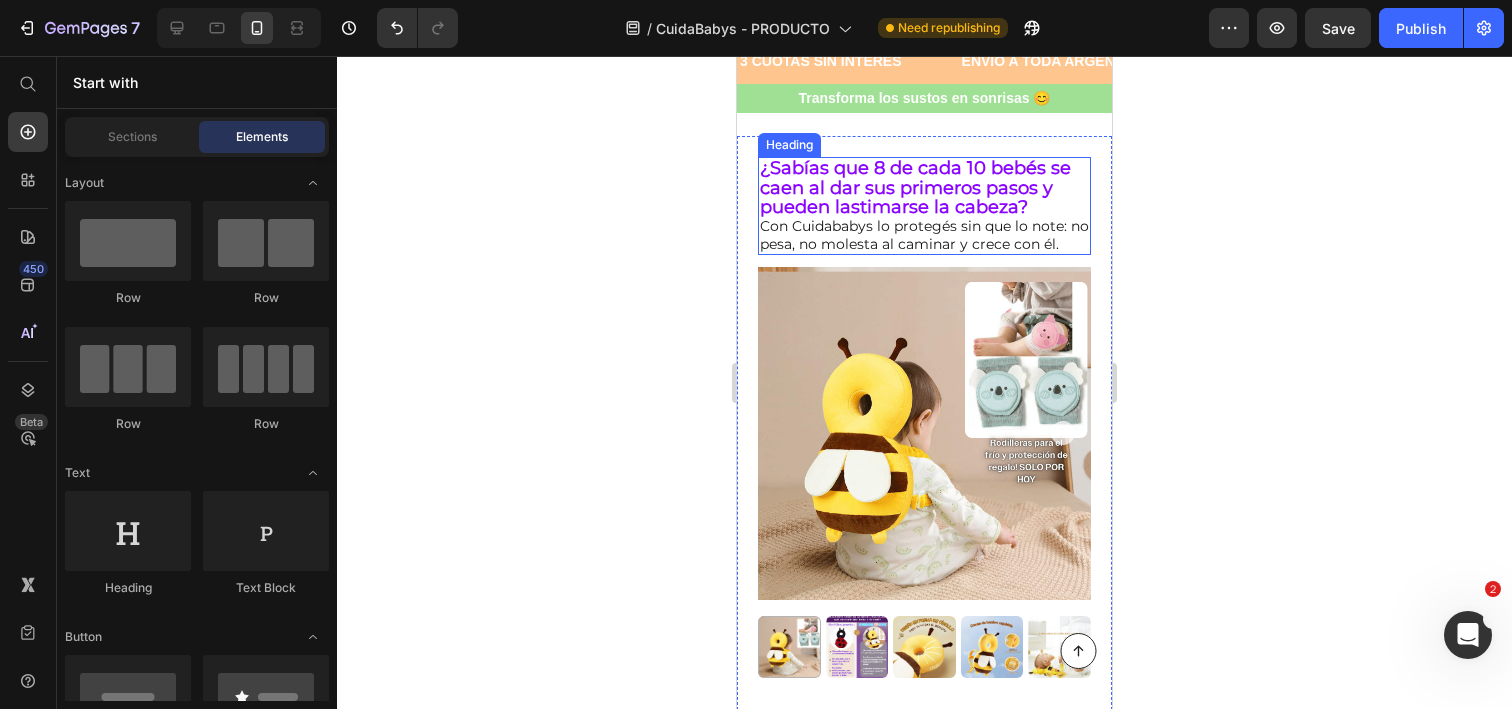 click on "⁠⁠⁠⁠⁠⁠⁠ ¿Sabías que 8 de cada 10 bebés se caen al dar sus primeros pasos y pueden lastimarse la cabeza? Con Cuidababys lo protegés sin que lo note: no pesa, no molesta al caminar y crece con él." at bounding box center (924, 206) 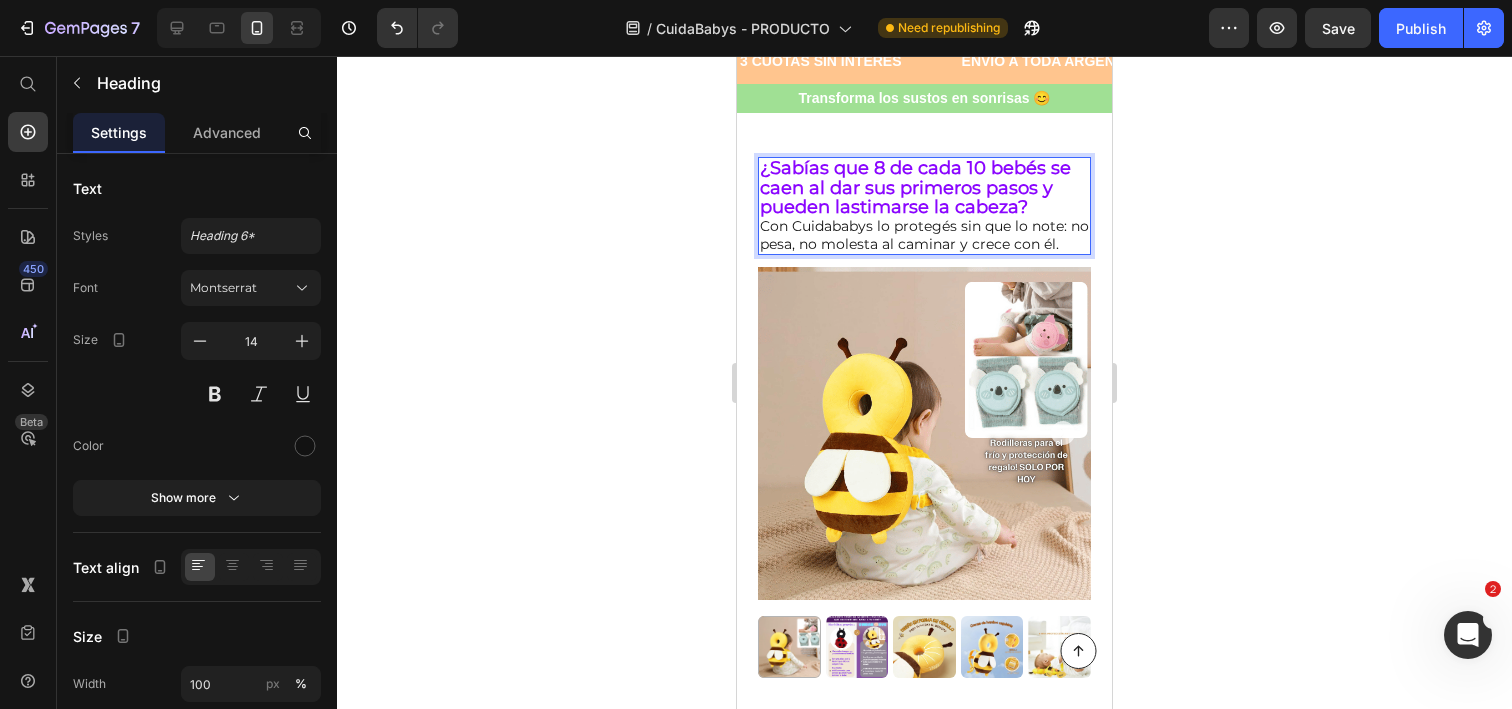 click on "¿Sabías que 8 de cada 10 bebés se caen al dar sus primeros pasos y pueden lastimarse la cabeza? Con Cuidababys lo protegés sin que lo note: no pesa, no molesta al caminar y crece con él." at bounding box center [924, 206] 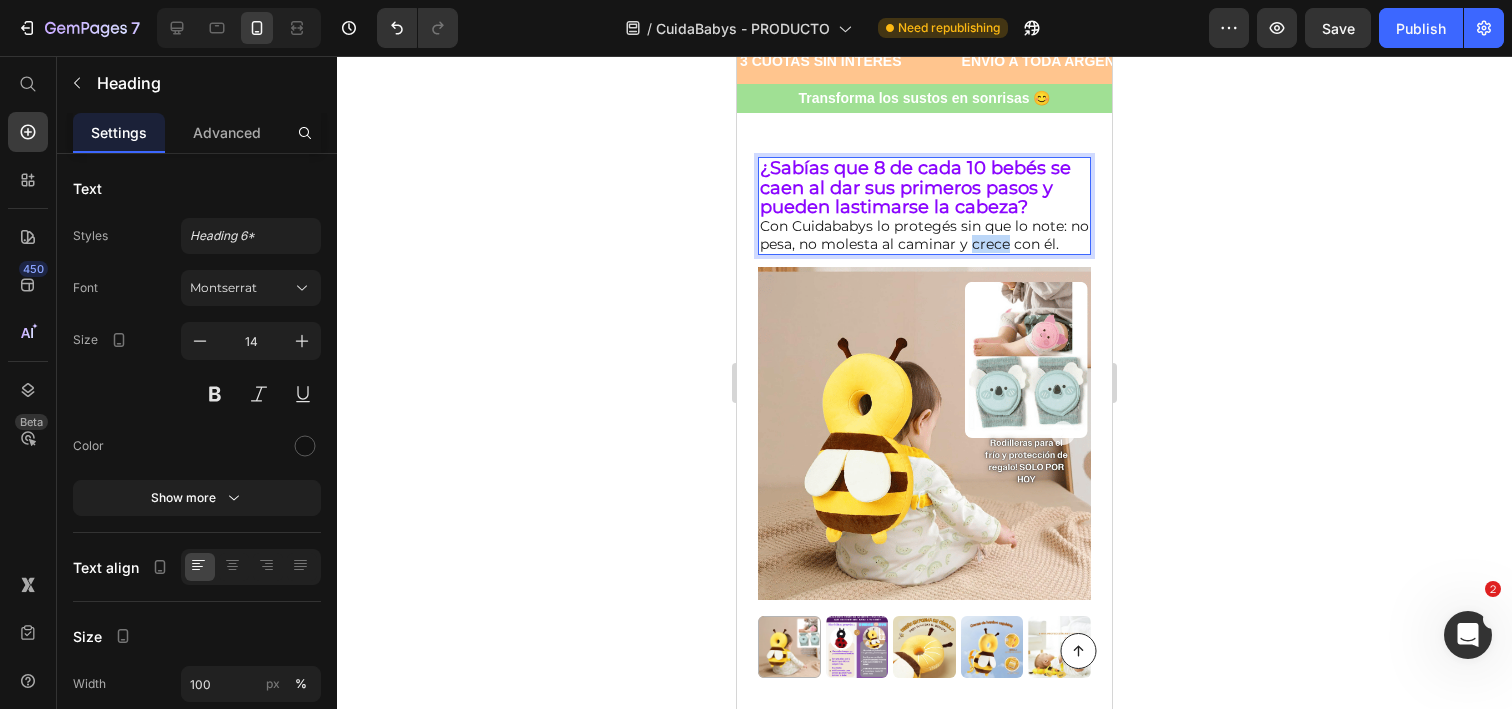 click on "¿Sabías que 8 de cada 10 bebés se caen al dar sus primeros pasos y pueden lastimarse la cabeza? Con Cuidababys lo protegés sin que lo note: no pesa, no molesta al caminar y crece con él." at bounding box center (924, 206) 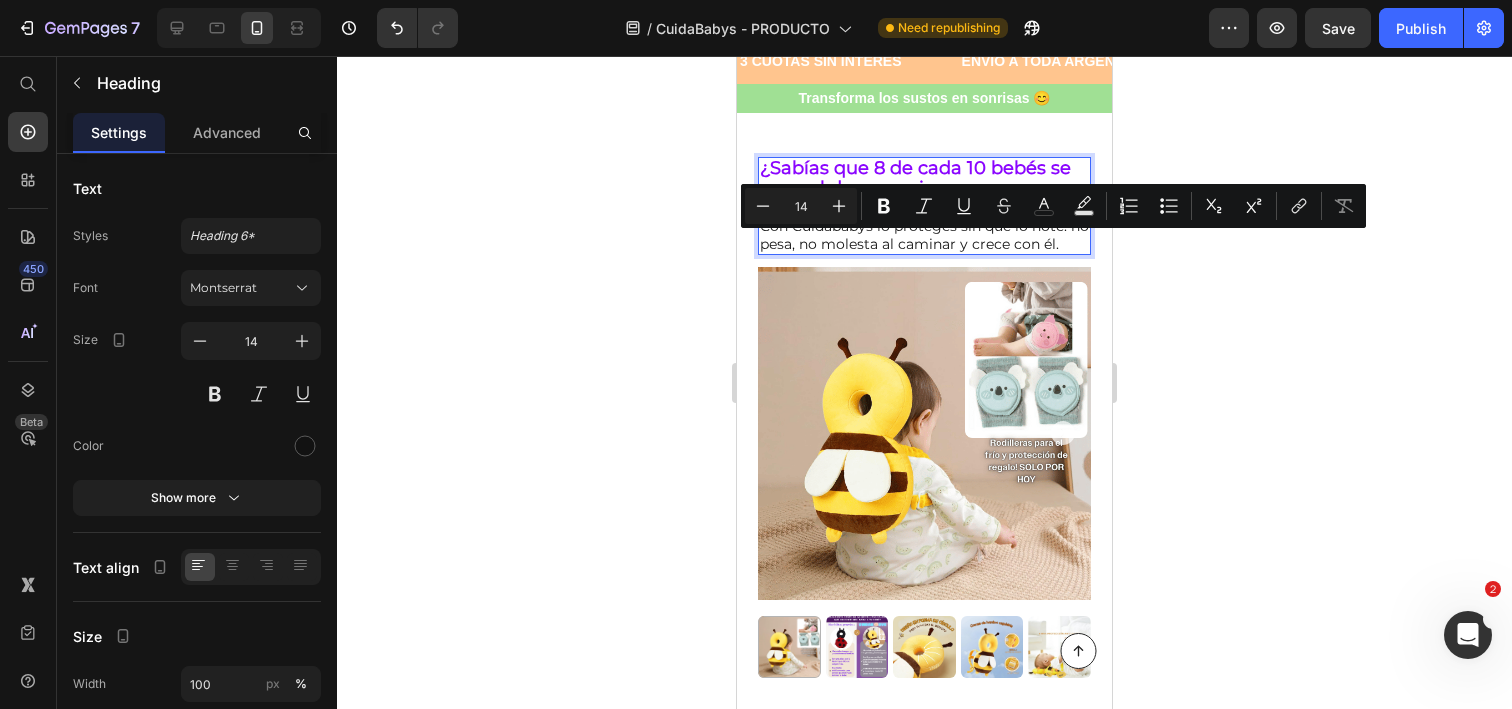 click on "¿Sabías que 8 de cada 10 bebés se caen al dar sus primeros pasos y pueden lastimarse la cabeza? Con Cuidababys lo protegés sin que lo note: no pesa, no molesta al caminar y crece con él." at bounding box center [924, 206] 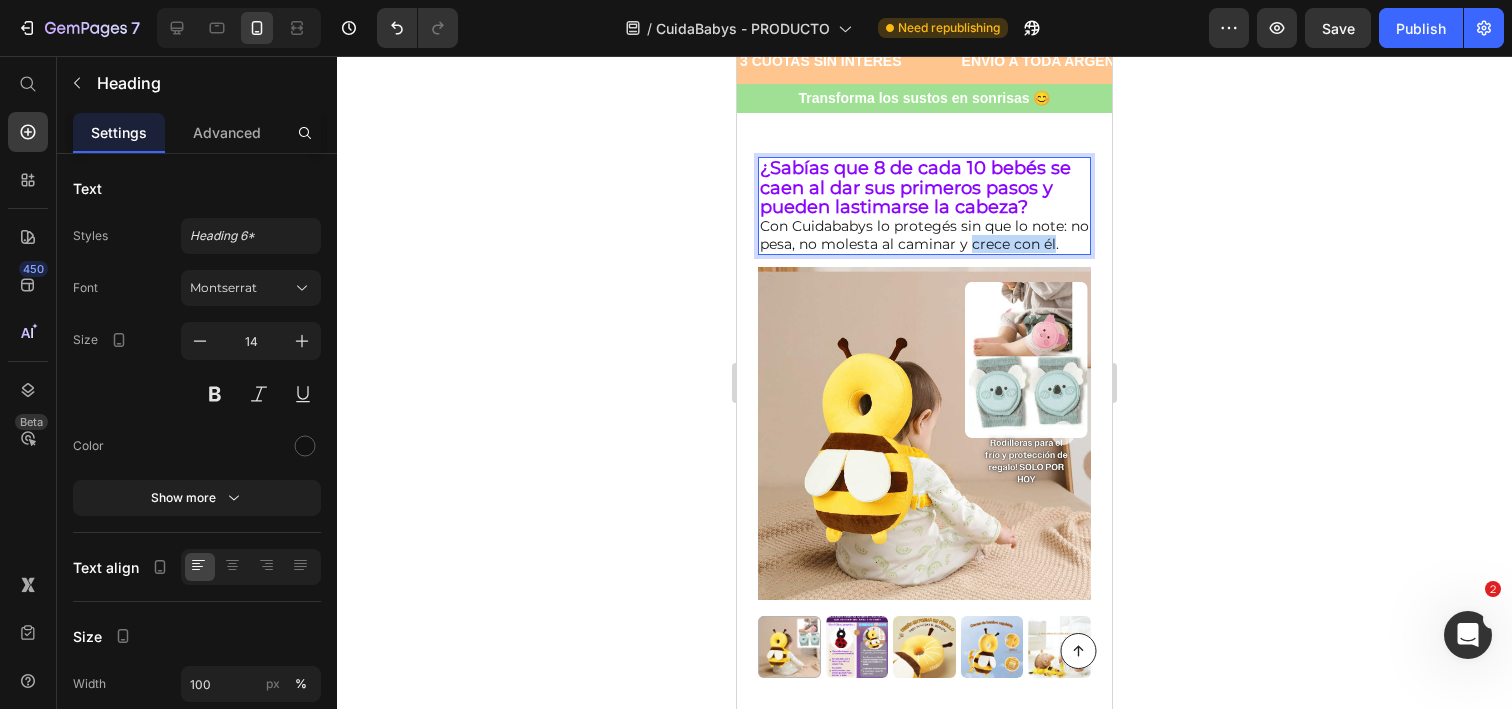 drag, startPoint x: 1052, startPoint y: 242, endPoint x: 971, endPoint y: 244, distance: 81.02469 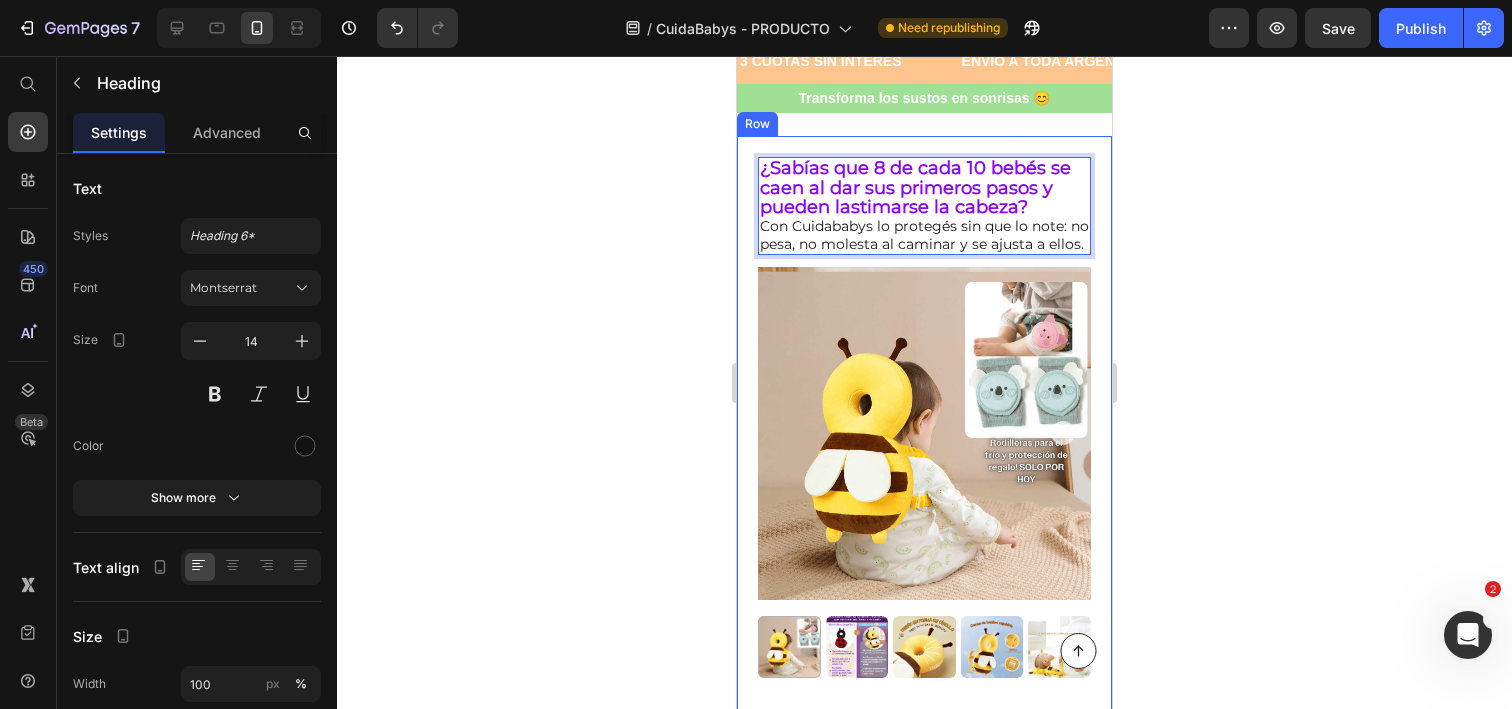 click 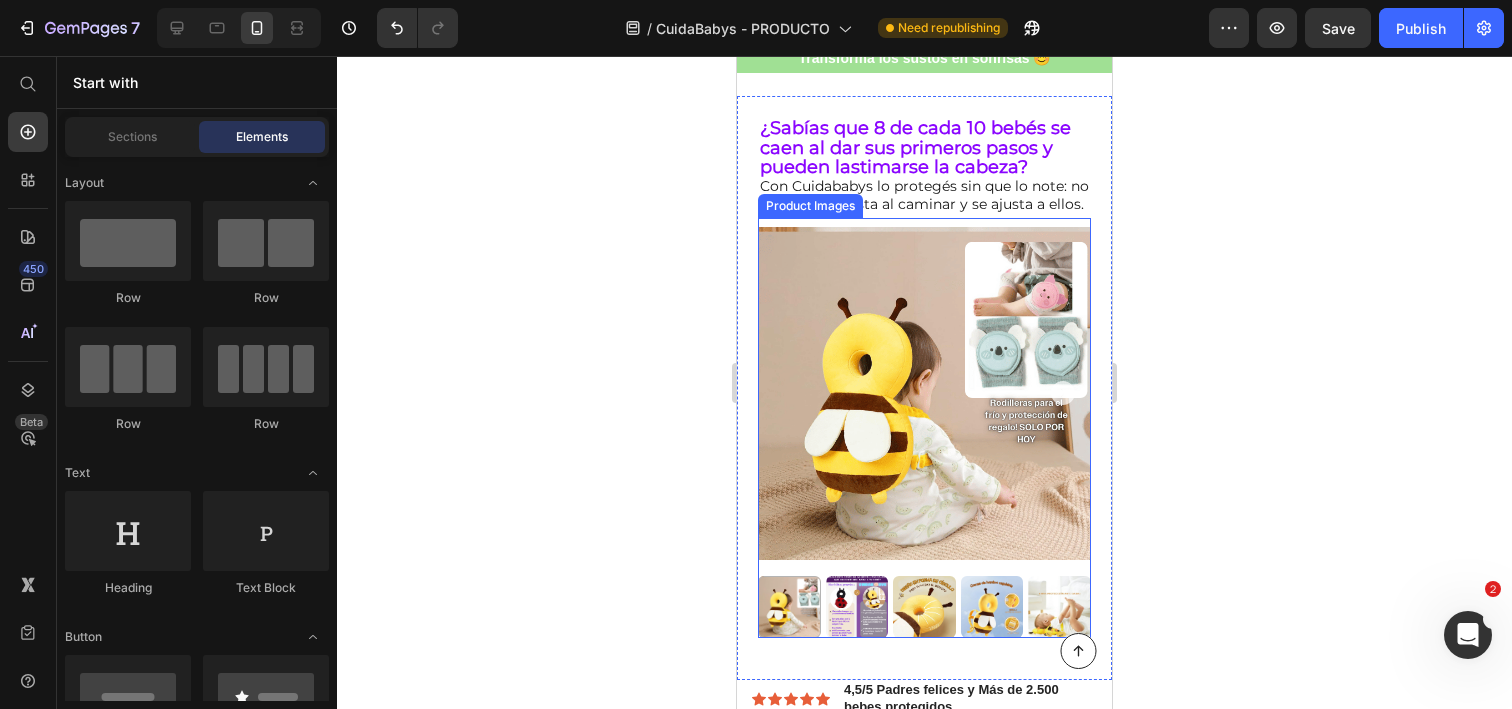 scroll, scrollTop: 131, scrollLeft: 0, axis: vertical 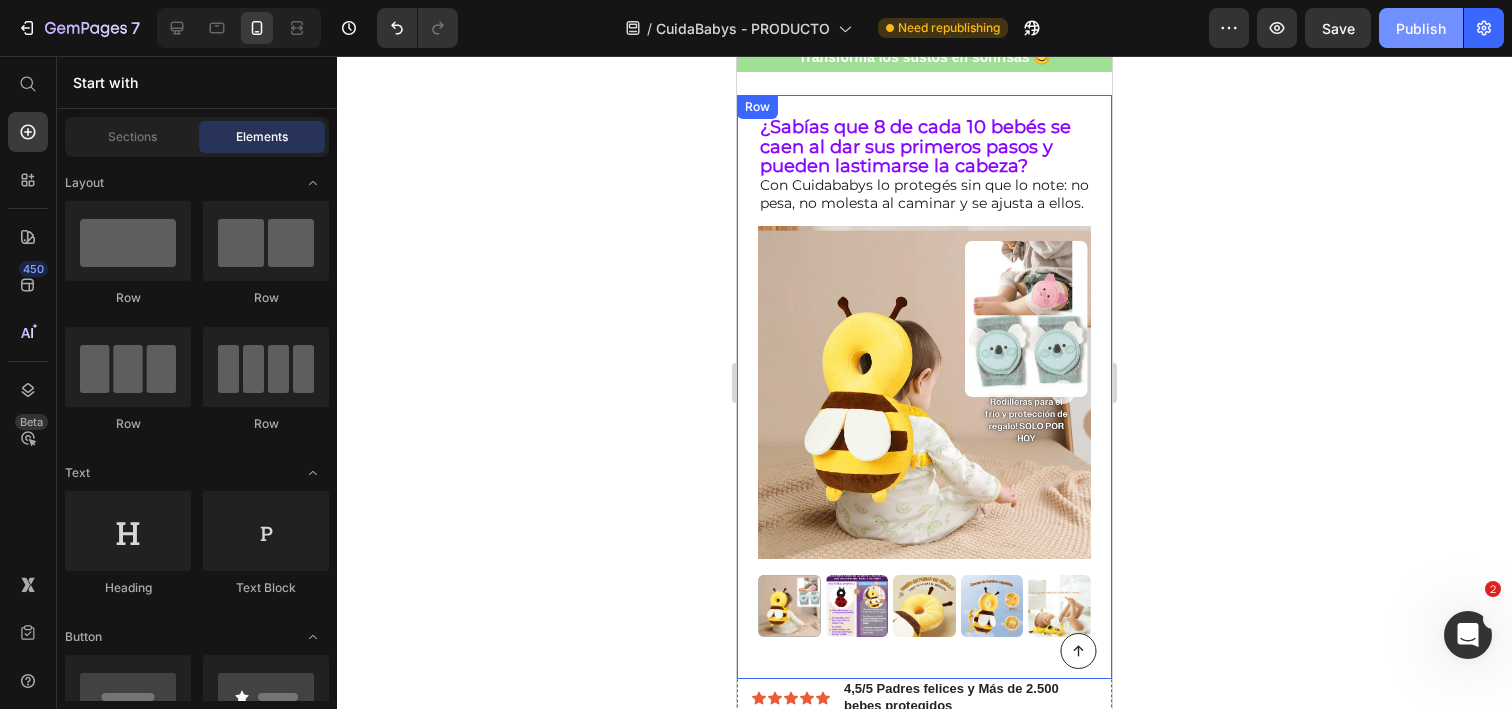 click on "Publish" at bounding box center (1421, 28) 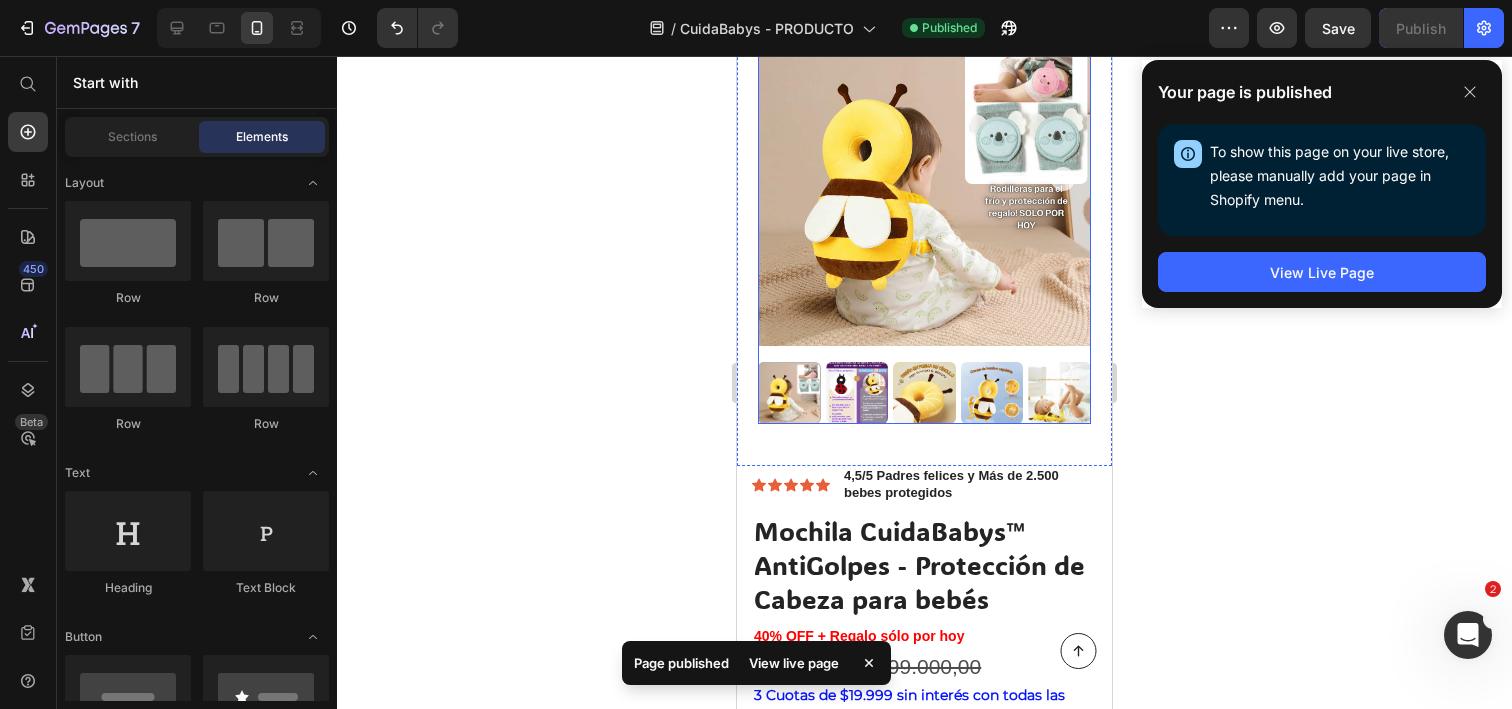 scroll, scrollTop: 348, scrollLeft: 0, axis: vertical 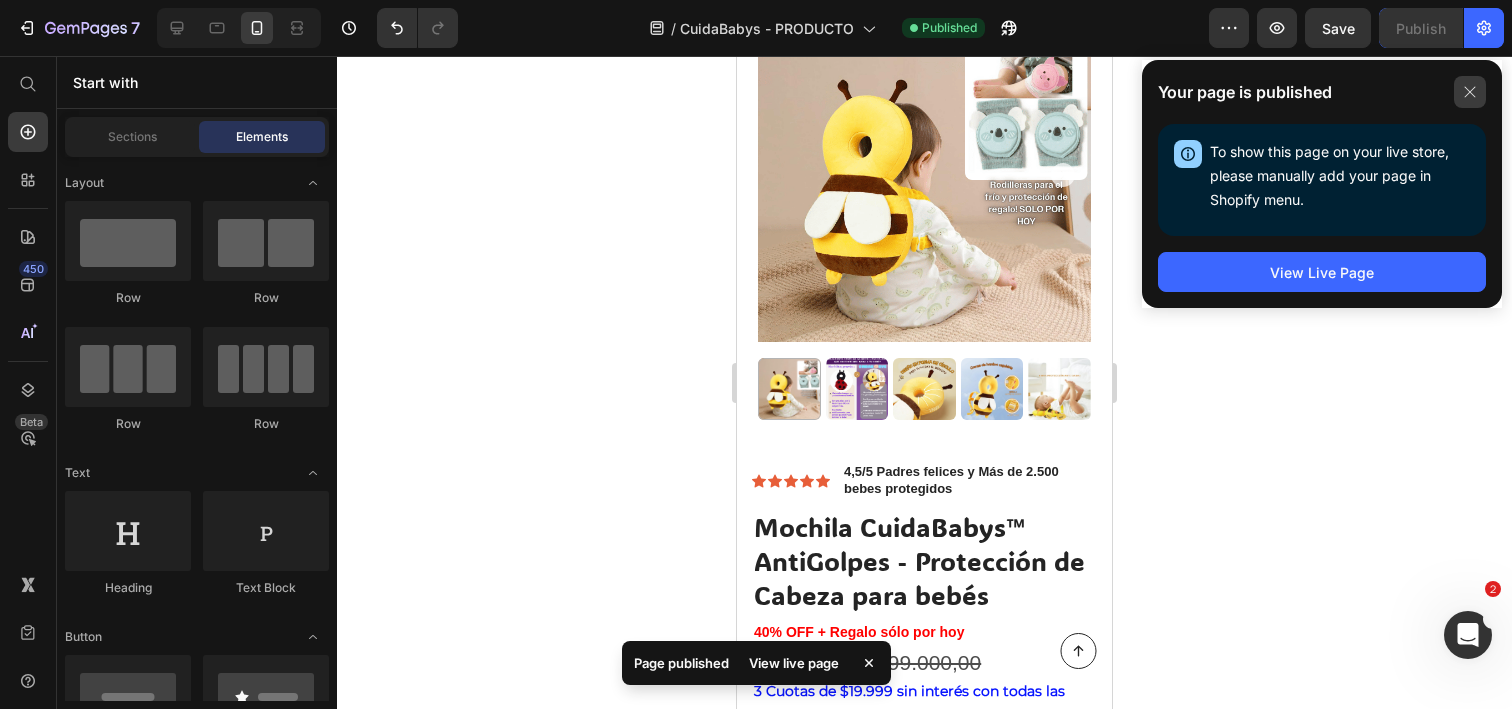 click 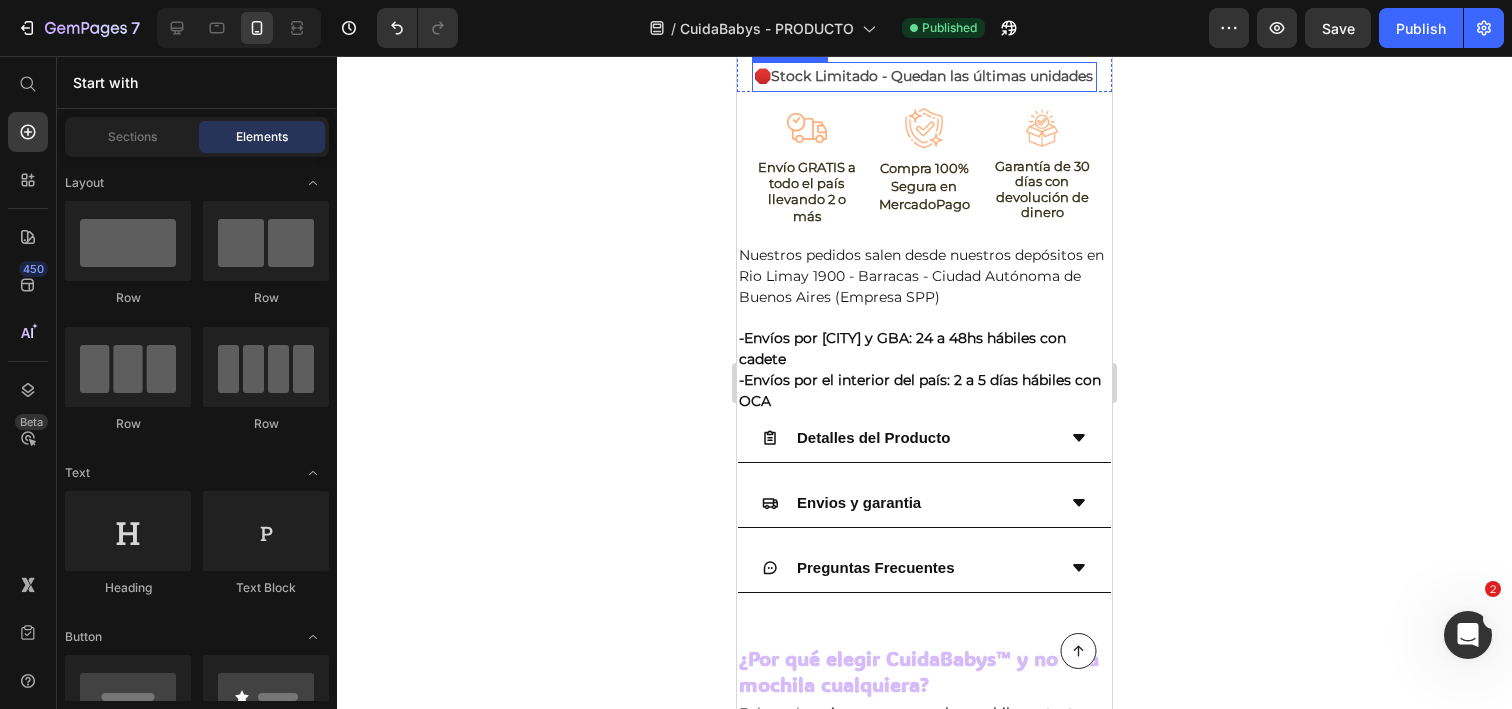 scroll, scrollTop: 1611, scrollLeft: 0, axis: vertical 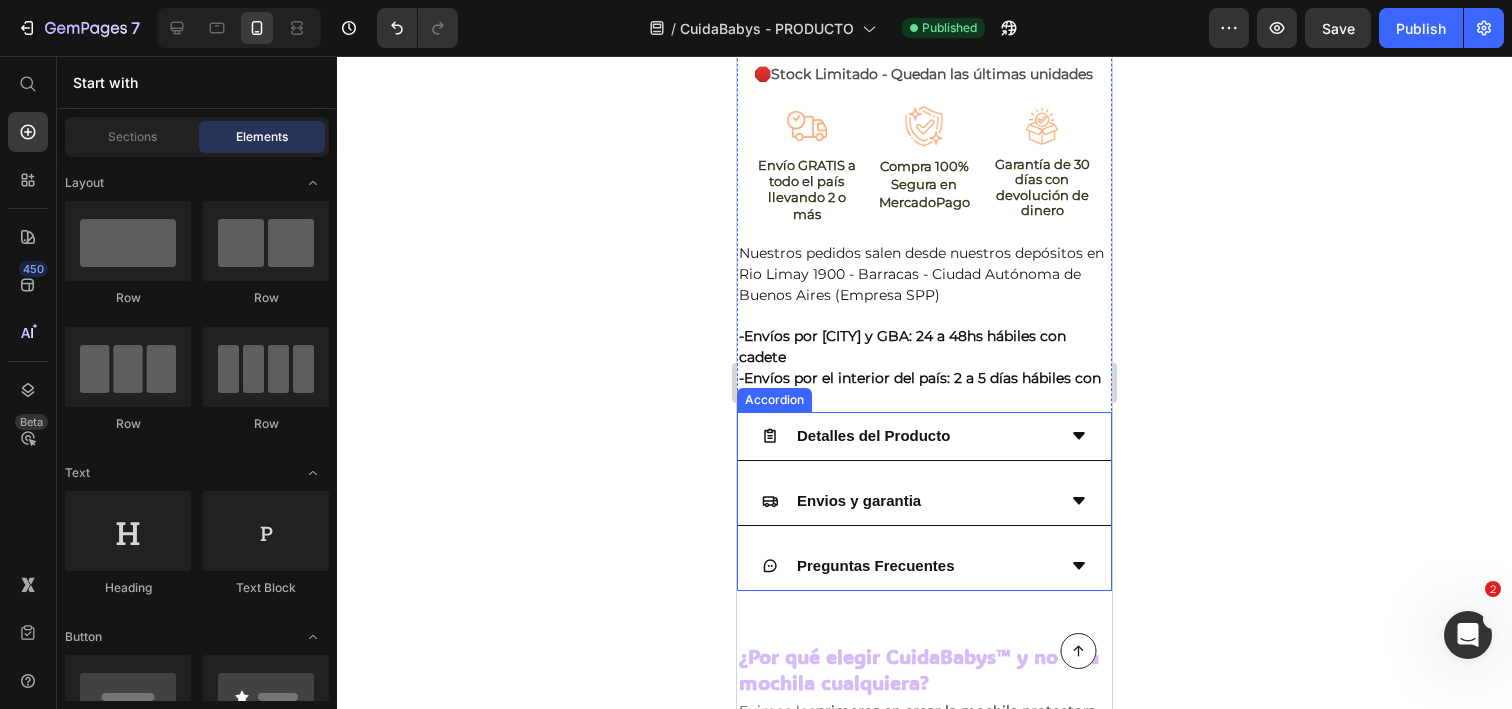 click 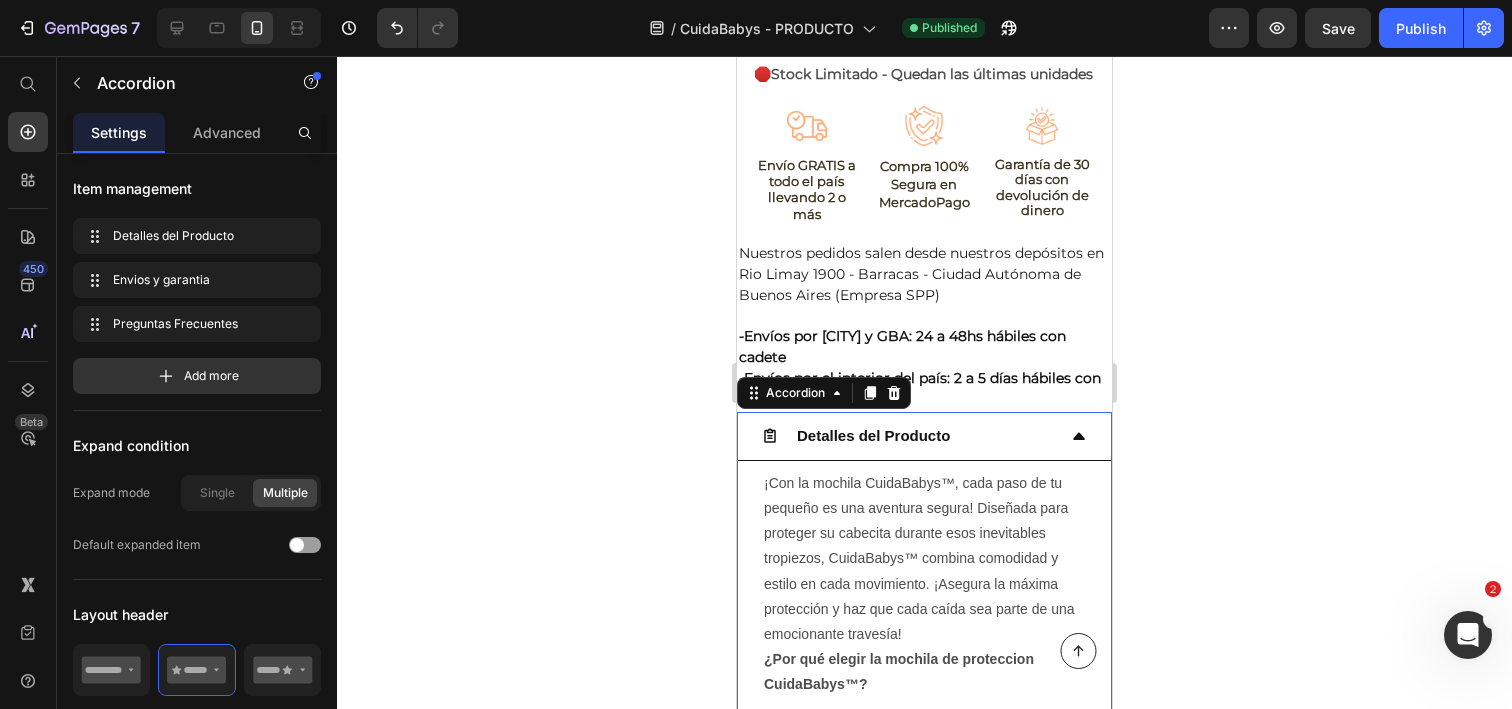 click 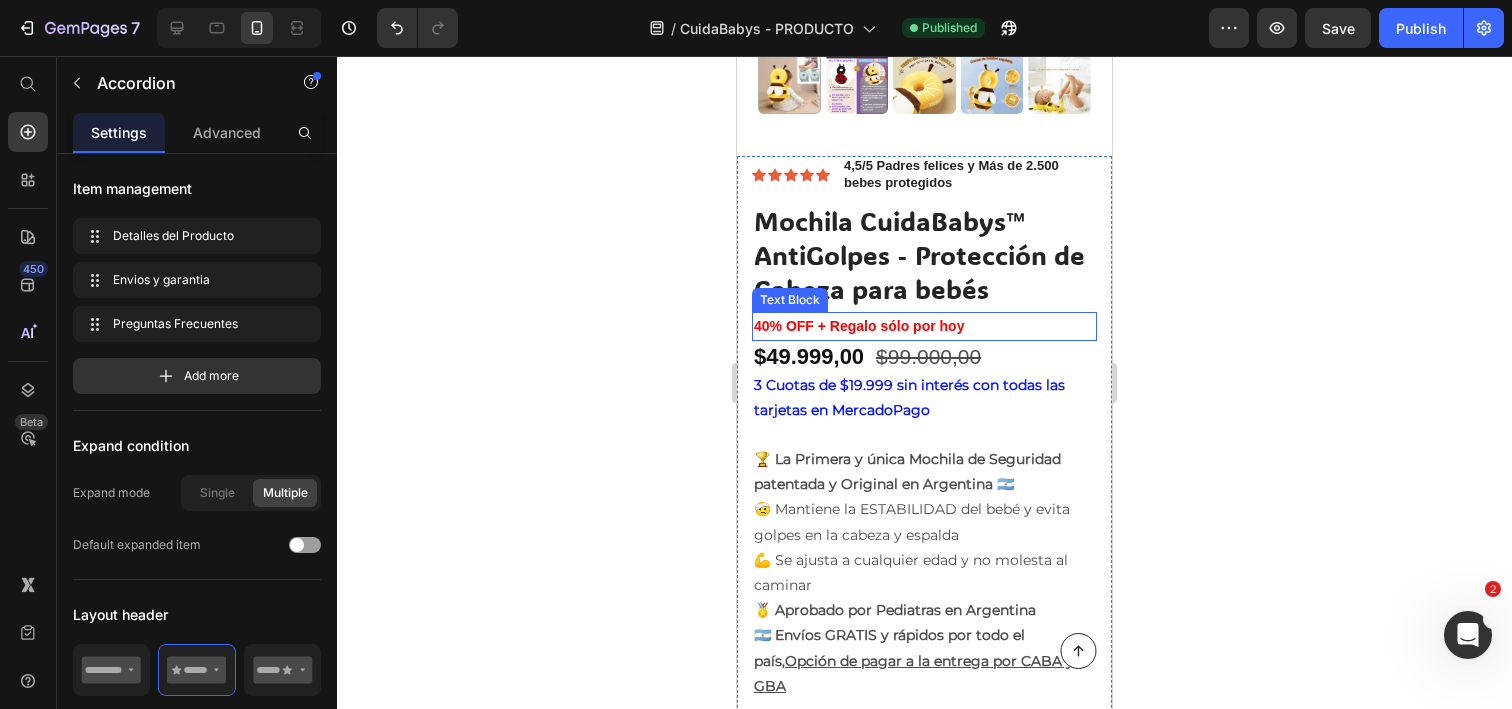 scroll, scrollTop: 672, scrollLeft: 0, axis: vertical 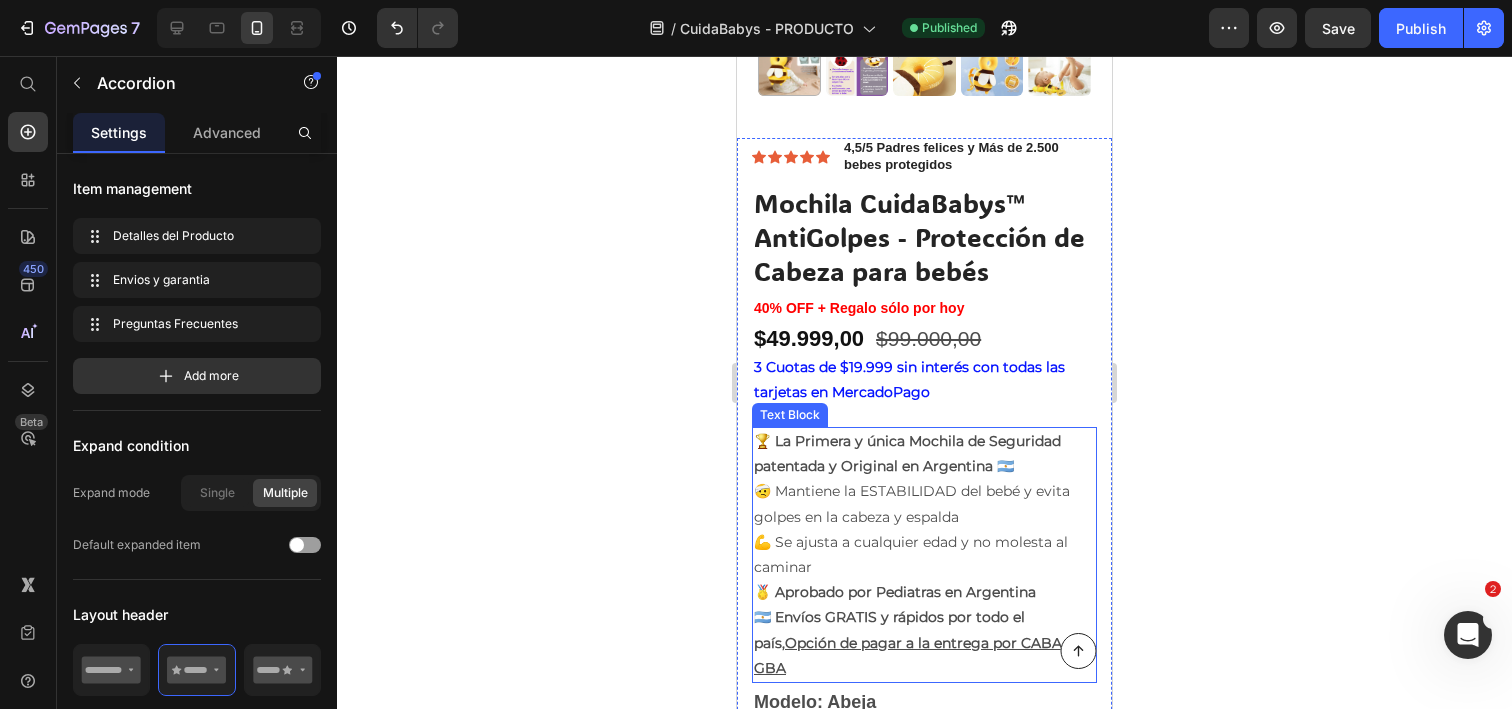 click on "🏆 La Primera y única Mochila de Seguridad patentada y Original en Argentina 🇦🇷" at bounding box center [924, 454] 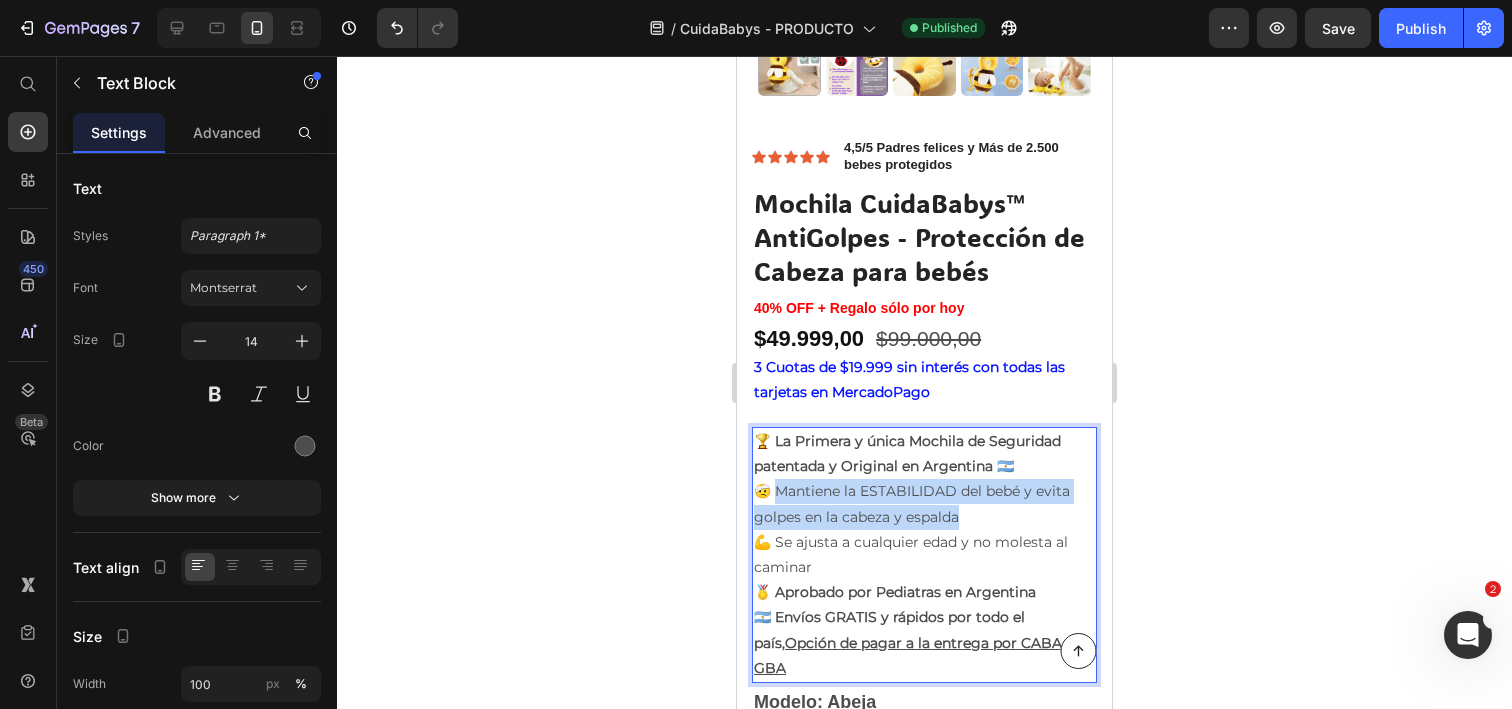 drag, startPoint x: 969, startPoint y: 516, endPoint x: 771, endPoint y: 489, distance: 199.83243 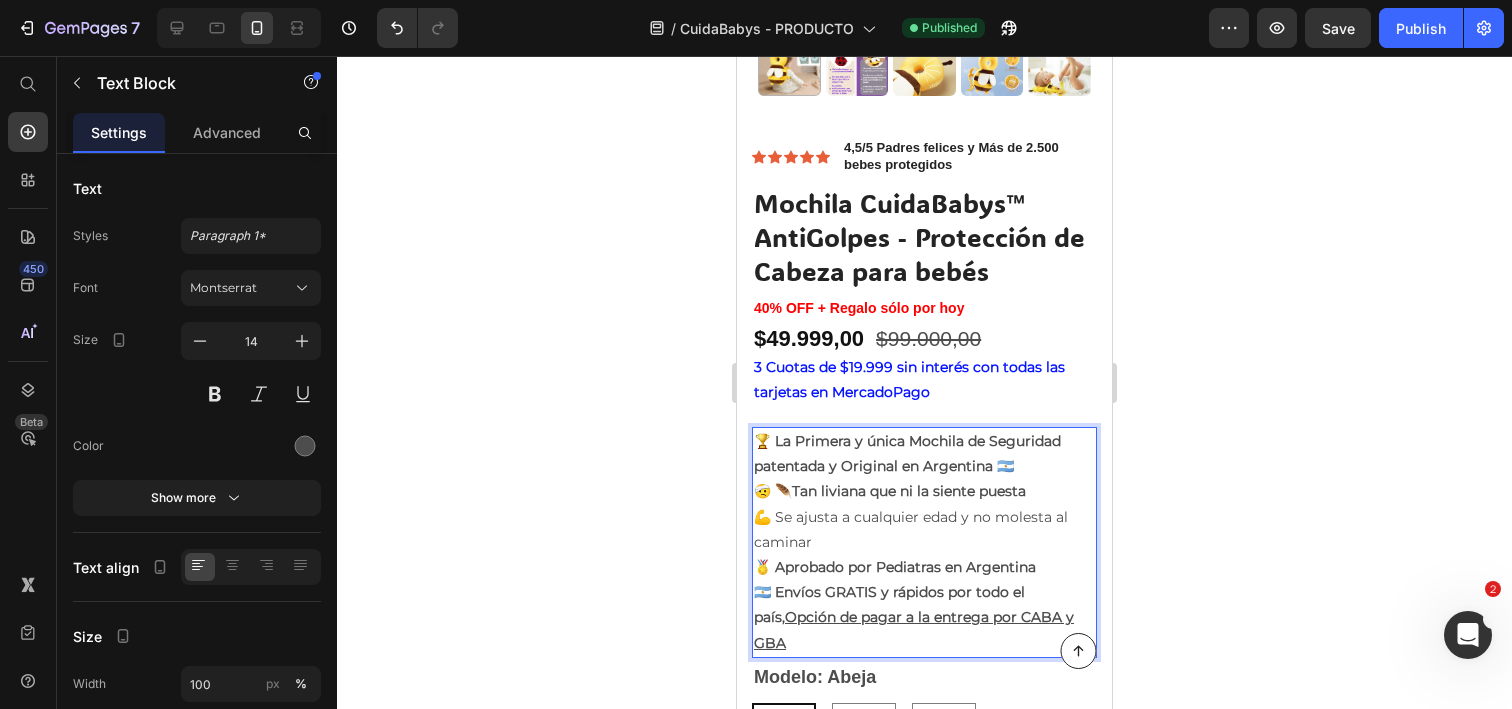 click on "🤕 🪶  Tan liviana que ni la siente puesta" at bounding box center (924, 491) 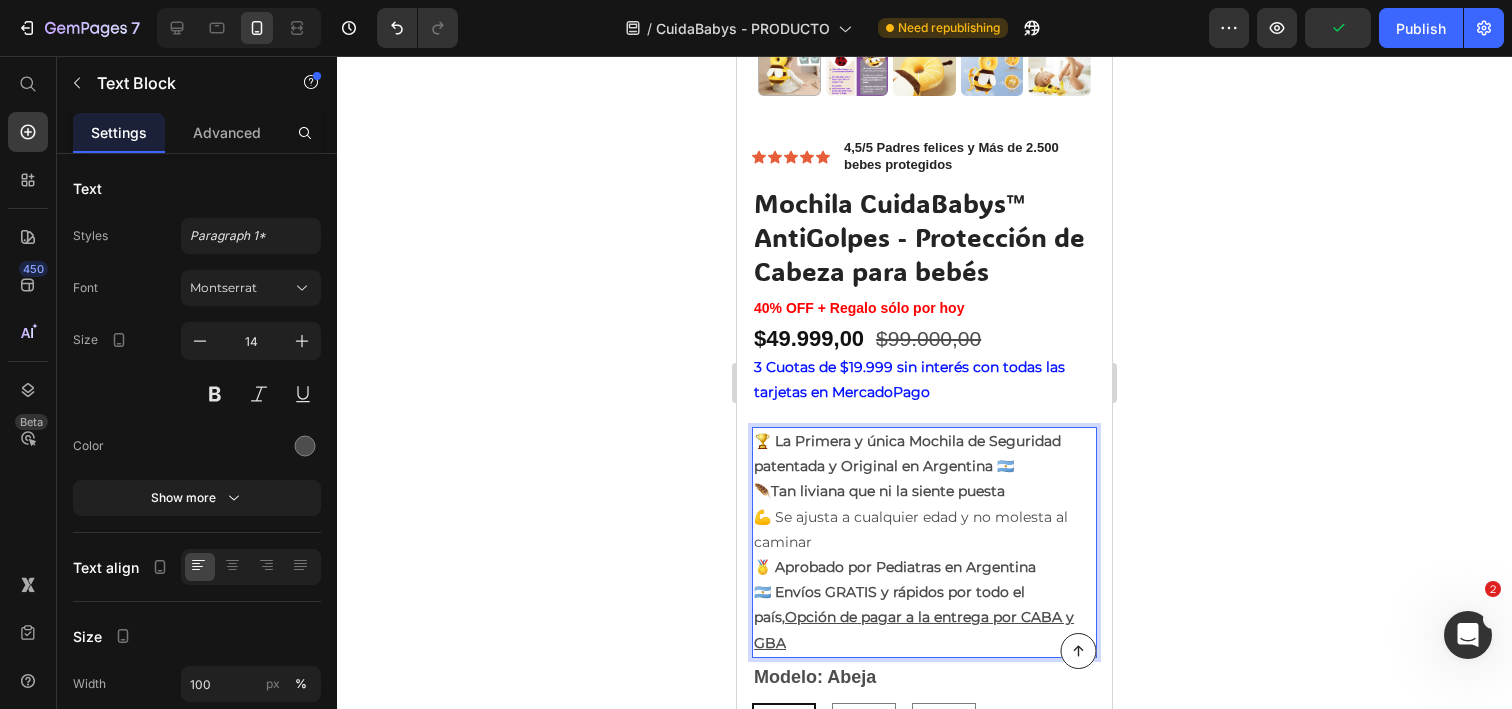 click on "💪 Se ajusta a cualquier edad y no molesta al caminar" at bounding box center (924, 530) 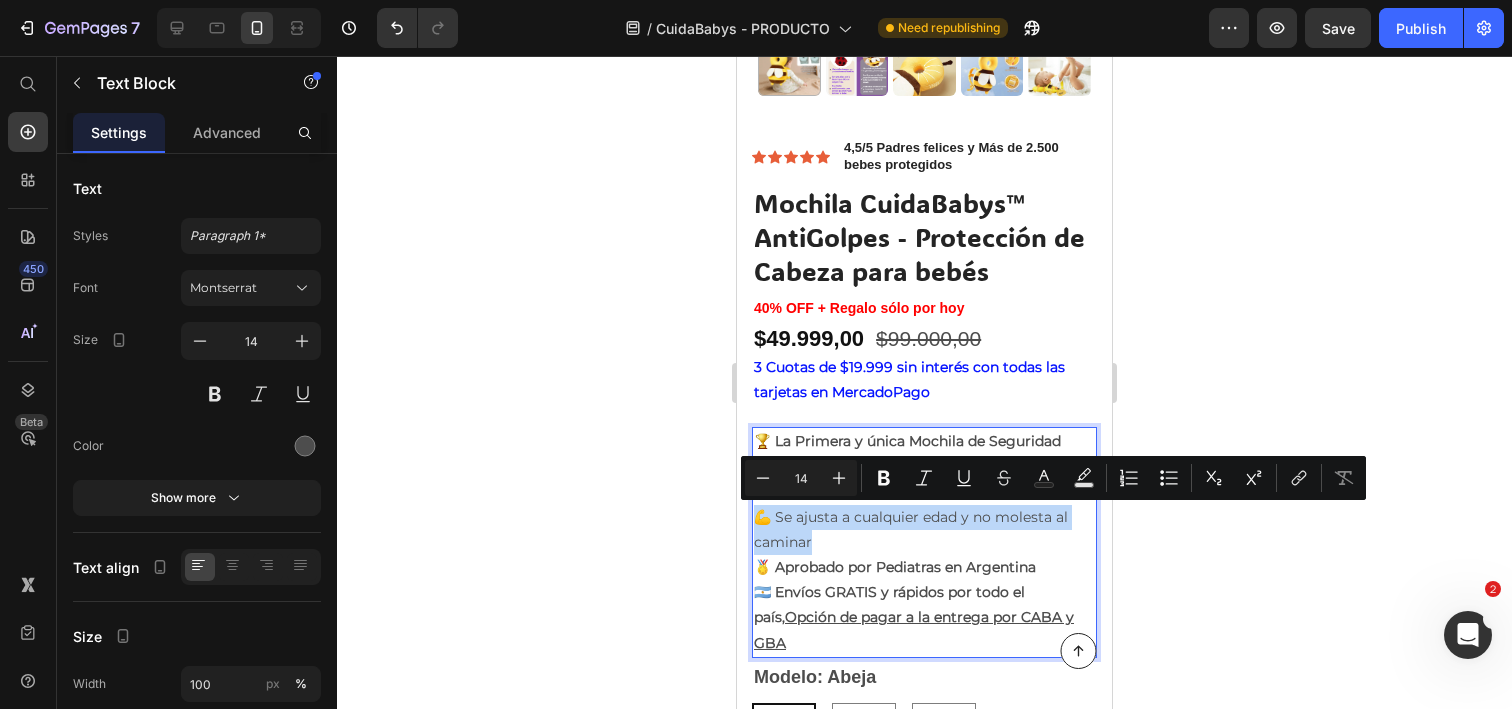 drag, startPoint x: 853, startPoint y: 537, endPoint x: 755, endPoint y: 514, distance: 100.6628 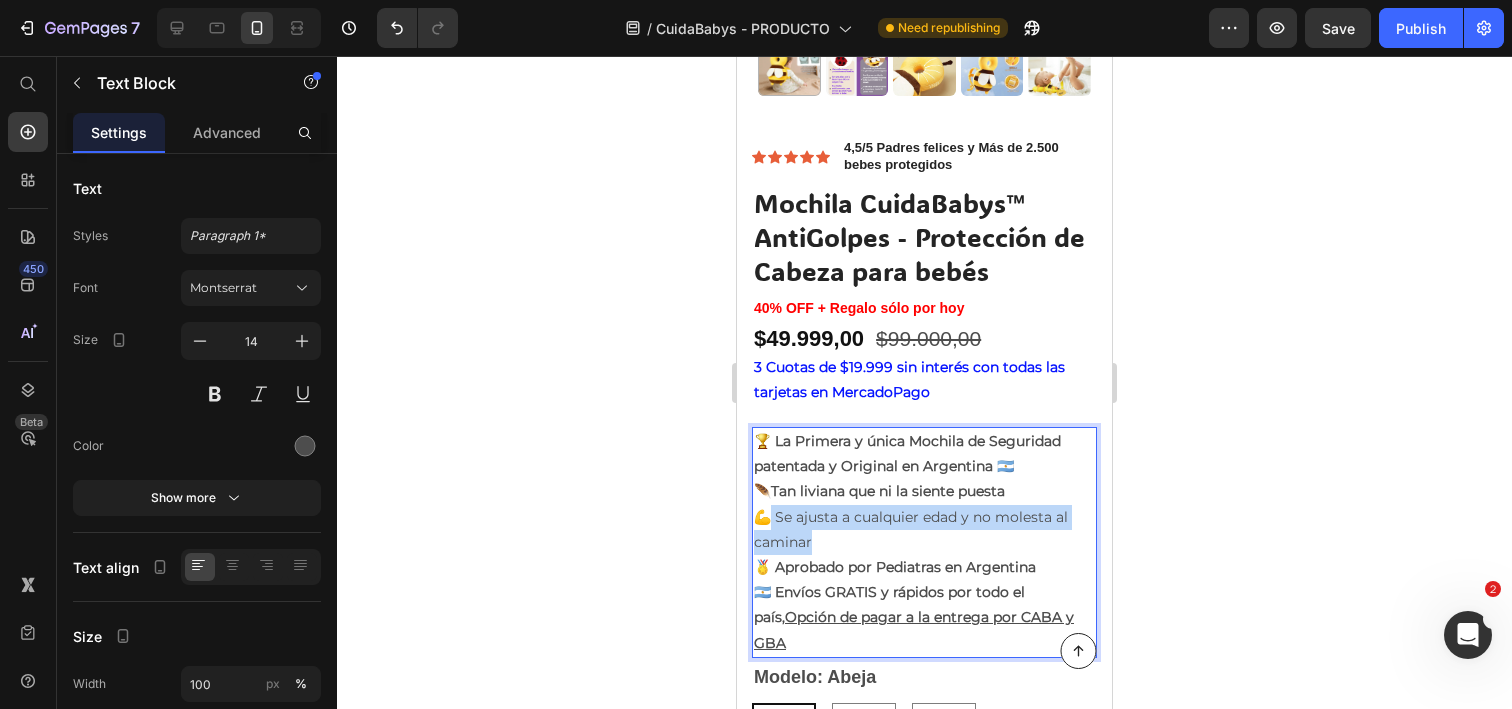 drag, startPoint x: 823, startPoint y: 540, endPoint x: 762, endPoint y: 515, distance: 65.9242 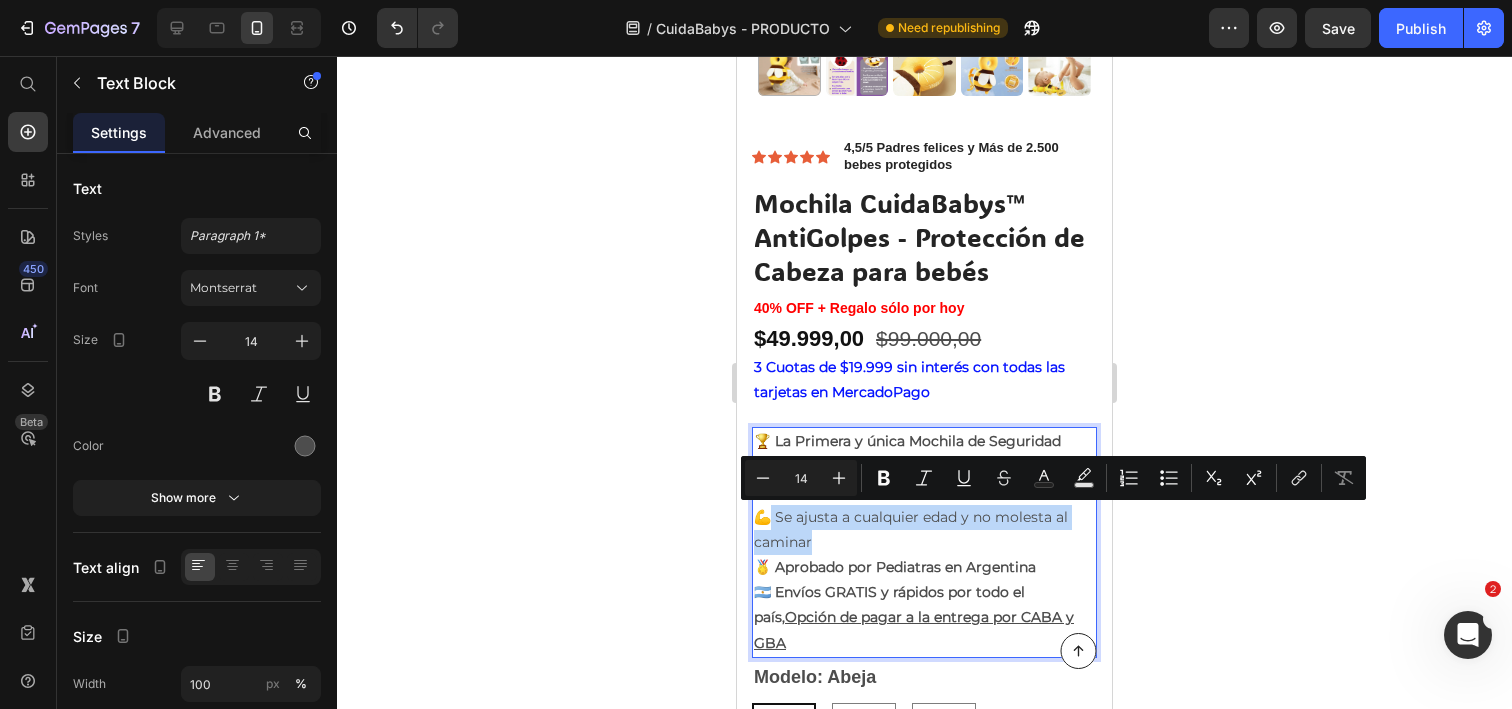 click on "💪 Se ajusta a cualquier edad y no molesta al caminar" at bounding box center (924, 530) 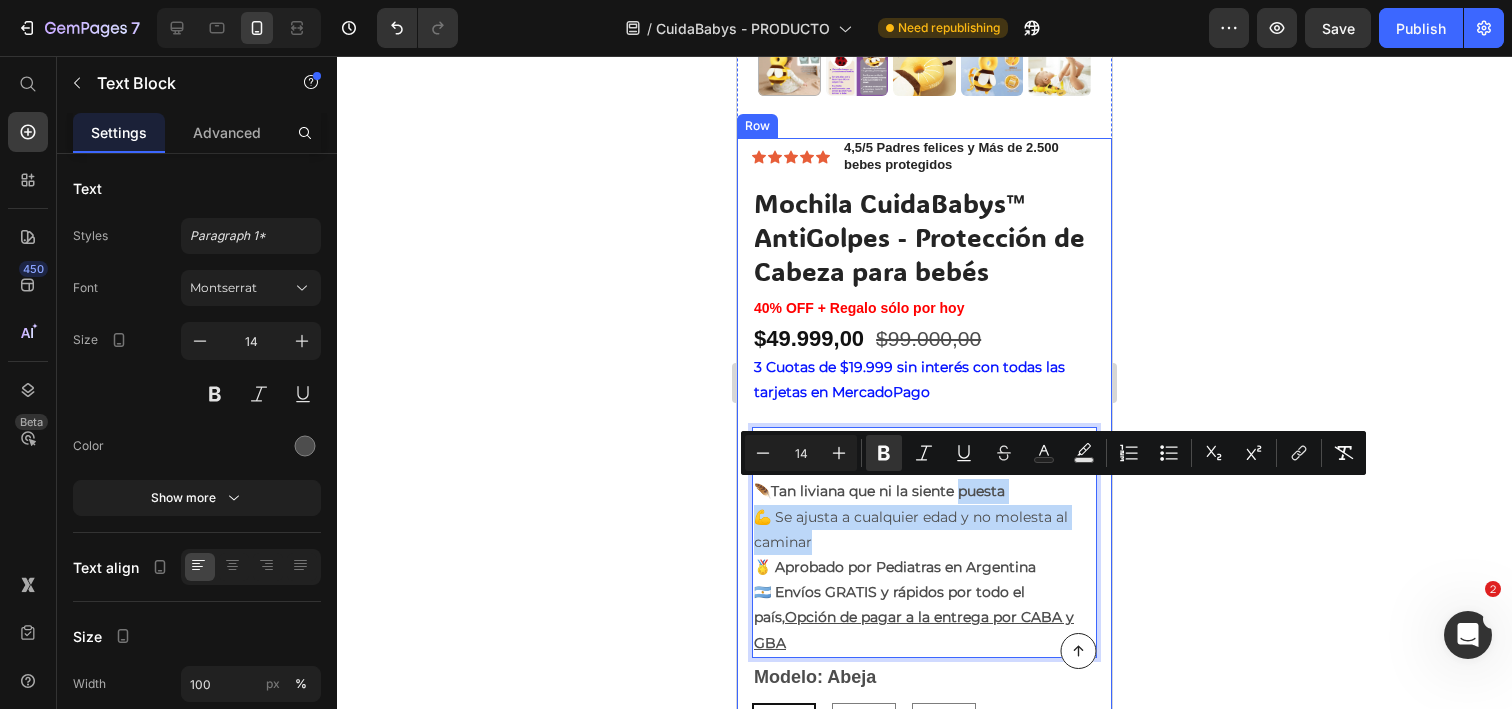 drag, startPoint x: 825, startPoint y: 539, endPoint x: 748, endPoint y: 518, distance: 79.81228 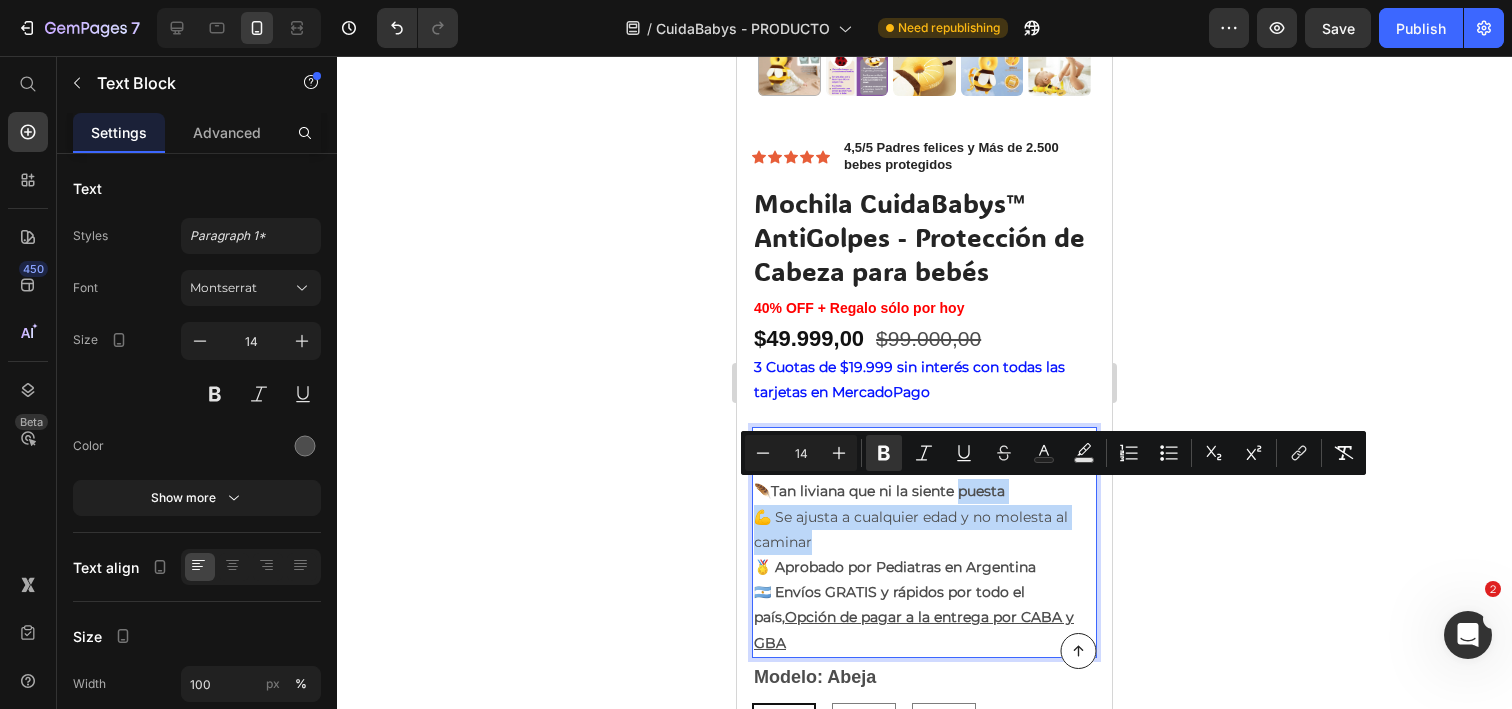 click on "💪 Se ajusta a cualquier edad y no molesta al caminar" at bounding box center (924, 530) 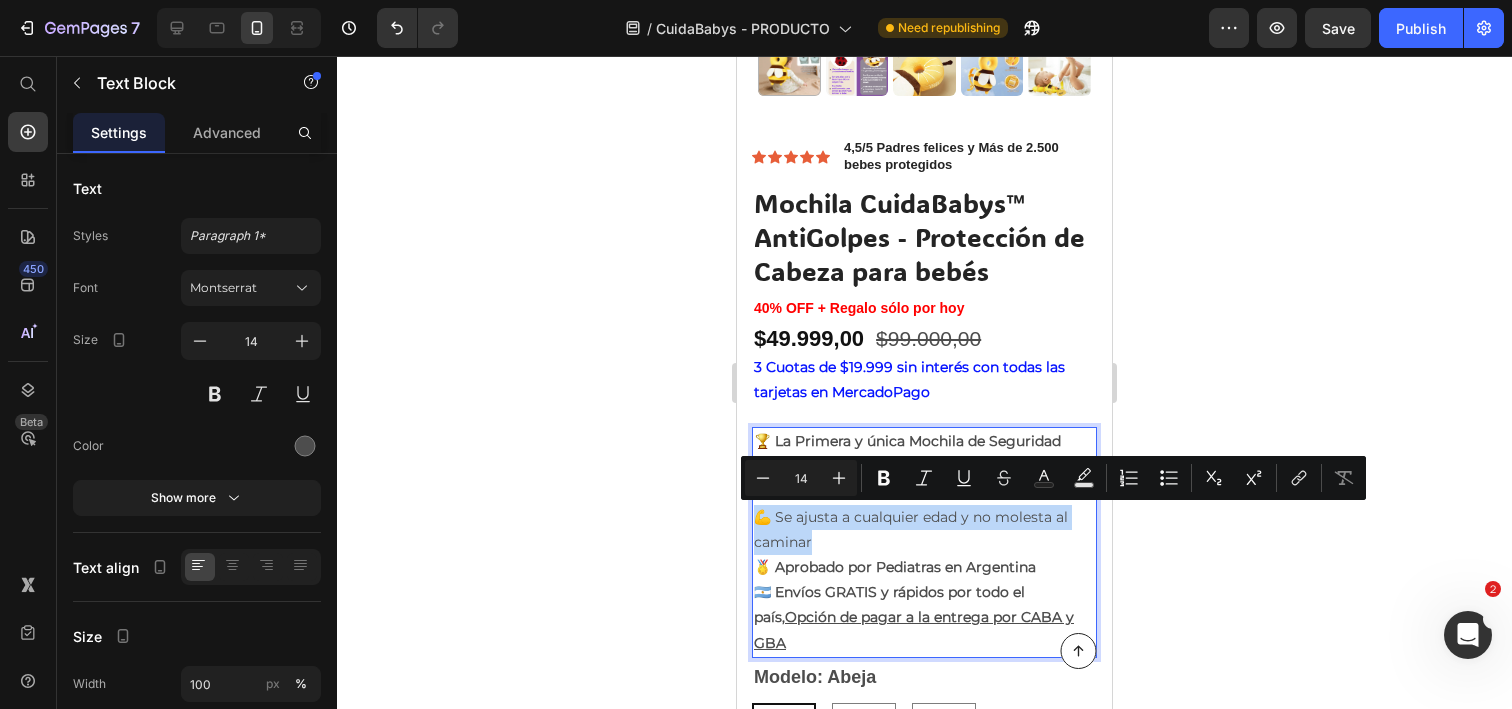 drag, startPoint x: 832, startPoint y: 547, endPoint x: 753, endPoint y: 512, distance: 86.40602 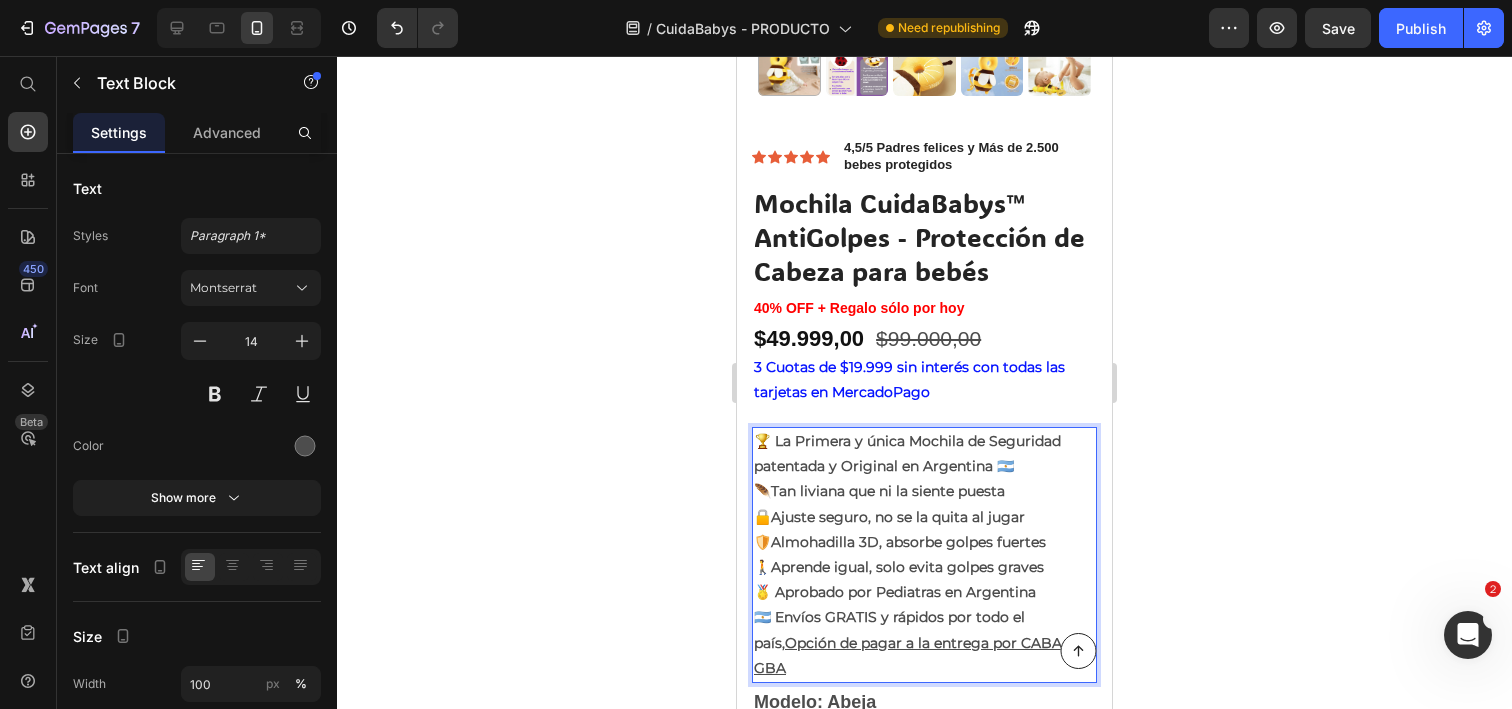 click on "Aprende igual, solo evita golpes graves" at bounding box center [907, 567] 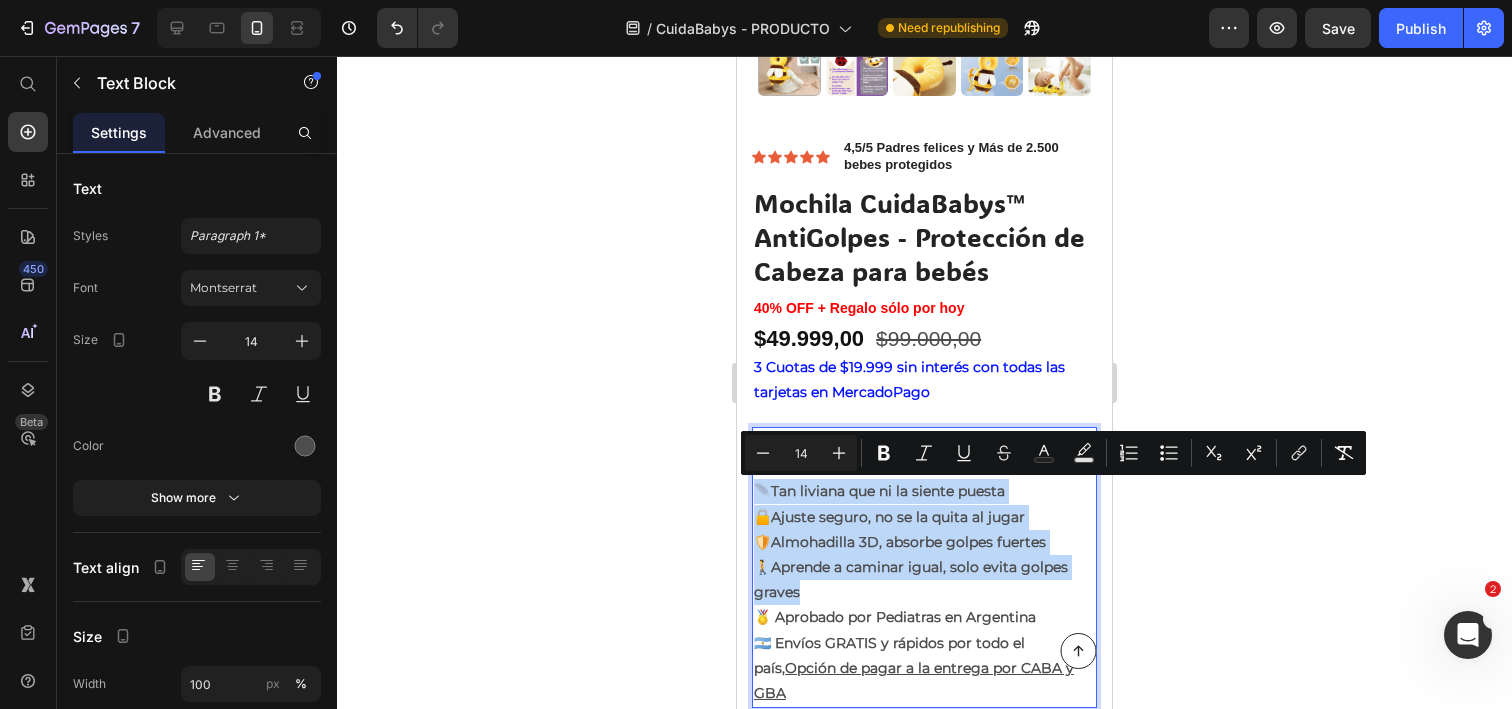 drag, startPoint x: 858, startPoint y: 591, endPoint x: 760, endPoint y: 485, distance: 144.36066 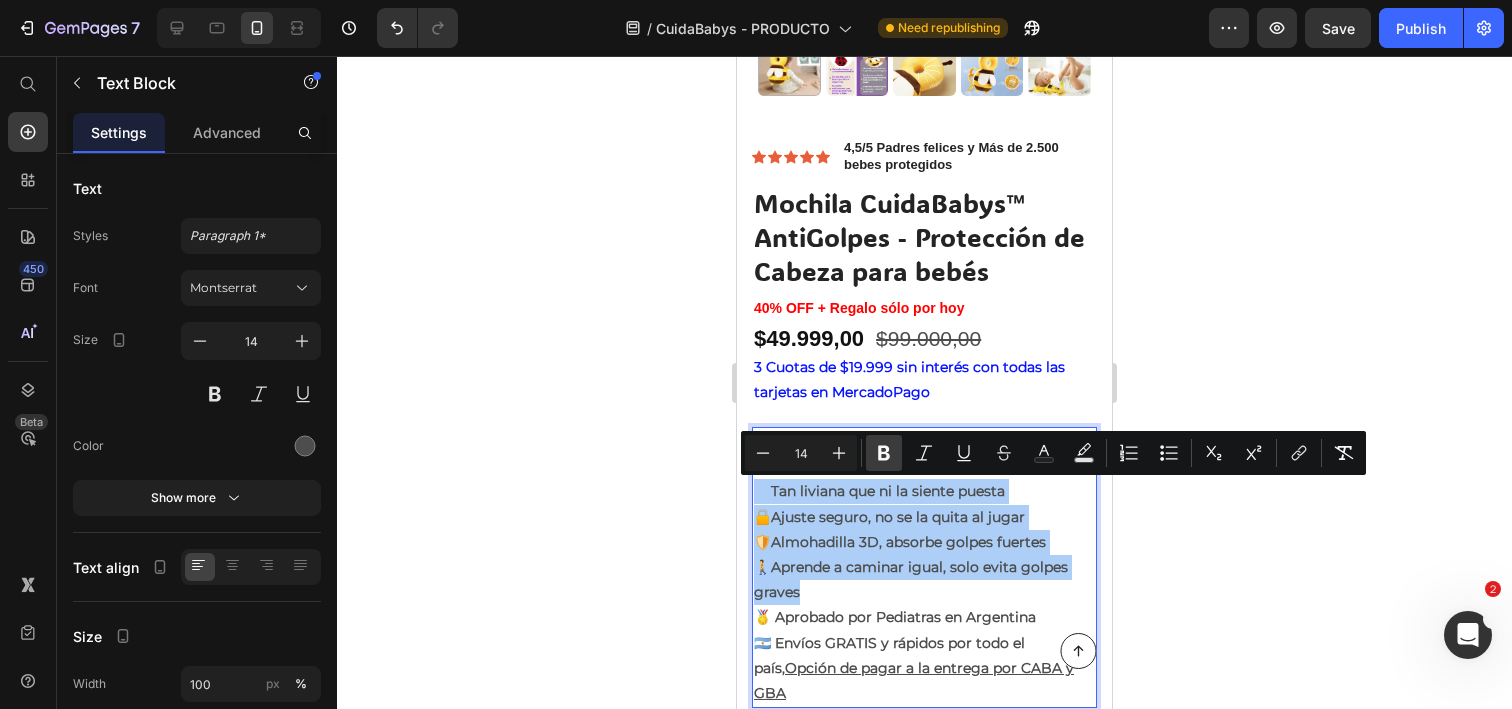 click 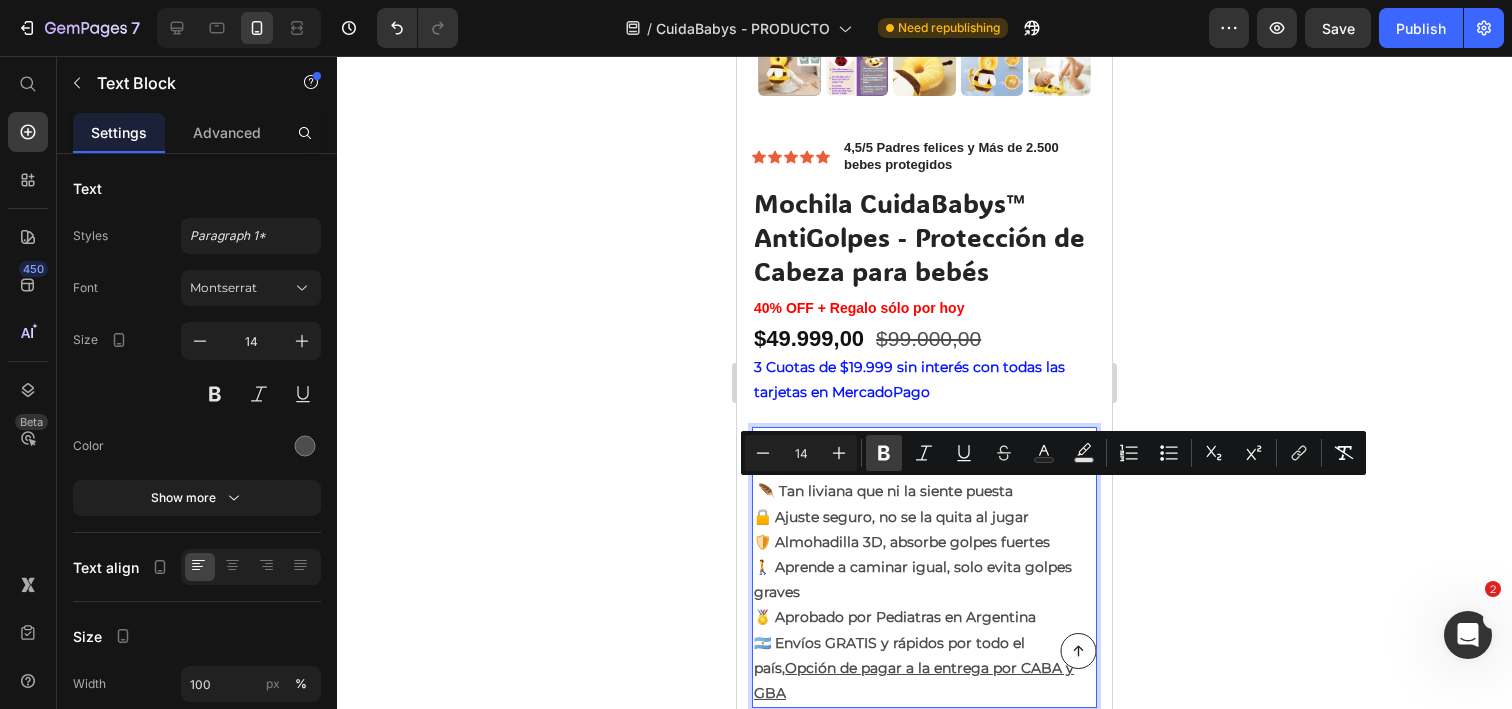 click 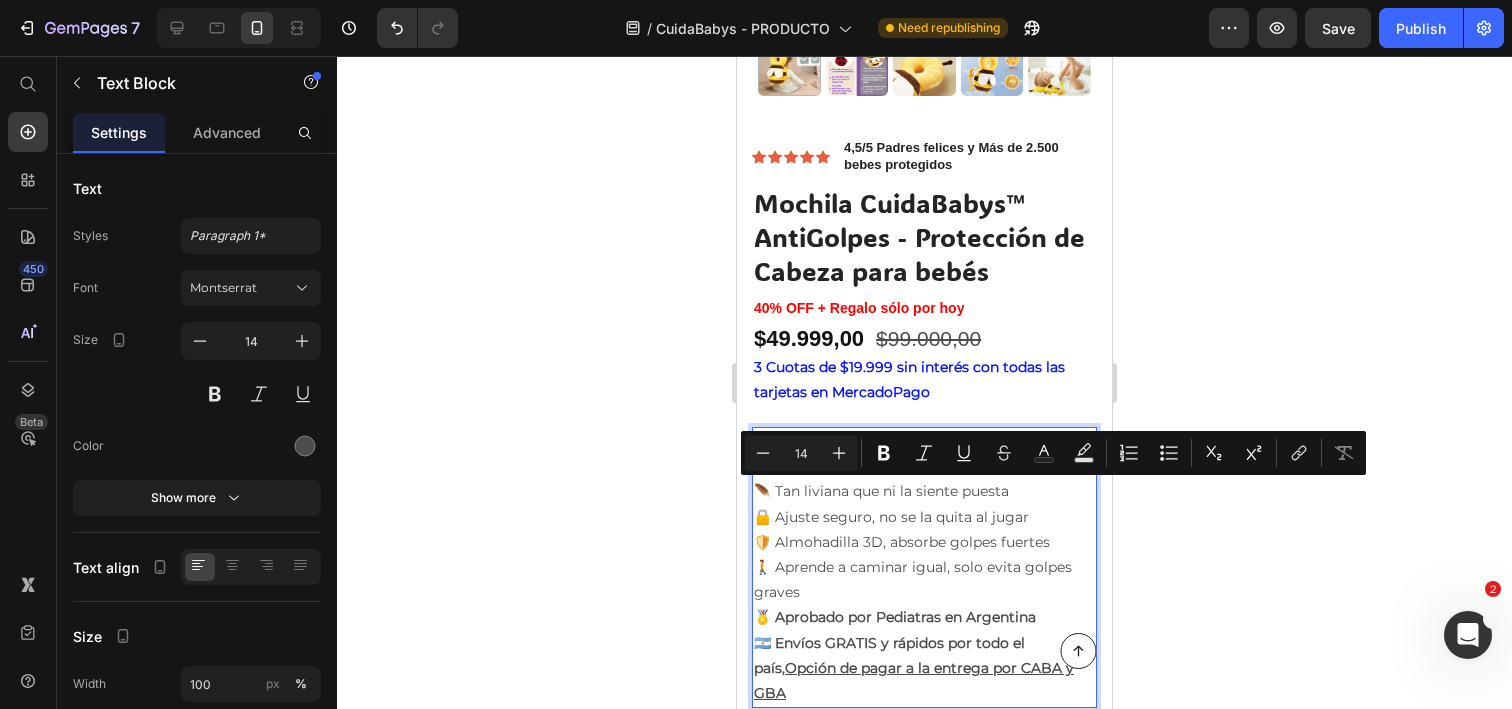 click on "🚶 Aprende a caminar igual, solo evita golpes graves" at bounding box center (924, 580) 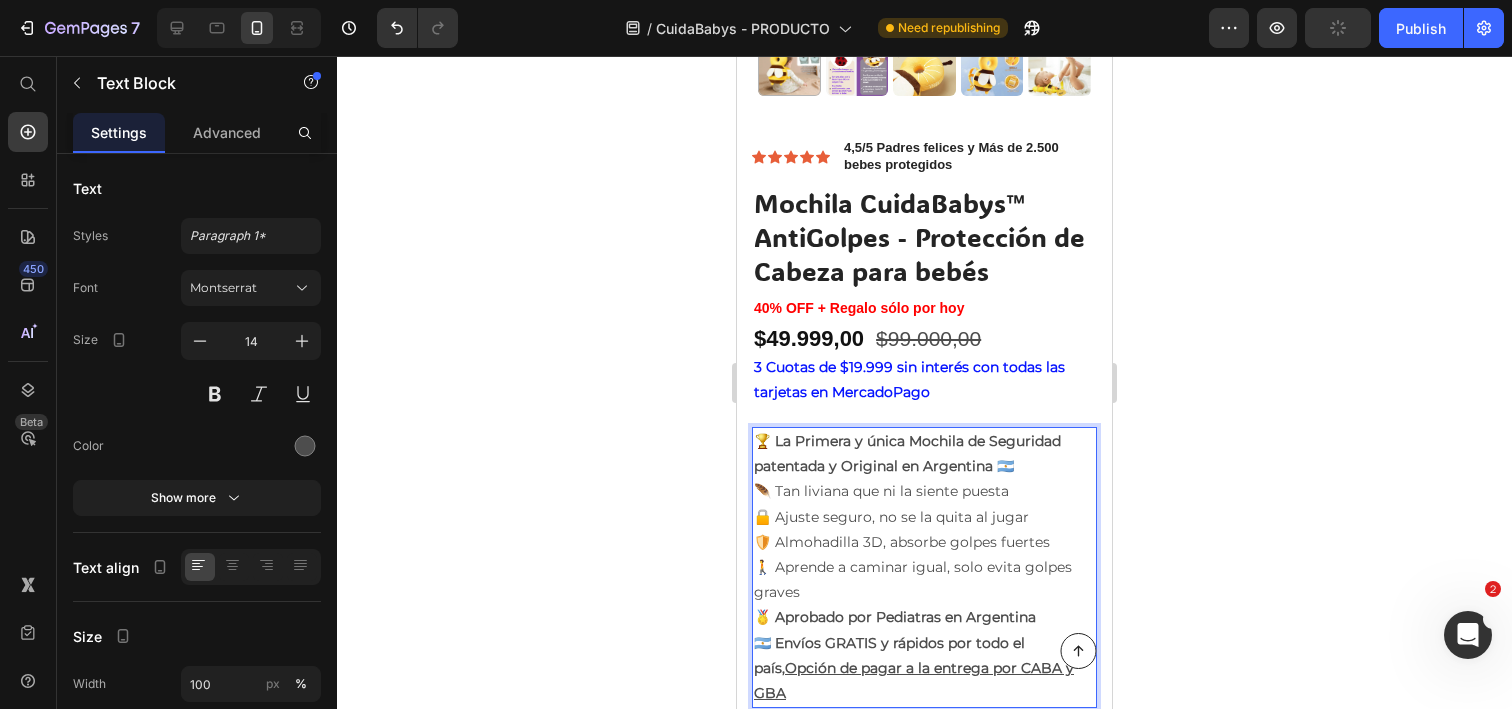 click 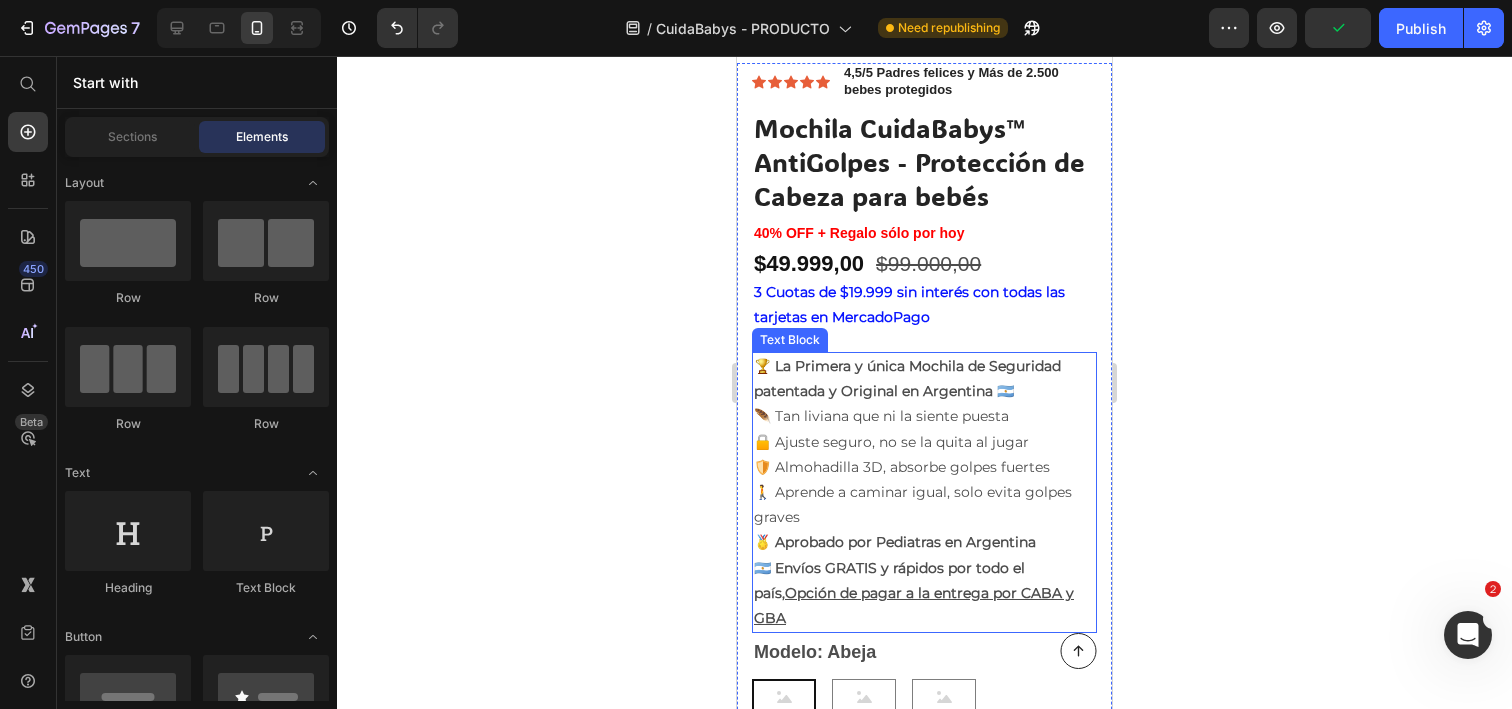 scroll, scrollTop: 751, scrollLeft: 0, axis: vertical 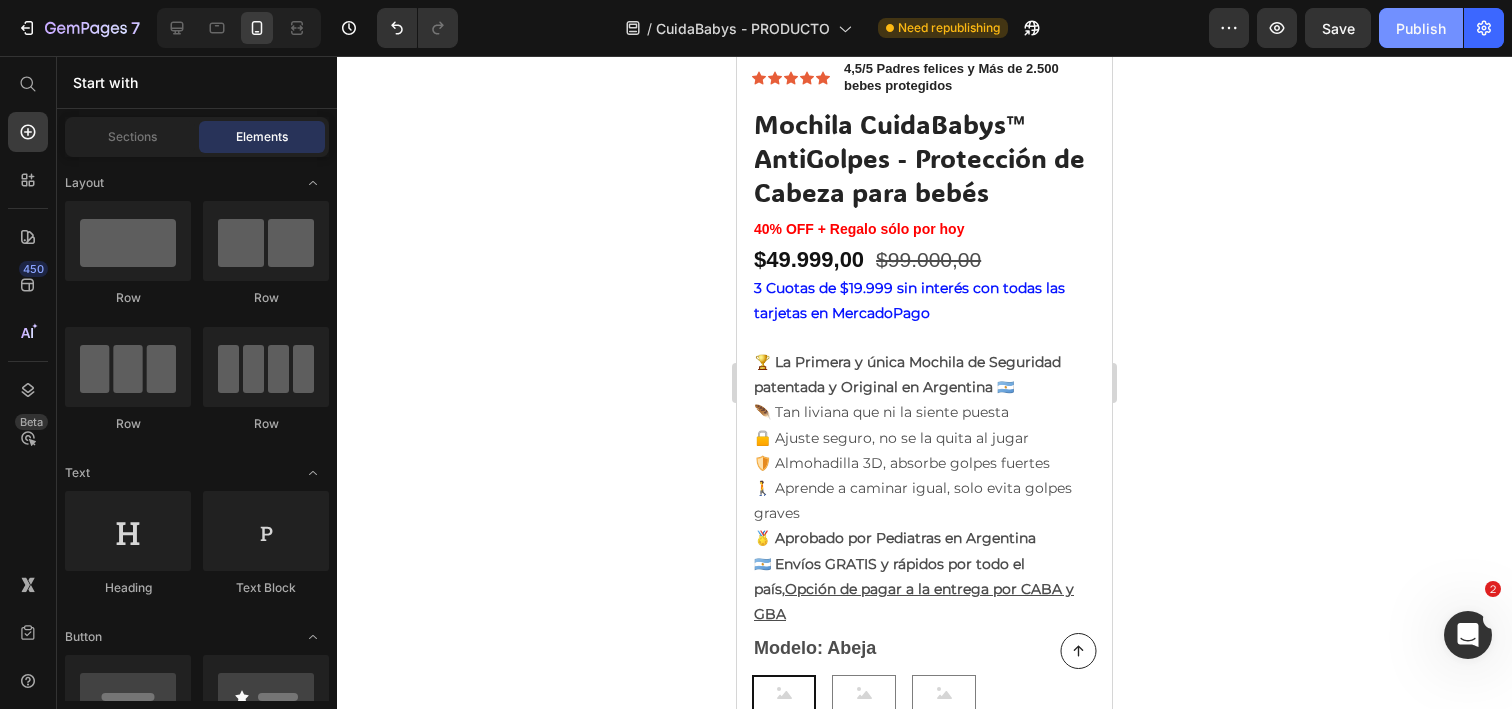 click on "Publish" at bounding box center (1421, 28) 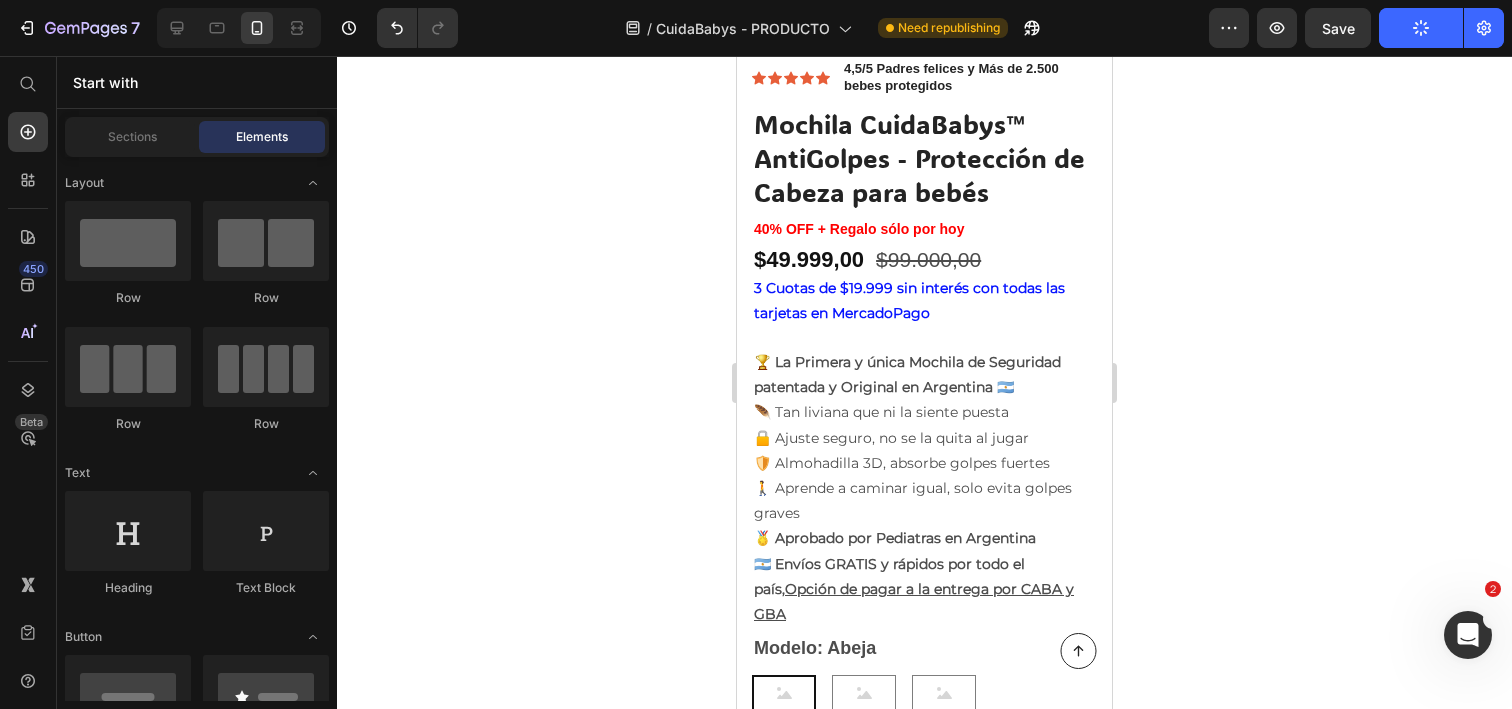 type 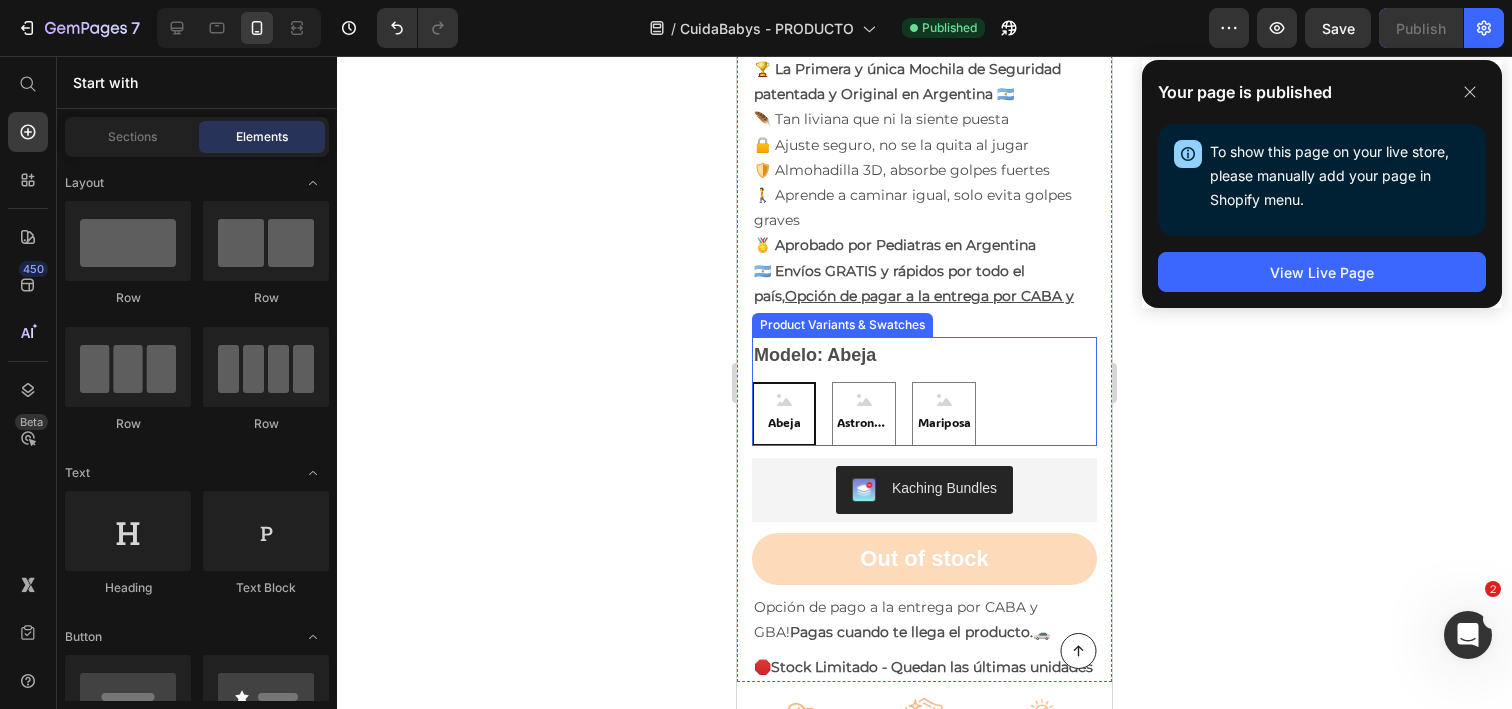 scroll, scrollTop: 1061, scrollLeft: 0, axis: vertical 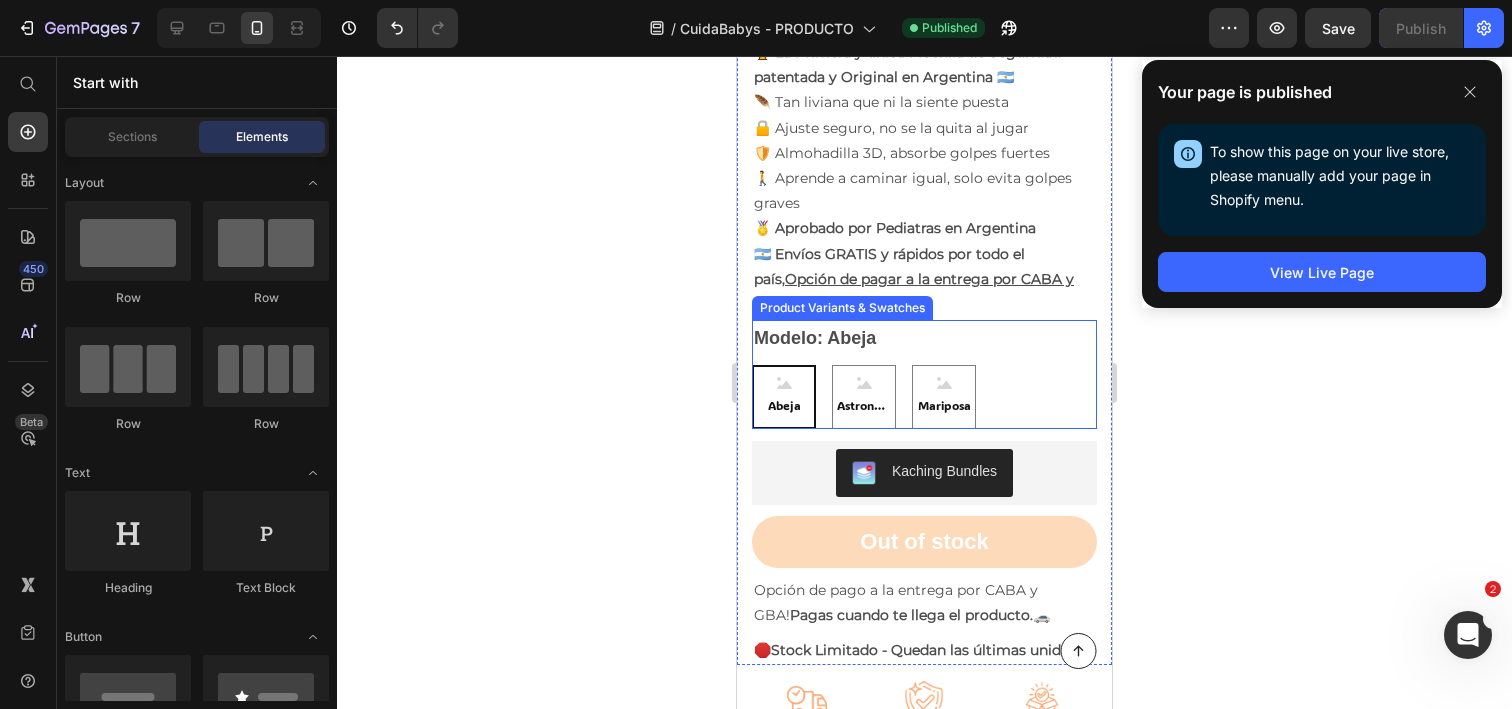 click on "Modelo: Abeja Abeja Abeja Abeja Astronauta Astronauta Astronauta Mariposa Mariposa Mariposa" at bounding box center [924, 374] 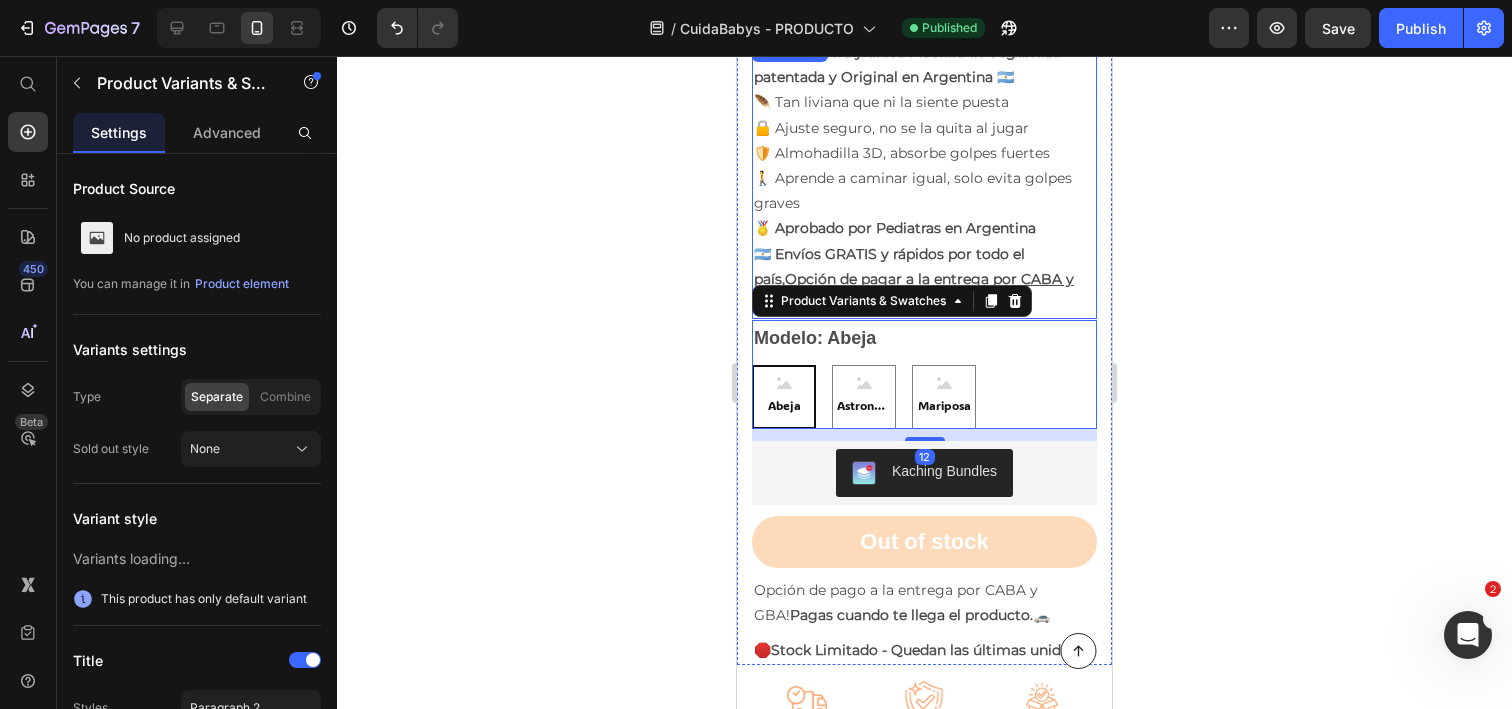 click 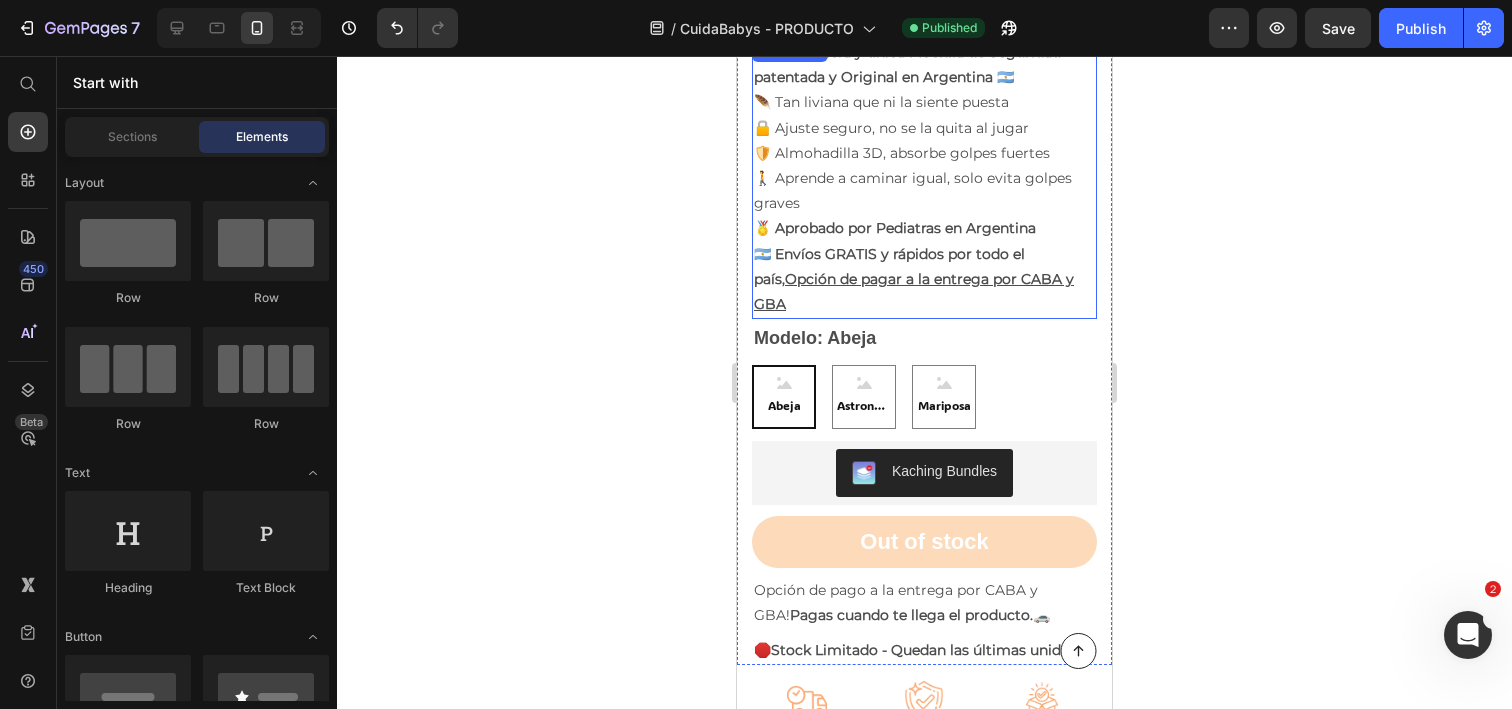 click on "🇦🇷 Envíos GRATIS y rápidos por todo el país,  Opción de pagar a la entrega por CABA y GBA" at bounding box center (914, 279) 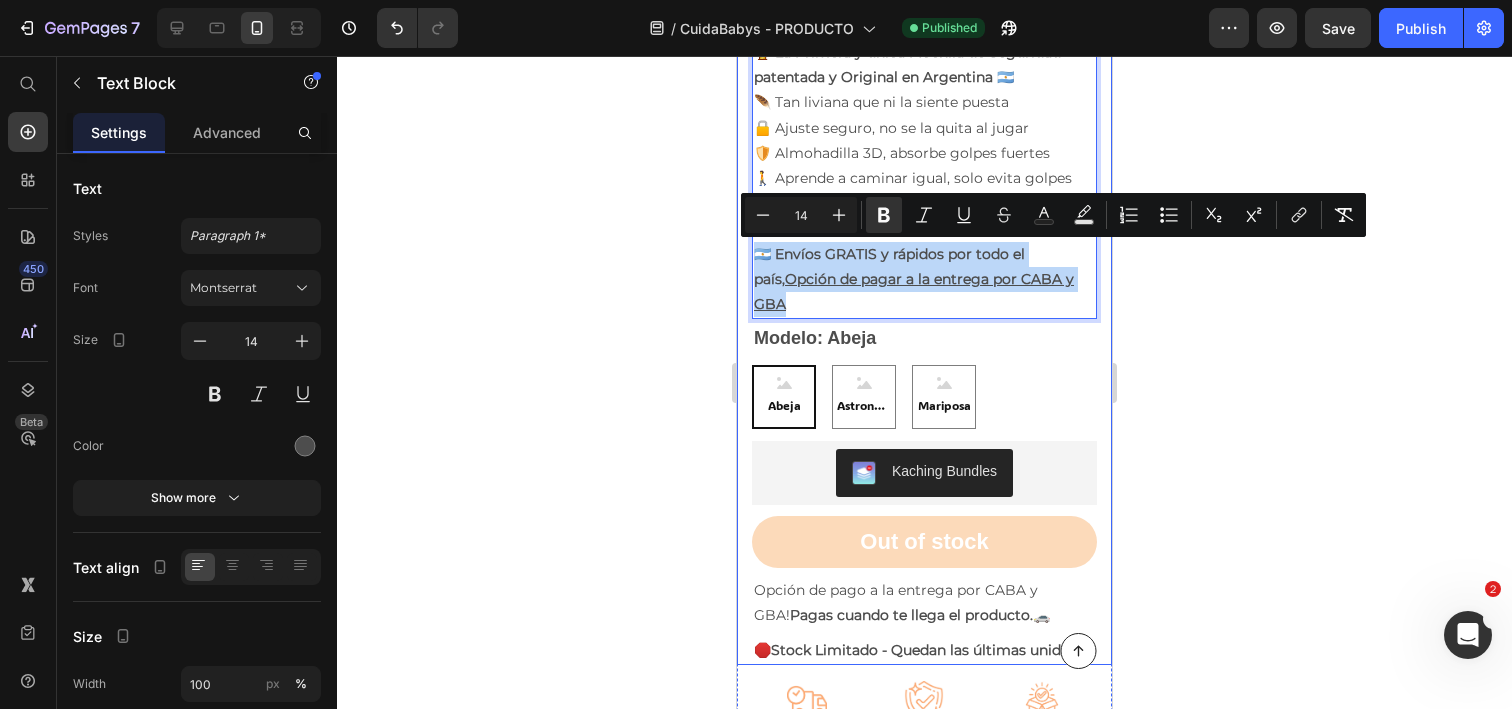drag, startPoint x: 1079, startPoint y: 276, endPoint x: 749, endPoint y: 249, distance: 331.1027 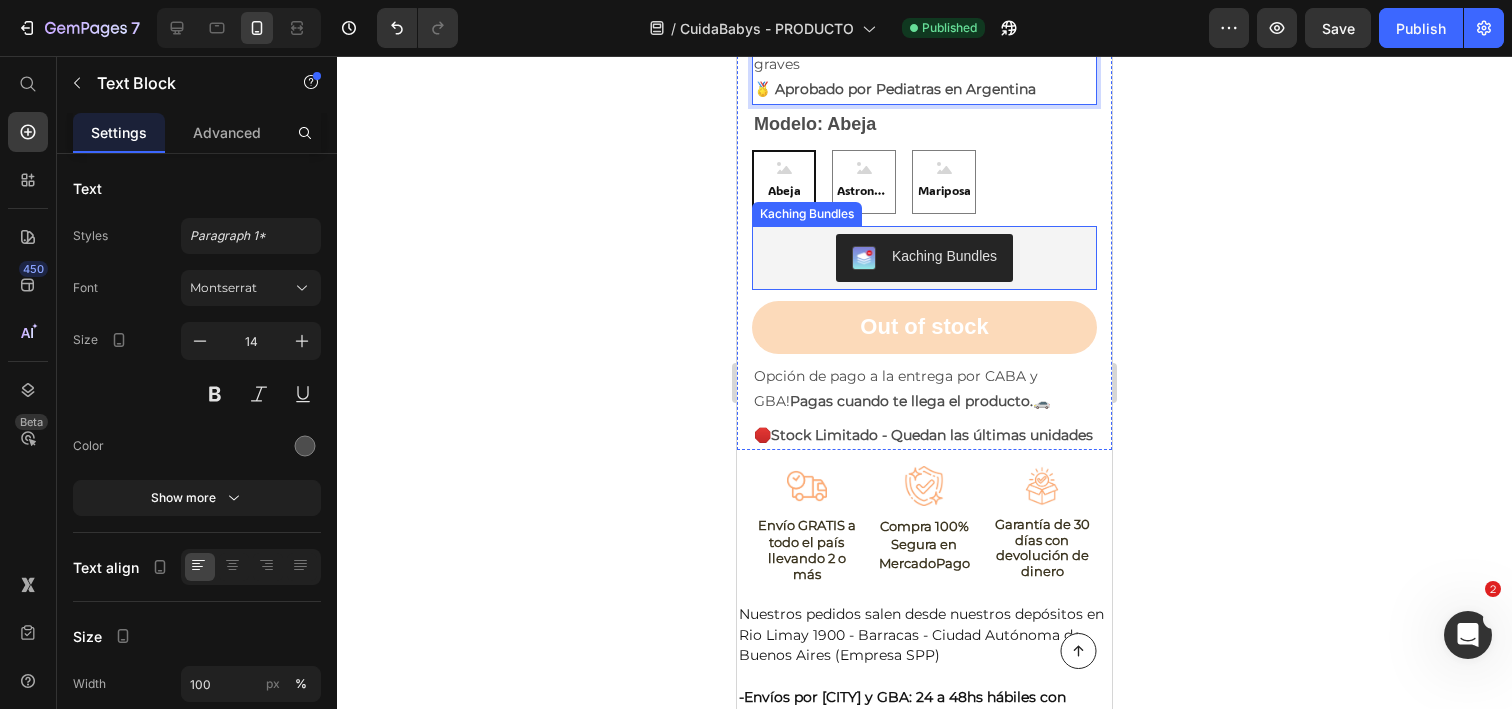 scroll, scrollTop: 1211, scrollLeft: 0, axis: vertical 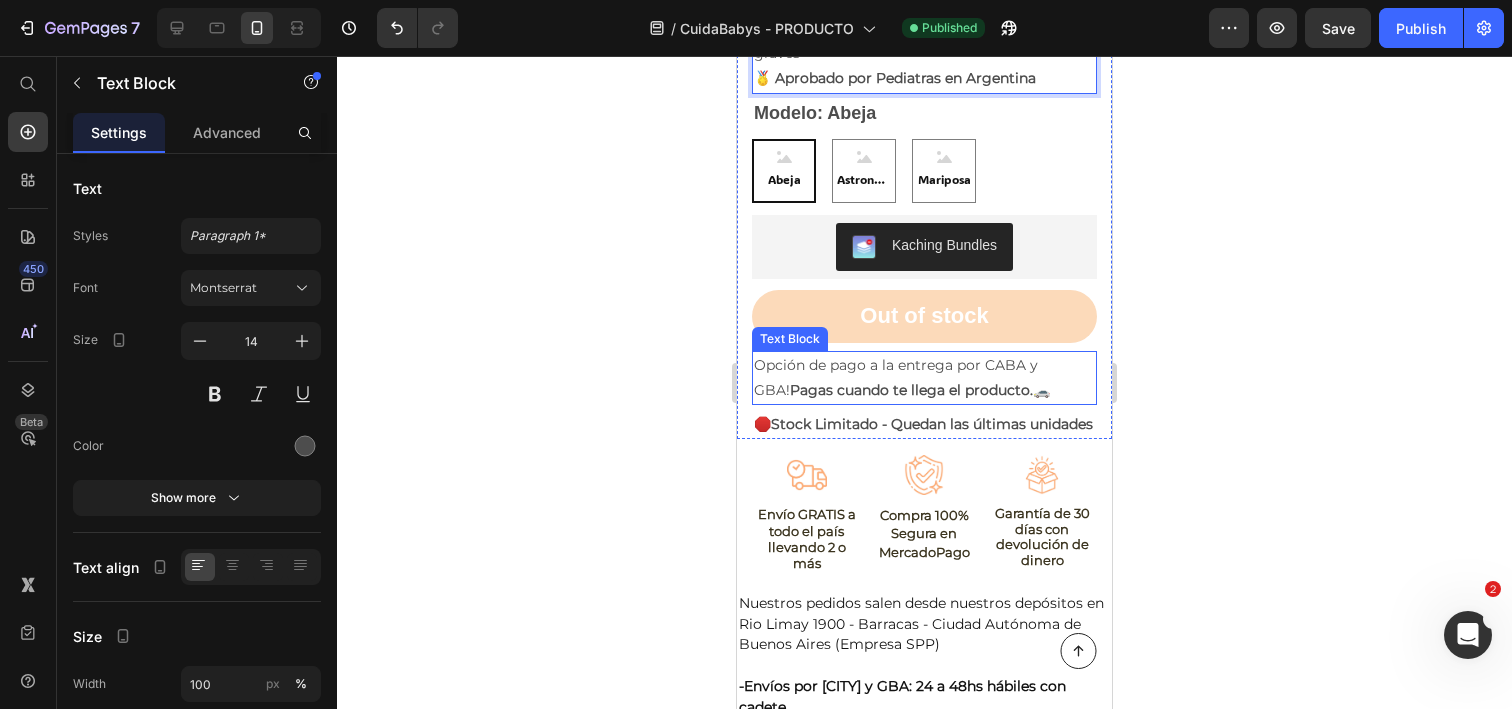 click on "Opción de pago a la entrega por CABA y GBA!  Pagas cuando te llega el producto.  🚗" at bounding box center [924, 378] 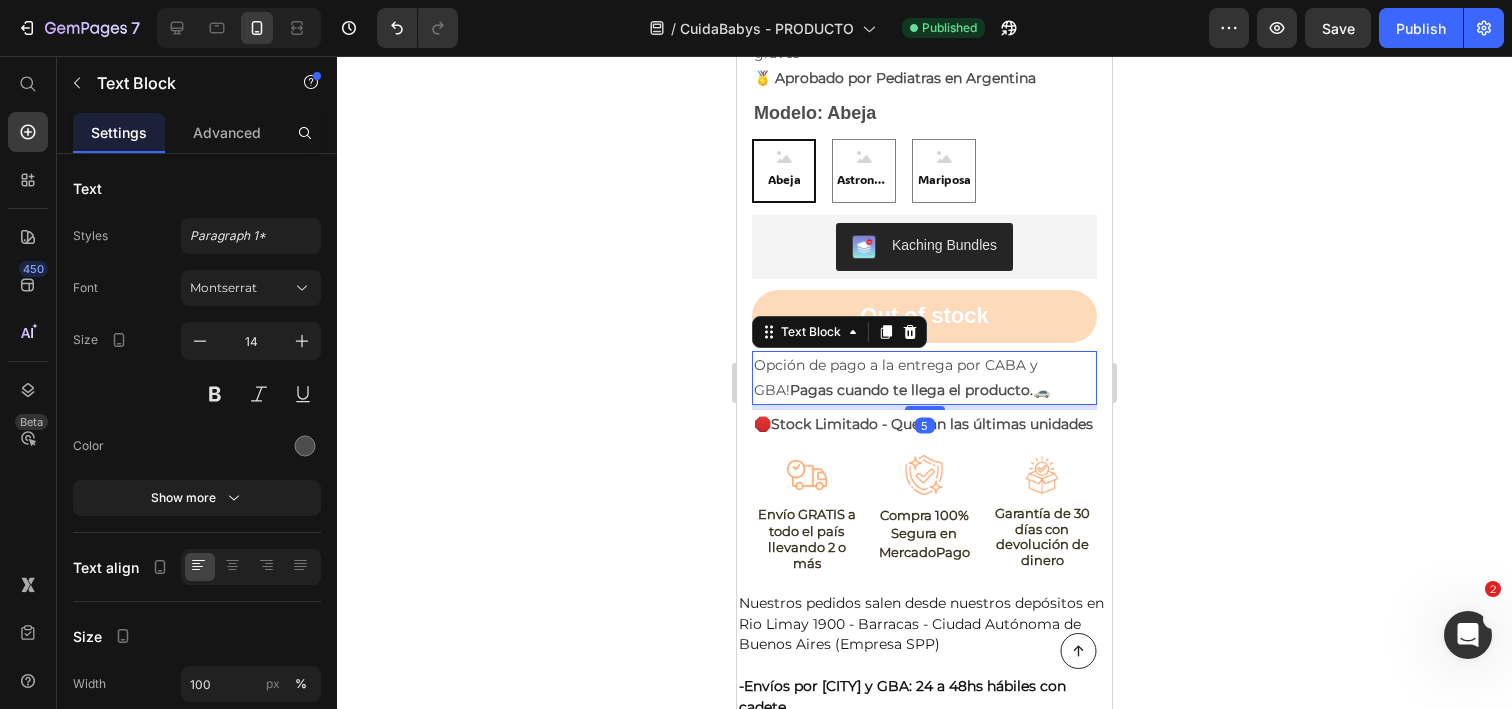 click on "Pagas cuando te llega el producto." at bounding box center [911, 390] 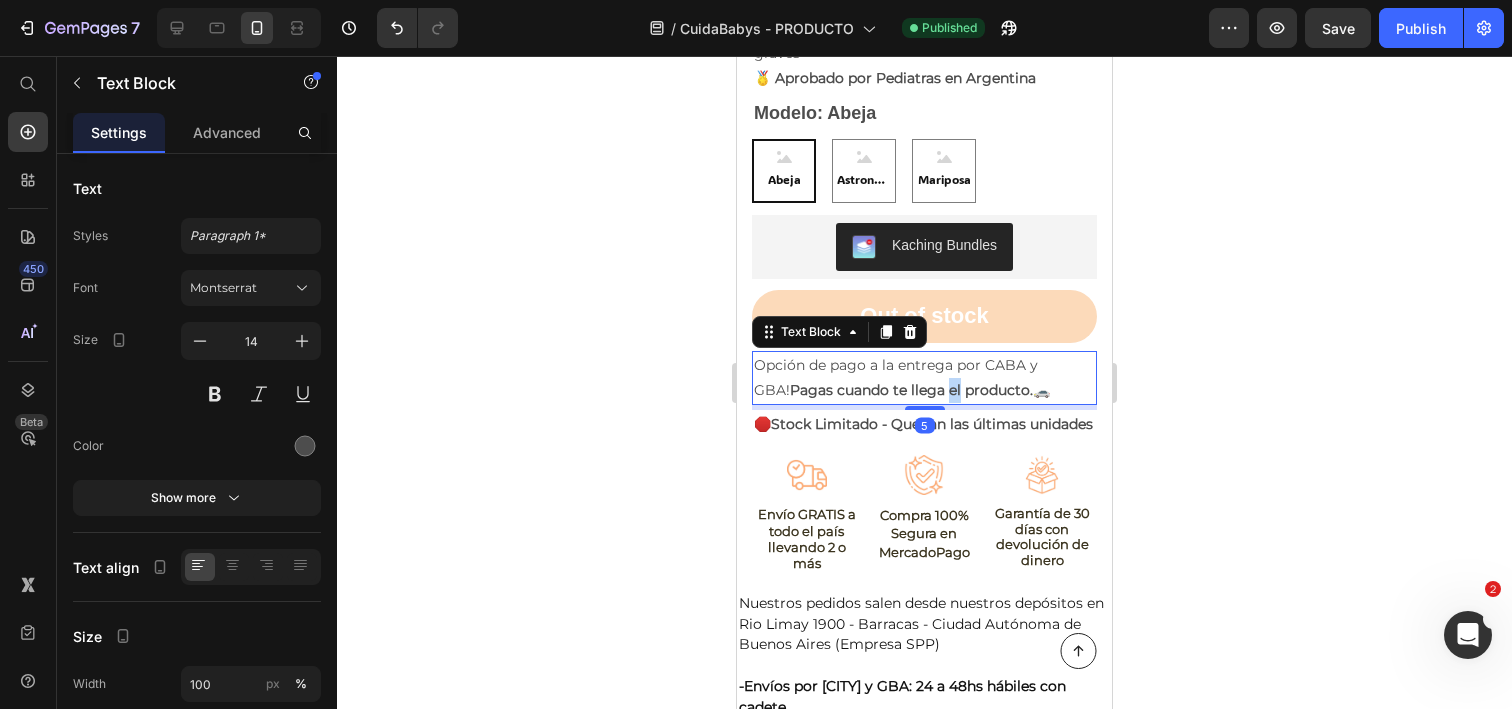 click on "Pagas cuando te llega el producto." at bounding box center [911, 390] 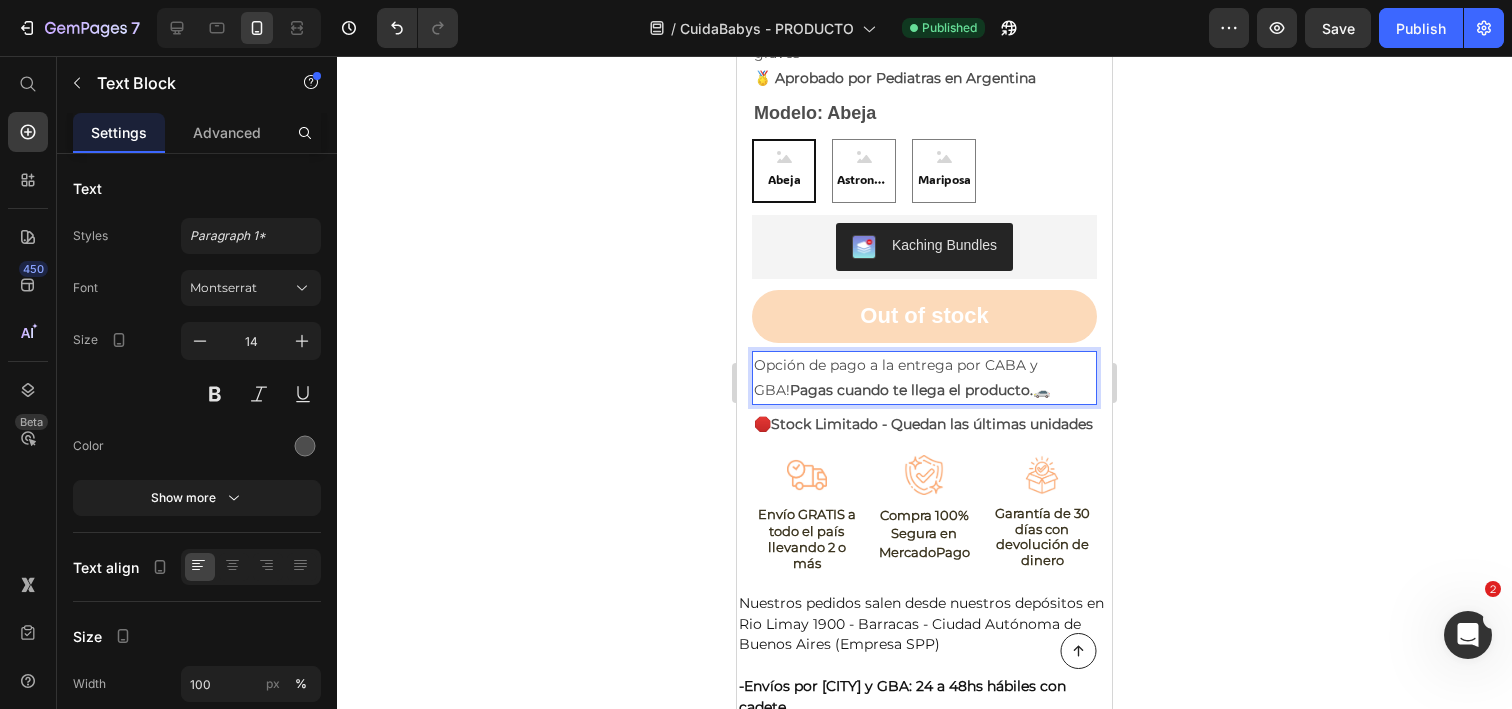 click on "Pagas cuando te llega el producto." at bounding box center (911, 390) 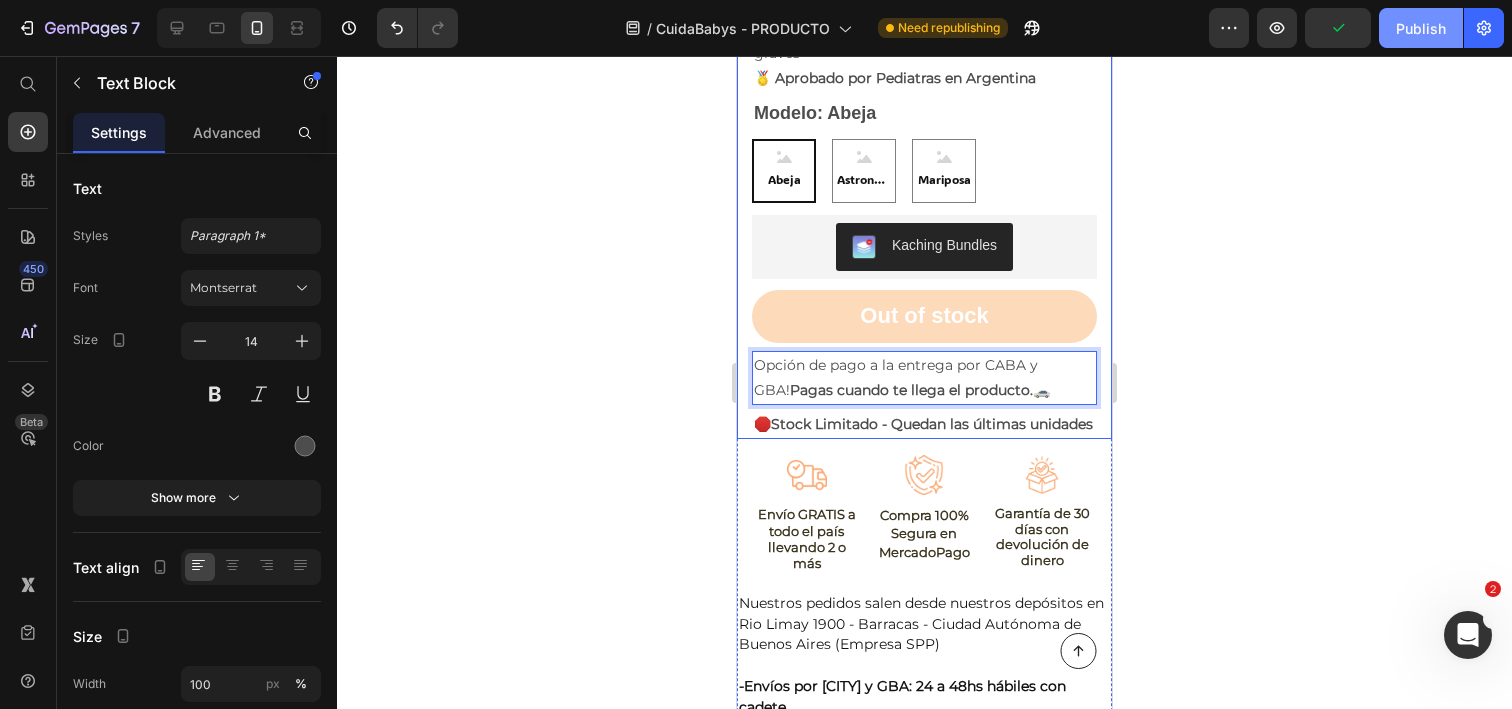 click on "Publish" 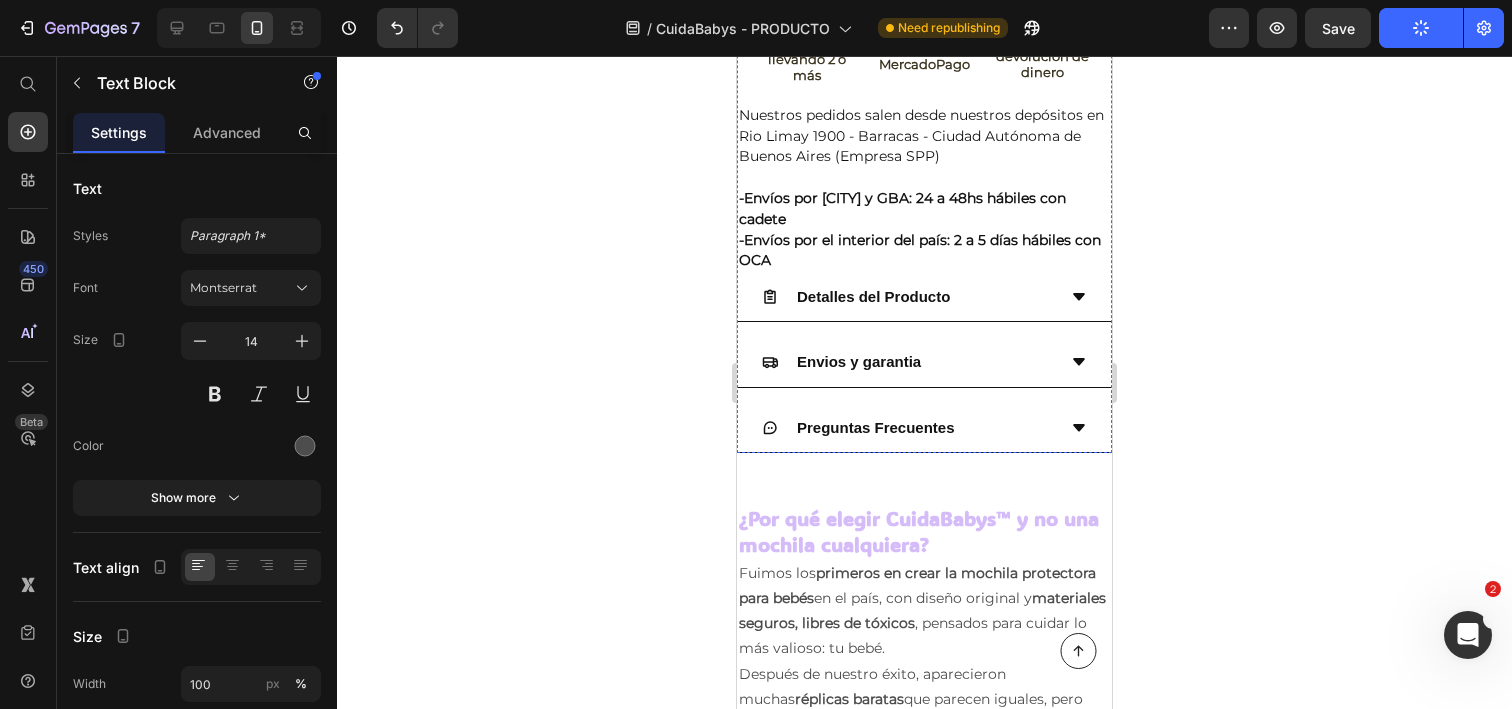 scroll, scrollTop: 1718, scrollLeft: 0, axis: vertical 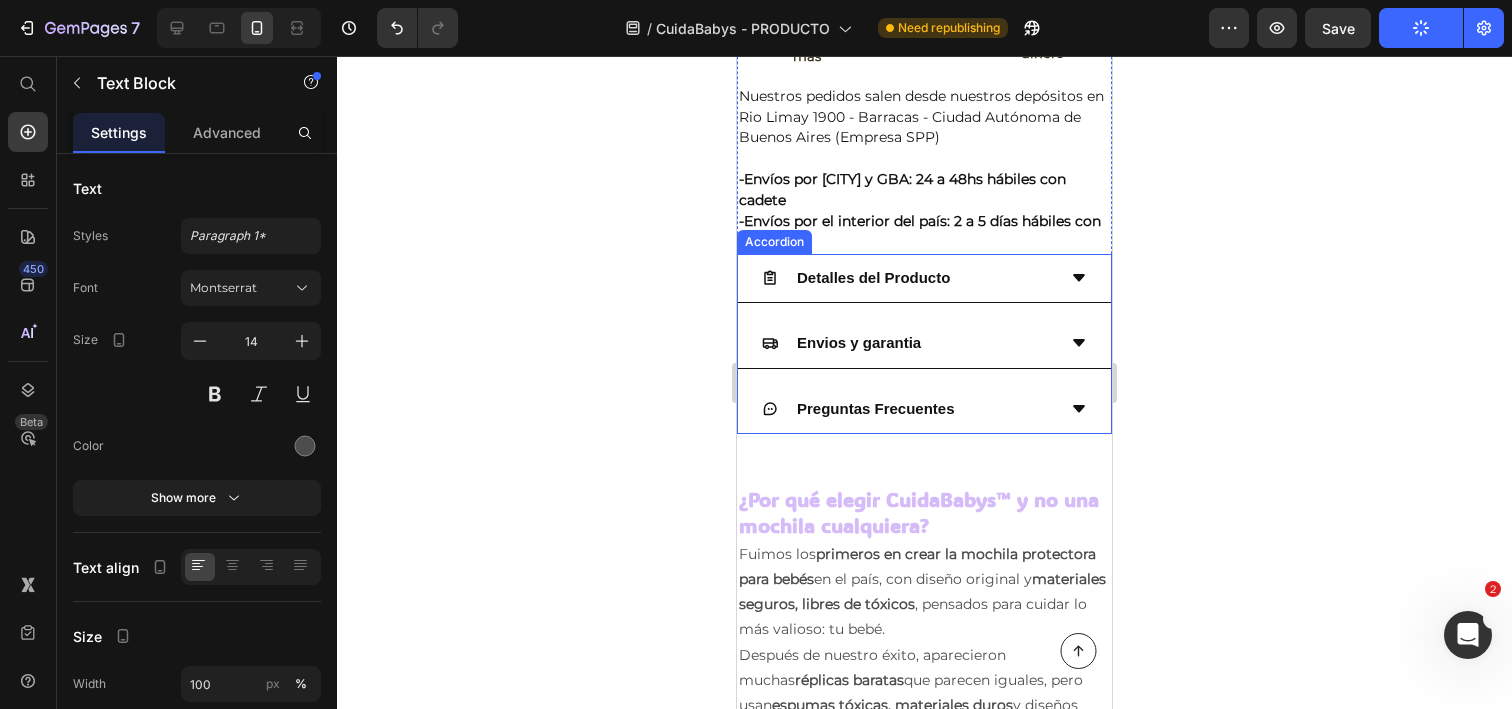 click 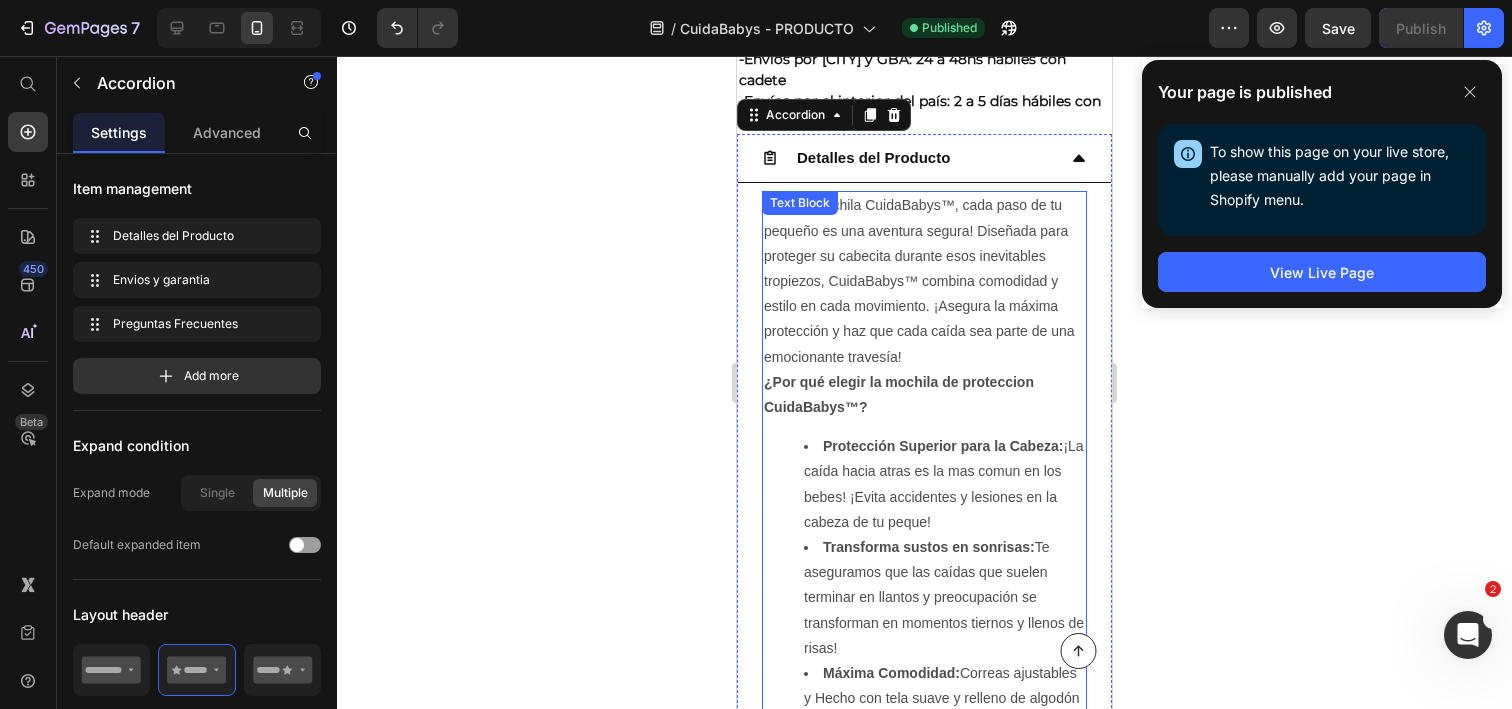scroll, scrollTop: 1835, scrollLeft: 0, axis: vertical 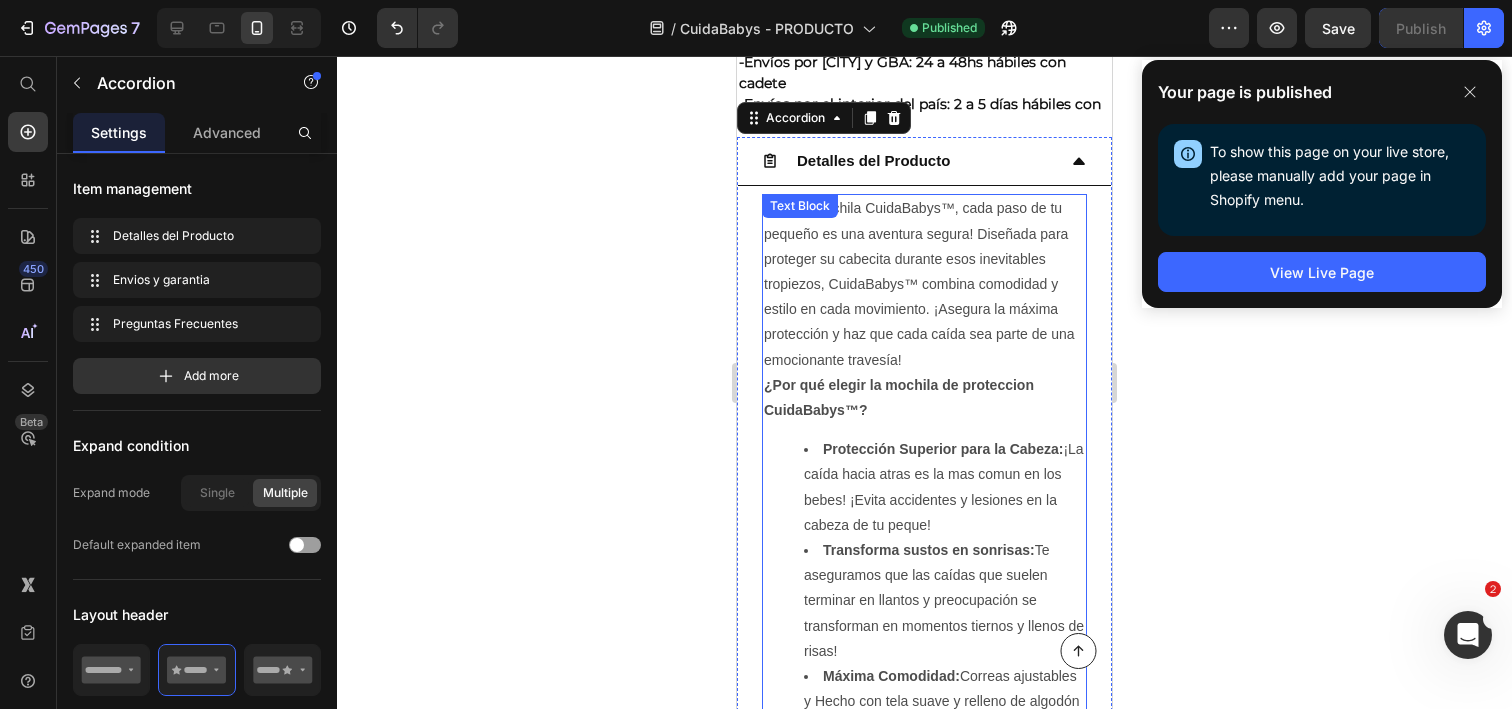 click on "¡Con la mochila CuidaBabys™, cada paso de tu pequeño es una aventura segura! Diseñada para proteger su cabecita durante esos inevitables tropiezos, CuidaBabys™ combina comodidad y estilo en cada movimiento. ¡Asegura la máxima protección y haz que cada caída sea parte de una emocionante travesía!" at bounding box center (919, 283) 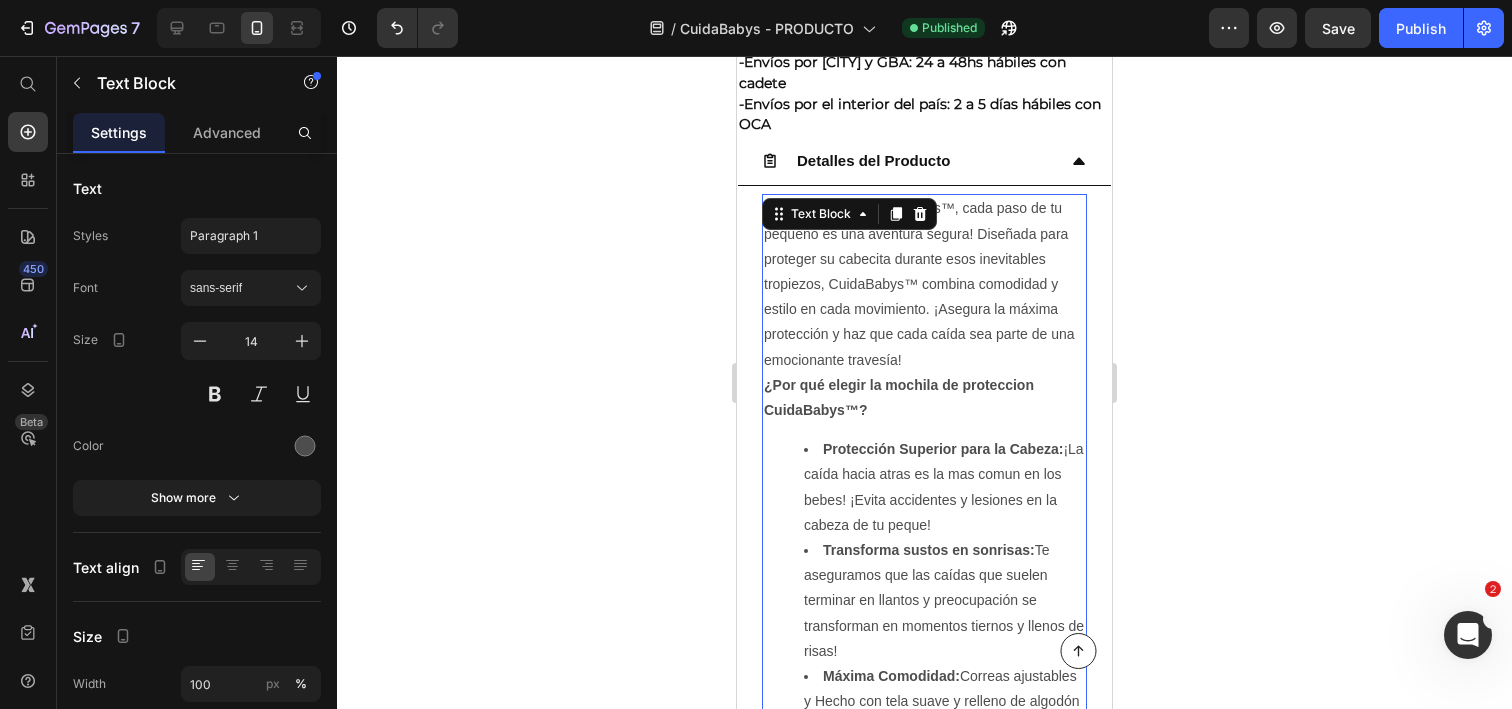 click on "¡Con la mochila CuidaBabys™, cada paso de tu pequeño es una aventura segura! Diseñada para proteger su cabecita durante esos inevitables tropiezos, CuidaBabys™ combina comodidad y estilo en cada movimiento. ¡Asegura la máxima protección y haz que cada caída sea parte de una emocionante travesía!" at bounding box center (919, 283) 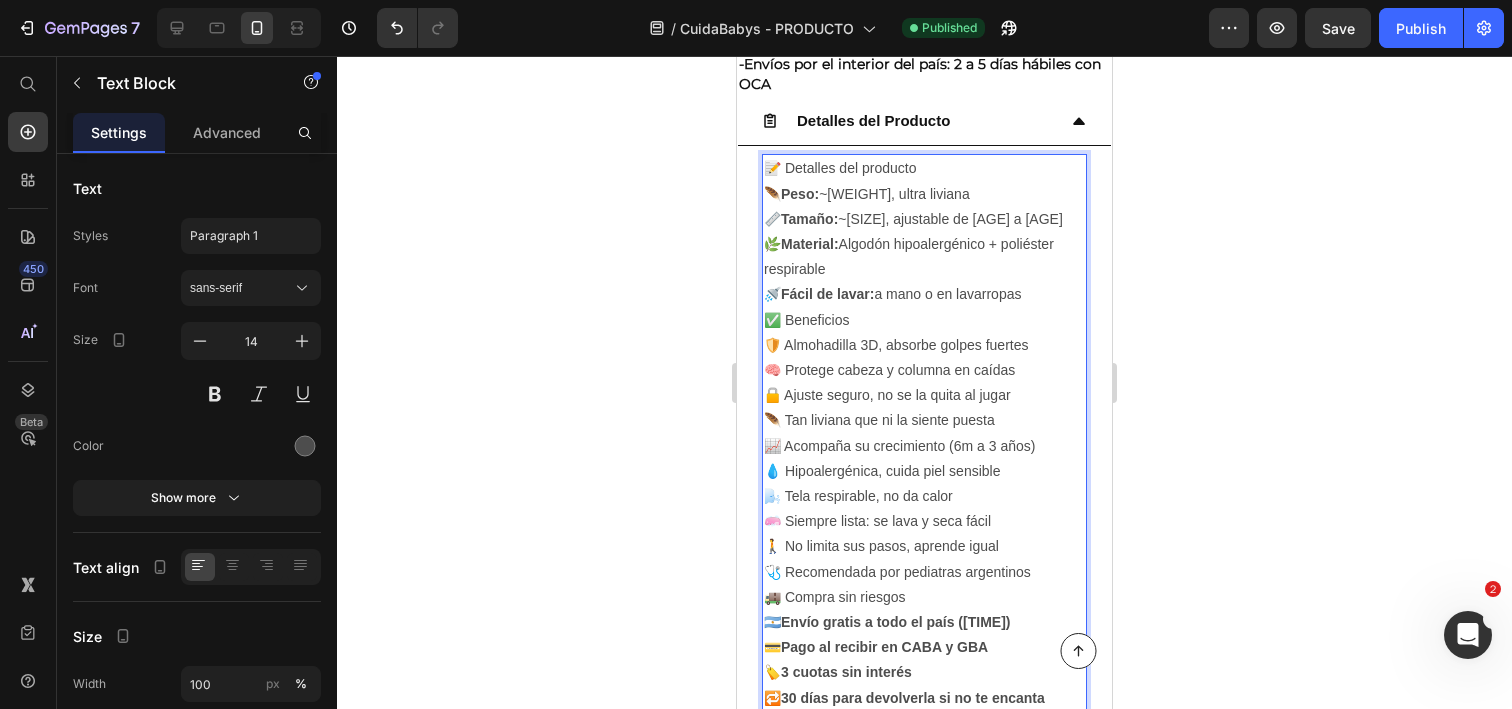 scroll, scrollTop: 1861, scrollLeft: 0, axis: vertical 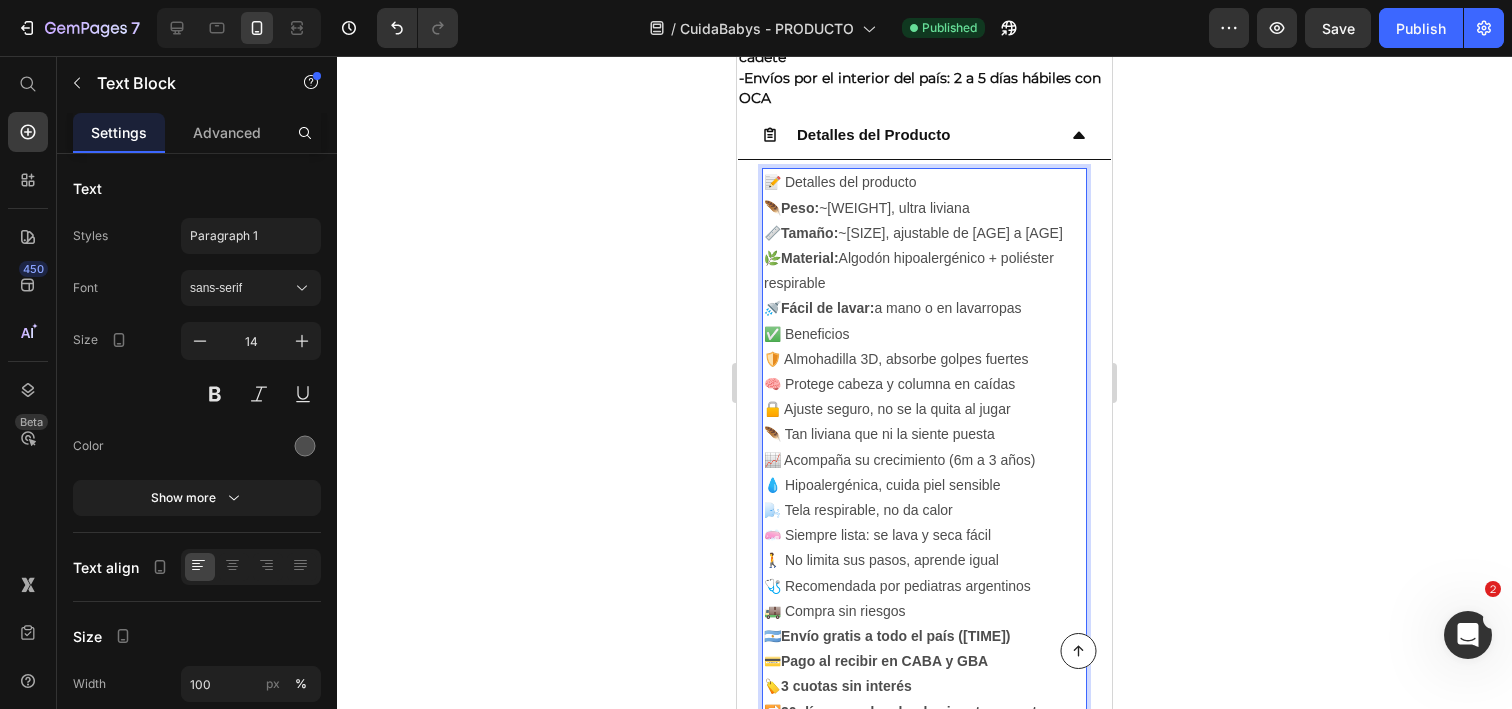 click on "🚿  Fácil de lavar:  a mano o en lavarropas" at bounding box center (924, 308) 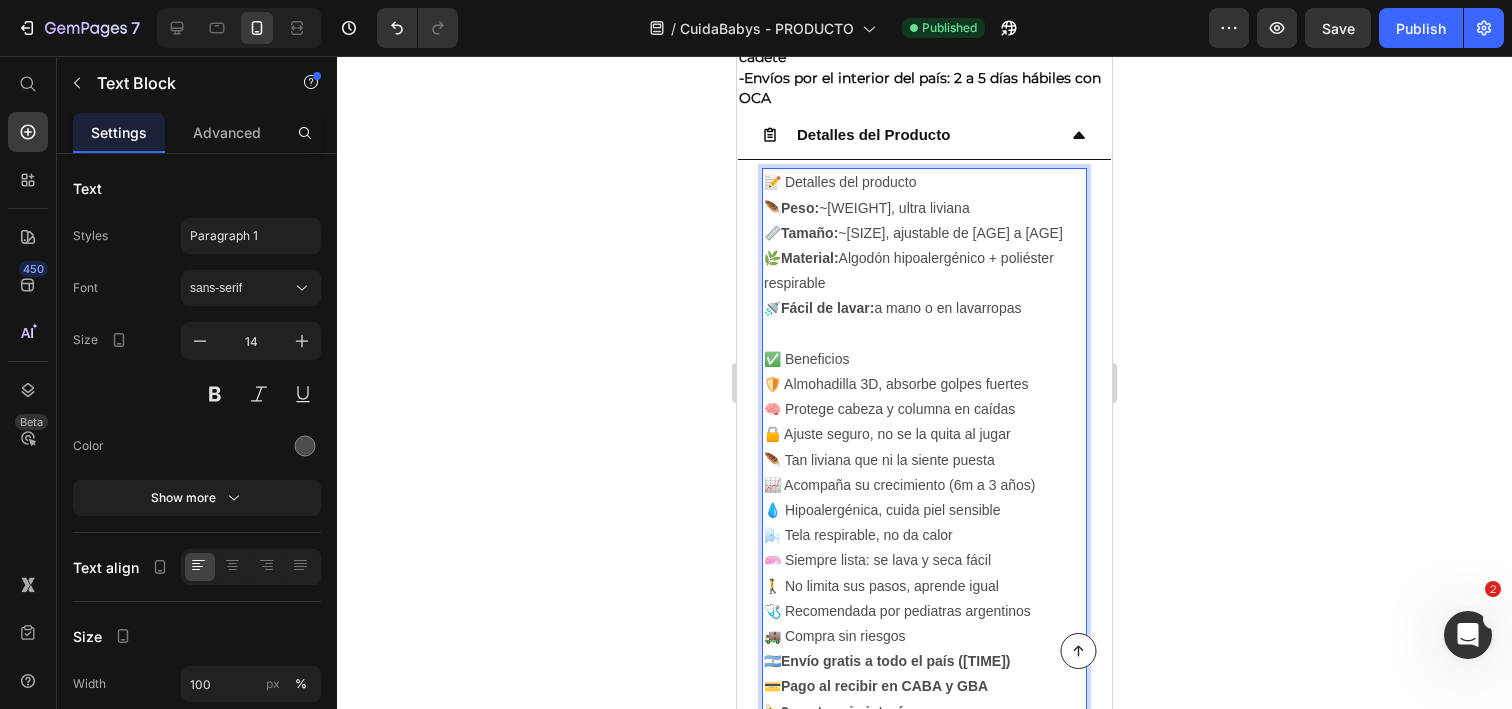 click on "📝 Detalles del producto" at bounding box center (924, 182) 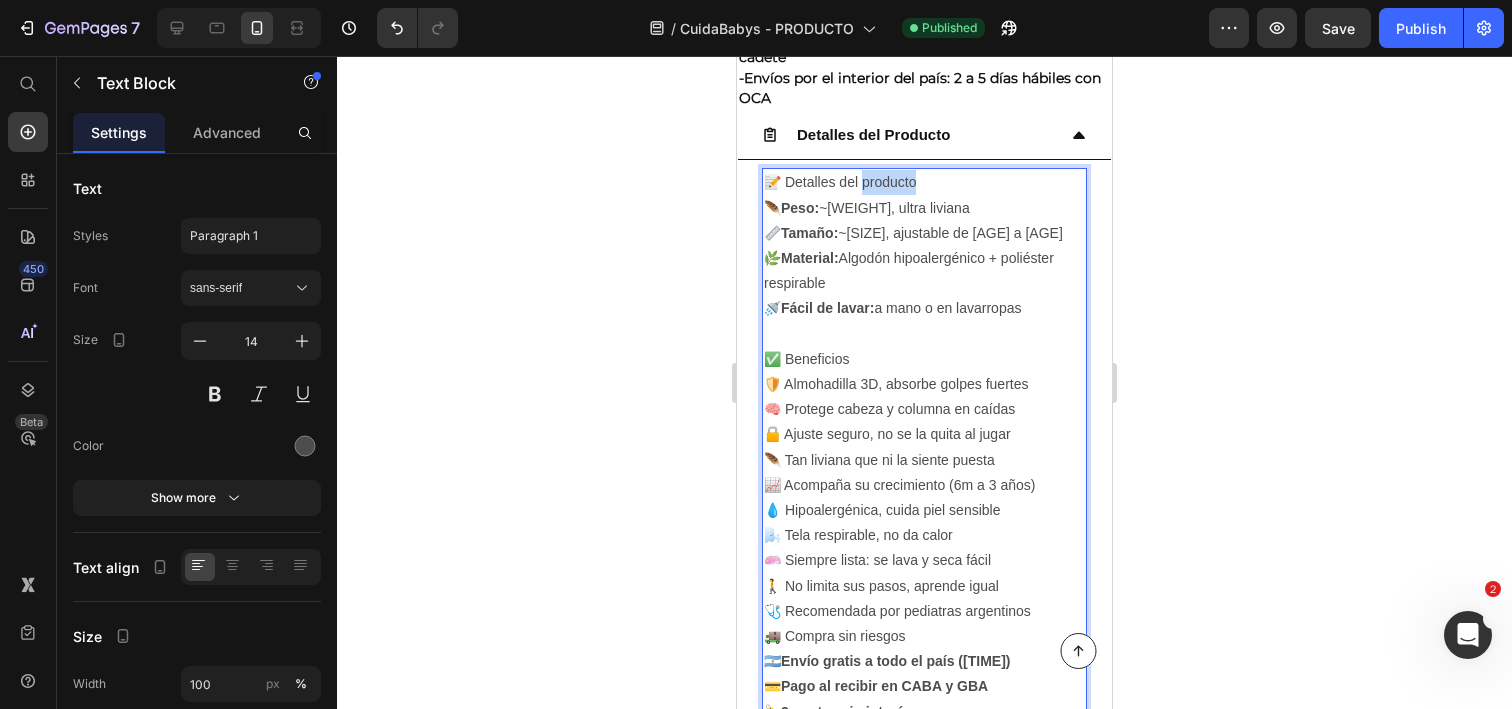 click on "📝 Detalles del producto" at bounding box center [924, 182] 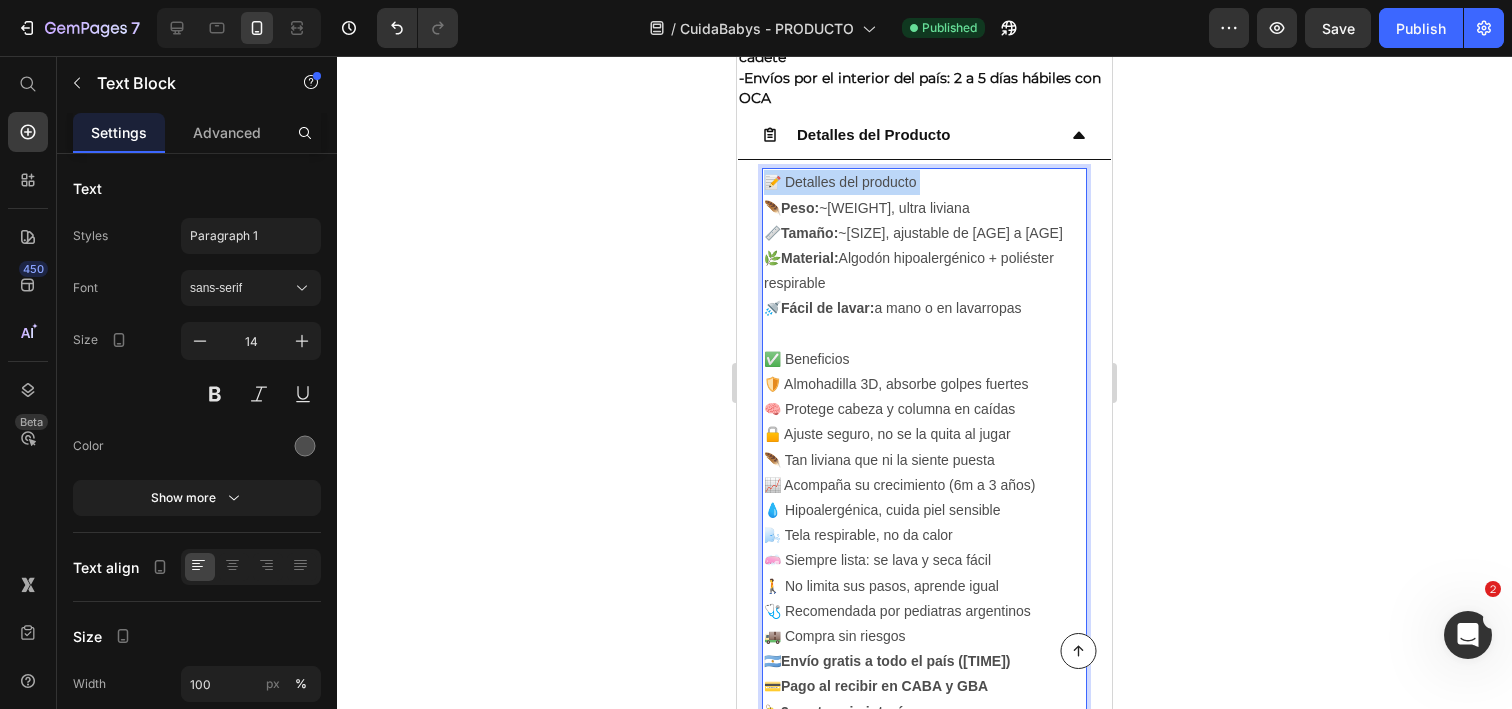 click on "📝 Detalles del producto" at bounding box center [924, 182] 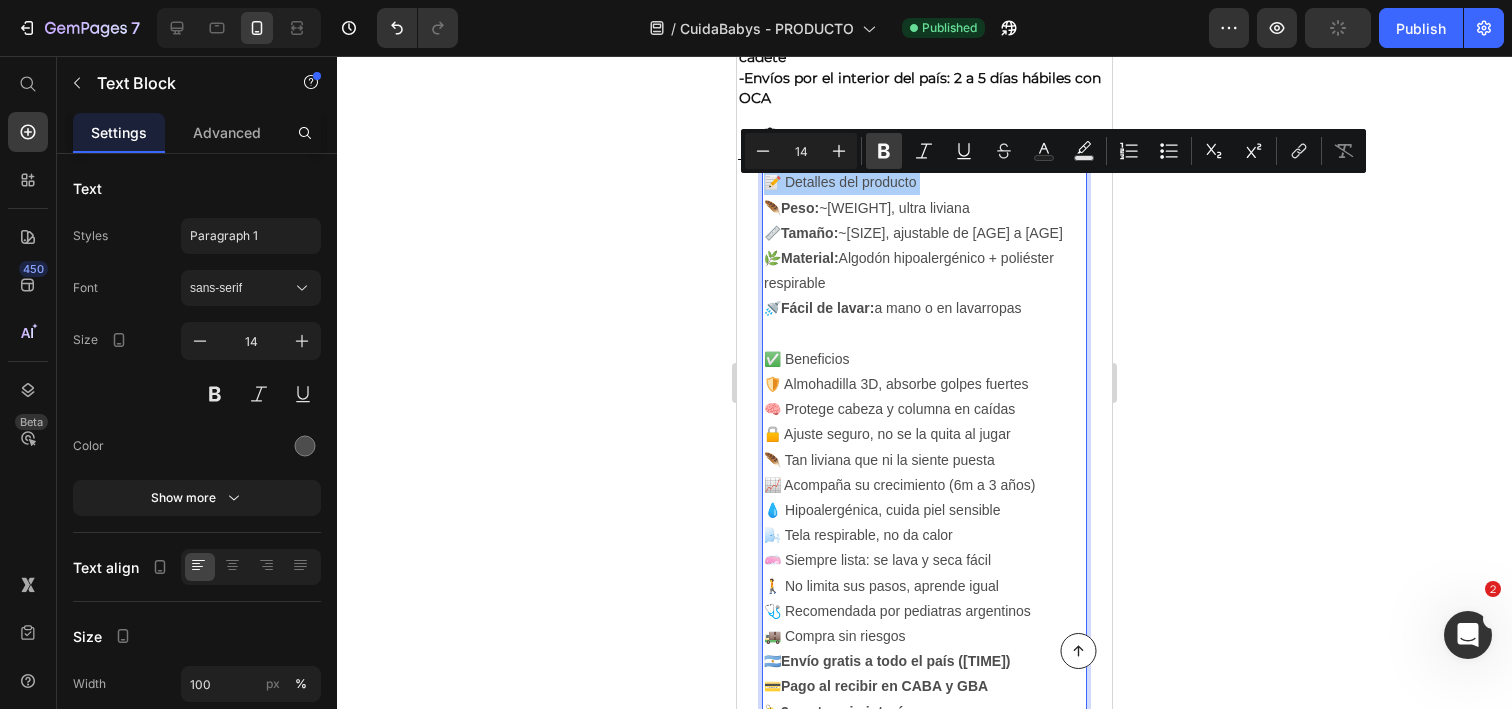 click 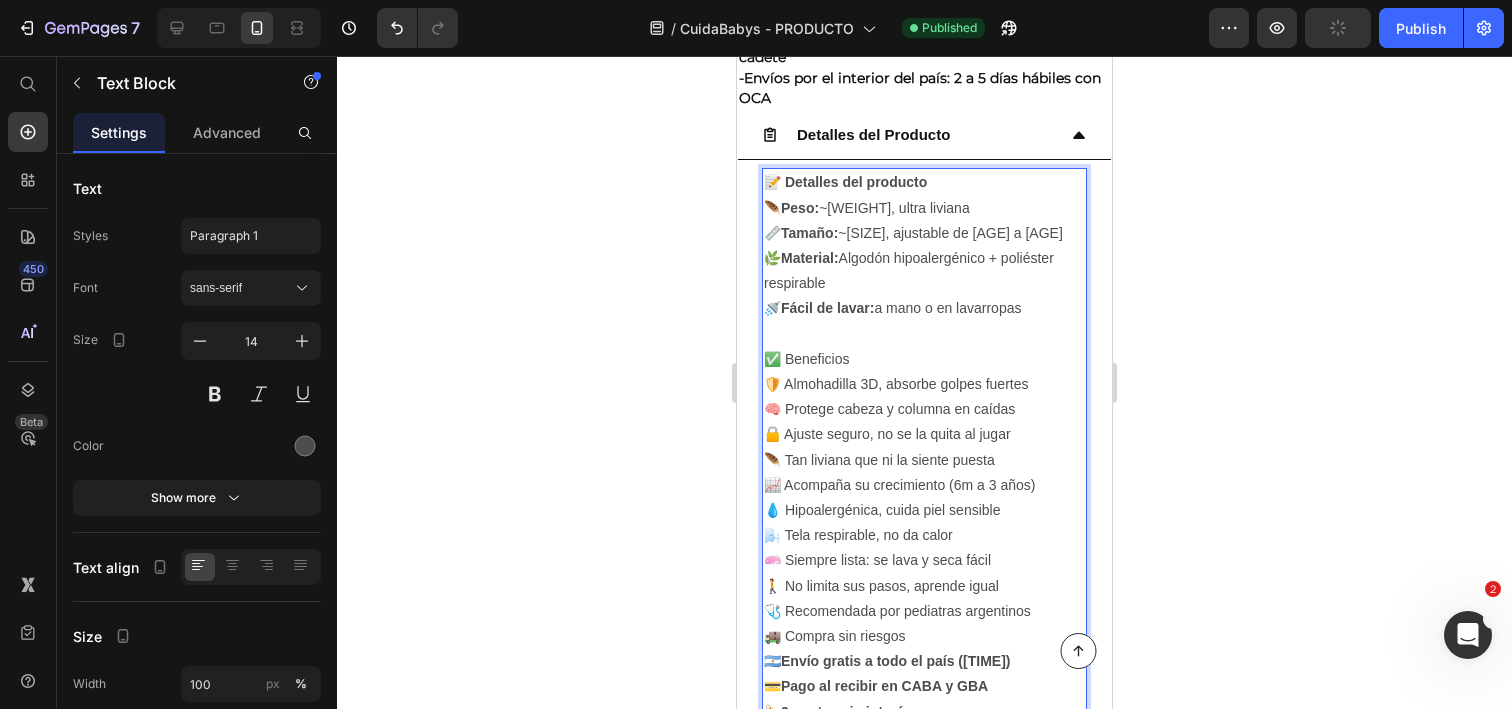 click on "✅ Beneficios" at bounding box center (924, 359) 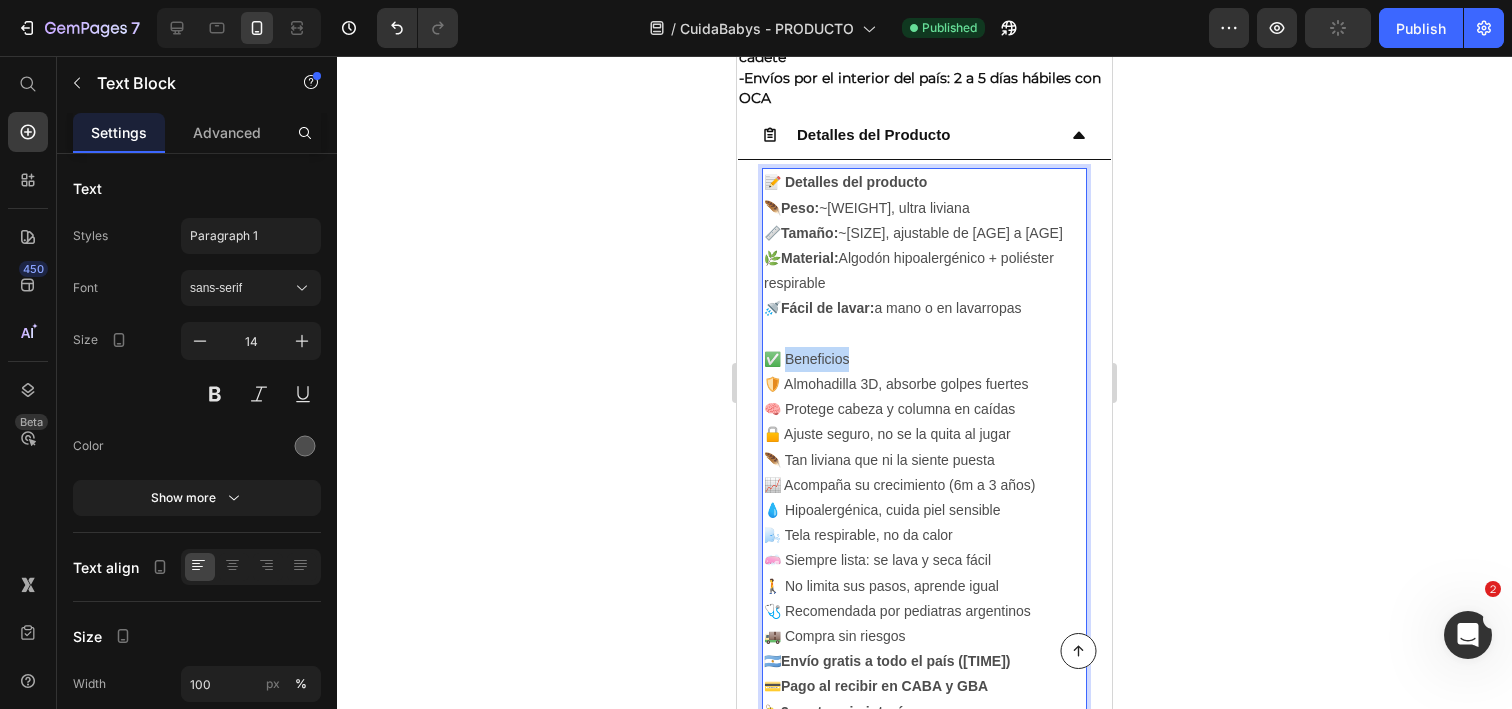 click on "✅ Beneficios" at bounding box center (924, 359) 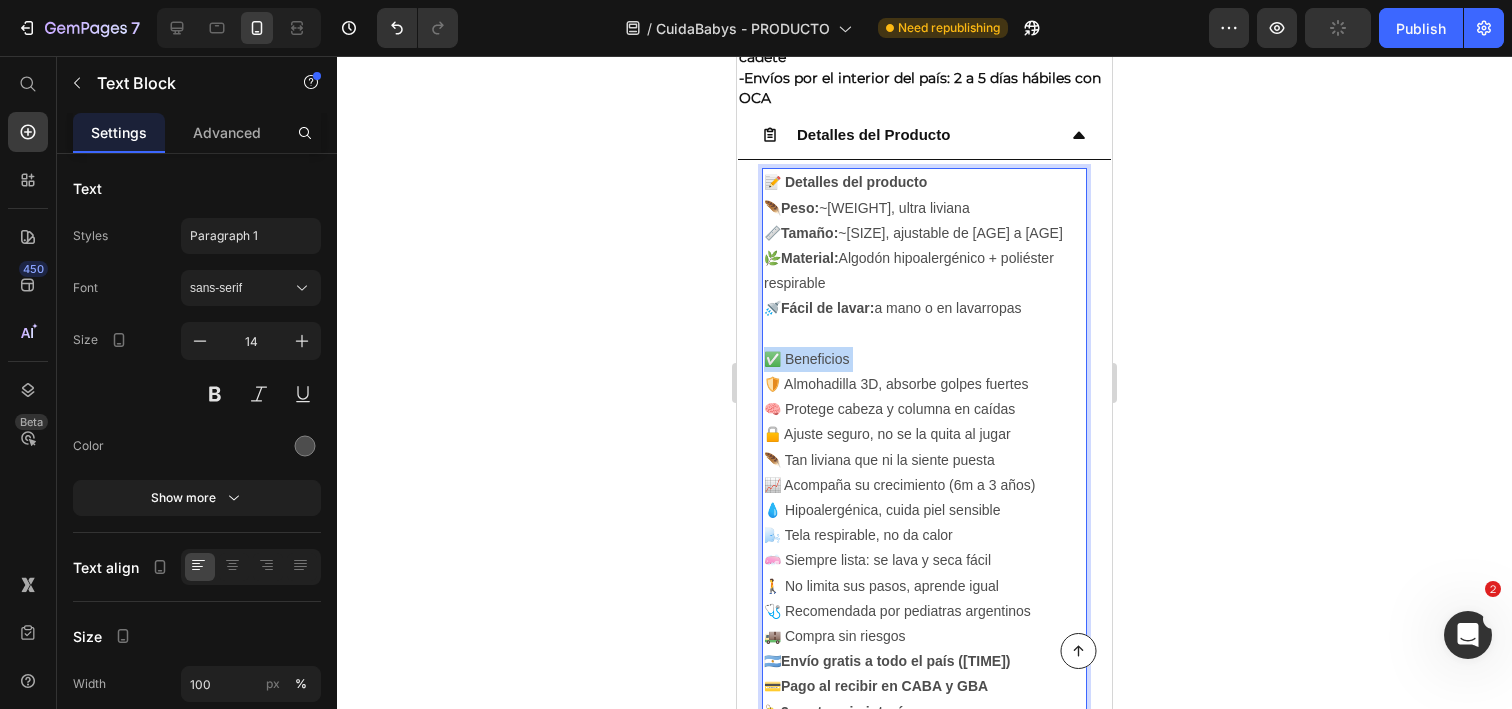 click on "✅ Beneficios" at bounding box center (924, 359) 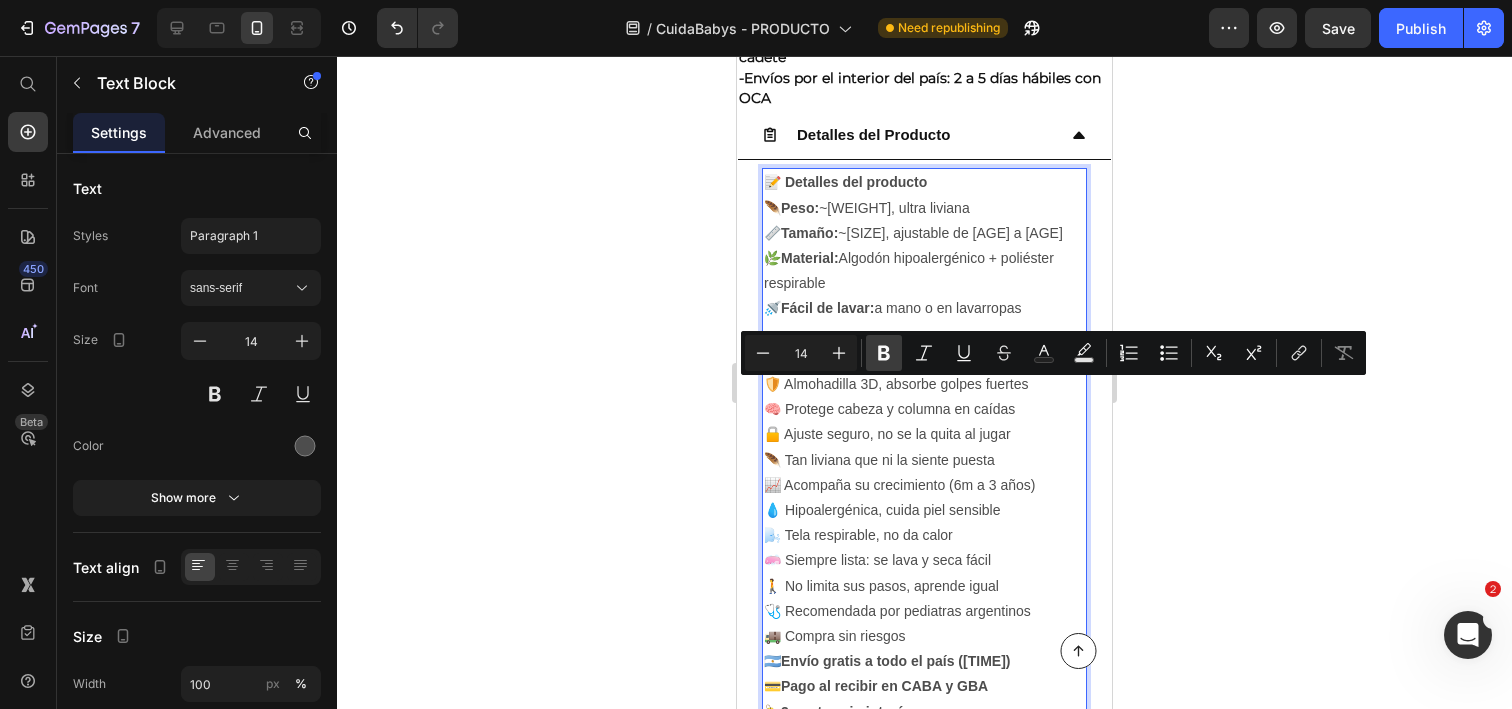 click 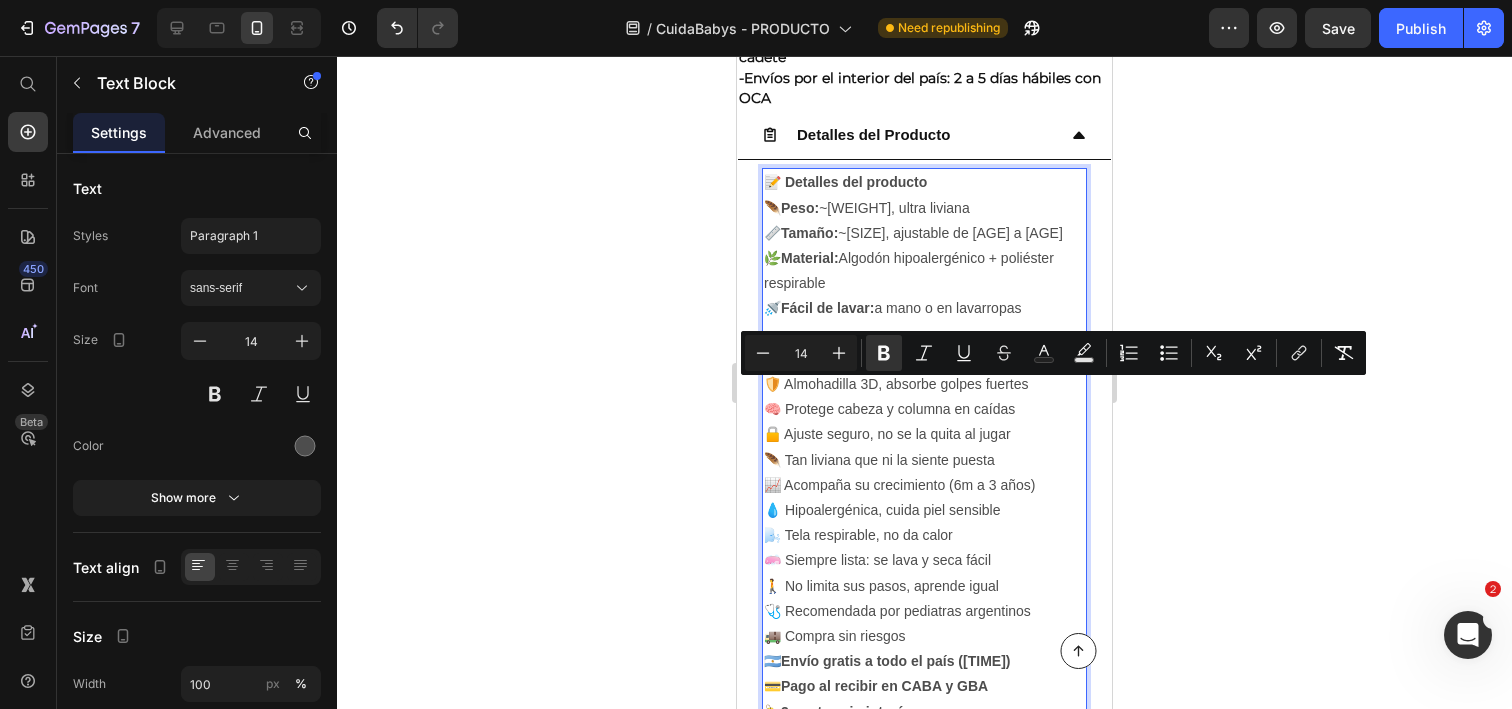 click on "📝 Detalles del producto" at bounding box center [845, 182] 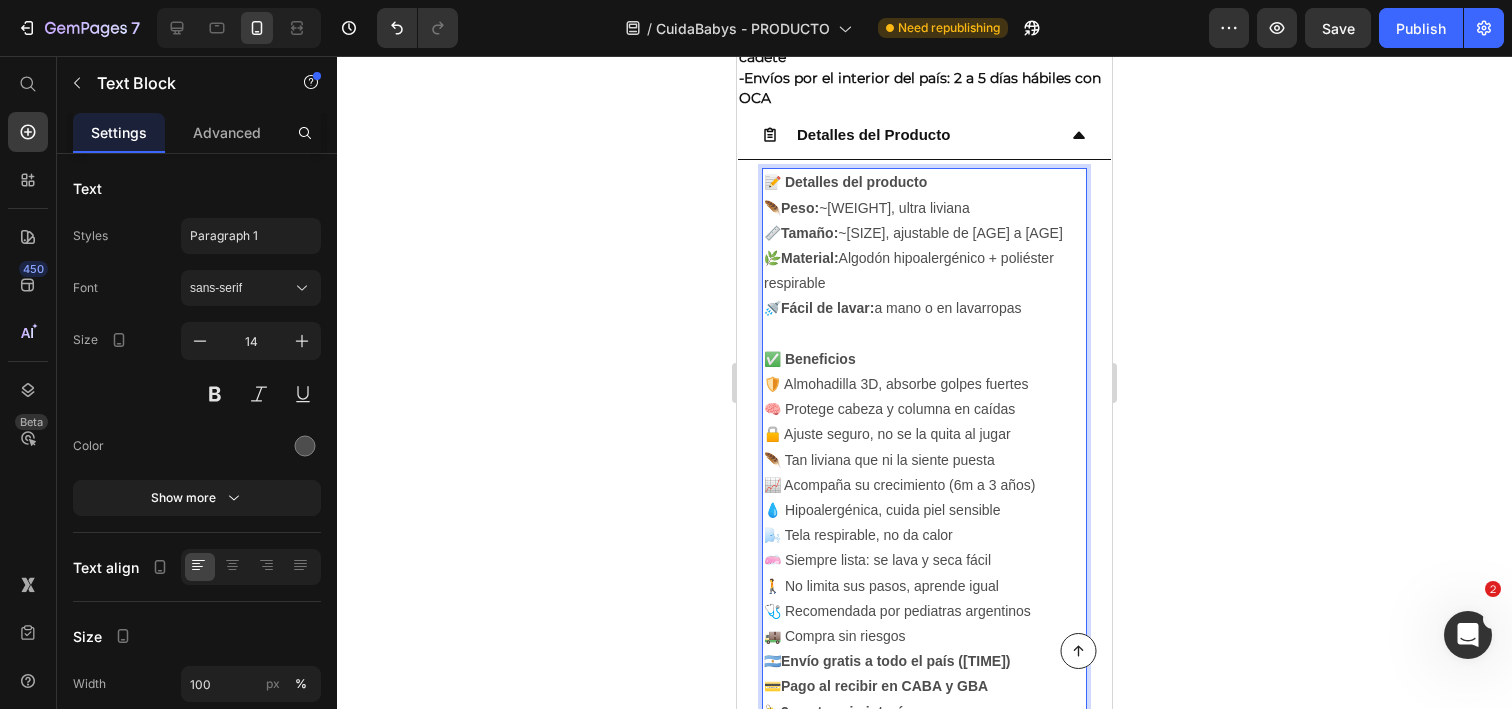 click on "📝 Detalles del producto" at bounding box center (845, 182) 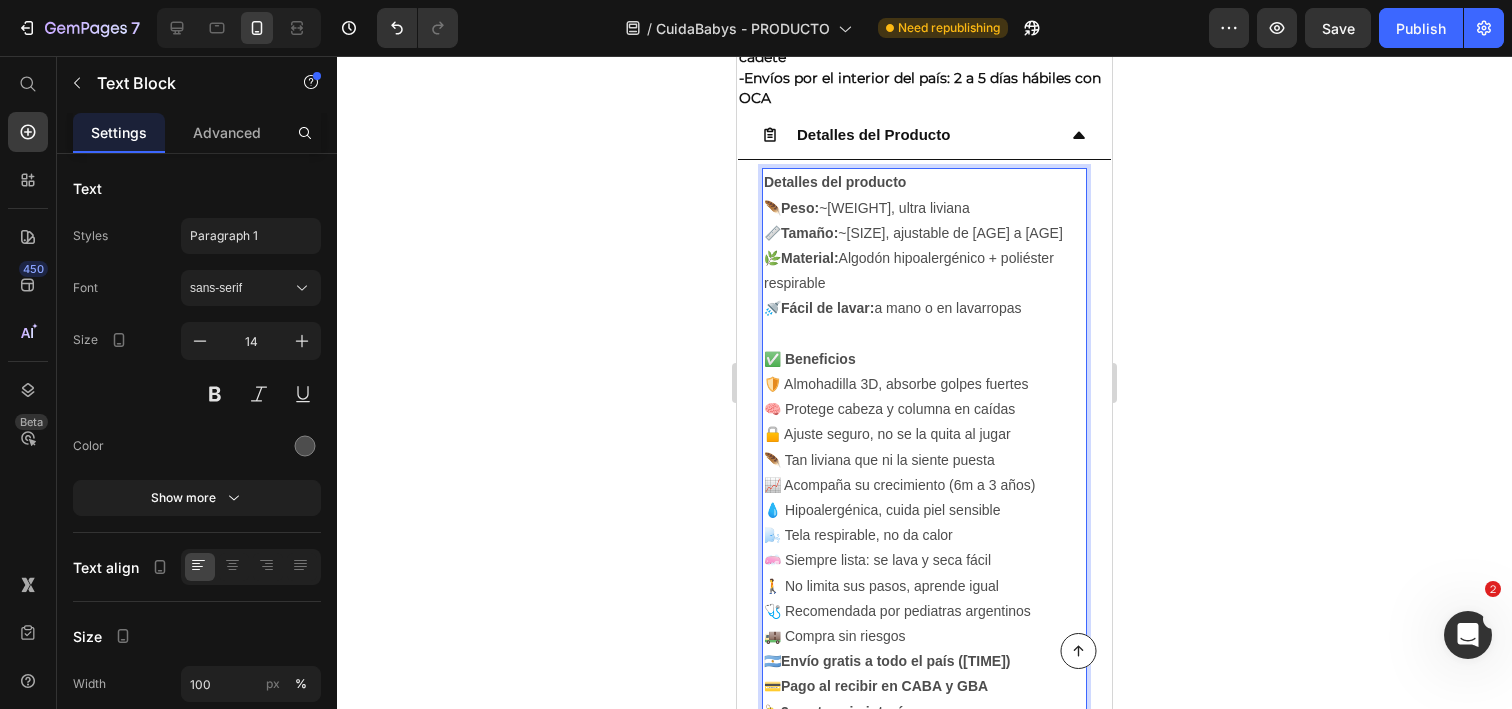 click on "✅ Beneficios" at bounding box center [810, 359] 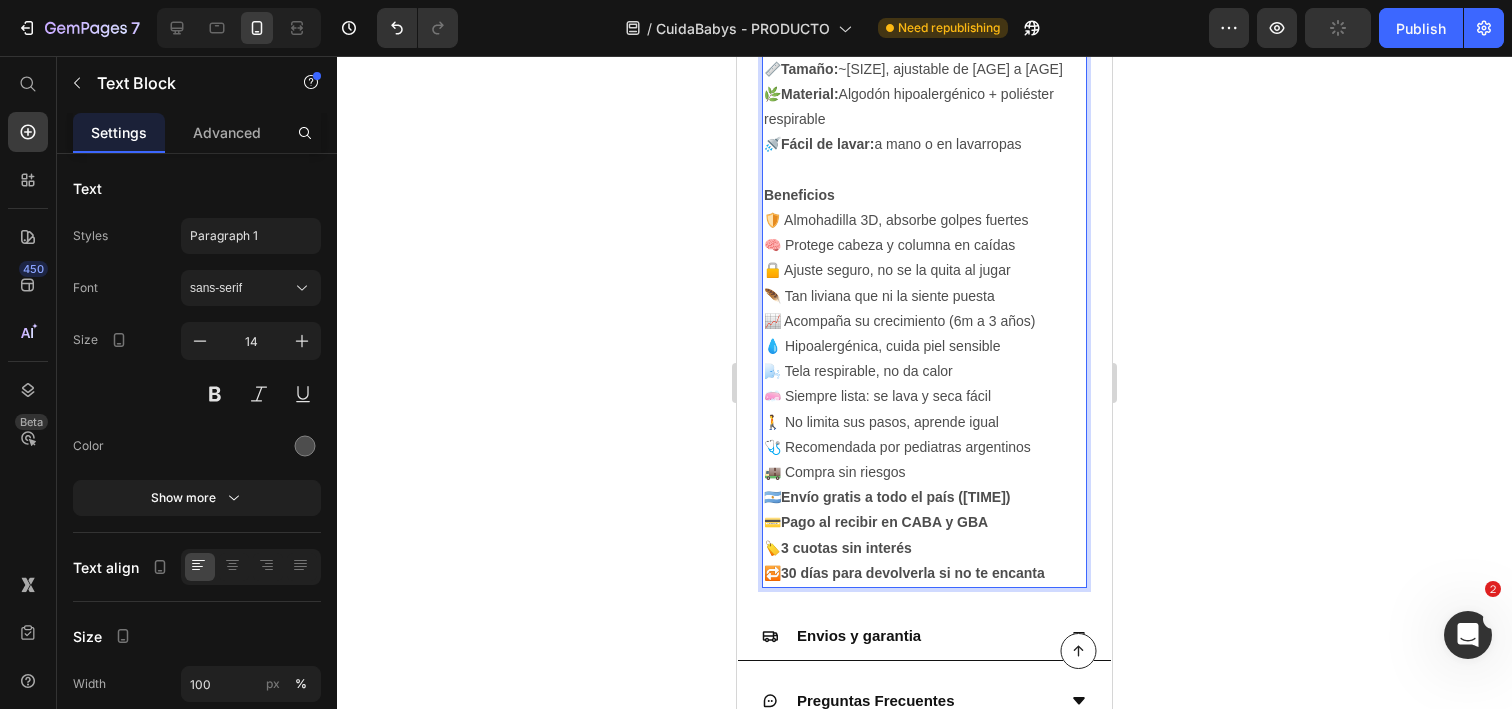 scroll, scrollTop: 2039, scrollLeft: 0, axis: vertical 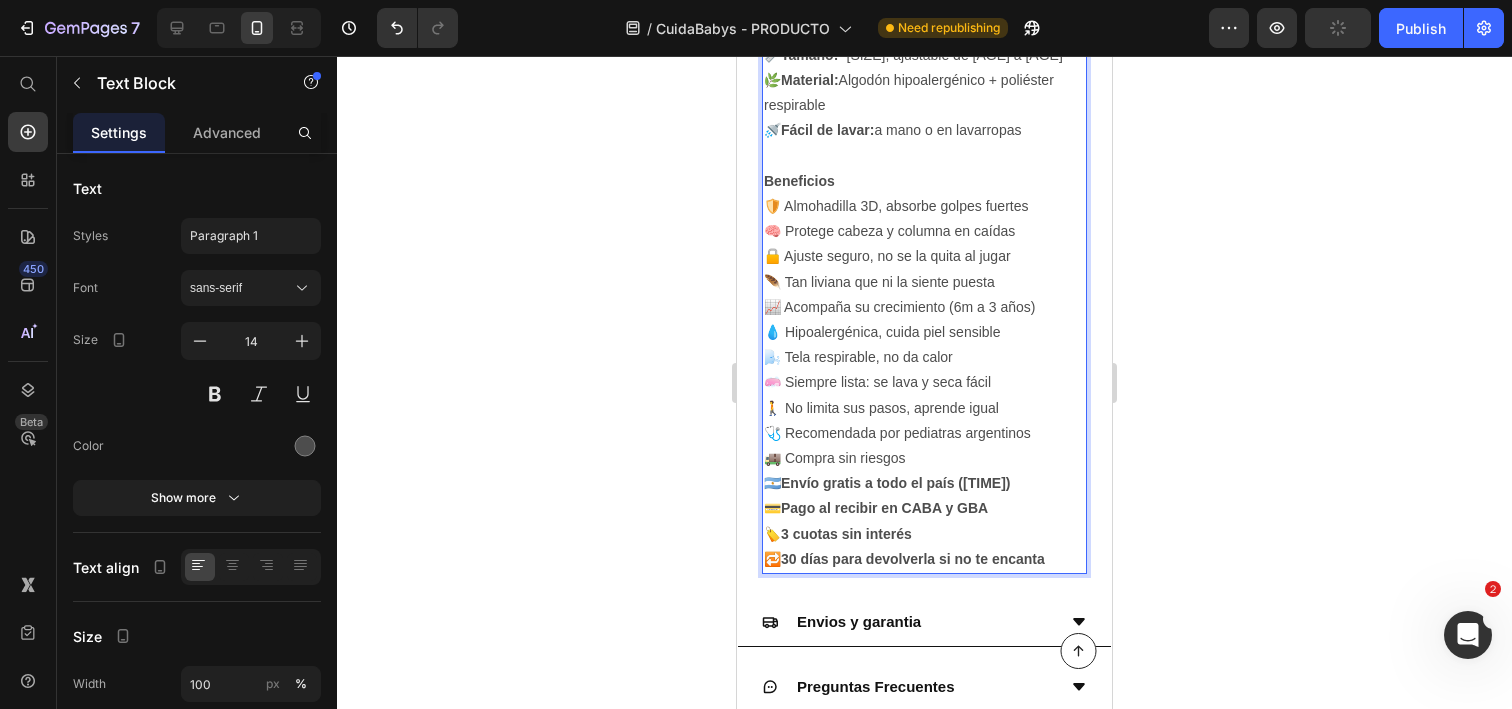 click on "🚚 Compra sin riesgos" at bounding box center [924, 458] 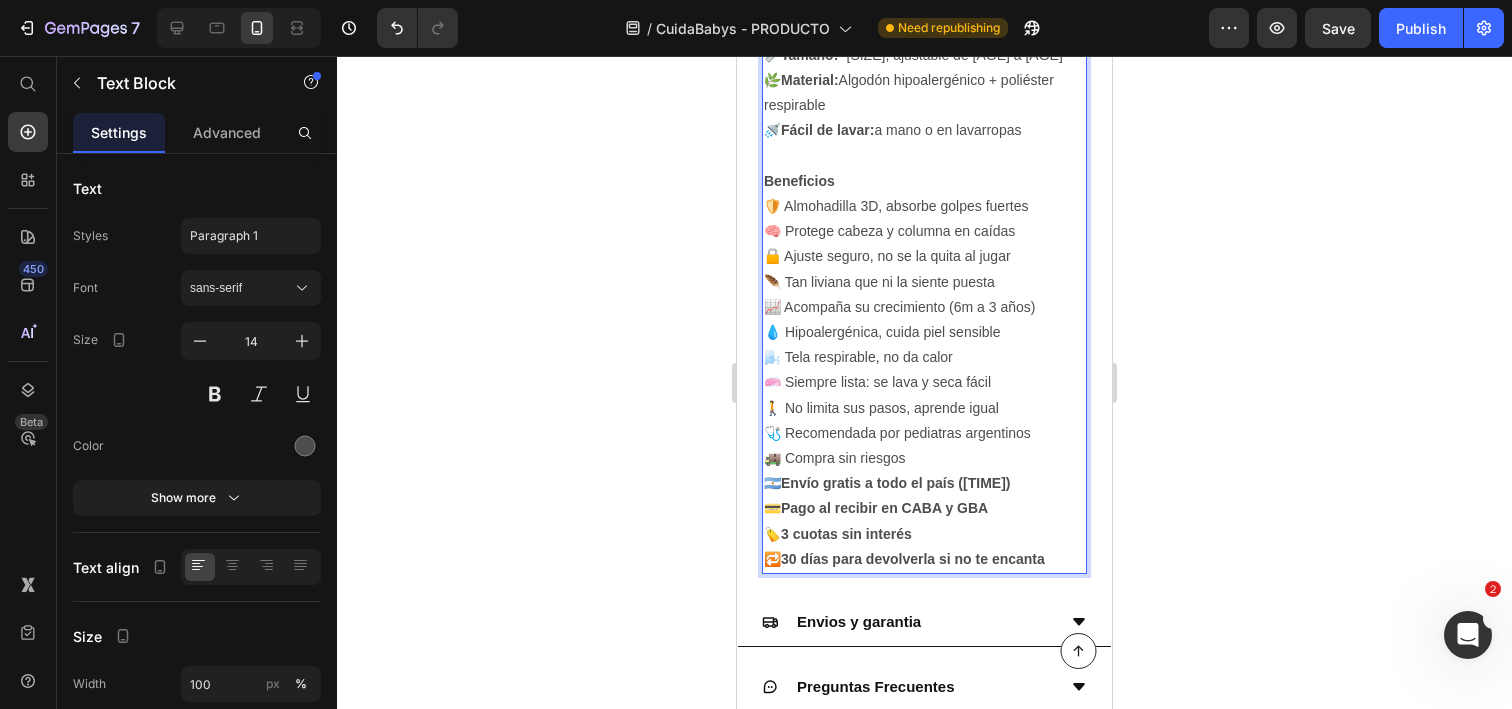 click on "🩺 Recomendada por pediatras argentinos" at bounding box center [924, 433] 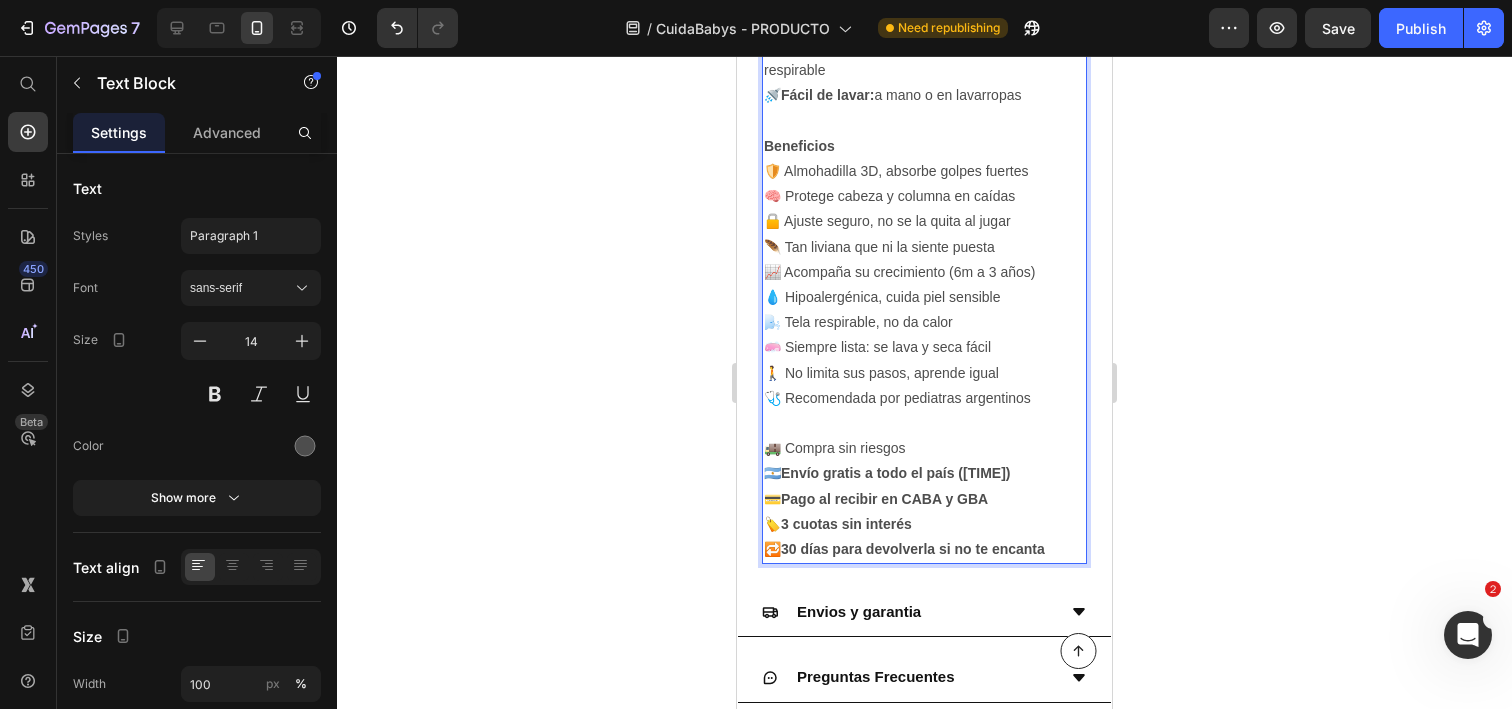 scroll, scrollTop: 2078, scrollLeft: 0, axis: vertical 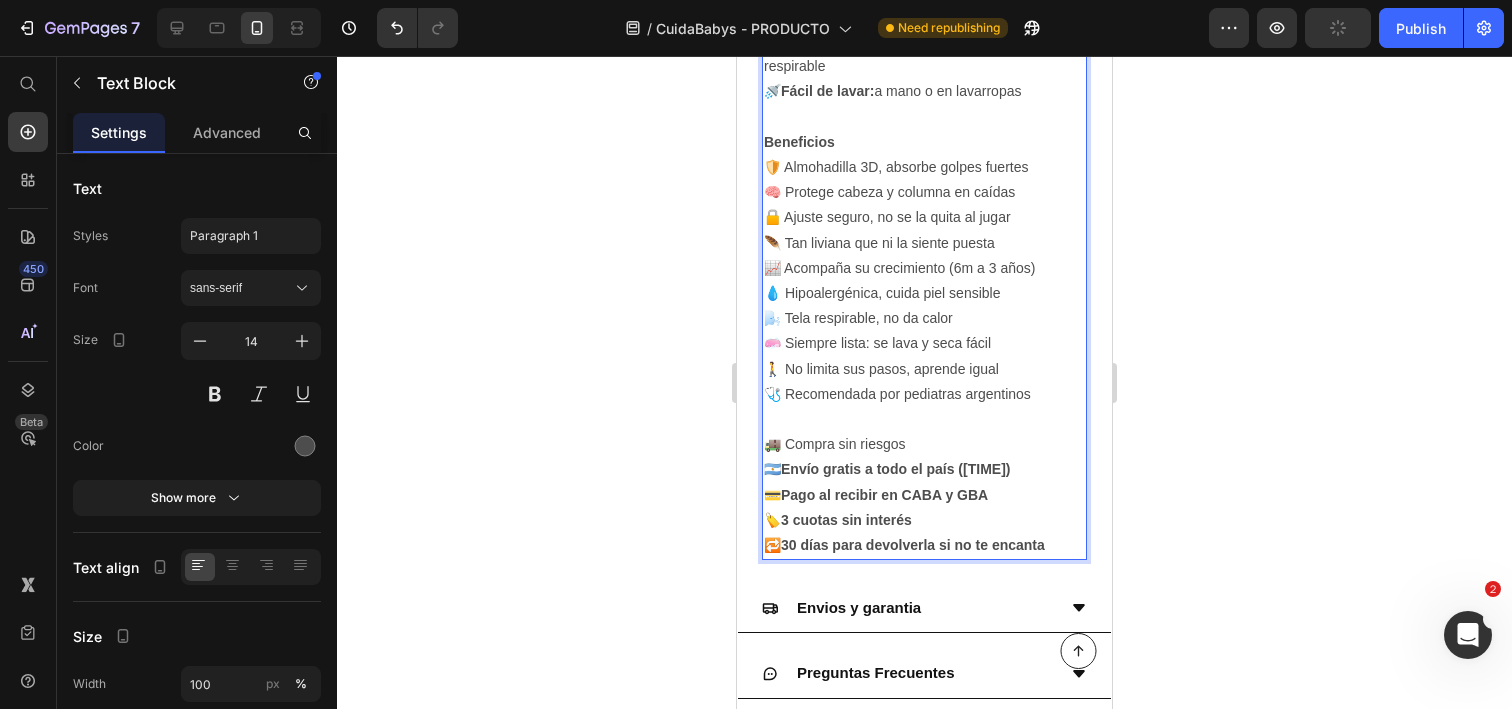 click on "🚚 Compra sin riesgos" at bounding box center [924, 444] 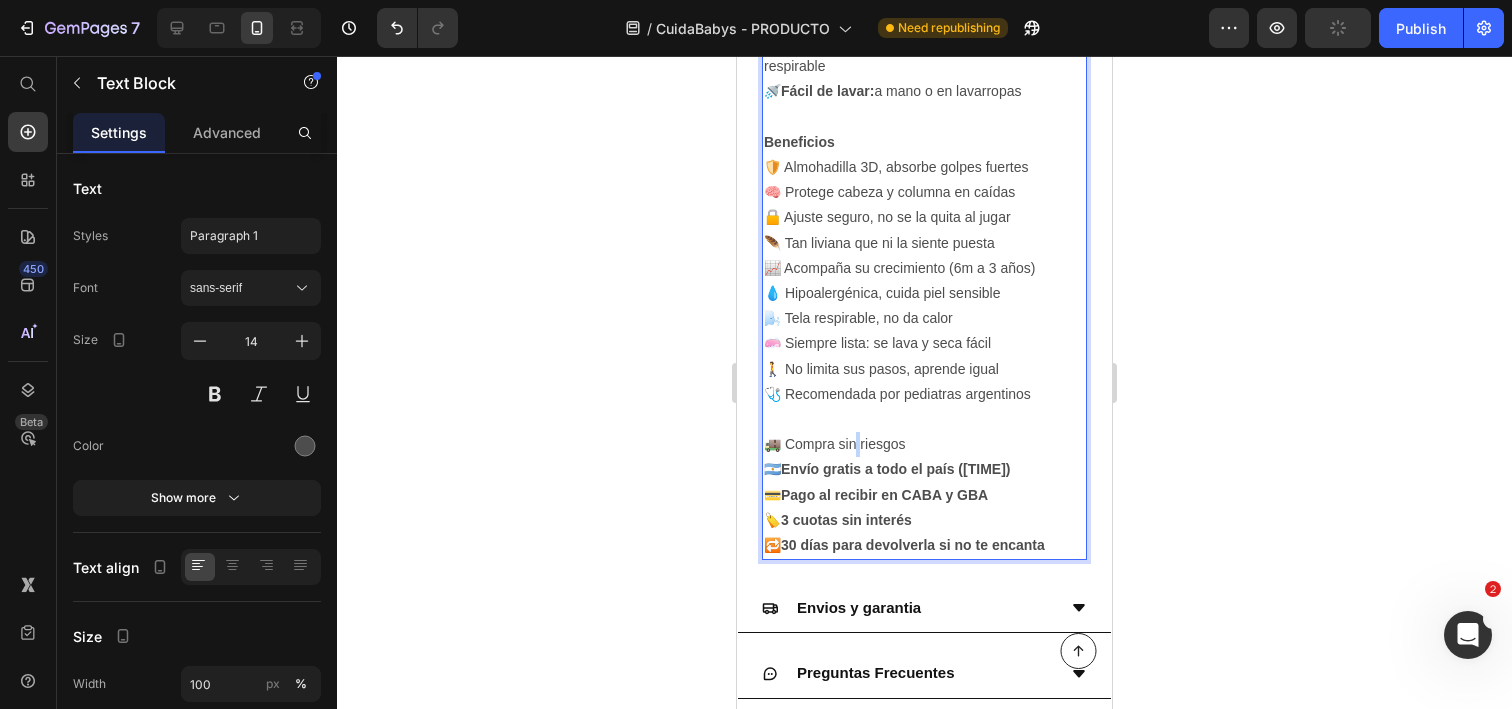 click on "🚚 Compra sin riesgos" at bounding box center (924, 444) 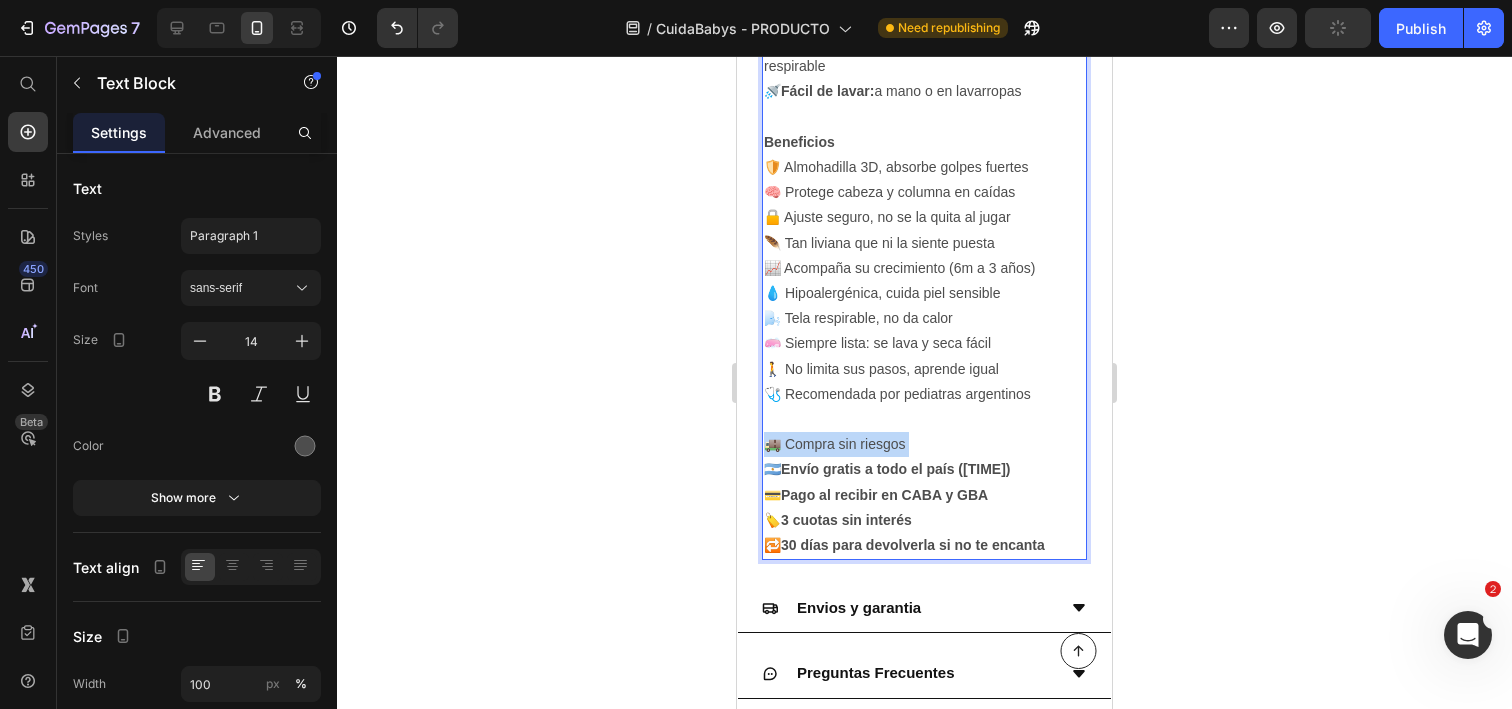 click on "🚚 Compra sin riesgos" at bounding box center [924, 444] 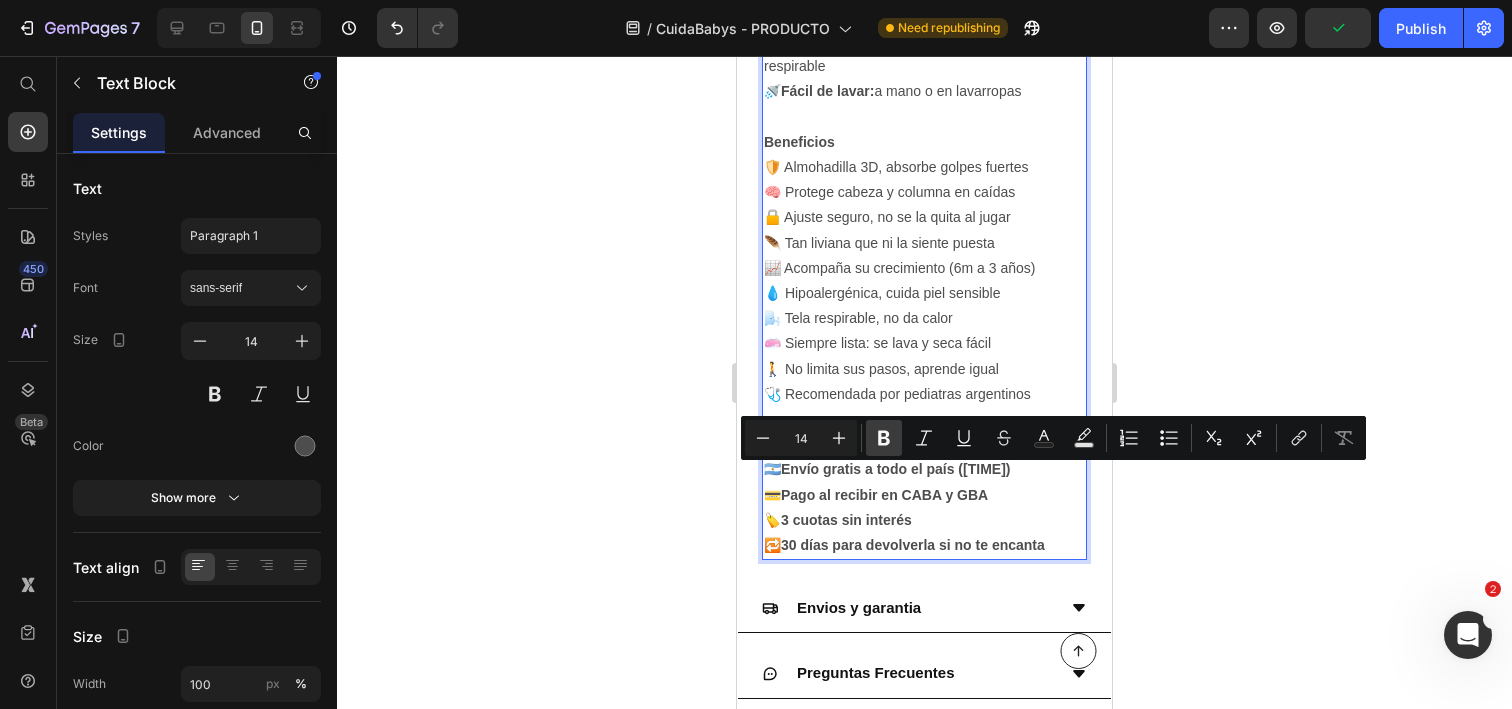 click 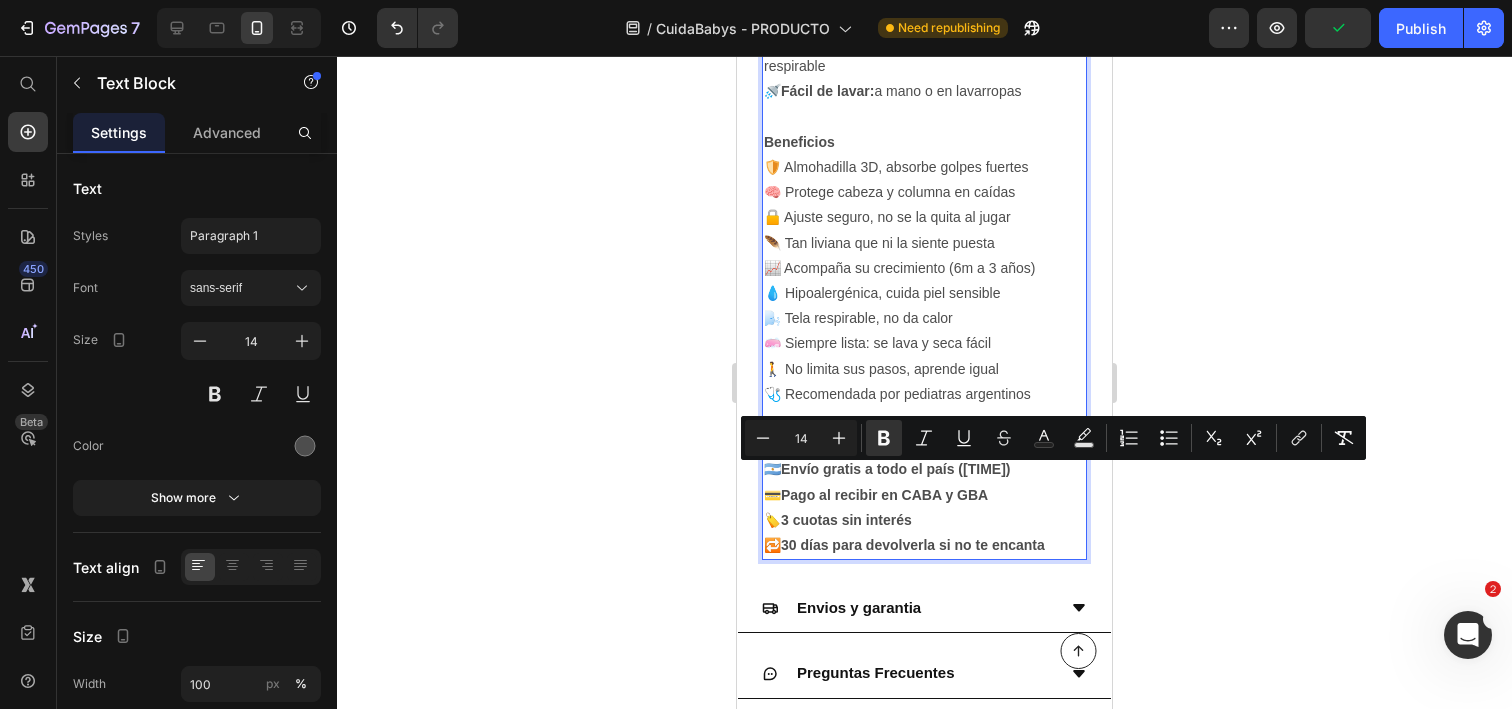 click on "🚚 Compra sin riesgos" at bounding box center (840, 444) 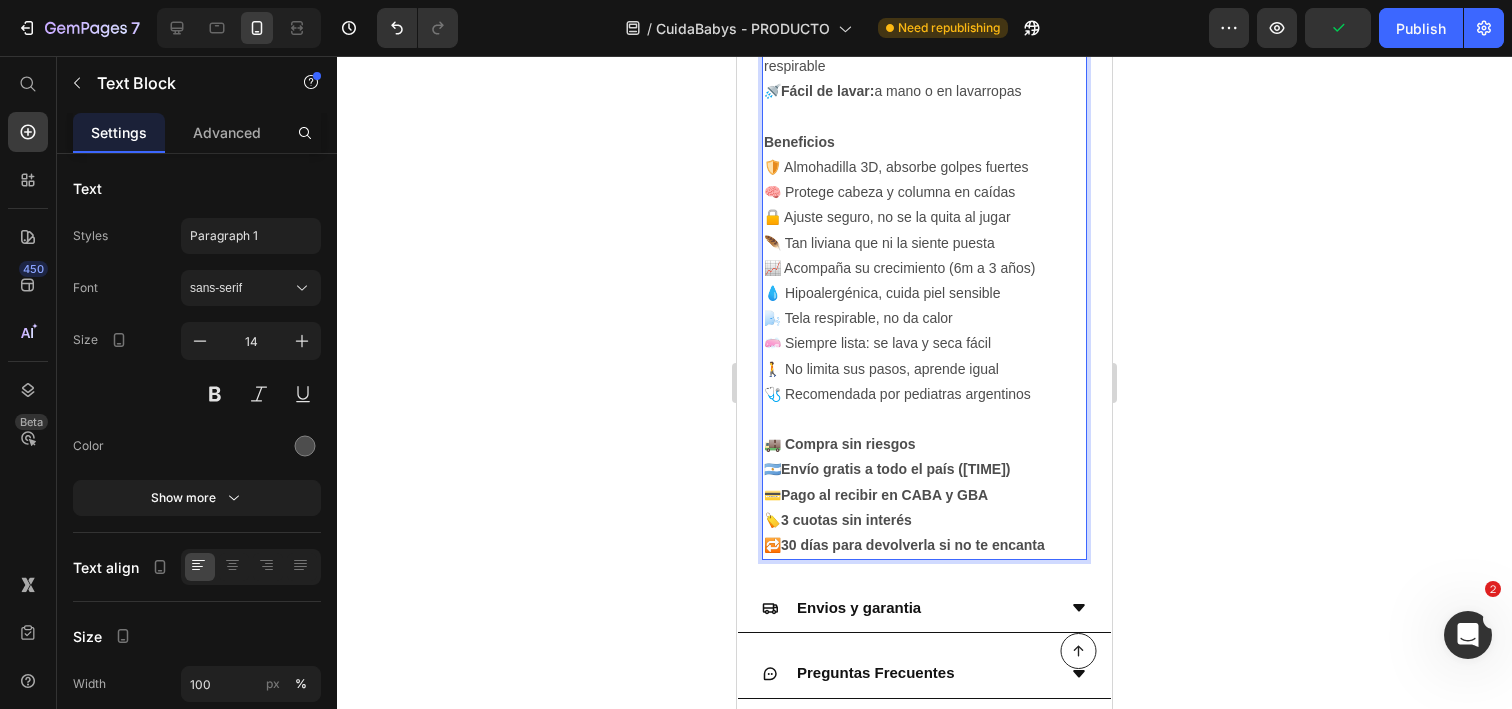 click on "🚚 Compra sin riesgos" at bounding box center [840, 444] 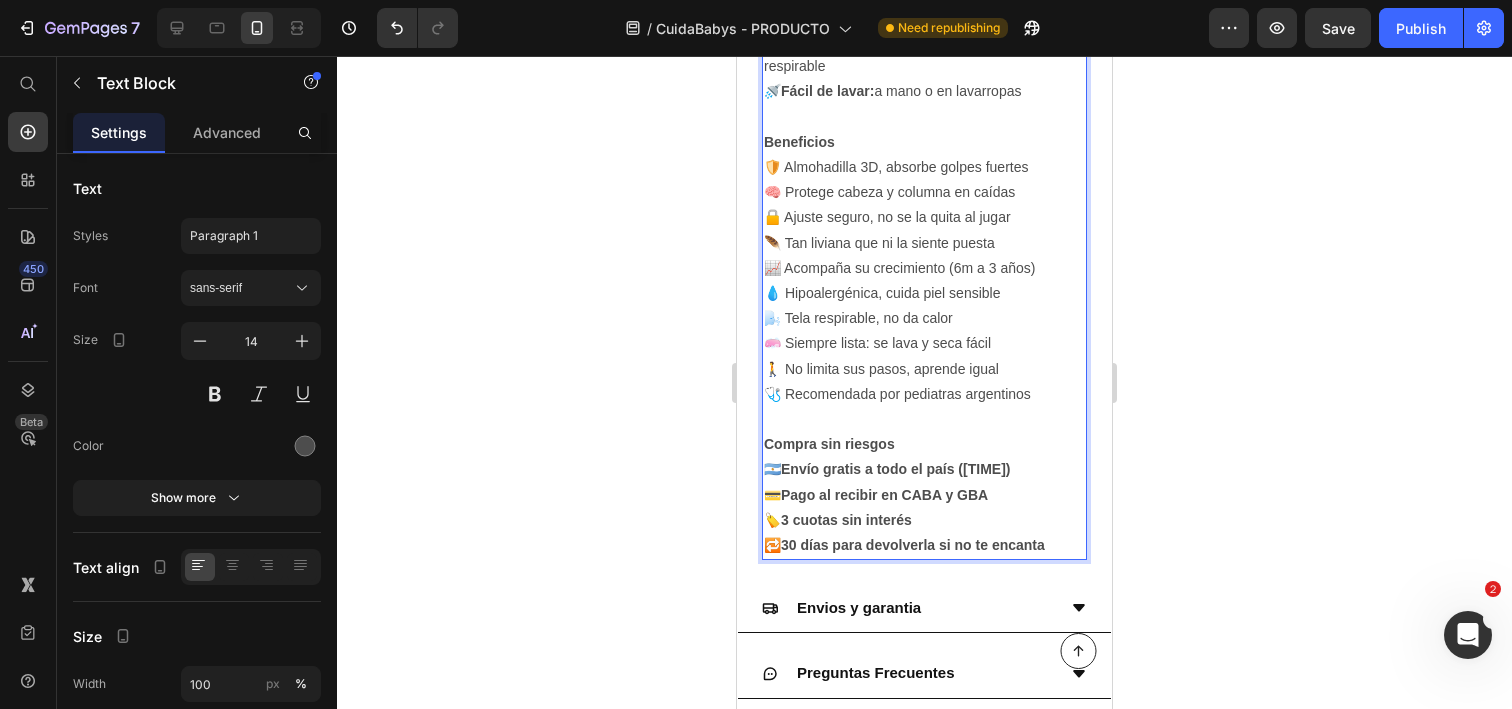 click on "🇦🇷  Envío gratis a todo el país (24-72 hs)" at bounding box center (924, 469) 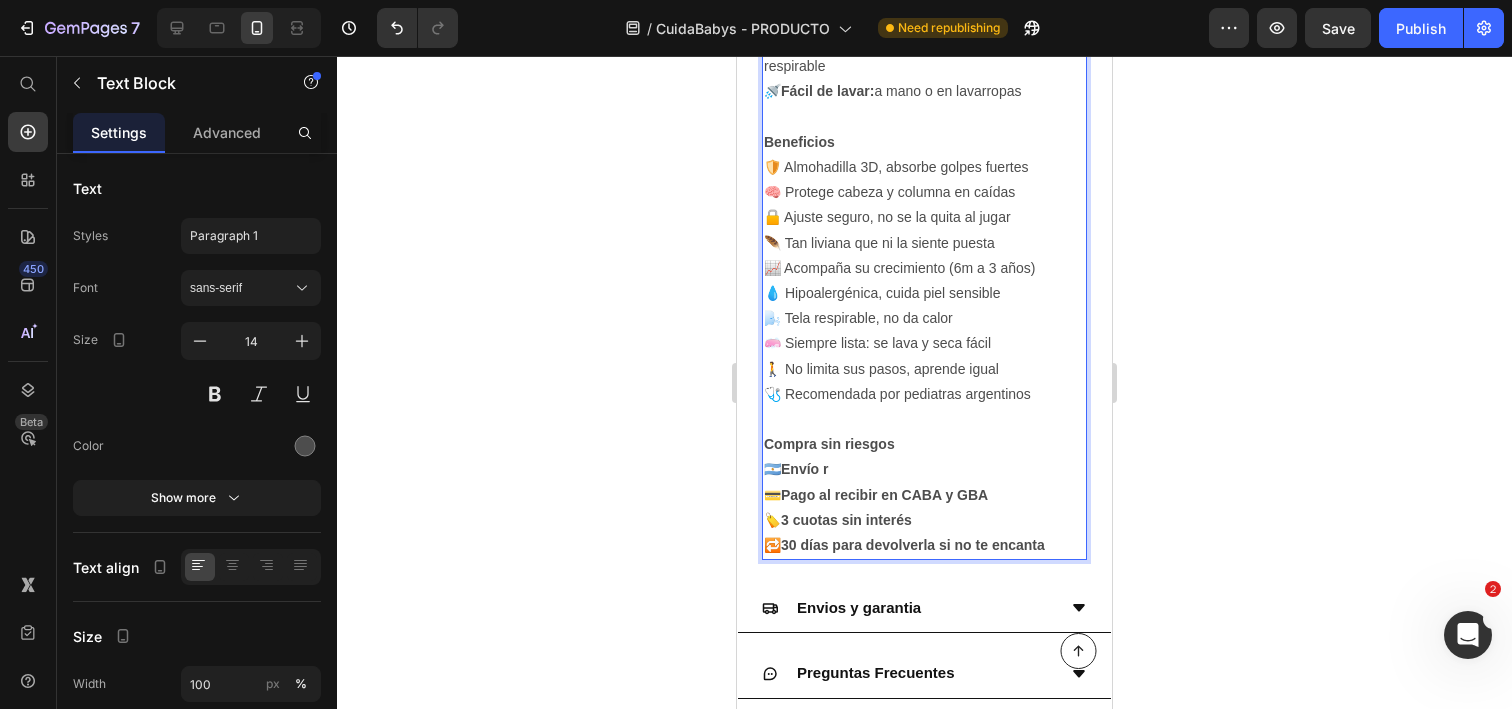 type 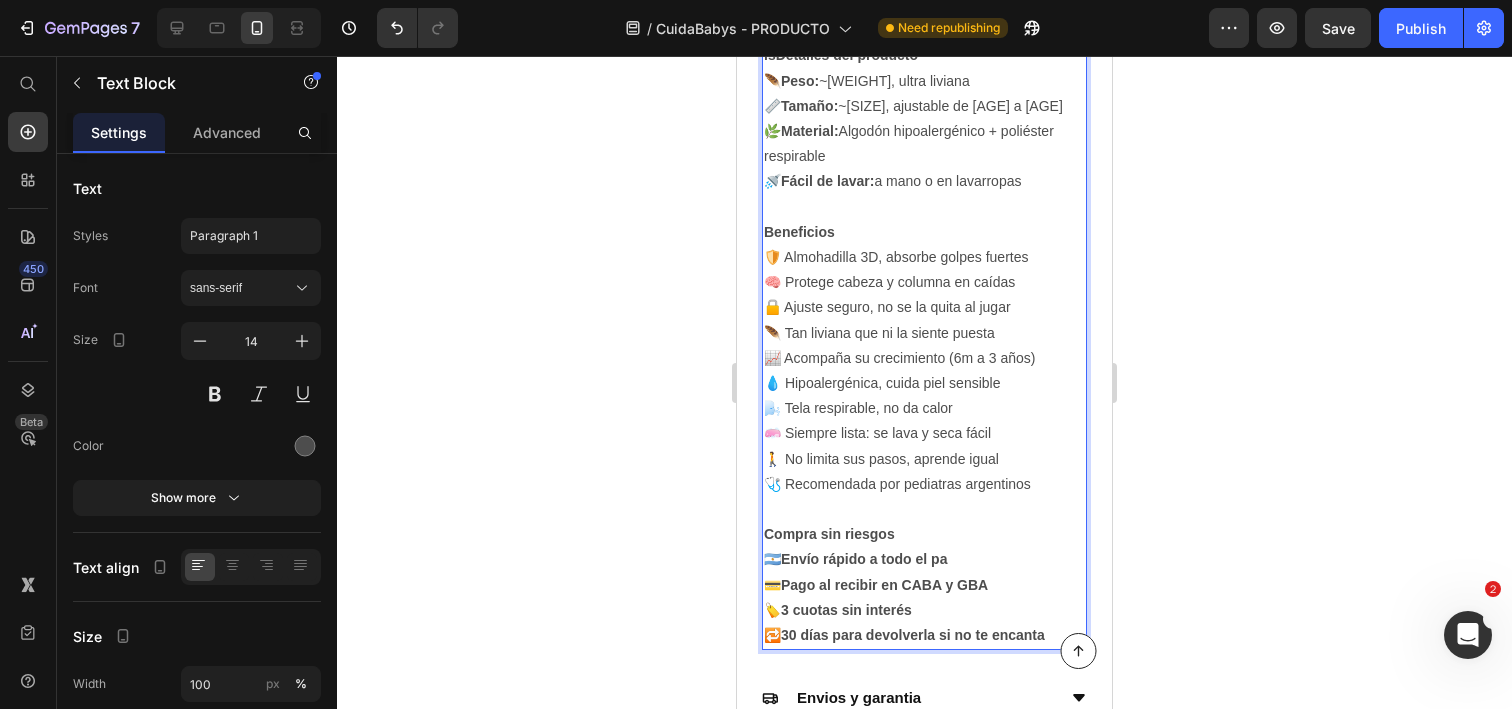 scroll, scrollTop: 1986, scrollLeft: 0, axis: vertical 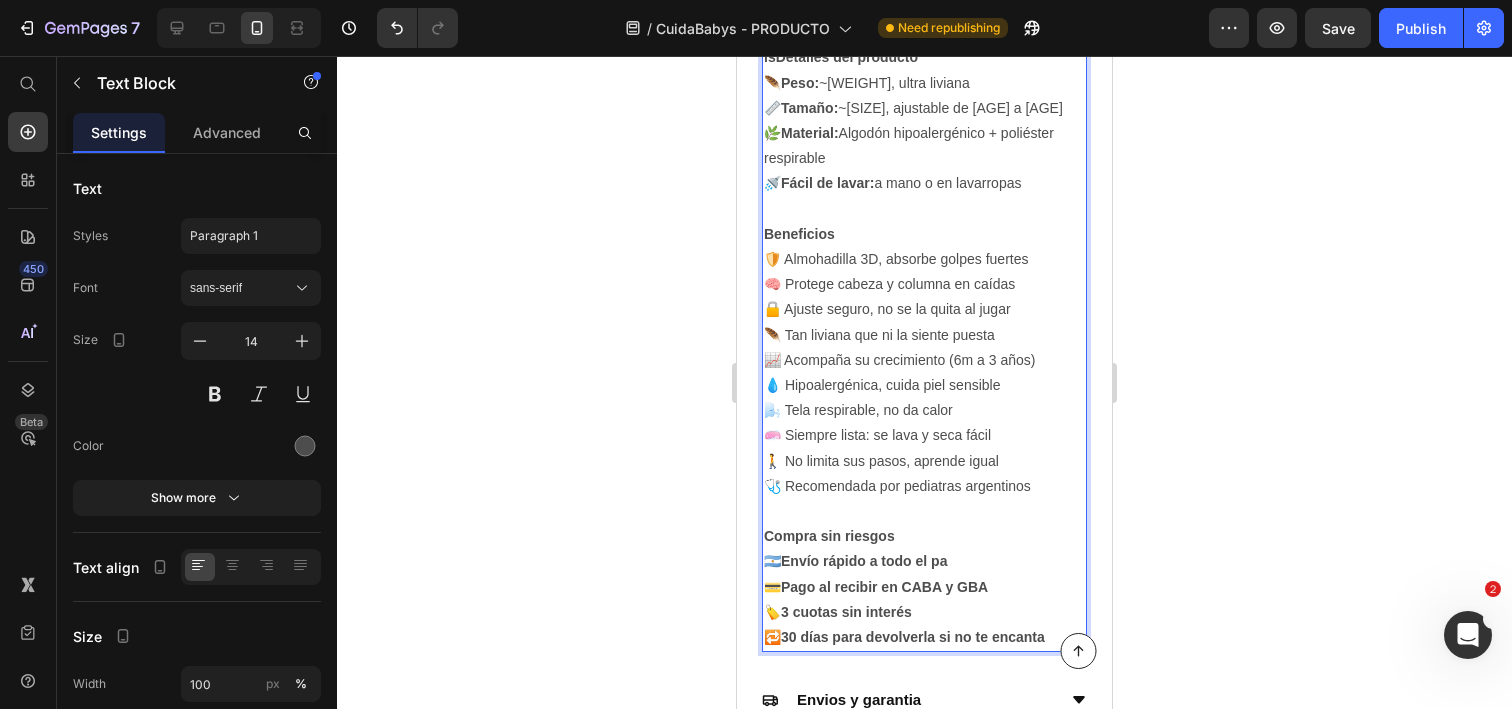 click on "🇦🇷  Envío rápido a todo el pa" at bounding box center [924, 561] 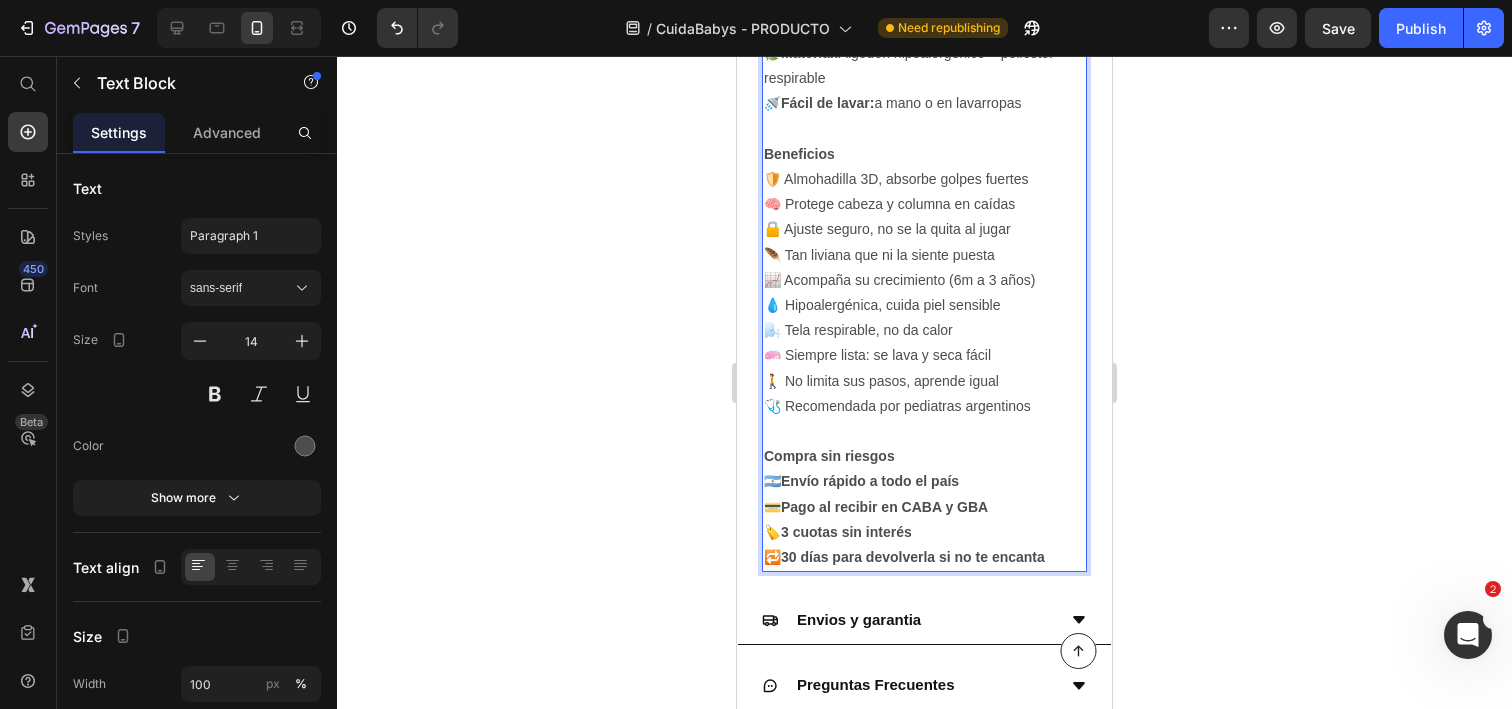 scroll, scrollTop: 2069, scrollLeft: 0, axis: vertical 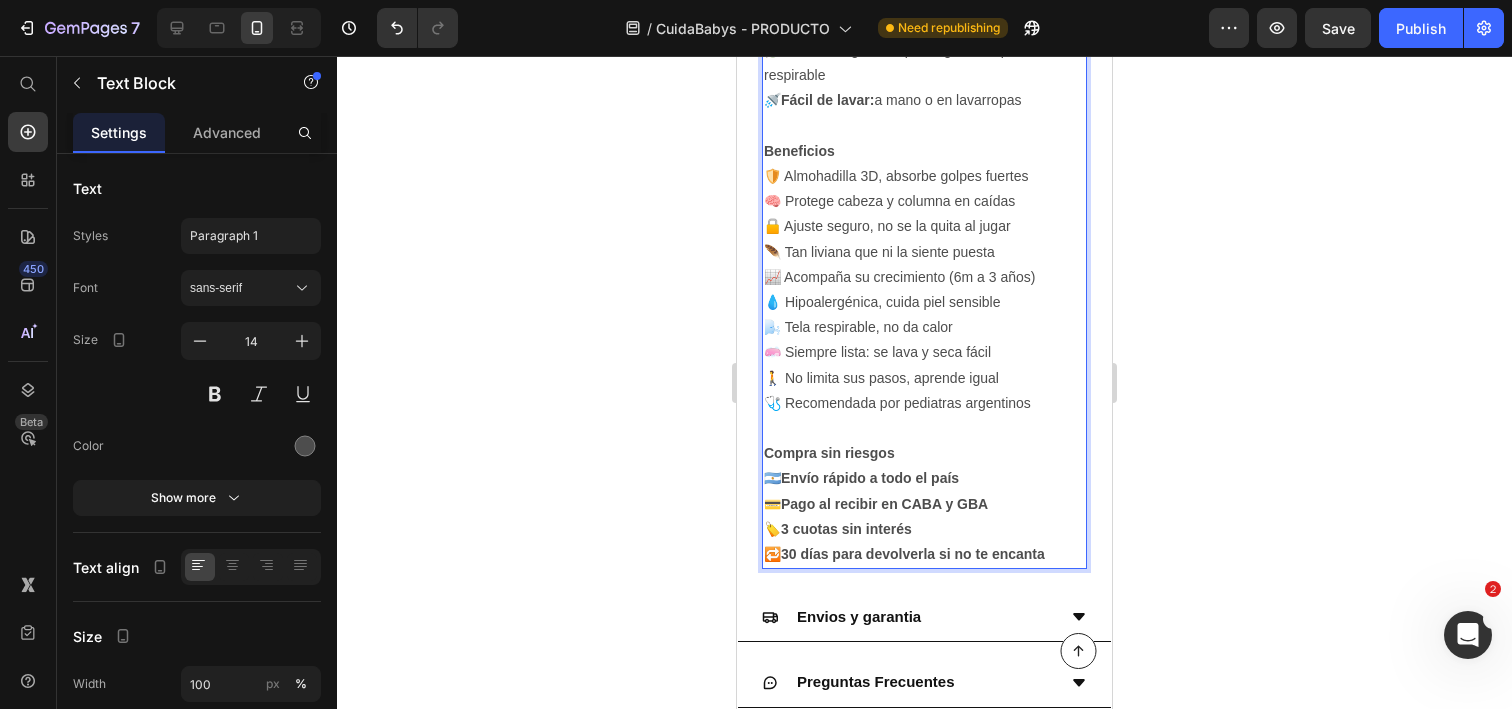 click on "Detalles del producto 🪶  Peso:  ~150 gr, ultra liviana 📏  Tamaño:  ~30 x 19 cm, ajustable de 6 meses a 3 años 🌿  Material:  Algodón hipoalergénico + poliéster respirable 🚿  Fácil de lavar:  a mano o en lavarropas Beneficios 🛡️ Almohadilla 3D, absorbe golpes fuertes 🧠 Protege cabeza y columna en caídas 🔒 Ajuste seguro, no se la quita al jugar 🪶 Tan liviana que ni la siente puesta 📈 Acompaña su crecimiento (6m a 3 años) 💧 Hipoalergénica, cuida piel sensible 🌬️ Tela respirable, no da calor 🧼 Siempre lista: se lava y seca fácil 🚶 No limita sus pasos, aprende igual 🩺 Recomendada por pediatras argentinos Compra sin riesgos 🇦🇷  Envío rápido a todo el país 💳  Pago al recibir en CABA y GBA 🏷️  3 cuotas sin interés 🔁  30 días para devolverla si no te encanta Text Block   0" at bounding box center [924, 264] 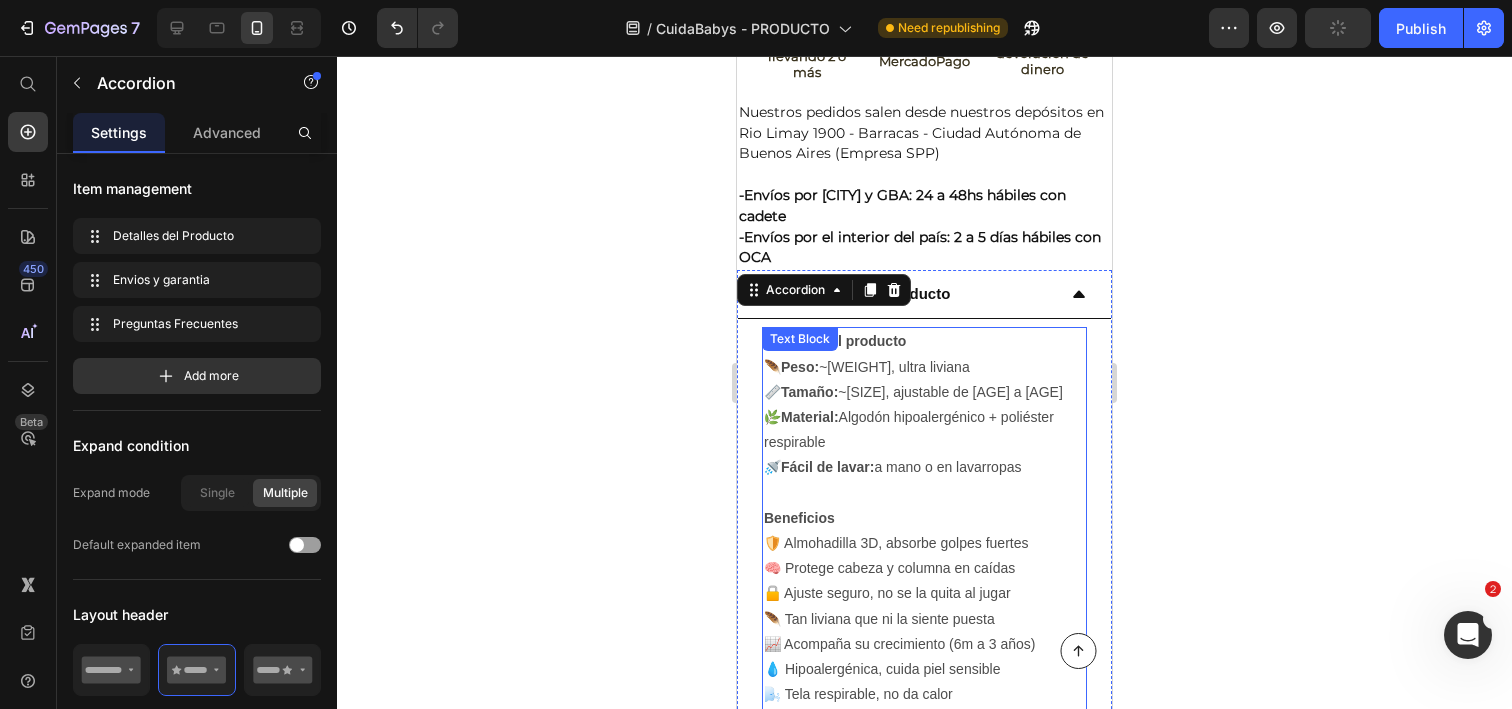 scroll, scrollTop: 1699, scrollLeft: 0, axis: vertical 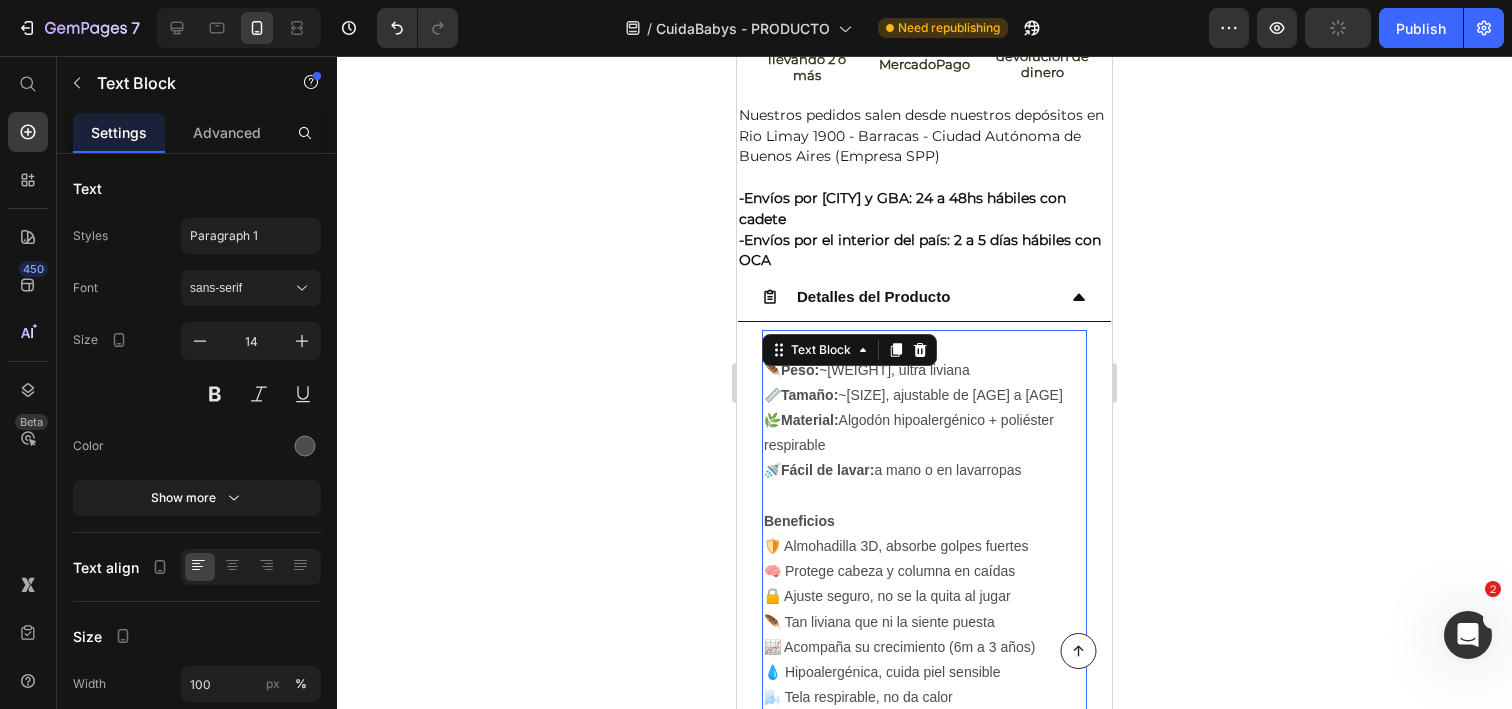 click on "🌿  Material:  Algodón hipoalergénico + poliéster respirable" at bounding box center (924, 433) 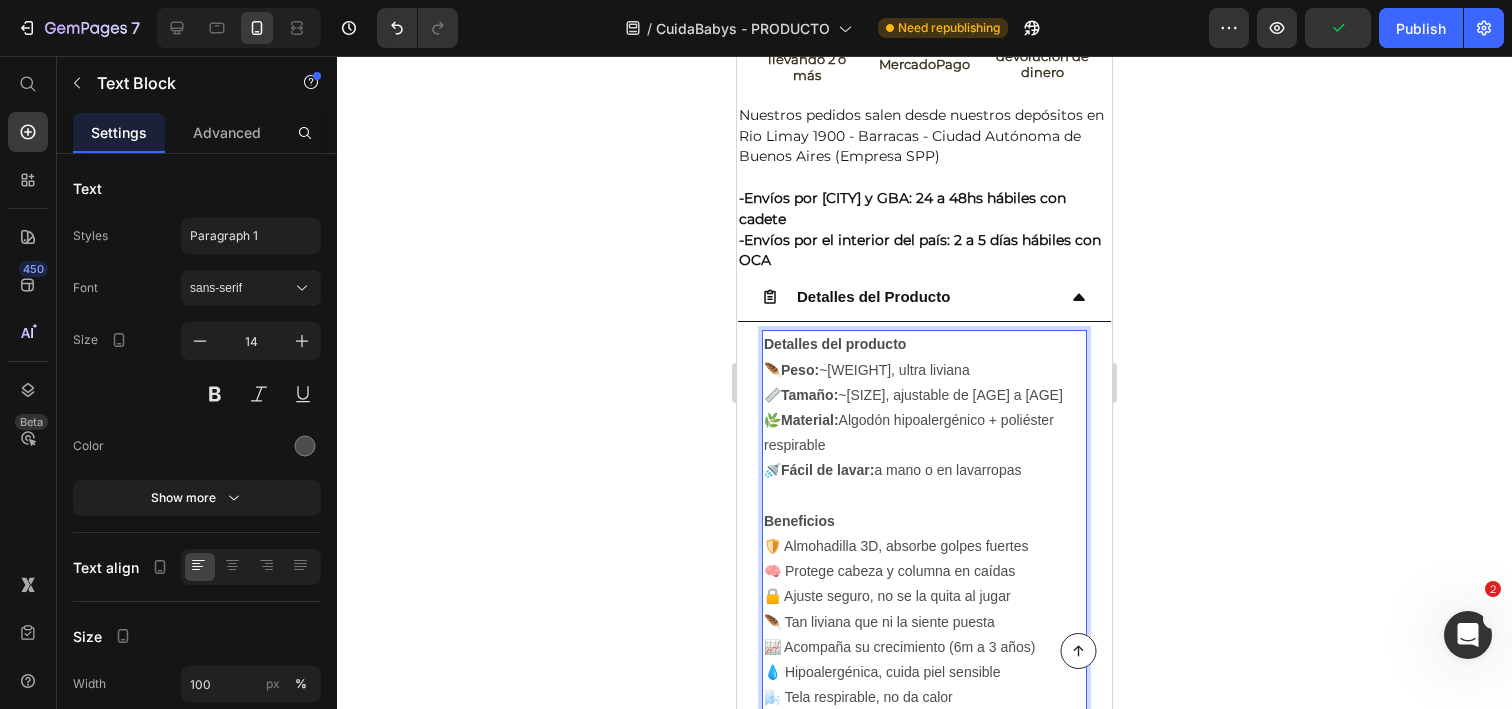 click 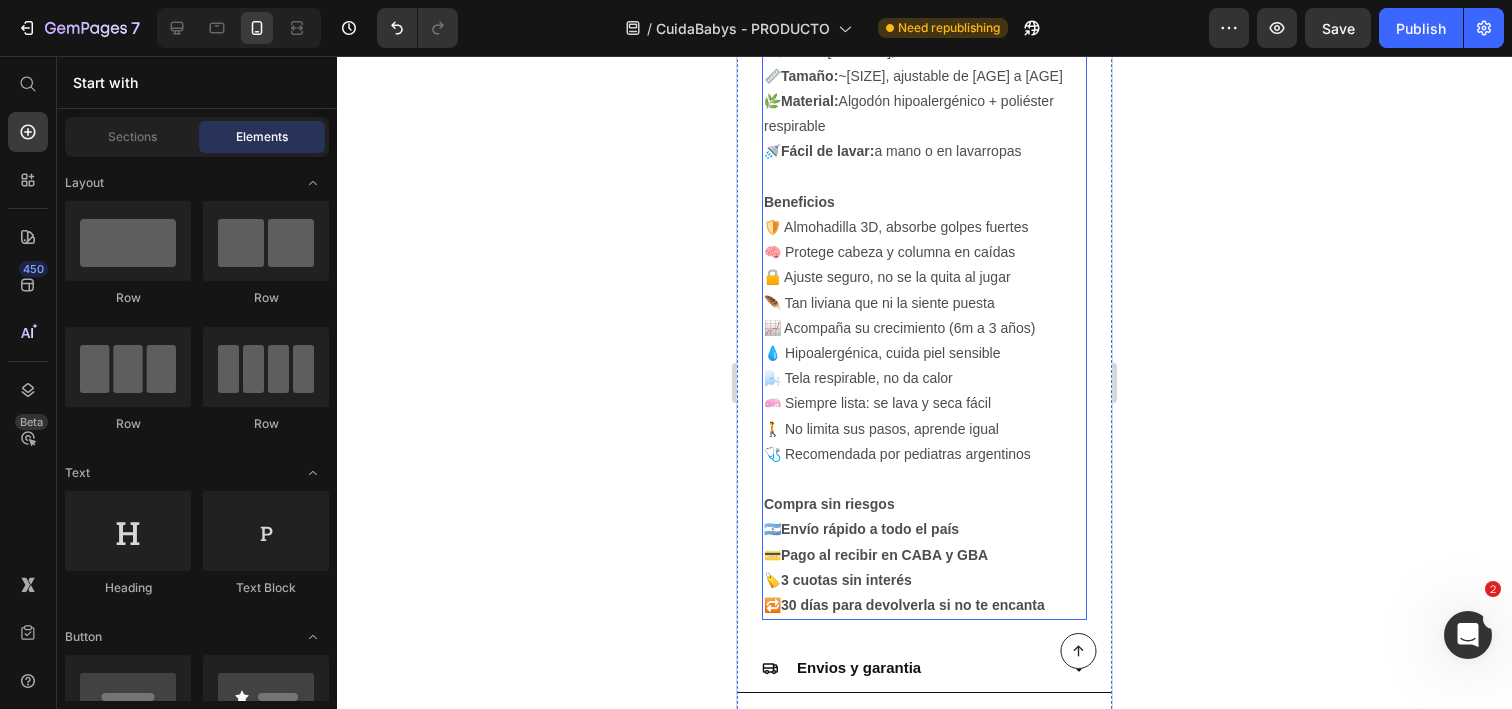 scroll, scrollTop: 2025, scrollLeft: 0, axis: vertical 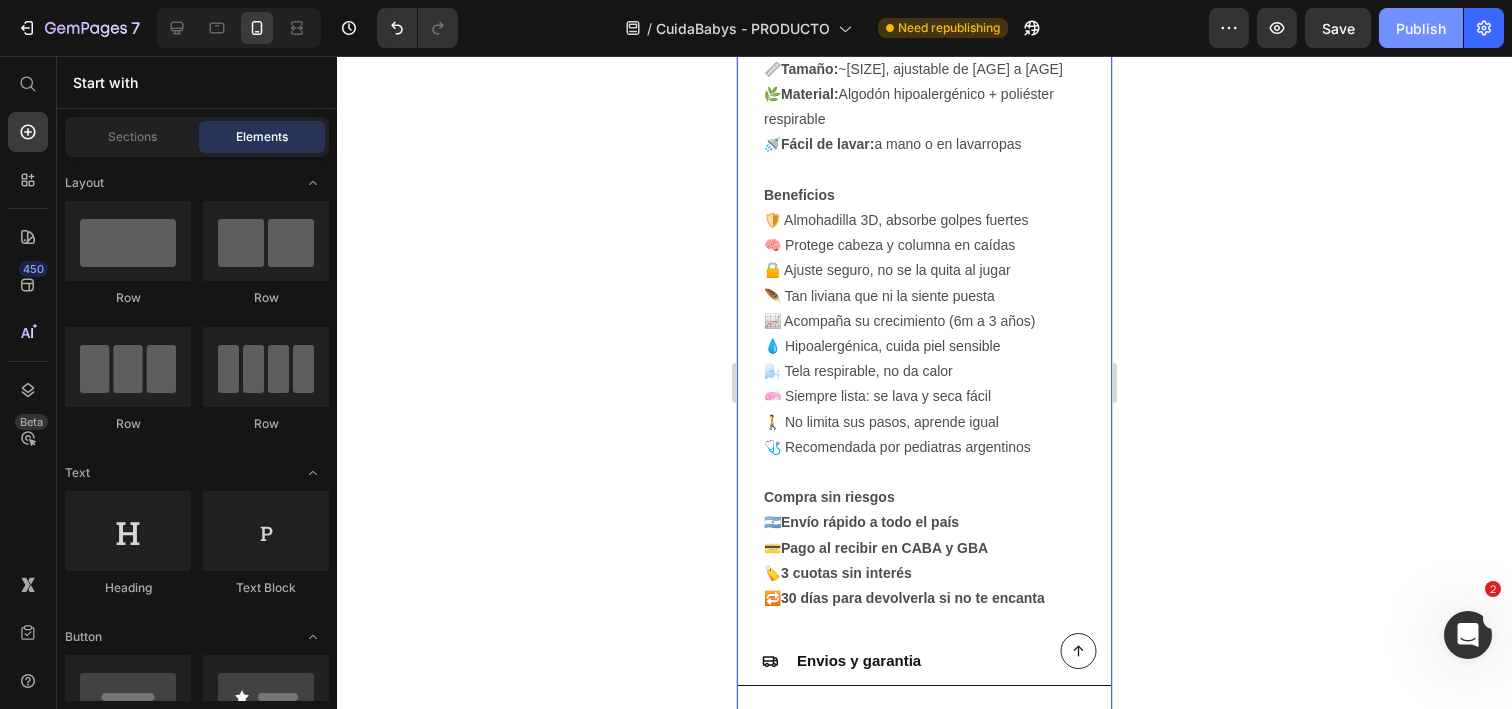click on "Publish" at bounding box center (1421, 28) 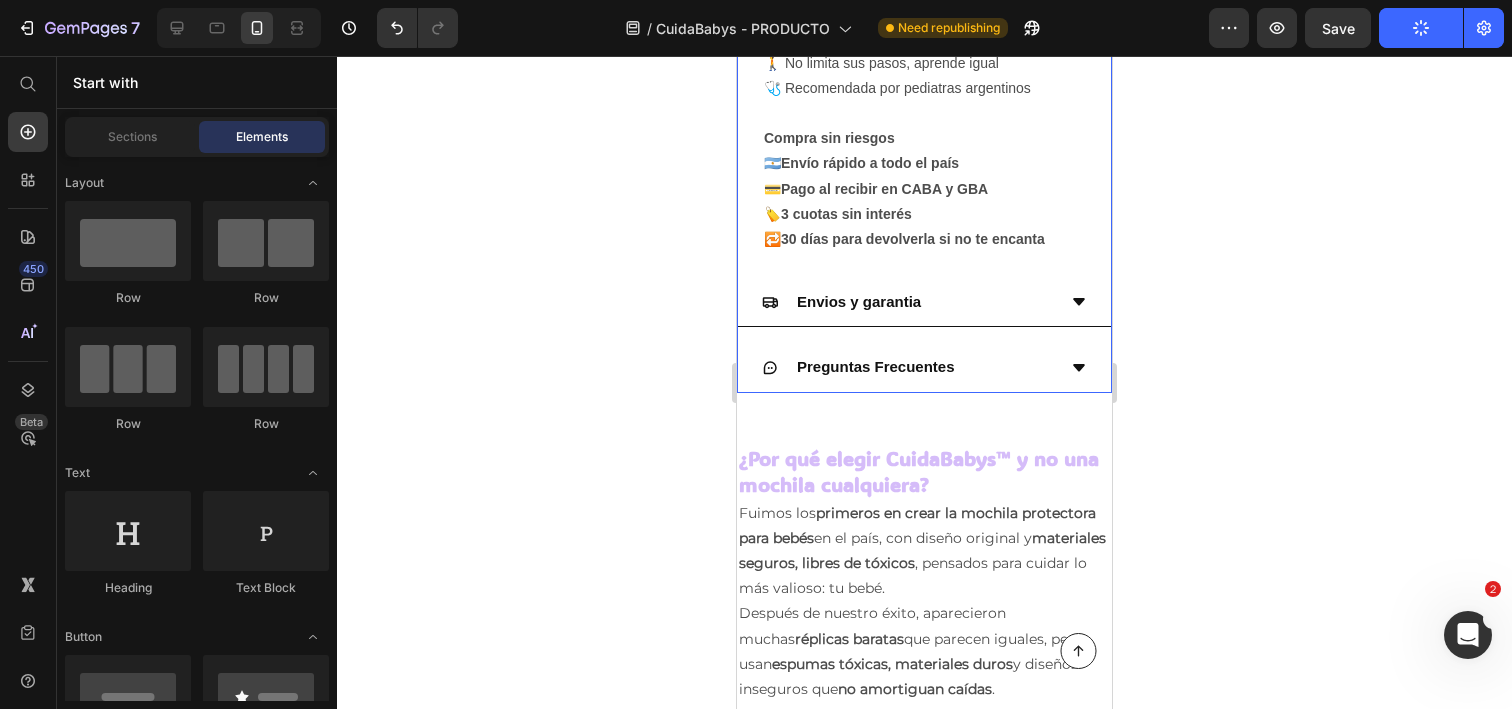 scroll, scrollTop: 2401, scrollLeft: 0, axis: vertical 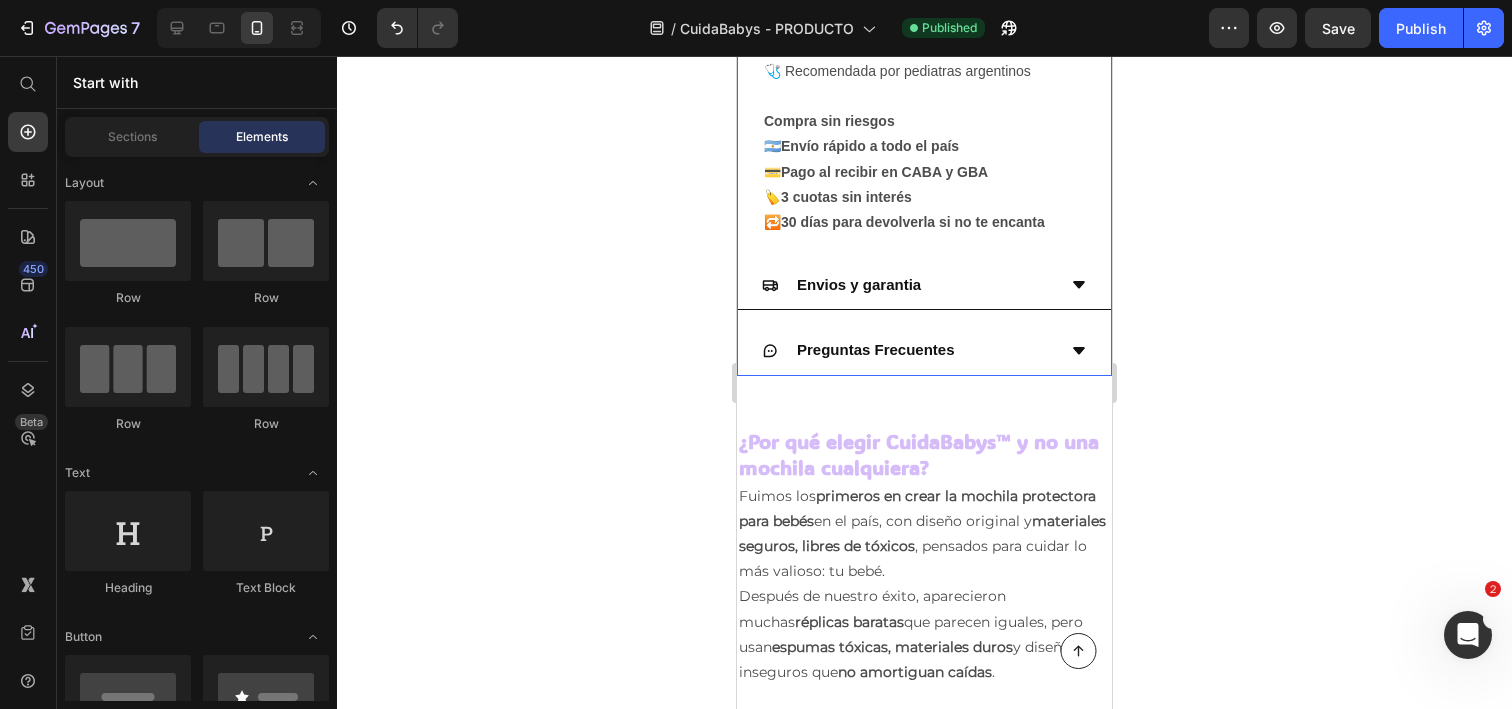 click 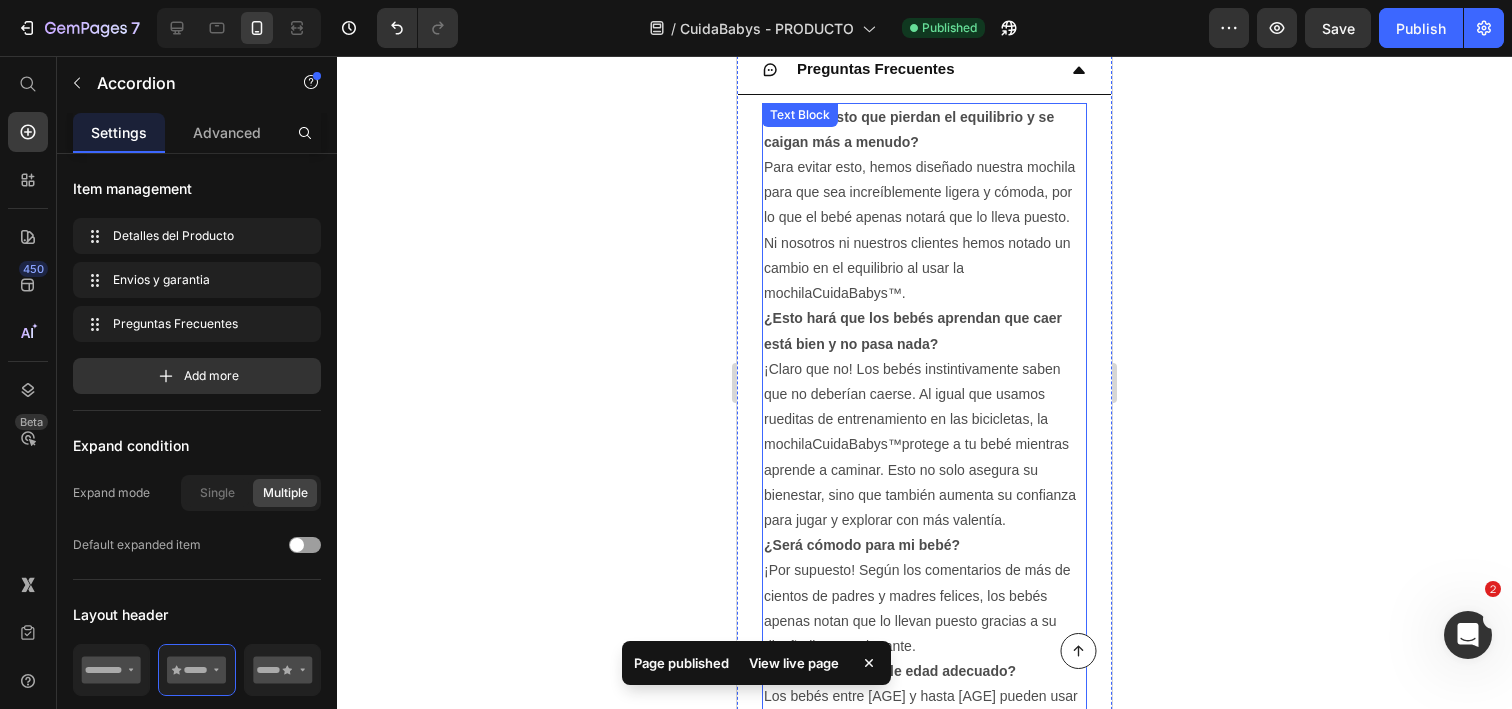 scroll, scrollTop: 2579, scrollLeft: 0, axis: vertical 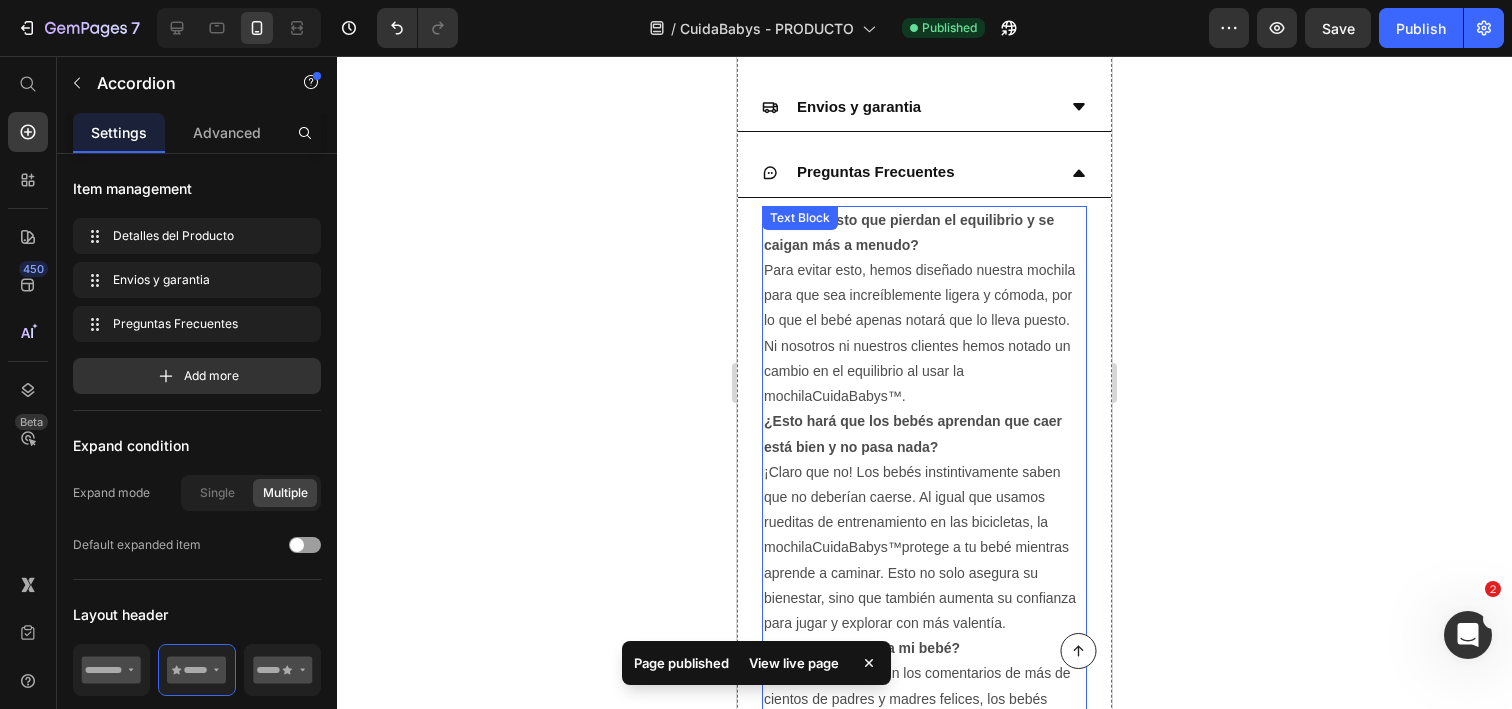 click on "Para evitar esto, hemos diseñado nuestra mochila para que sea increíblemente ligera y cómoda, por lo que el bebé apenas notará que lo lleva puesto. Ni nosotros ni nuestros clientes hemos notado un cambio en el equilibrio al usar la mochila  CuidaBabys™  ." at bounding box center (924, 333) 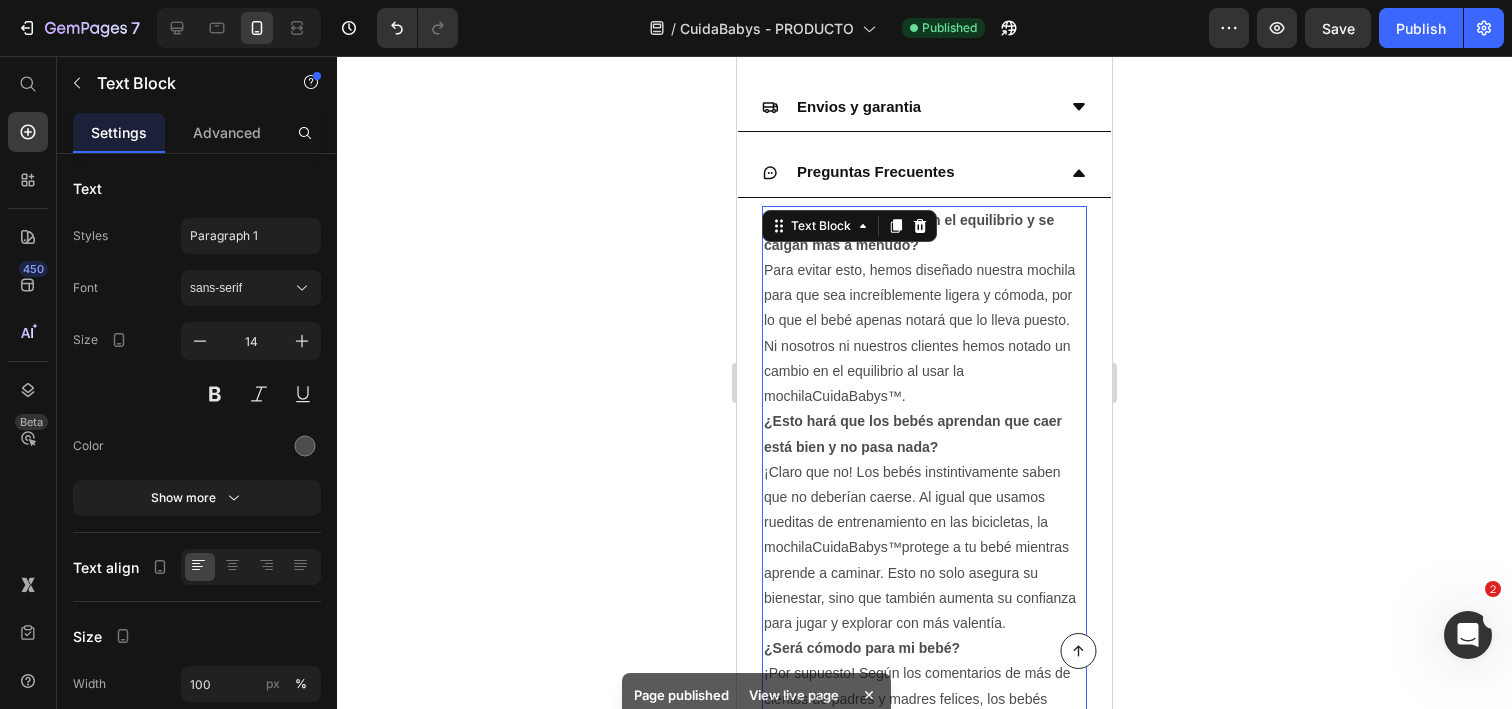 click on "¿Esto hará que los bebés aprendan que caer está bien y no pasa nada?" at bounding box center (913, 433) 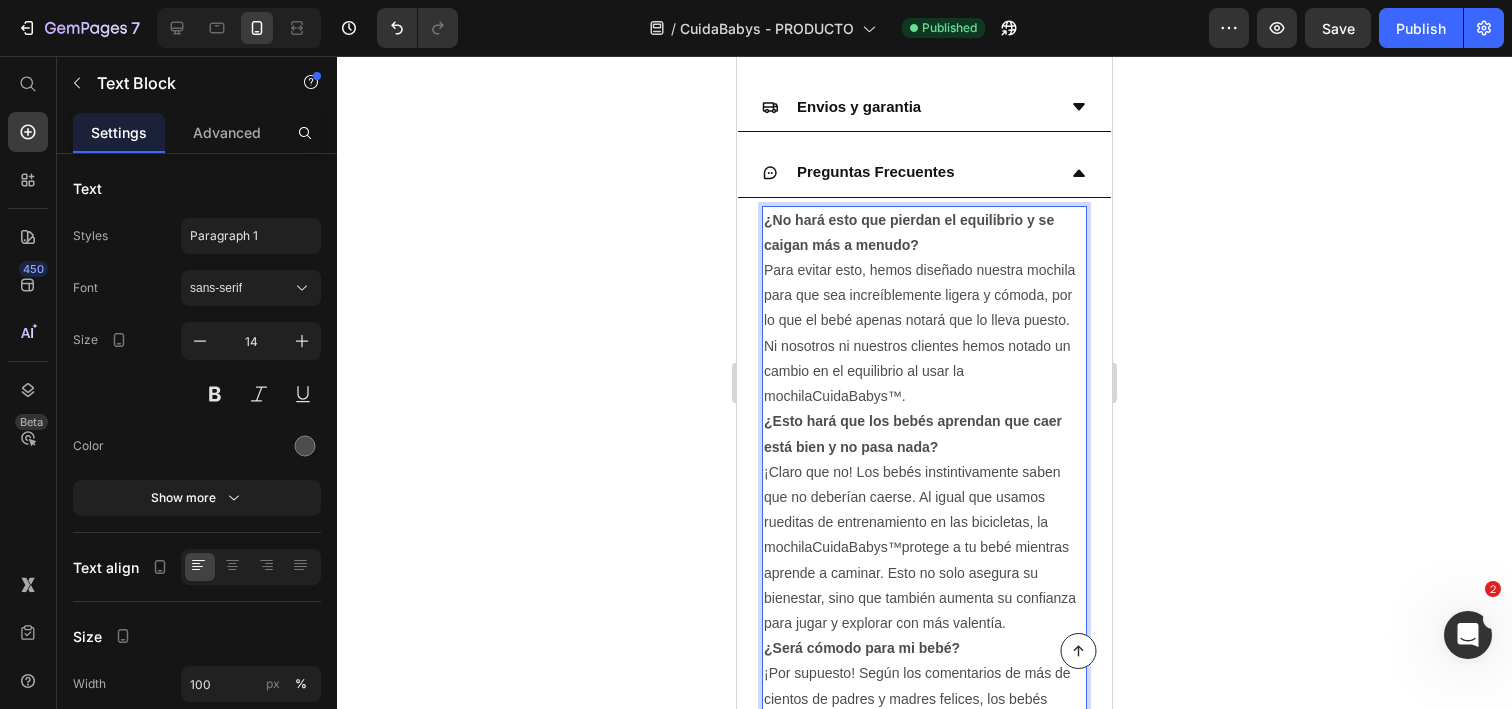 click on "Para evitar esto, hemos diseñado nuestra mochila para que sea increíblemente ligera y cómoda, por lo que el bebé apenas notará que lo lleva puesto. Ni nosotros ni nuestros clientes hemos notado un cambio en el equilibrio al usar la mochila  CuidaBabys™  ." at bounding box center [924, 333] 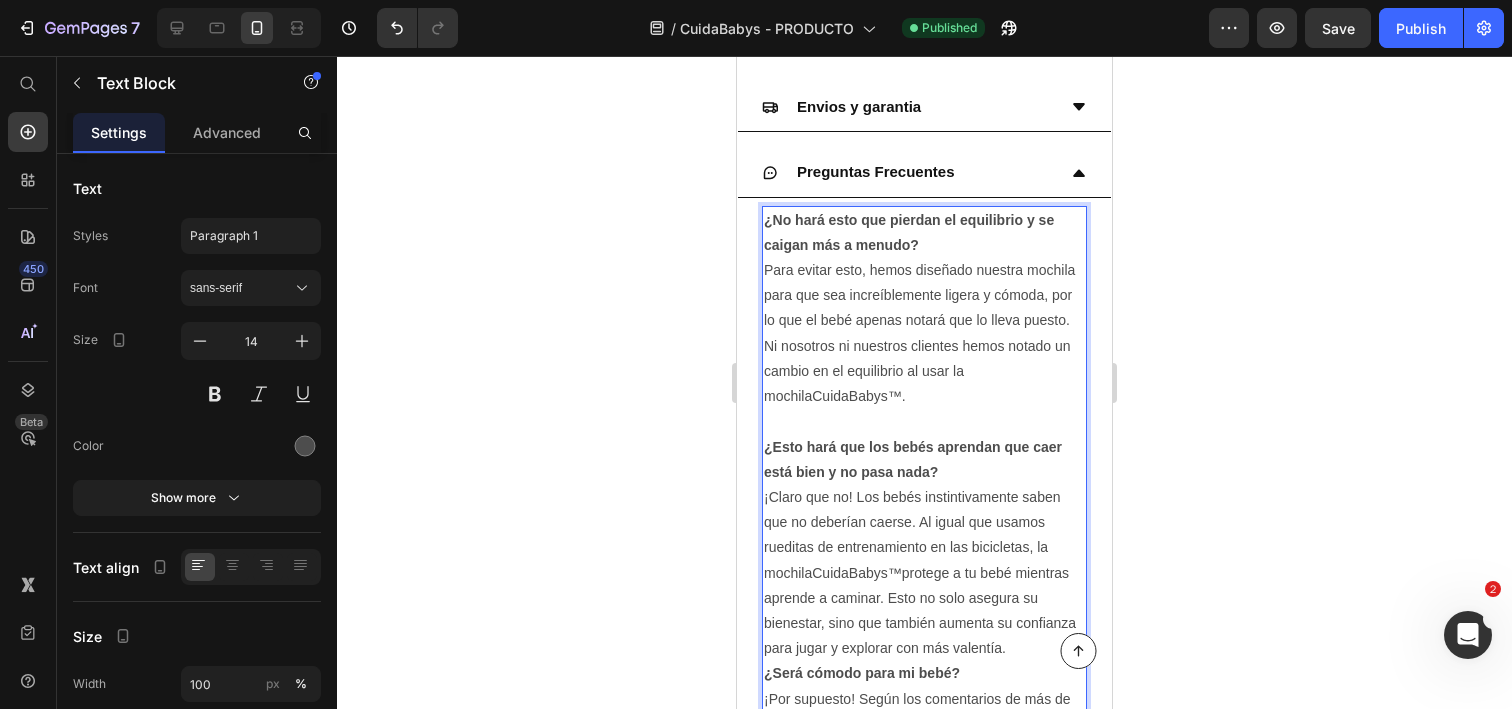 click on "¿Esto hará que los bebés aprendan que caer está bien y no pasa nada?" at bounding box center [924, 460] 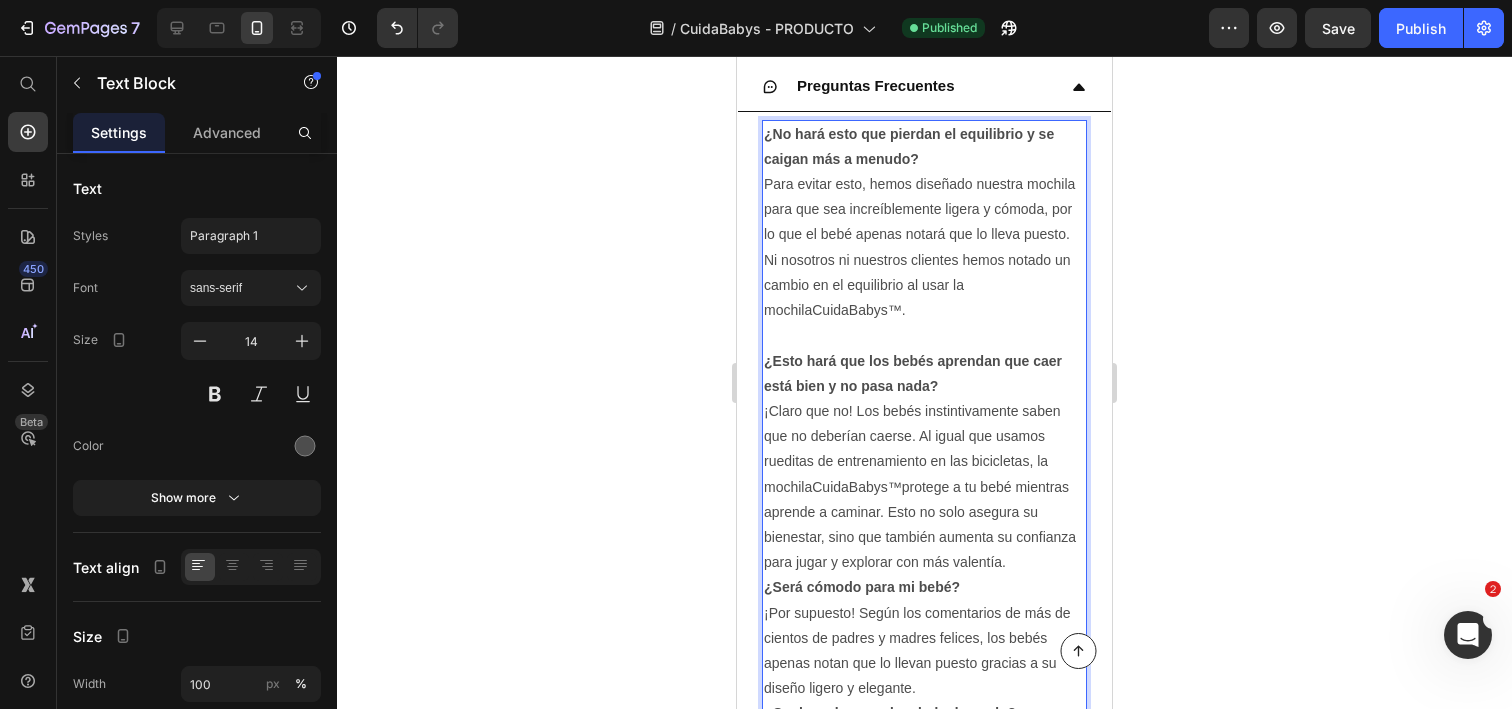 scroll, scrollTop: 2705, scrollLeft: 0, axis: vertical 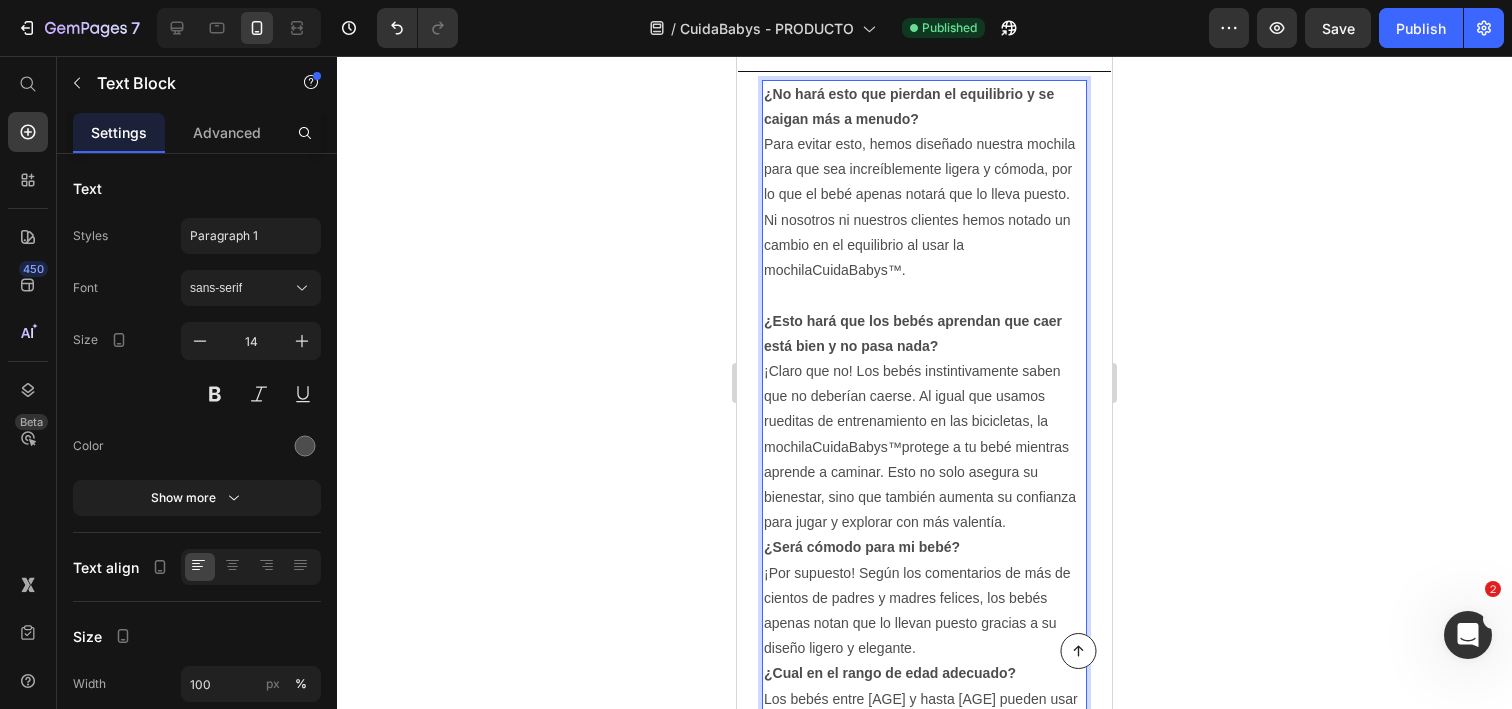 click on "¡Claro que no! Los bebés instintivamente saben que no deberían caerse. Al igual que usamos rueditas de entrenamiento en las bicicletas, la mochila  CuidaBabys™  protege a tu bebé mientras aprende a caminar. Esto no solo asegura su bienestar, sino que también aumenta su confianza para jugar y explorar con más valentía." at bounding box center (924, 447) 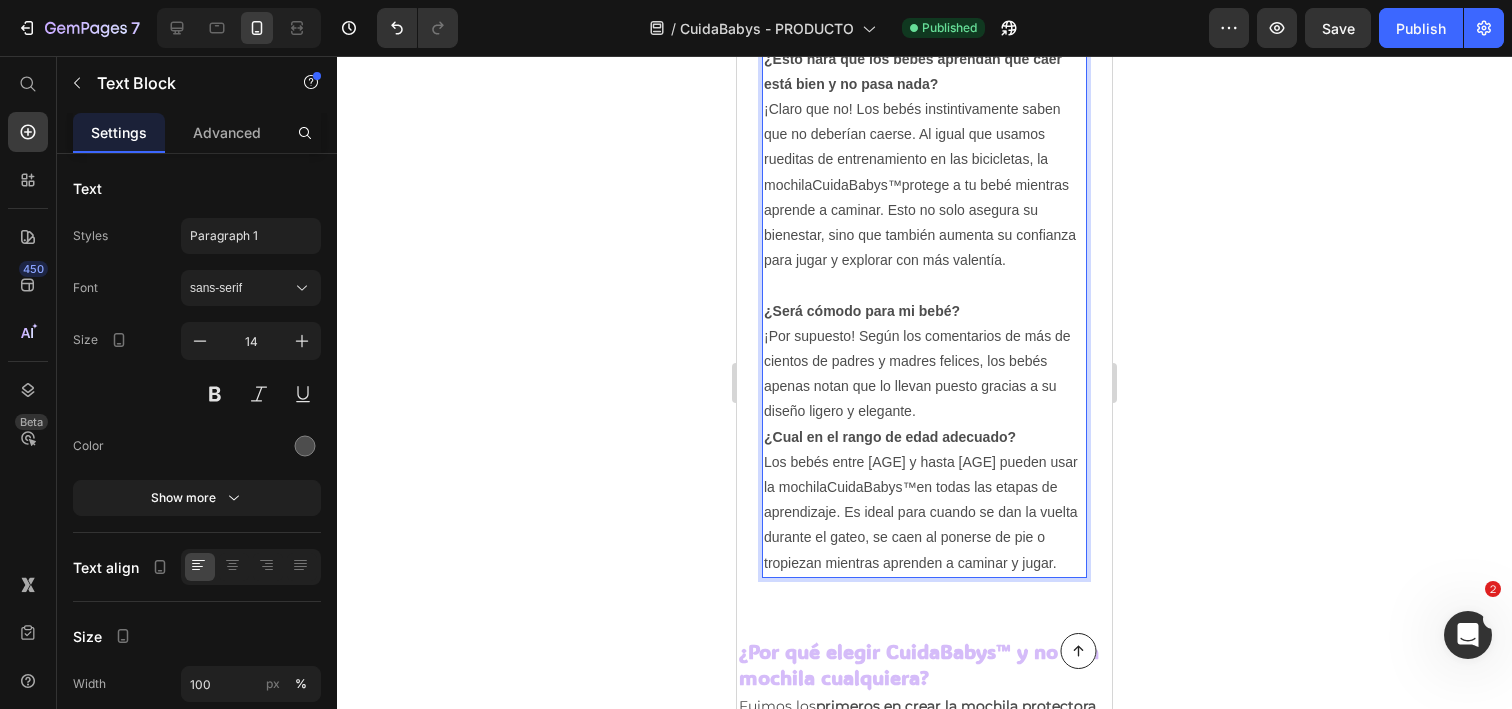 scroll, scrollTop: 3011, scrollLeft: 0, axis: vertical 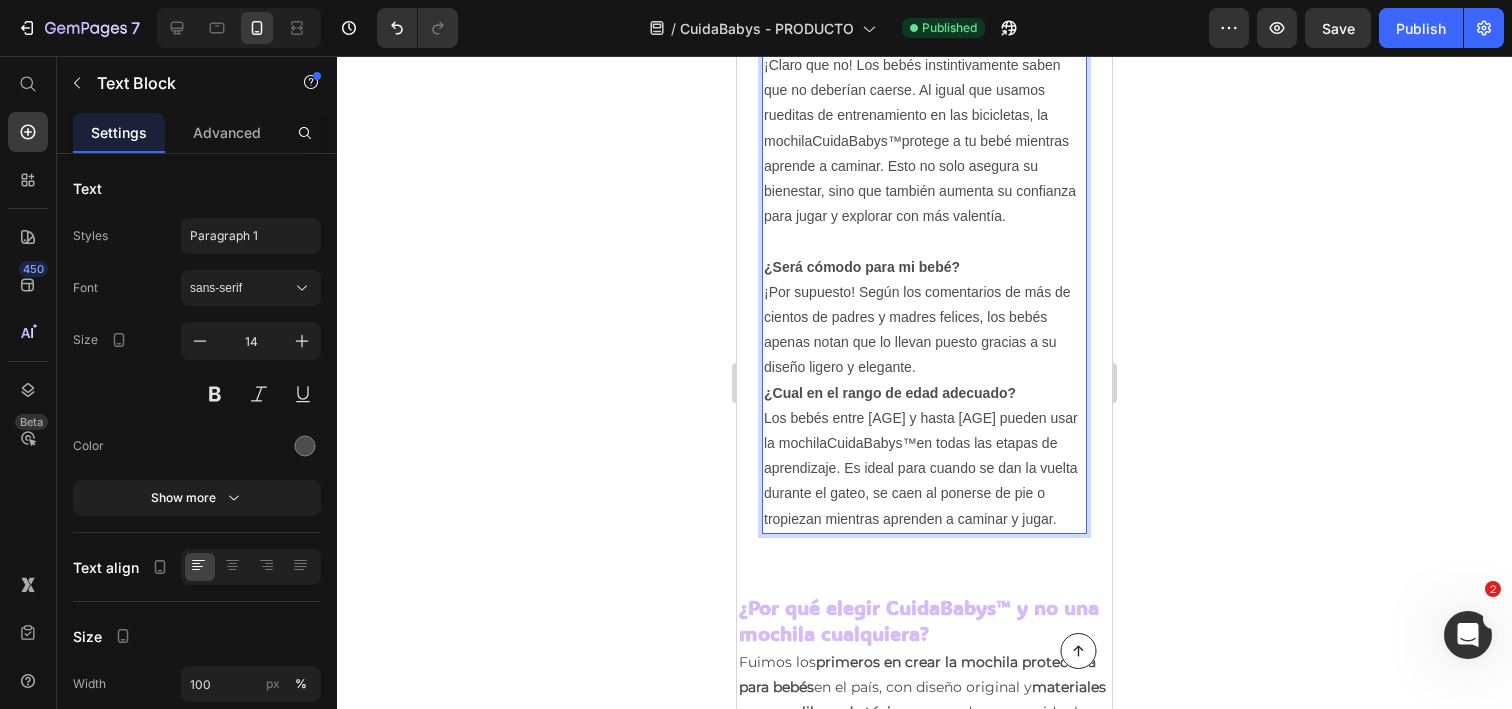 click on "¡Por supuesto! Según los comentarios de más de cientos de padres y madres felices, los bebés apenas notan que lo llevan puesto gracias a su diseño ligero y elegante." at bounding box center (924, 330) 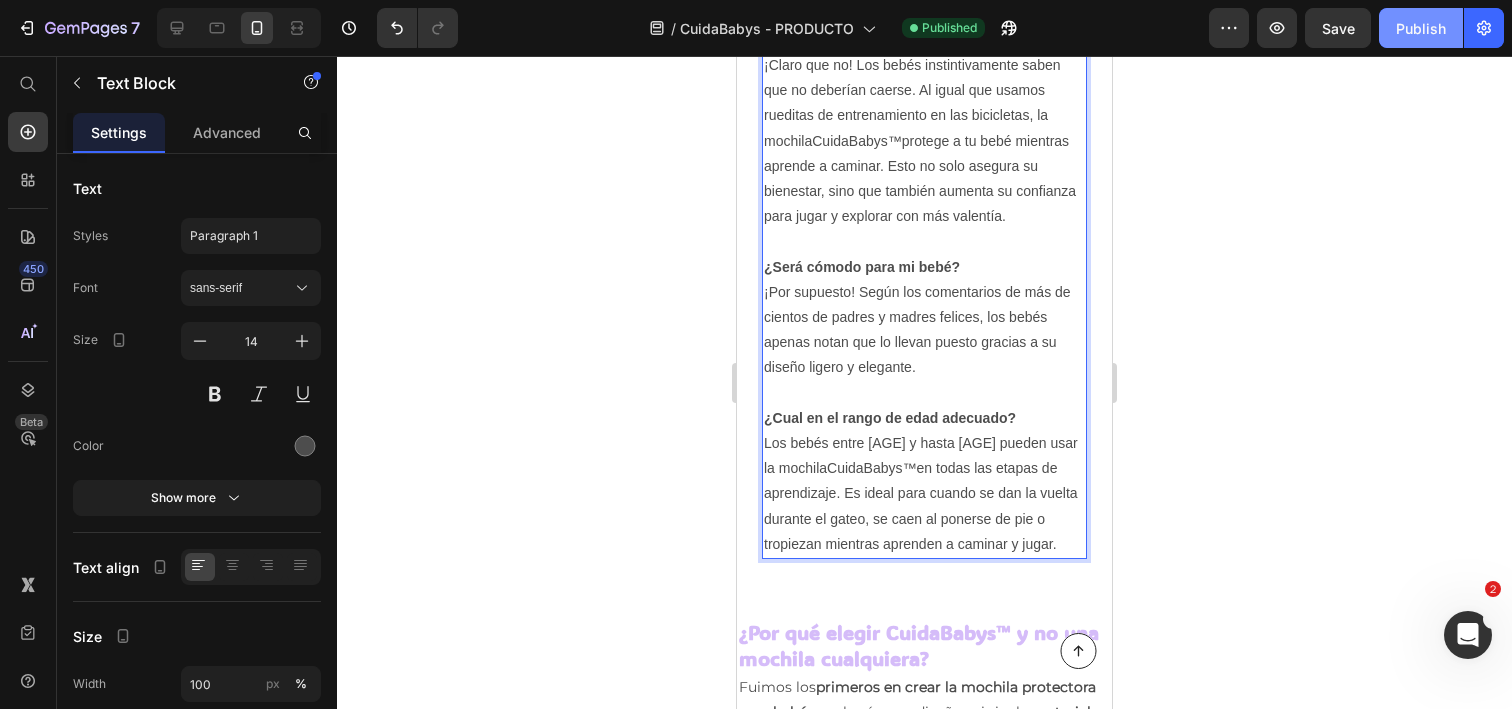 click on "Publish" at bounding box center [1421, 28] 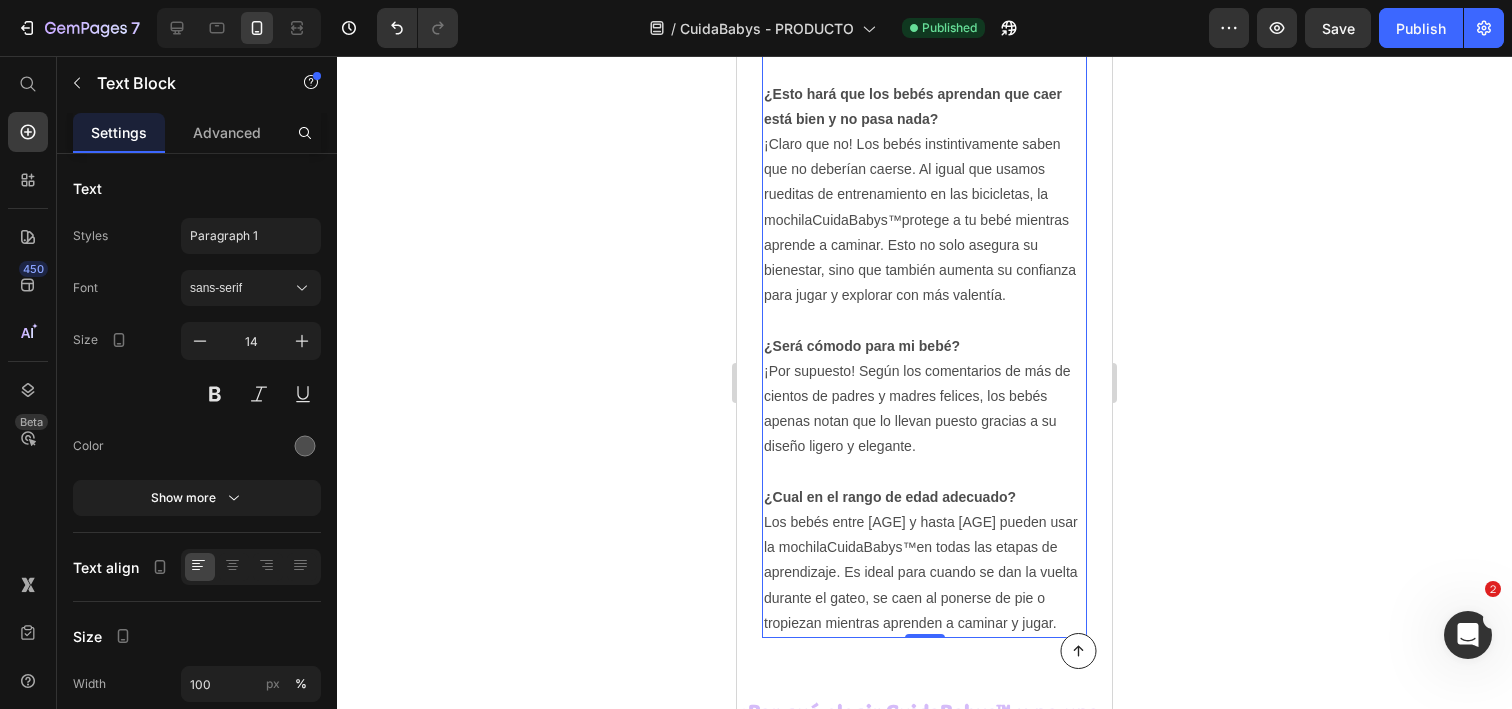 scroll, scrollTop: 2887, scrollLeft: 0, axis: vertical 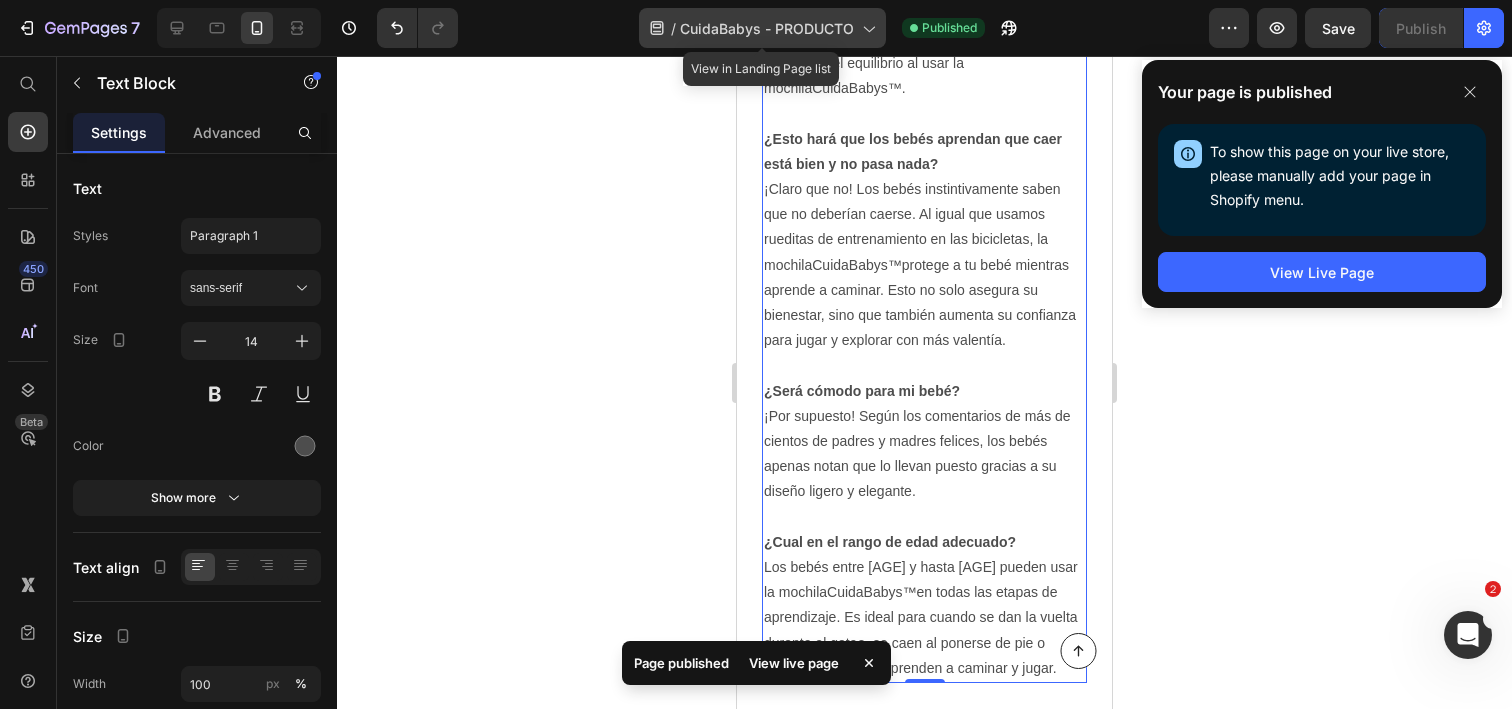 click 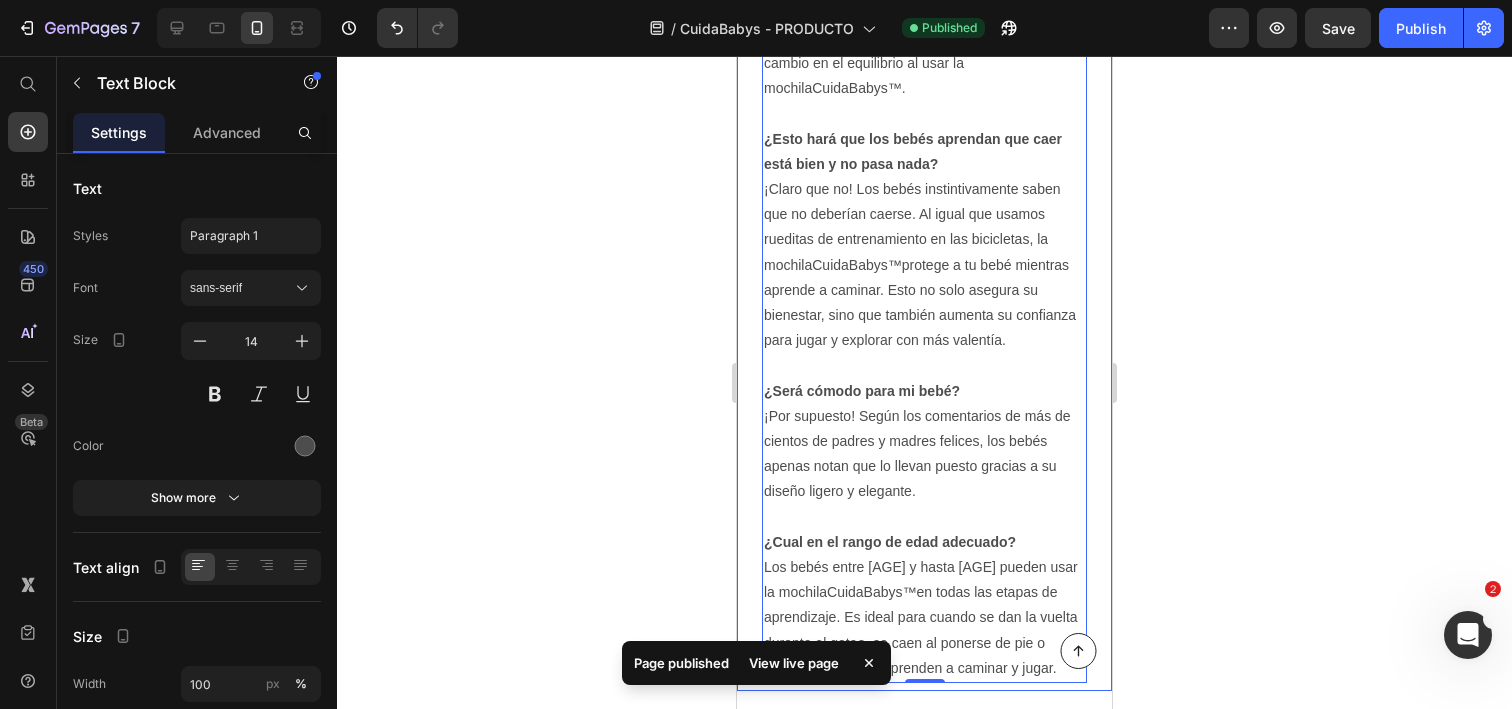 click 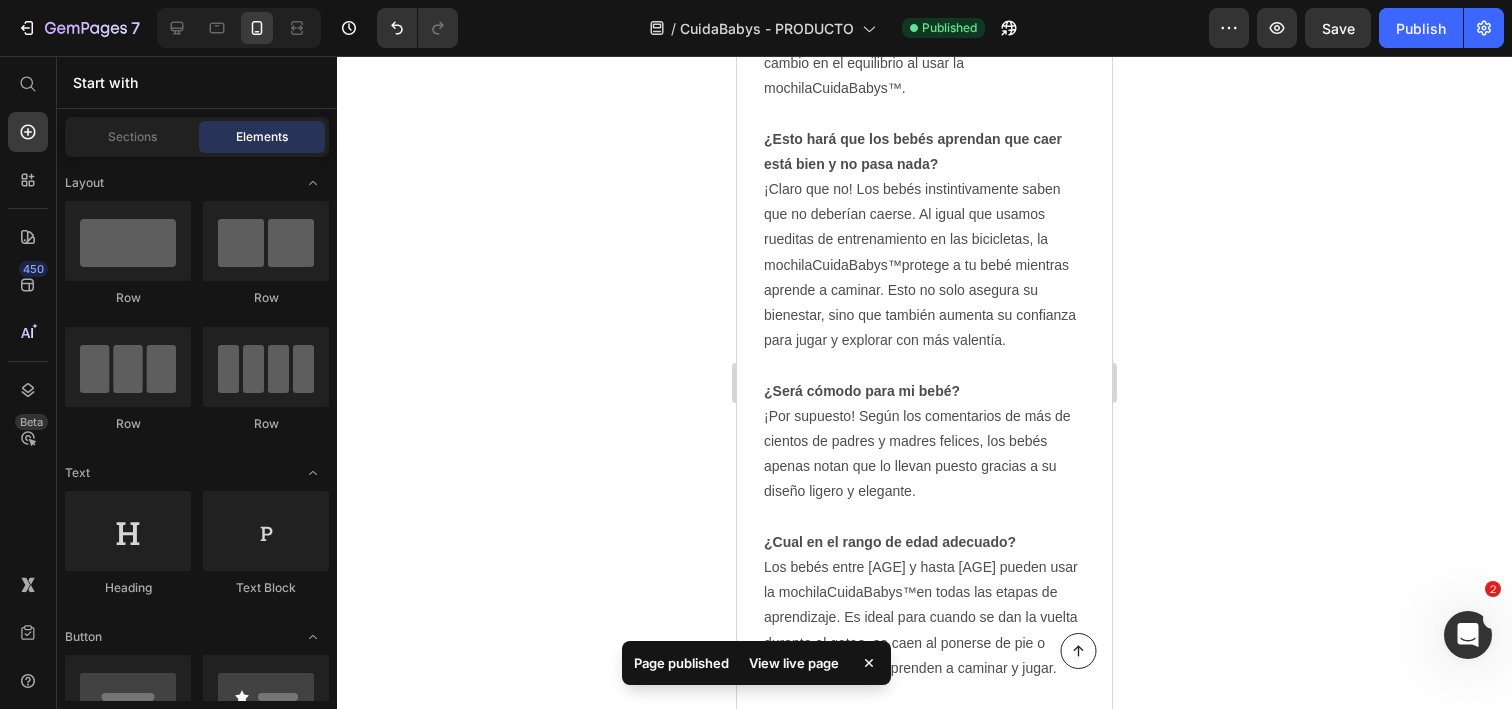 click on "View live page" at bounding box center [794, 663] 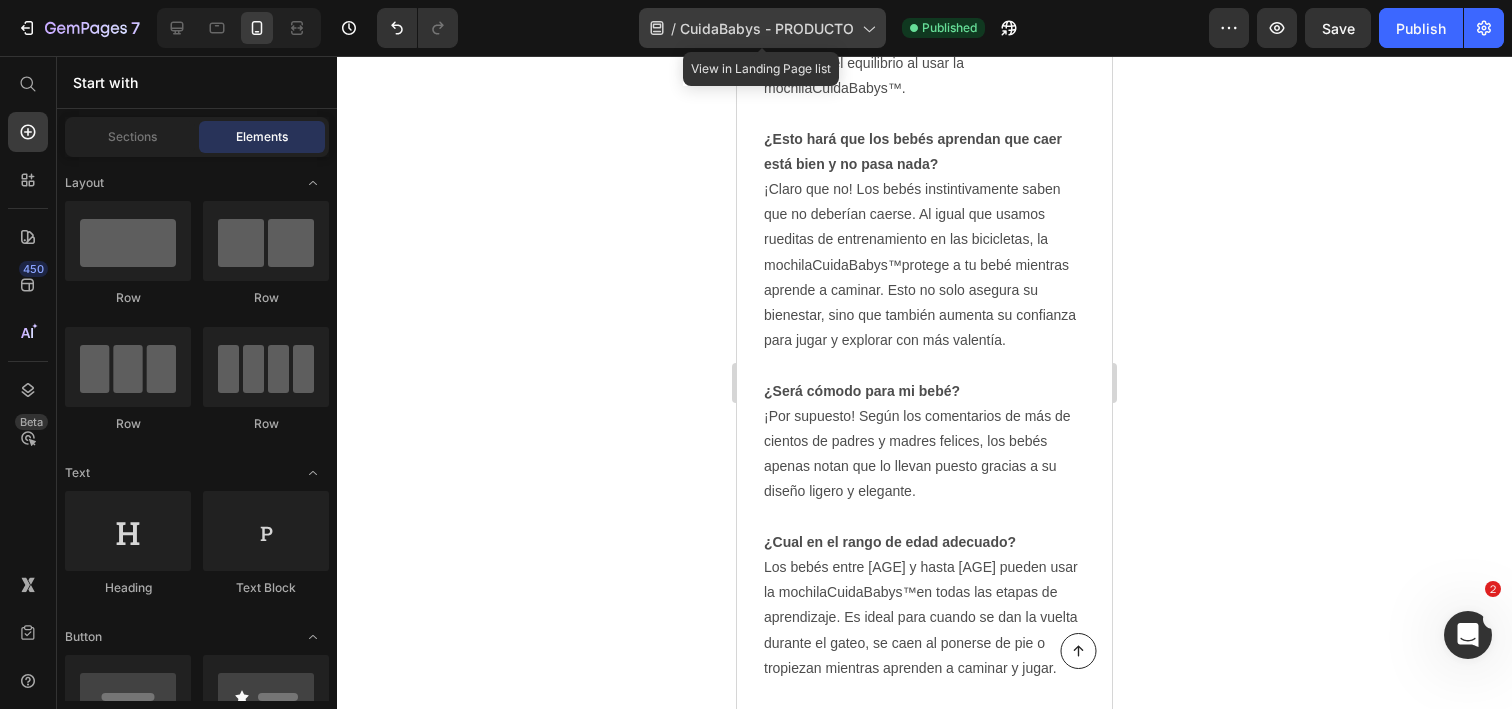 click on "CuidaBabys - PRODUCTO" at bounding box center [767, 28] 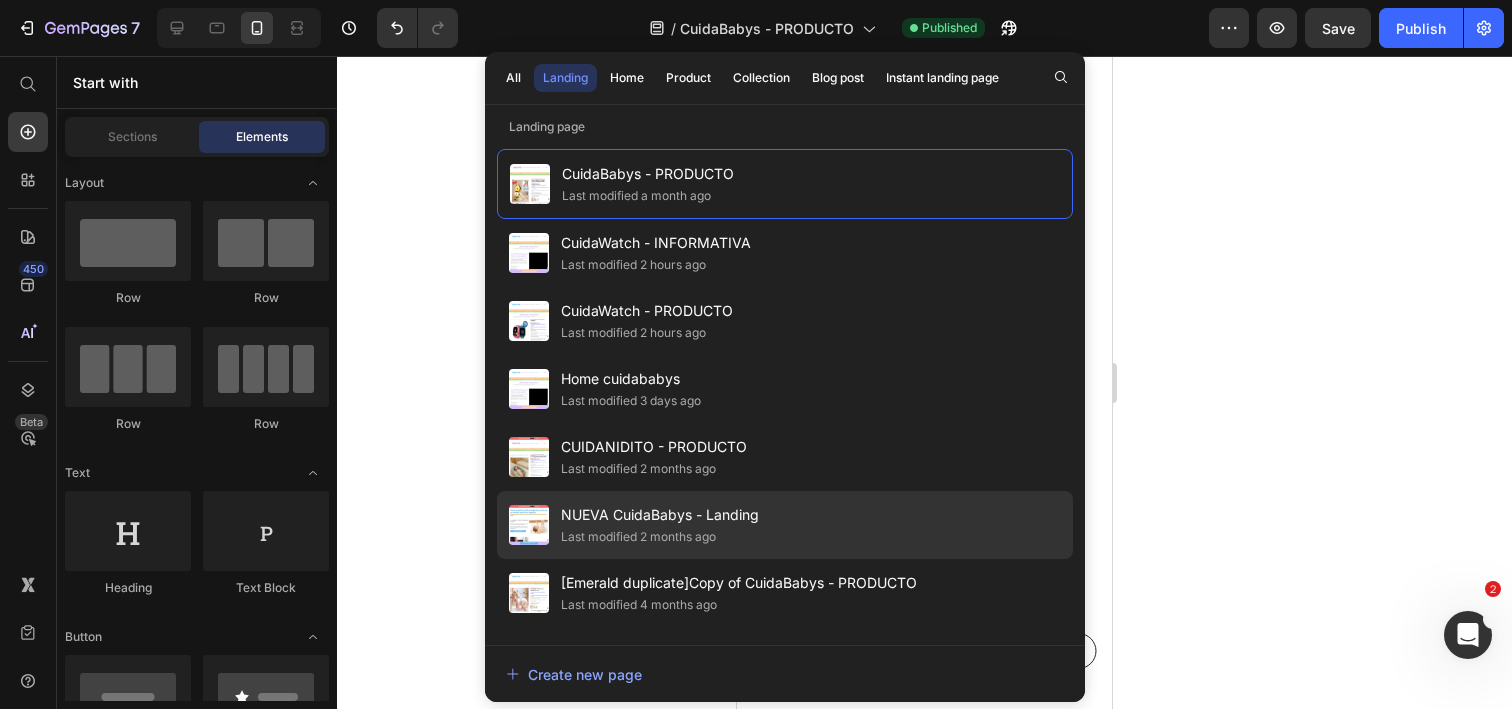 click on "NUEVA CuidaBabys - Landing" at bounding box center (660, 515) 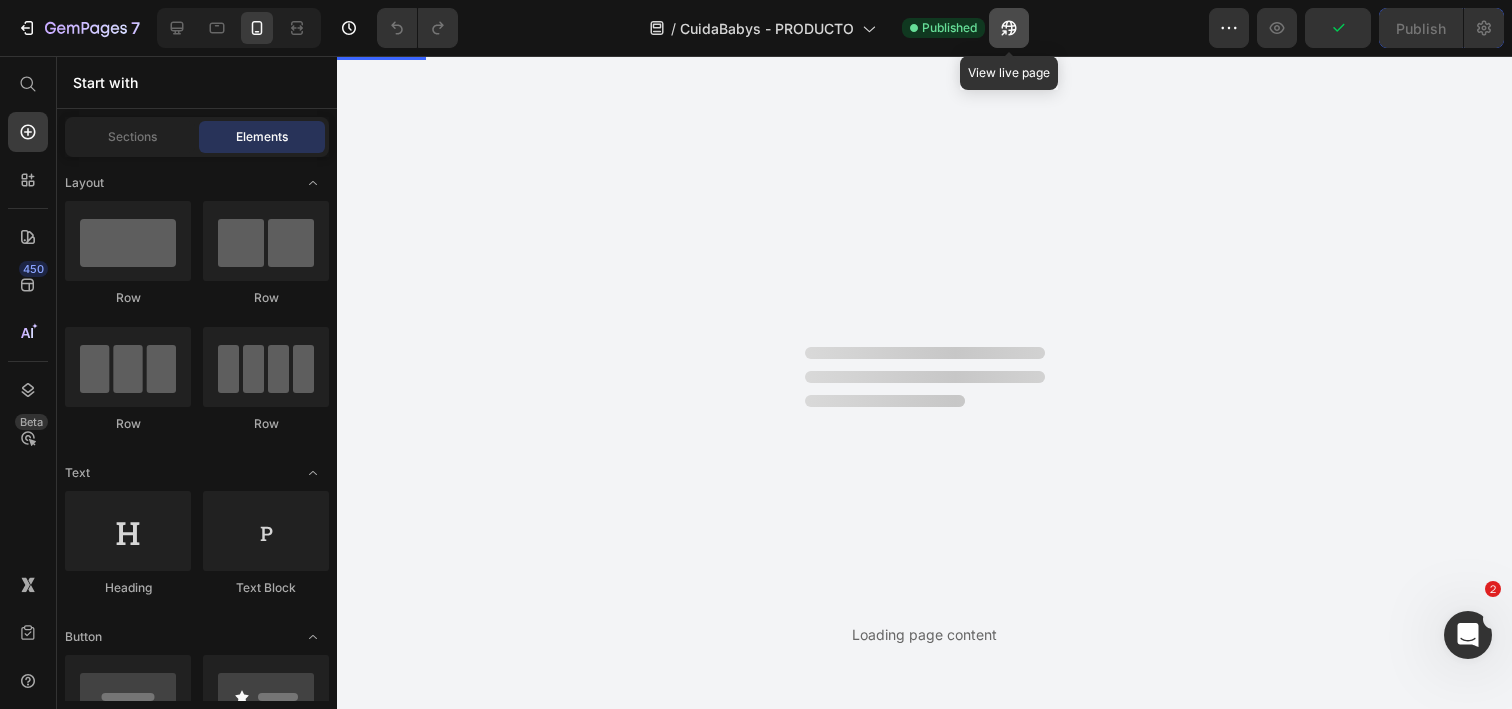 scroll, scrollTop: 0, scrollLeft: 0, axis: both 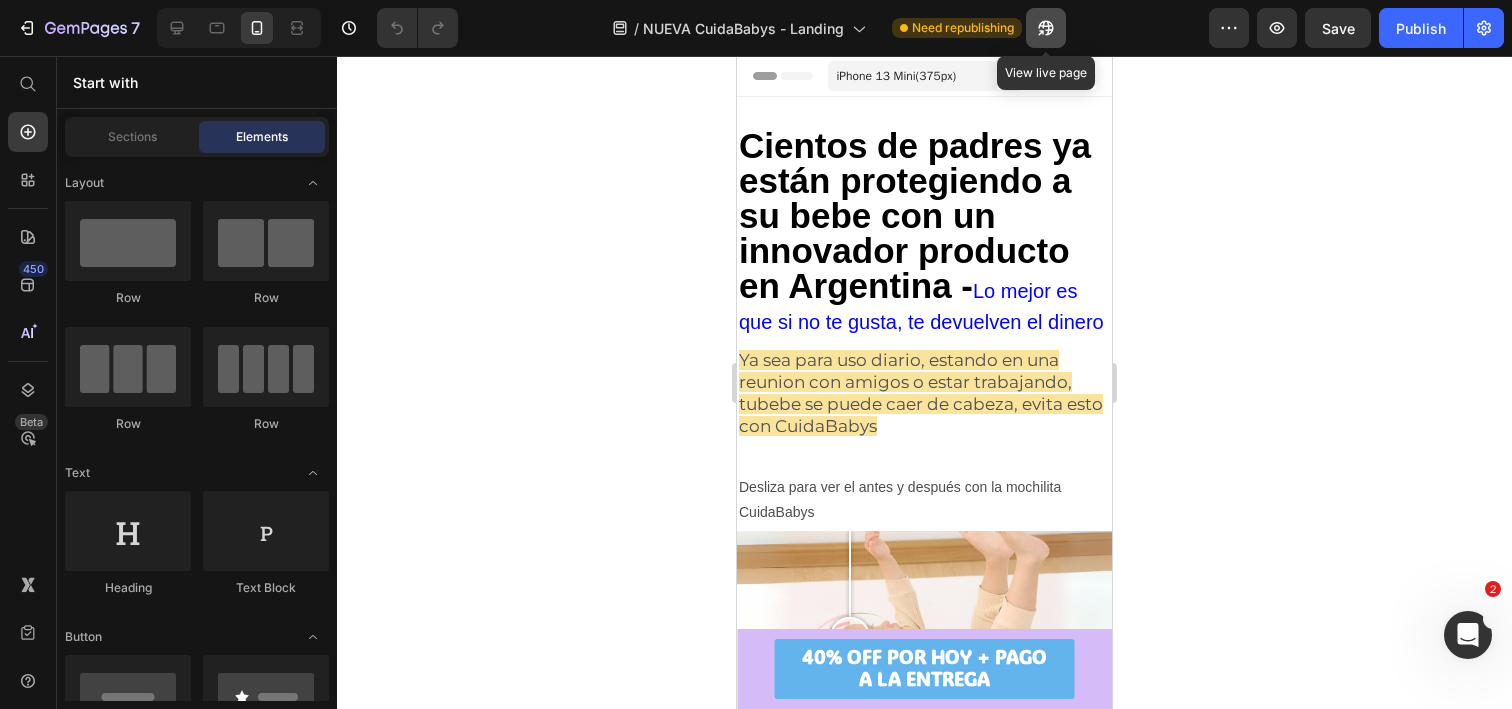 click 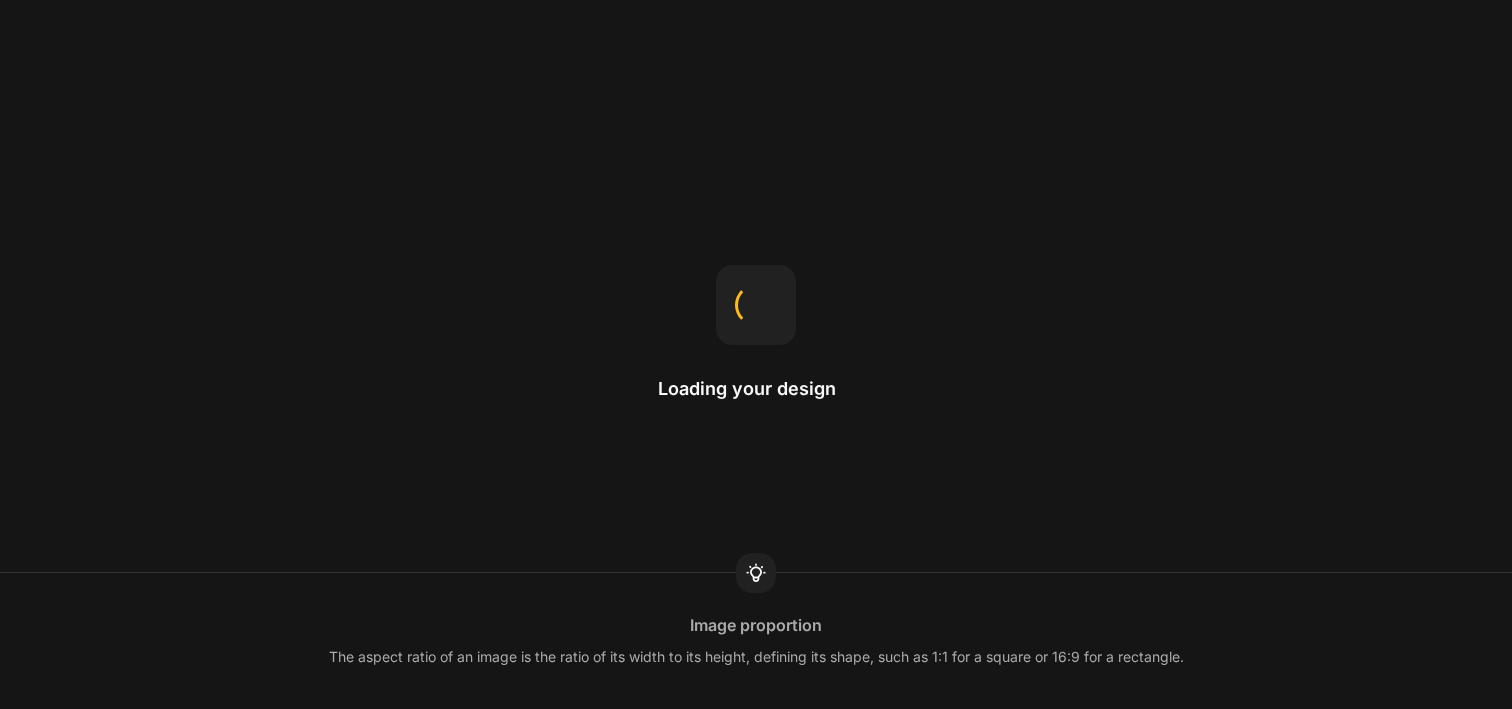 scroll, scrollTop: 0, scrollLeft: 0, axis: both 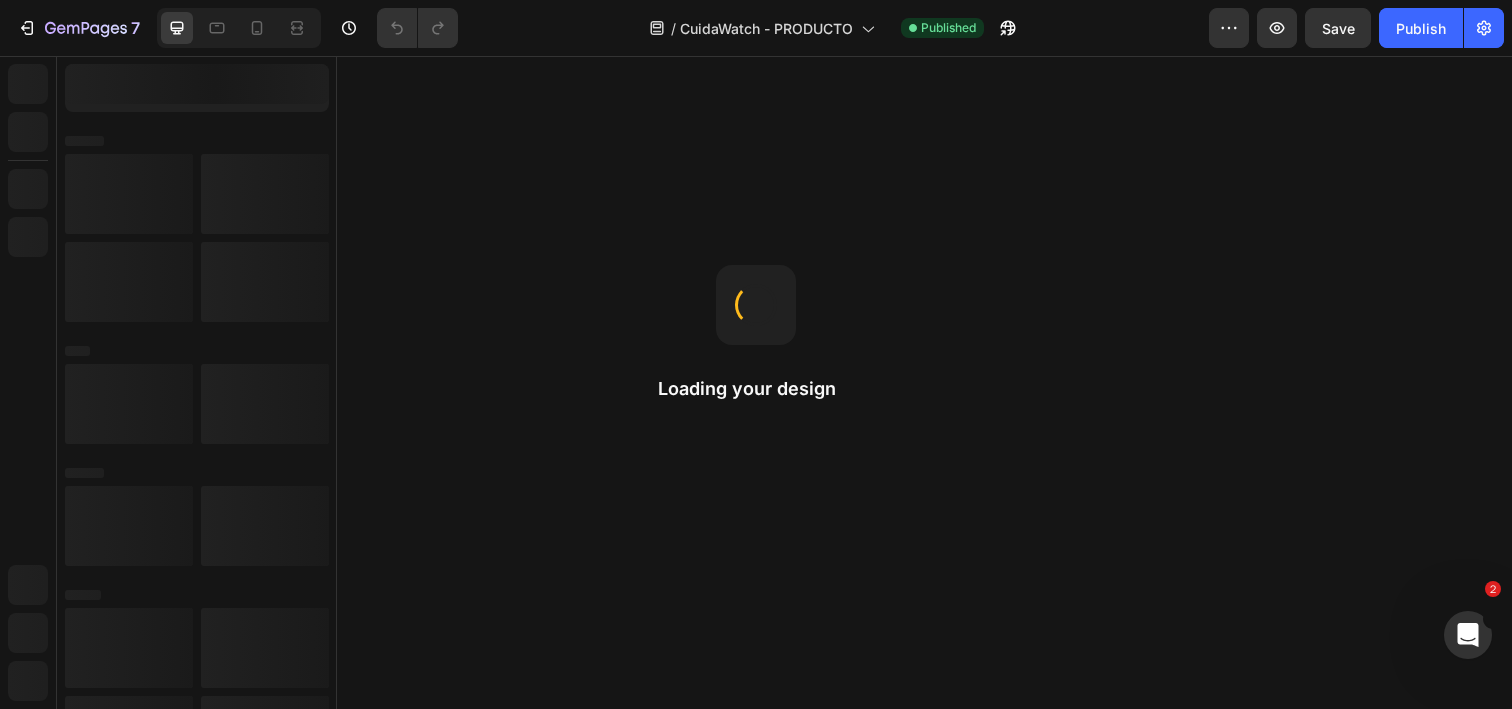 radio on "false" 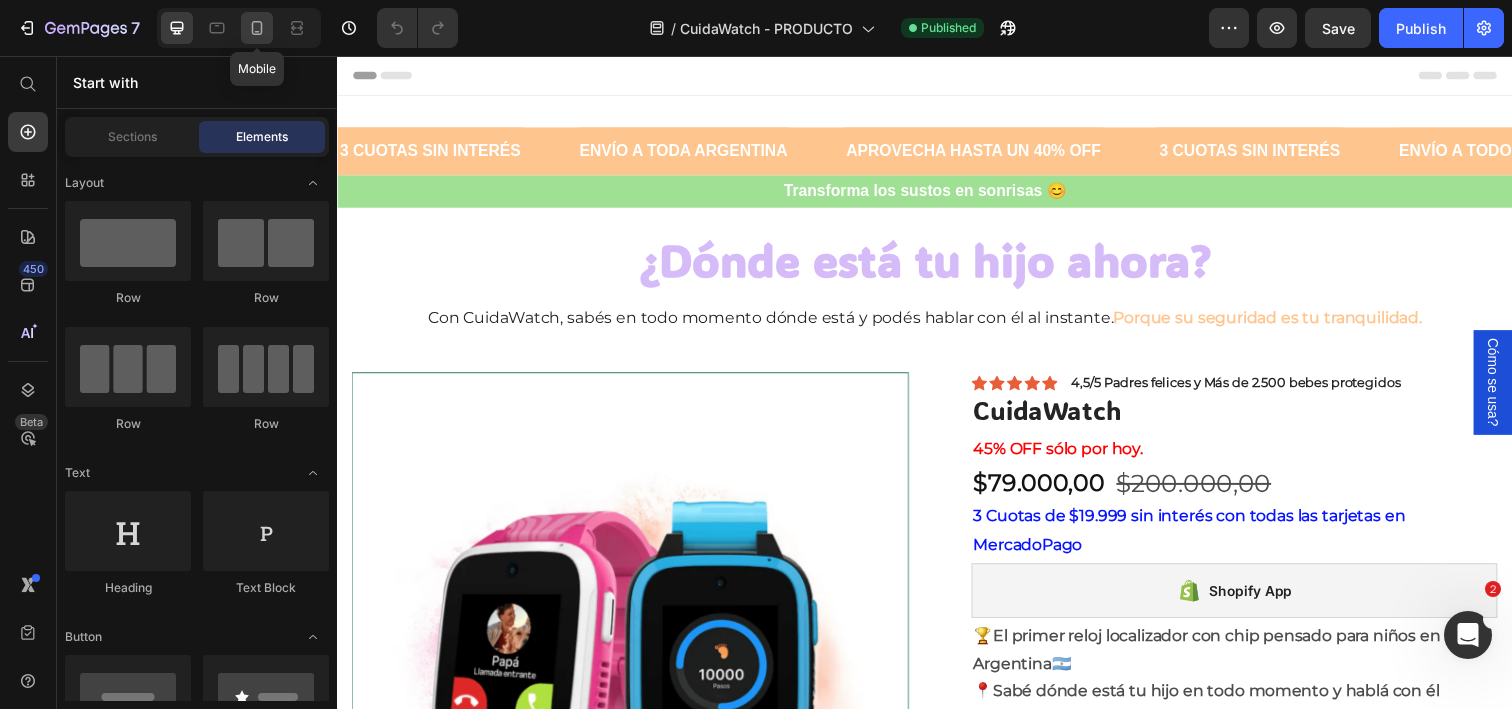 click 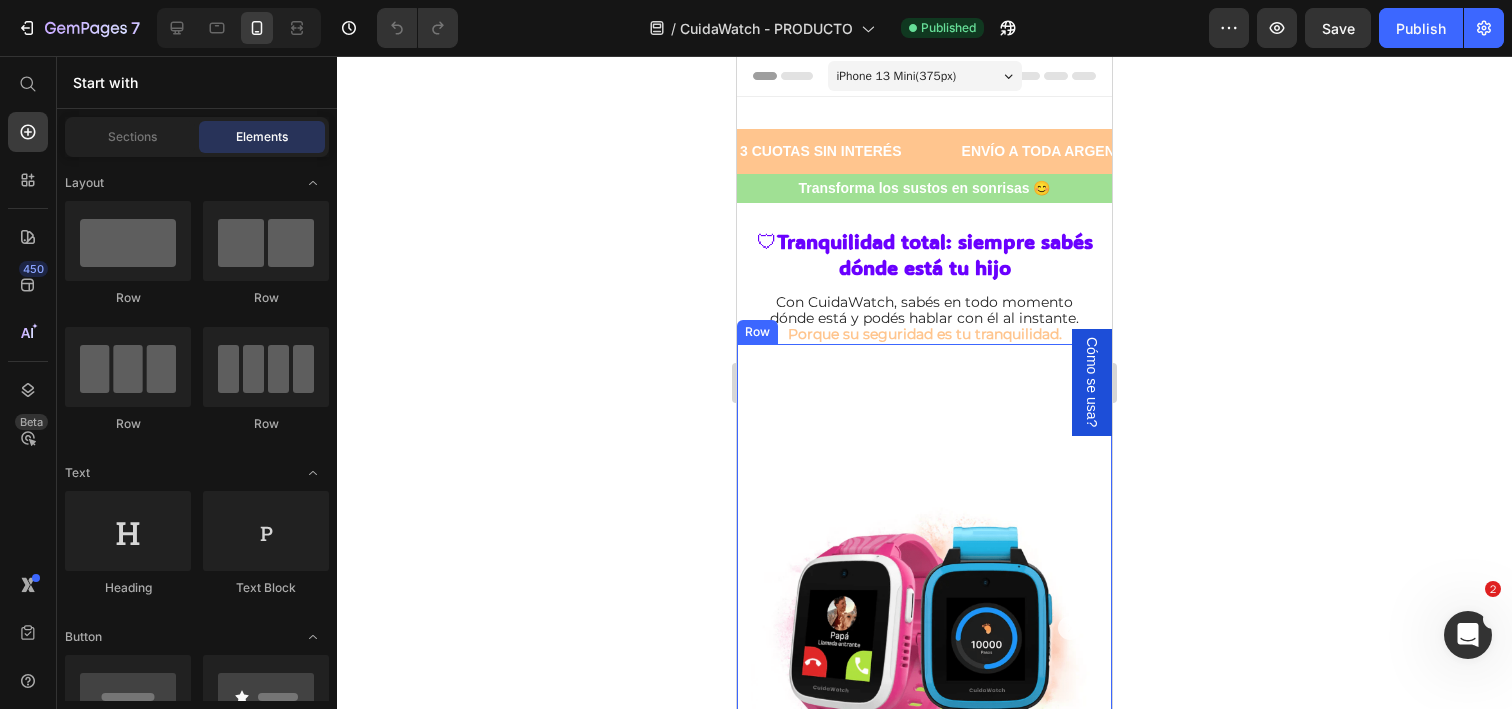 radio on "true" 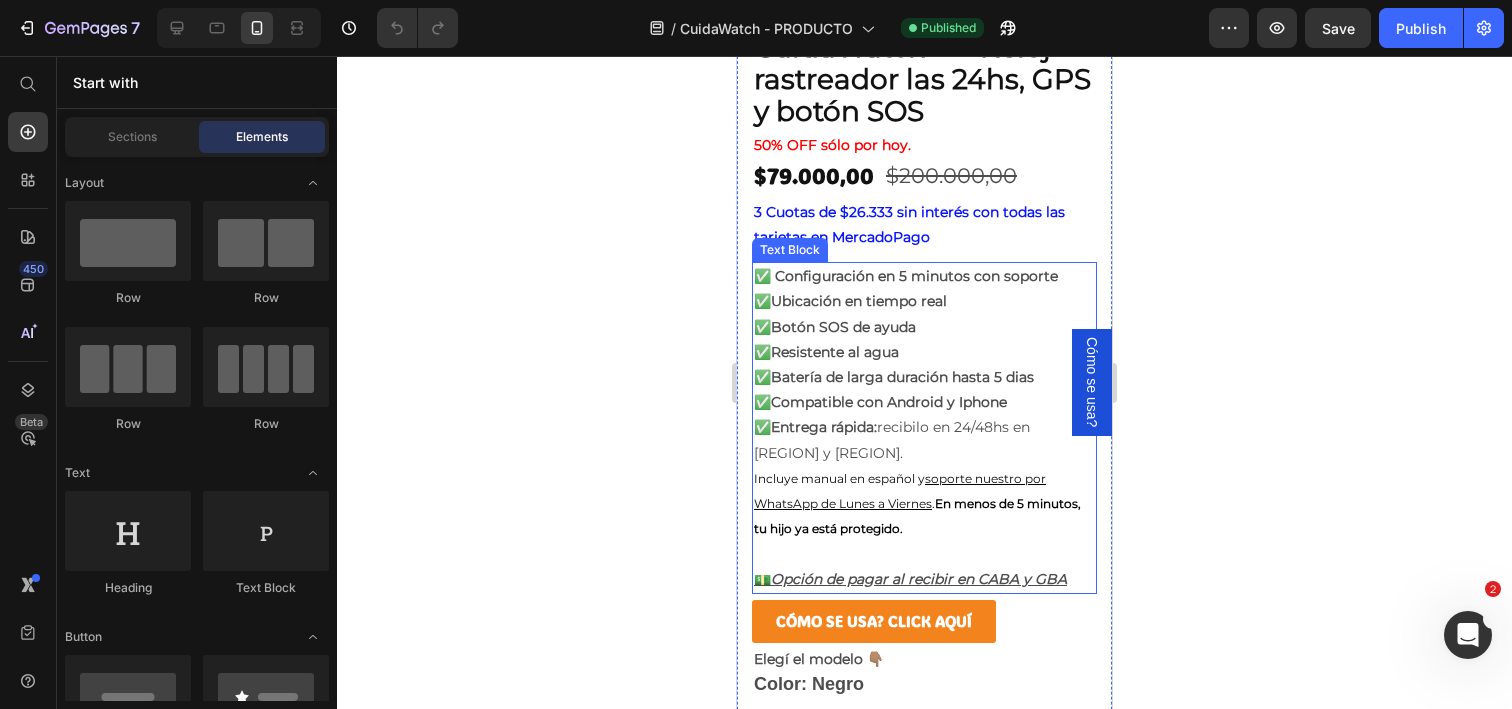 scroll, scrollTop: 992, scrollLeft: 0, axis: vertical 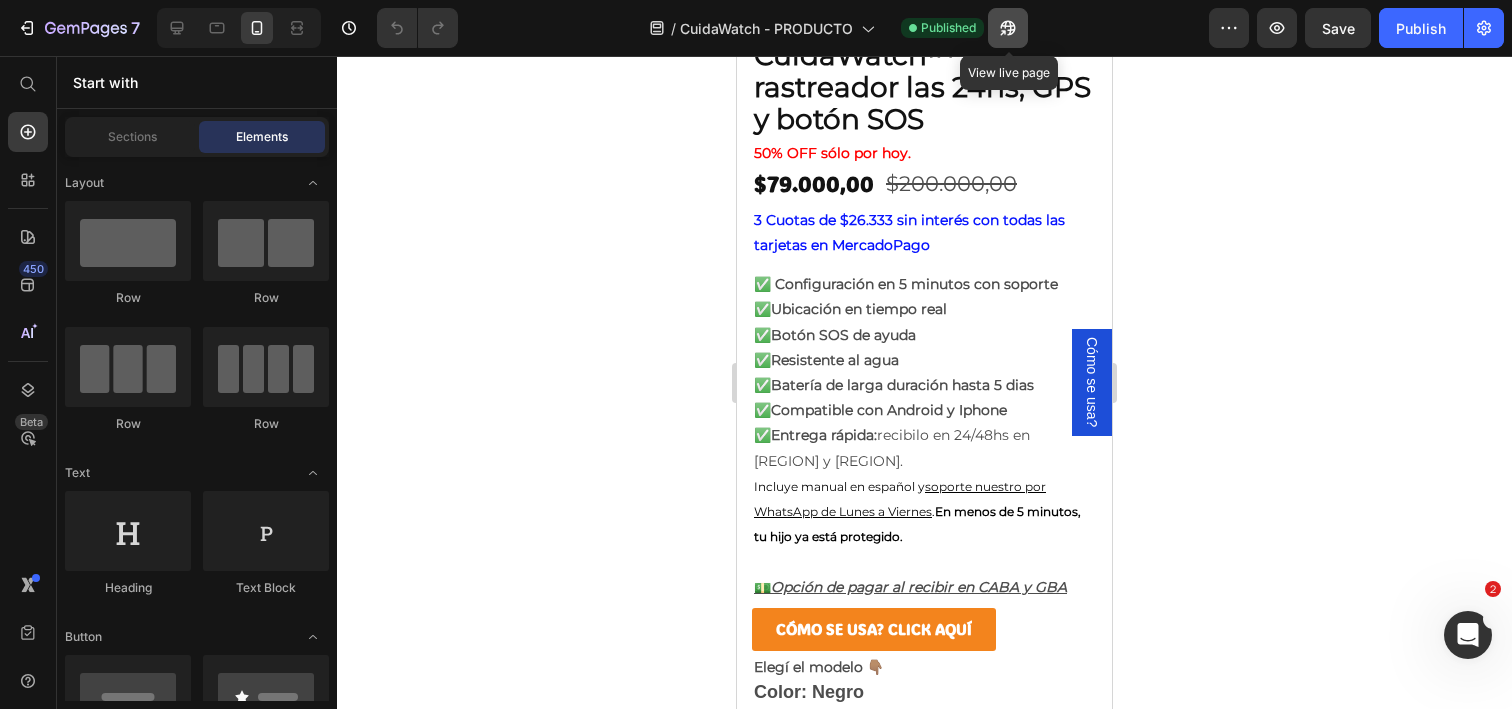 click 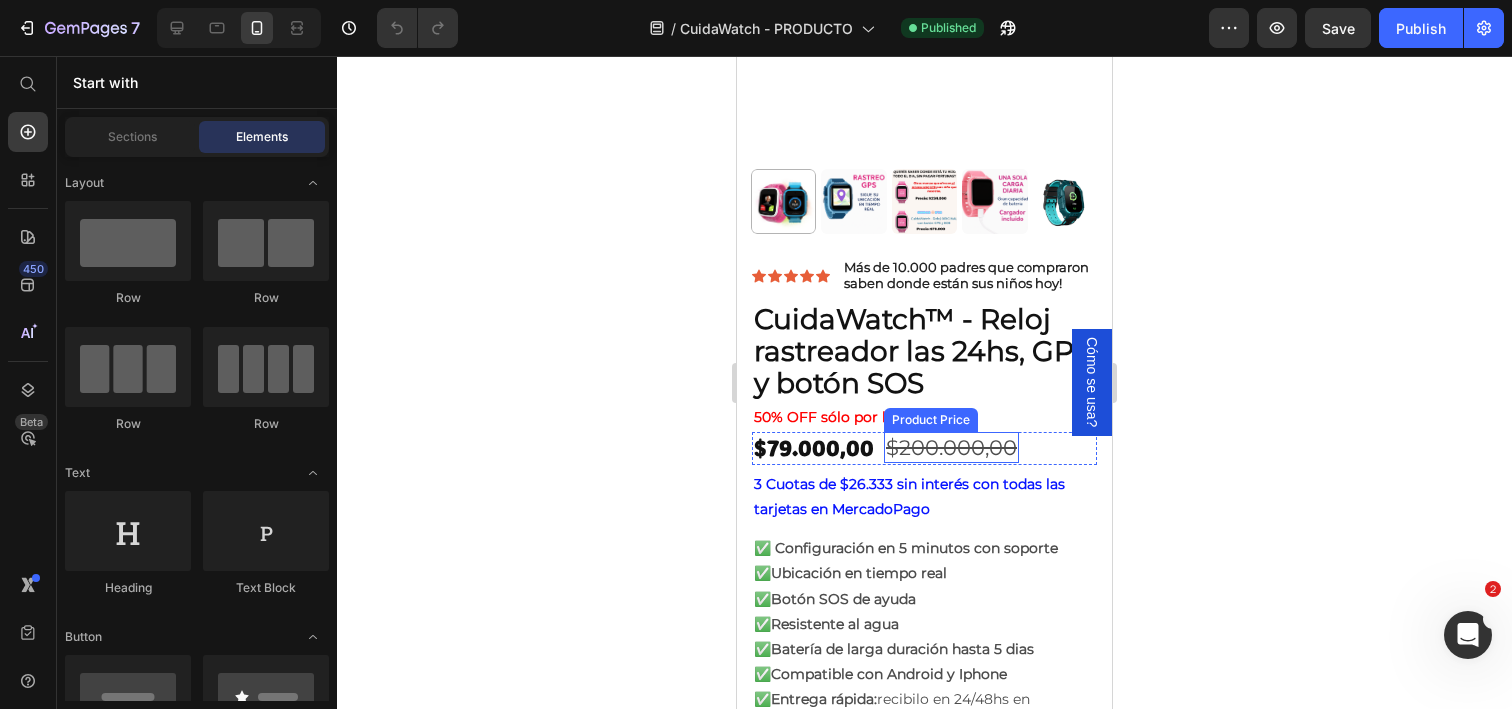 scroll, scrollTop: 706, scrollLeft: 0, axis: vertical 